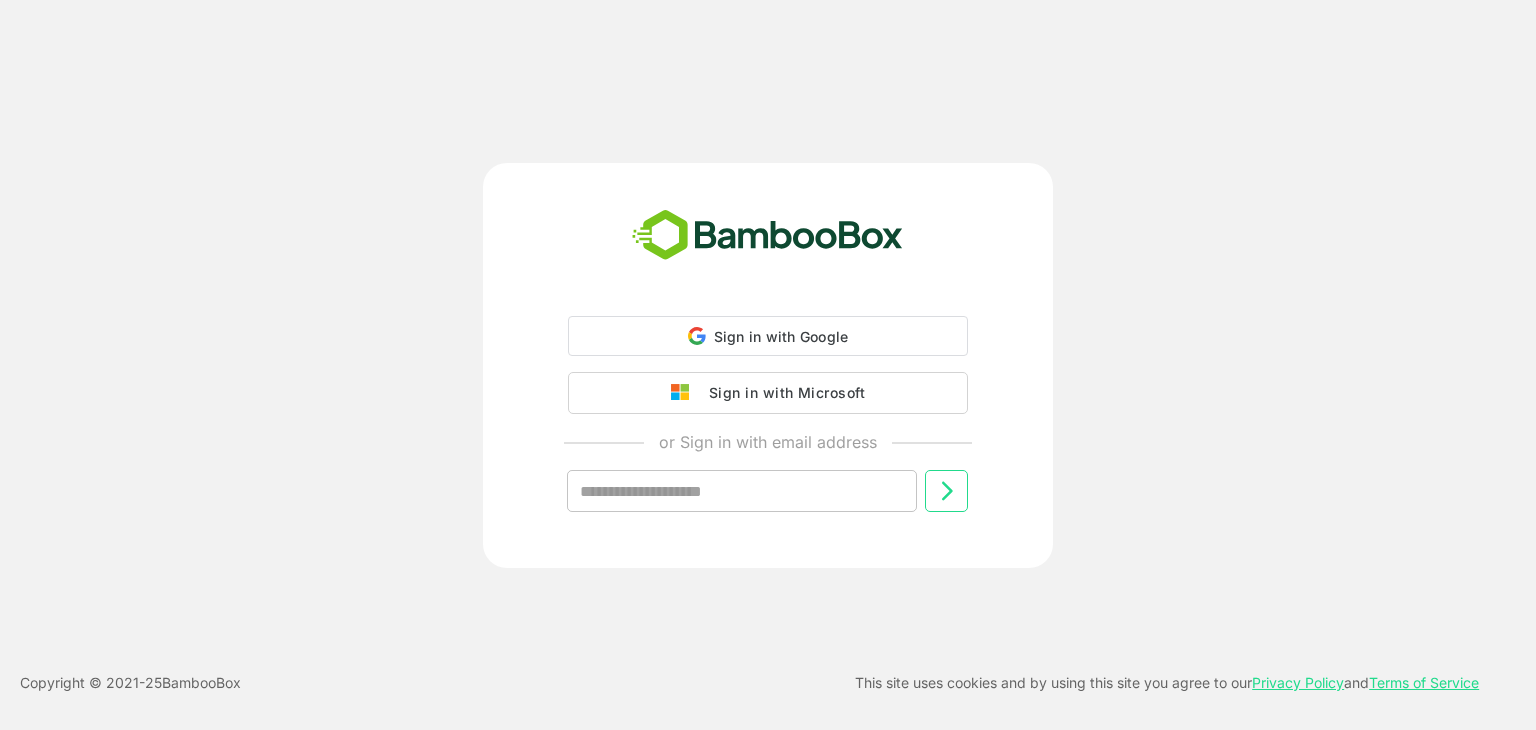 scroll, scrollTop: 0, scrollLeft: 0, axis: both 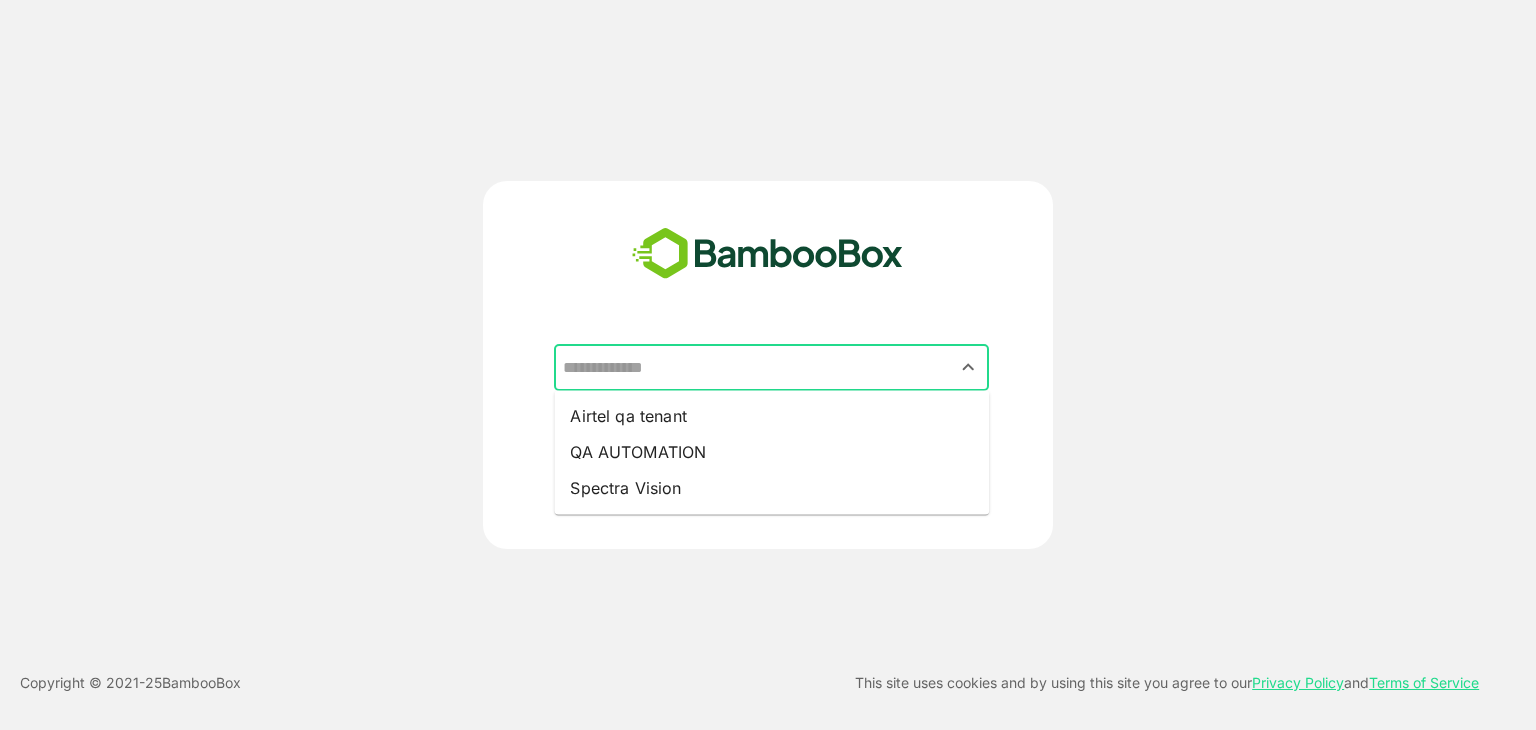 click at bounding box center (771, 368) 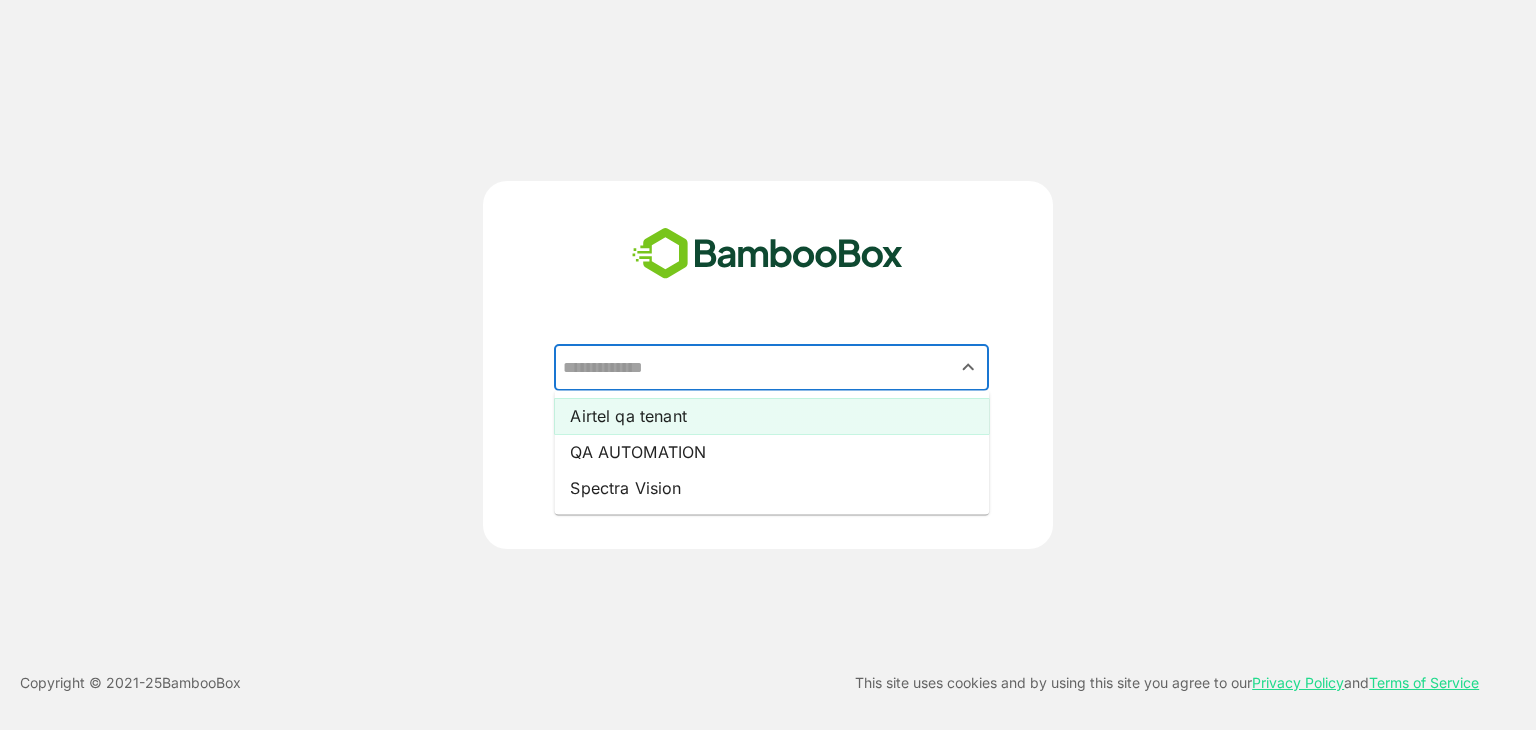click on "Airtel qa tenant" at bounding box center (771, 416) 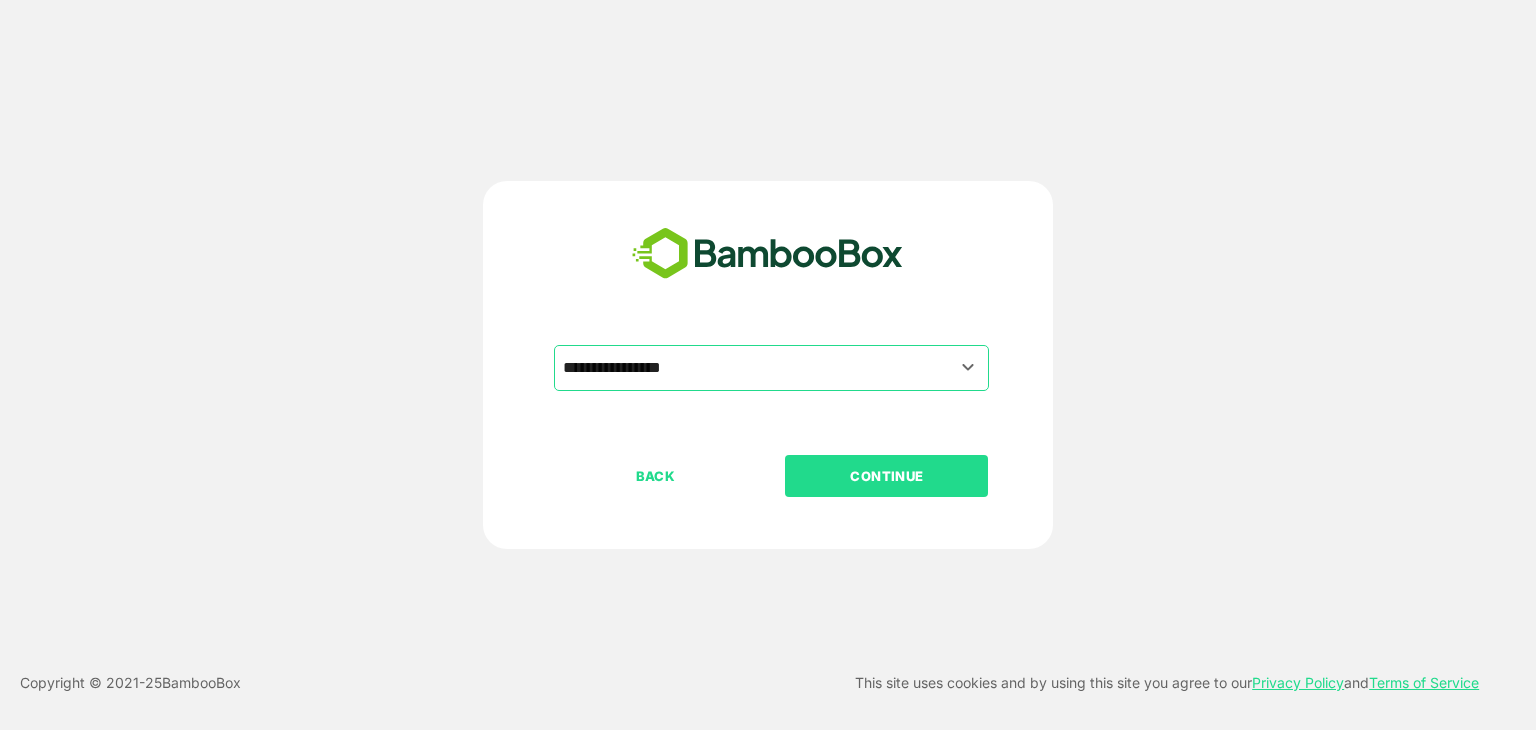 click on "CONTINUE" at bounding box center (887, 476) 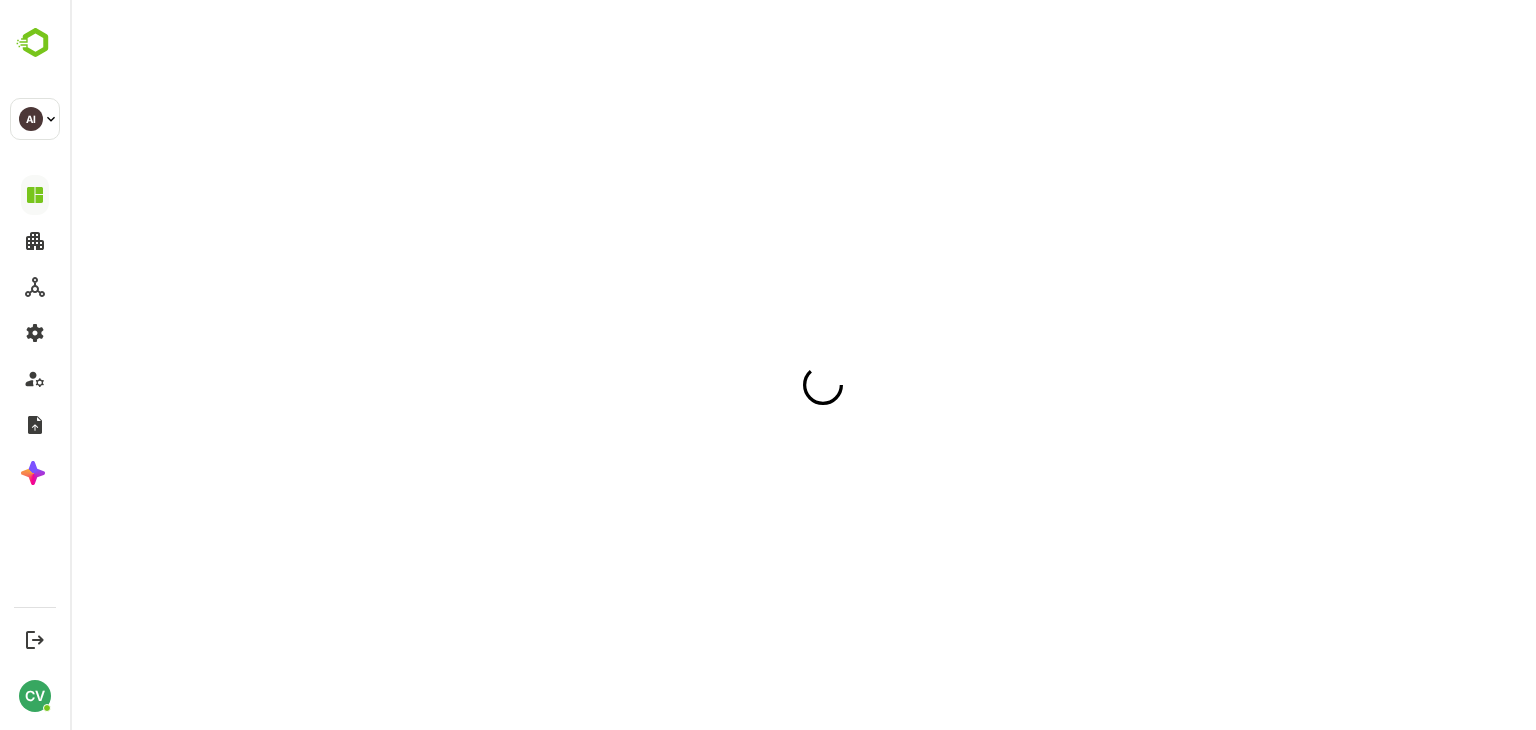 scroll, scrollTop: 0, scrollLeft: 0, axis: both 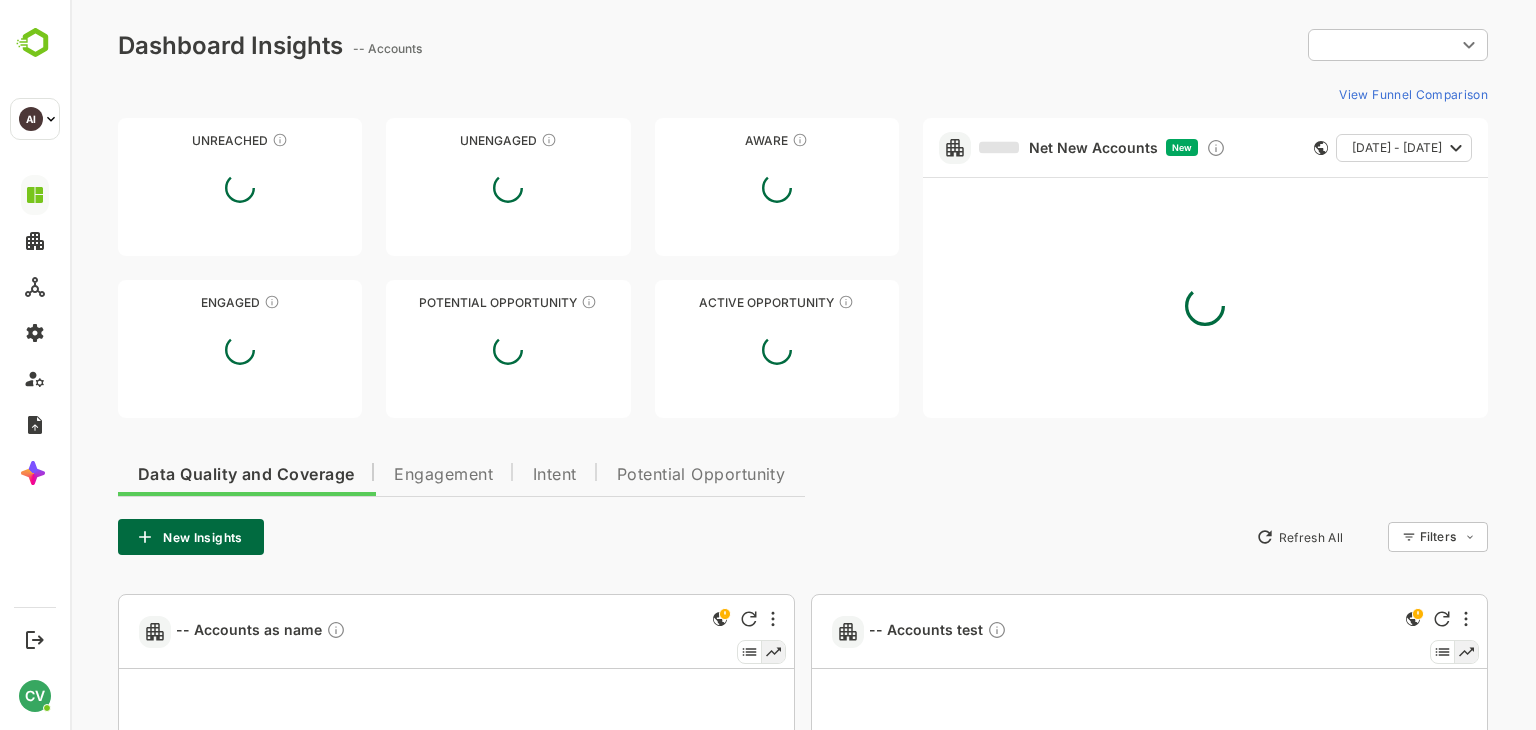 type on "**********" 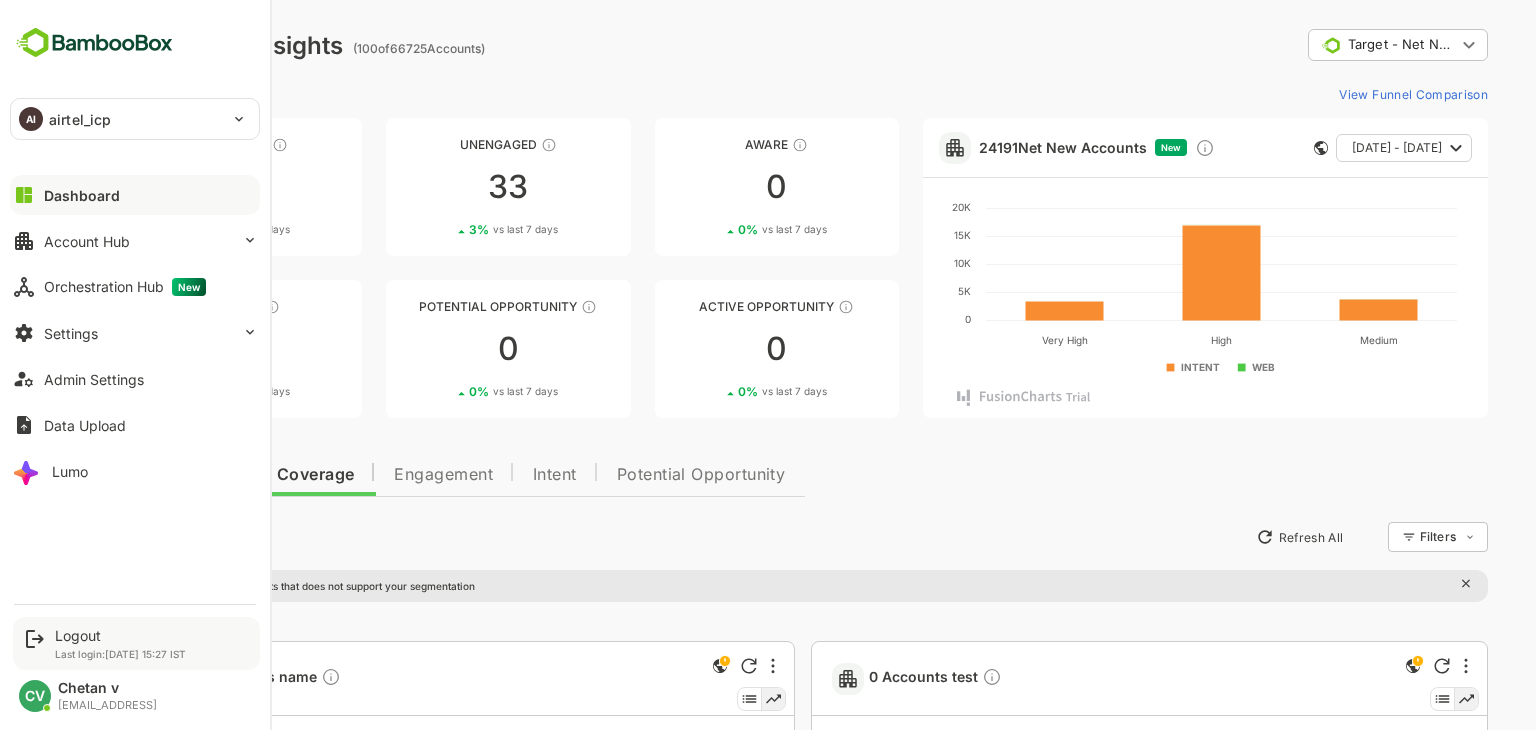 click on "Logout" at bounding box center (120, 635) 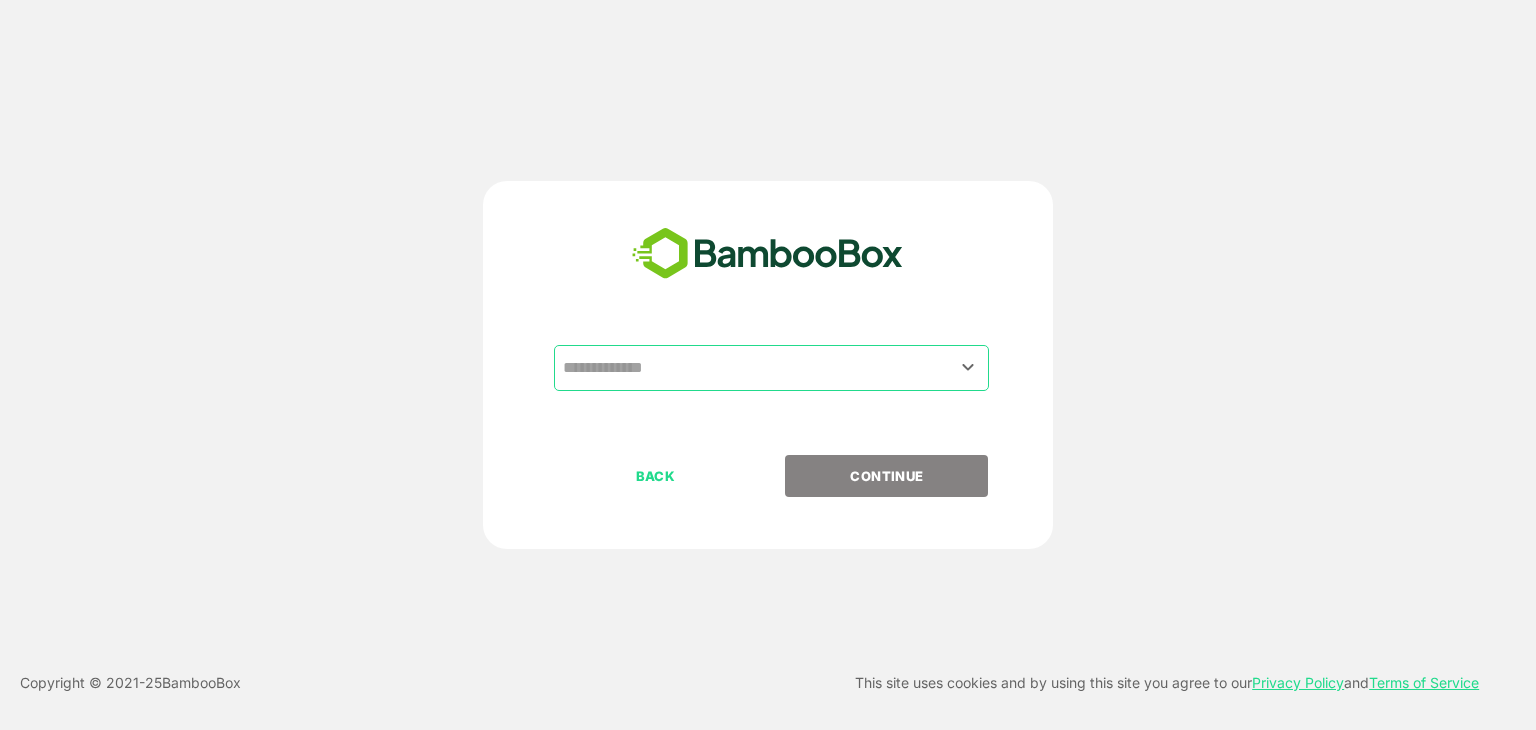 click at bounding box center [771, 368] 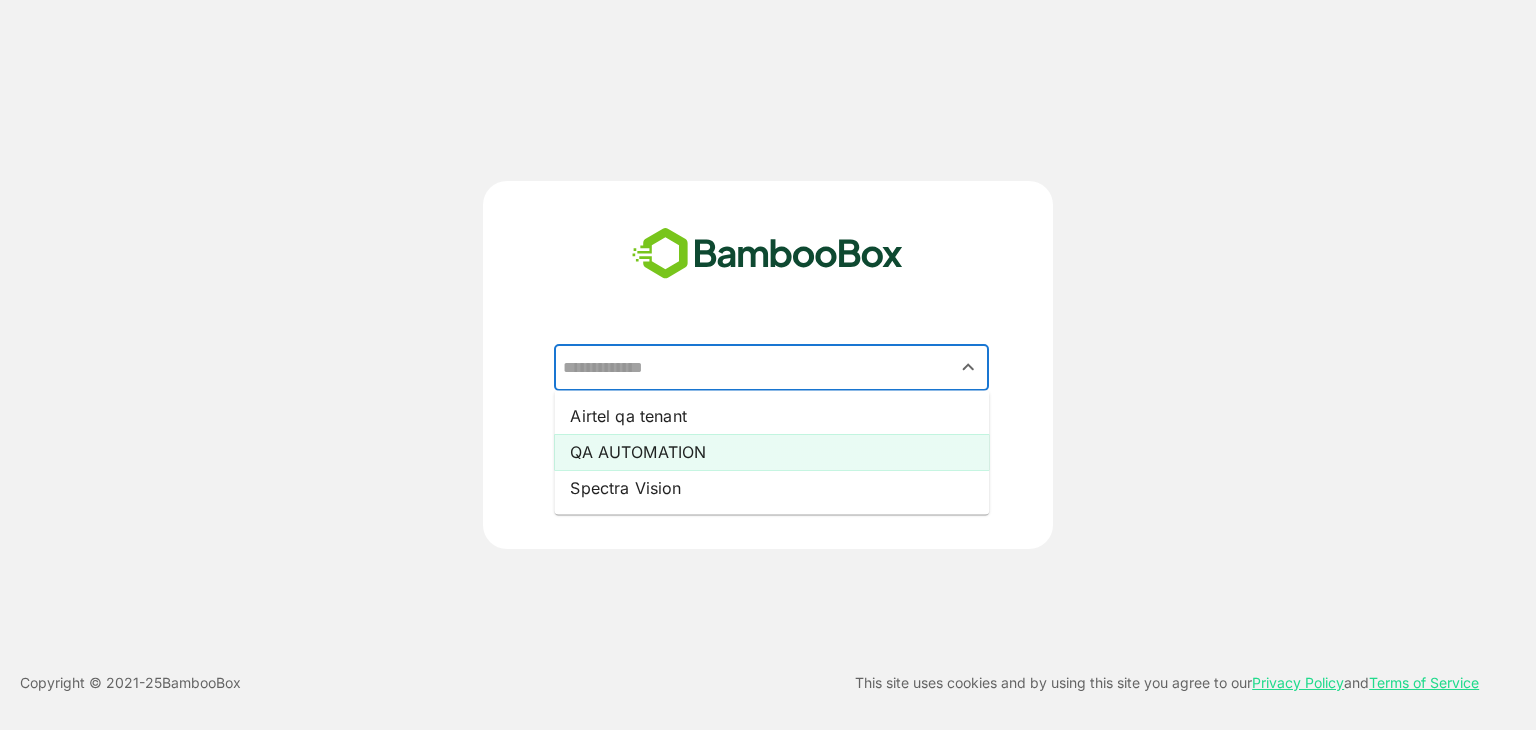 click on "QA AUTOMATION" at bounding box center (771, 452) 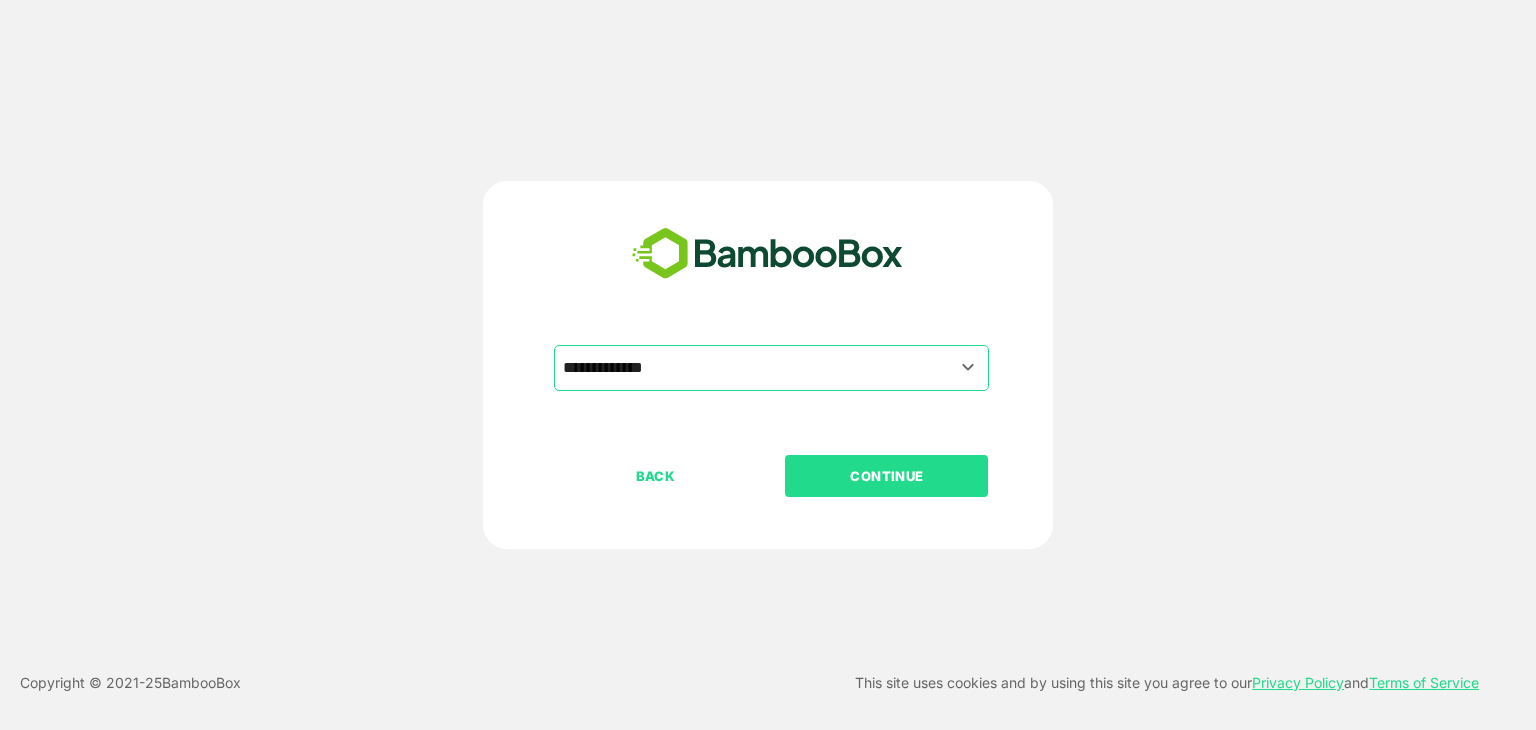 click on "CONTINUE" at bounding box center [887, 476] 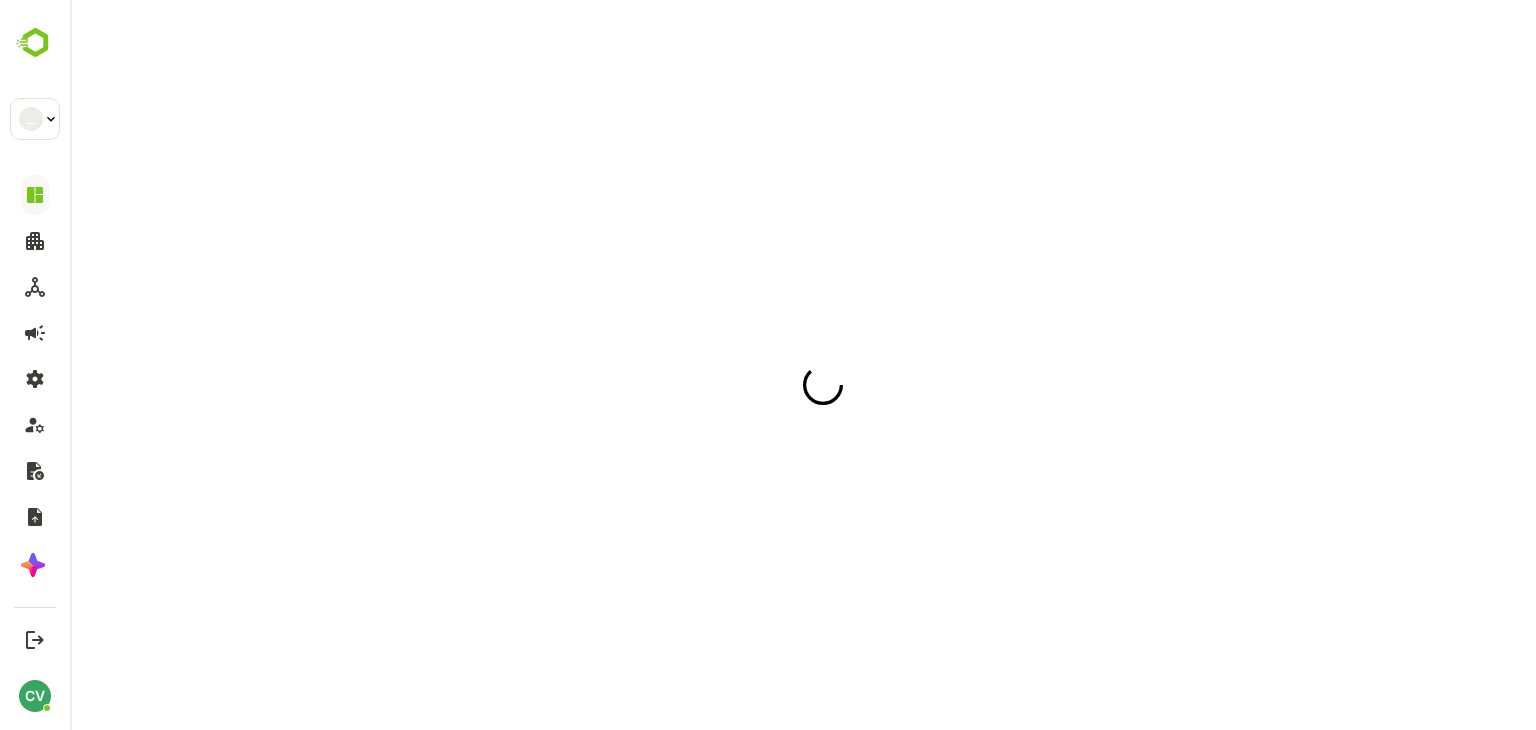 scroll, scrollTop: 0, scrollLeft: 0, axis: both 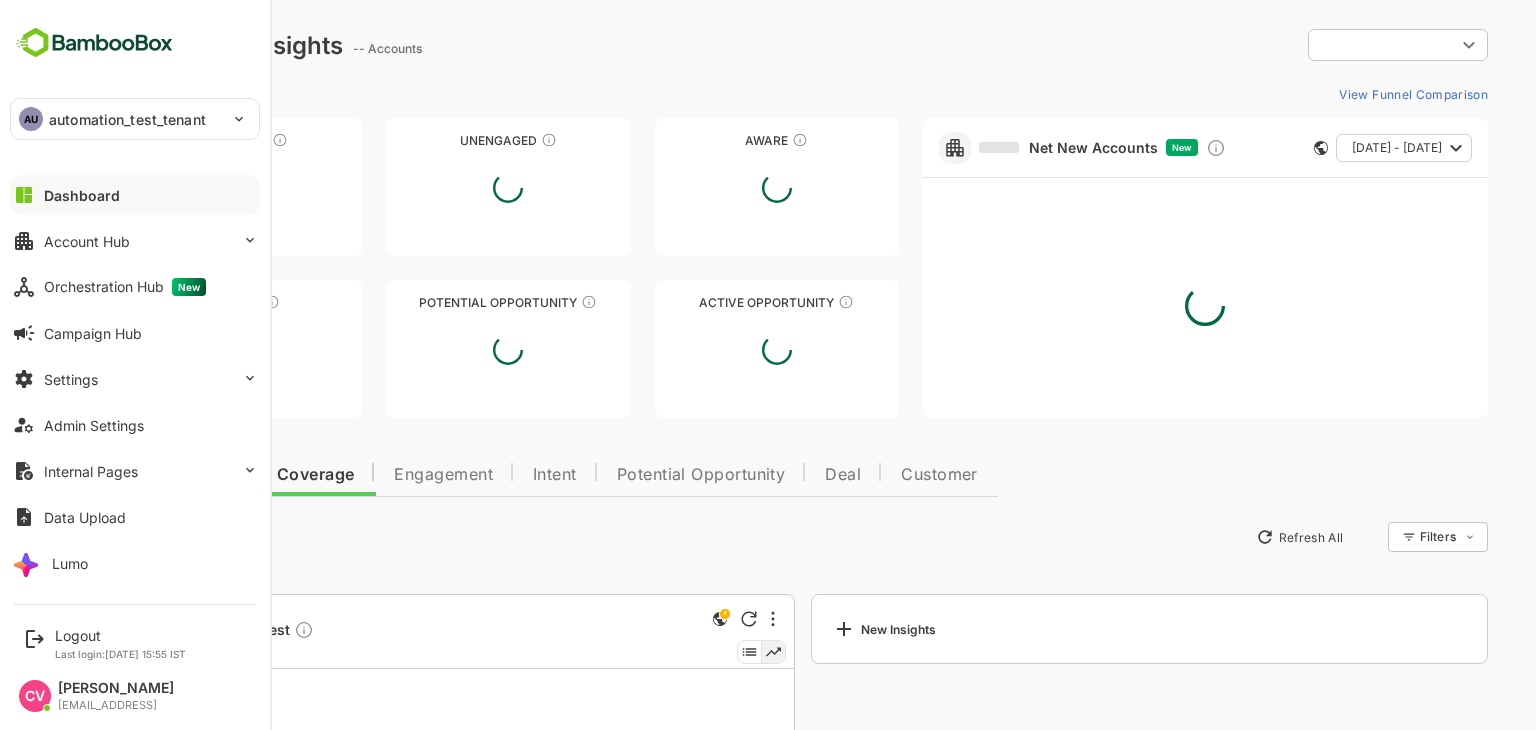 type on "**********" 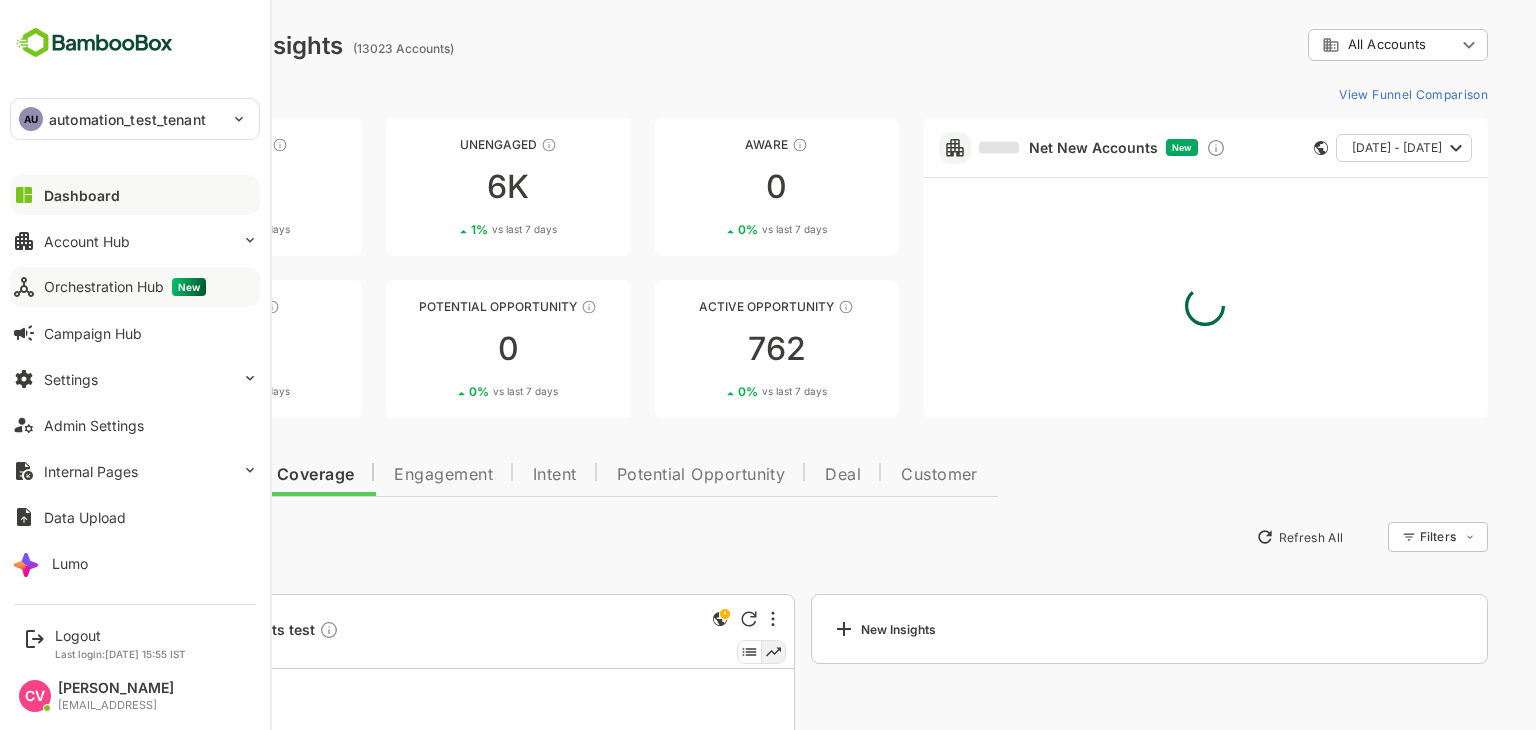 click on "Orchestration Hub New" at bounding box center [125, 287] 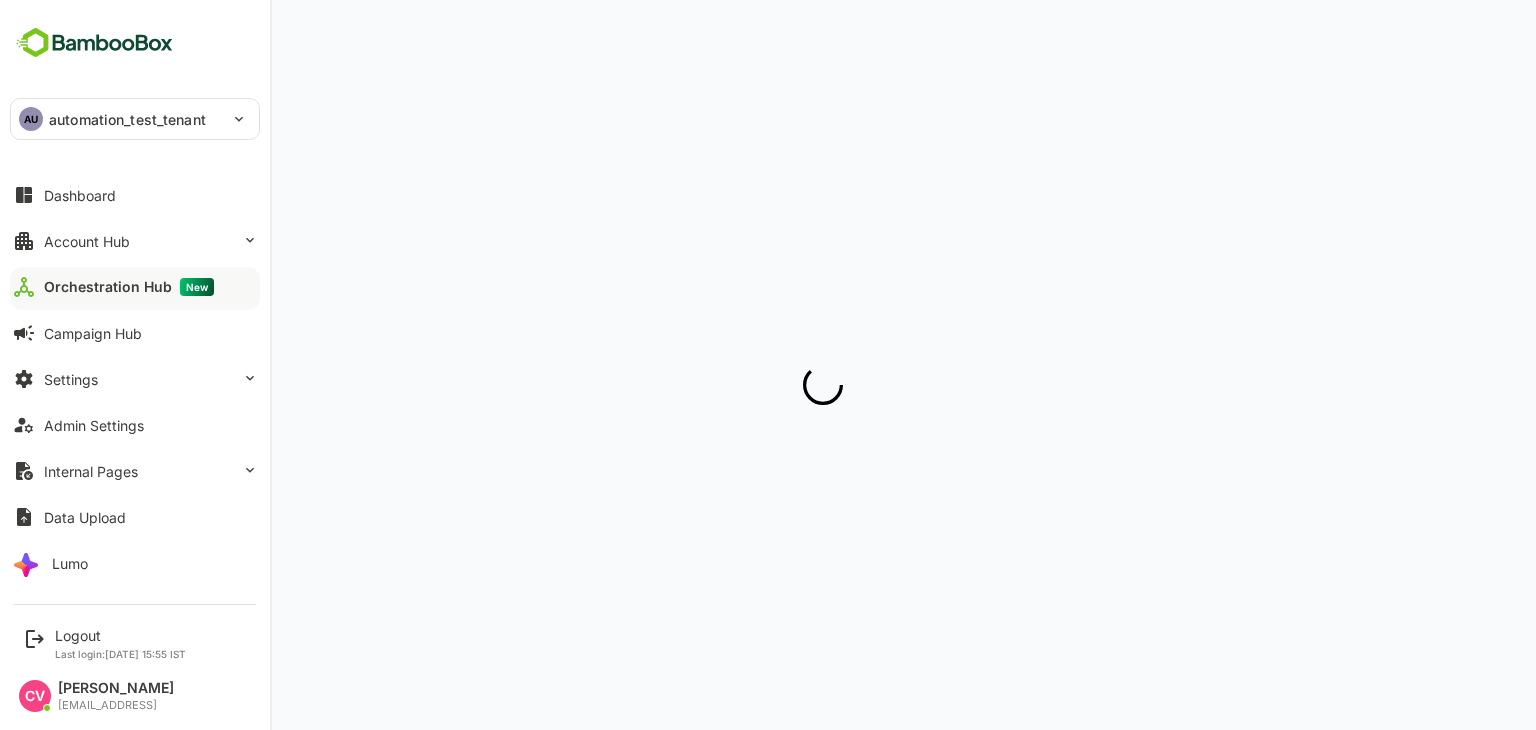 scroll, scrollTop: 0, scrollLeft: 0, axis: both 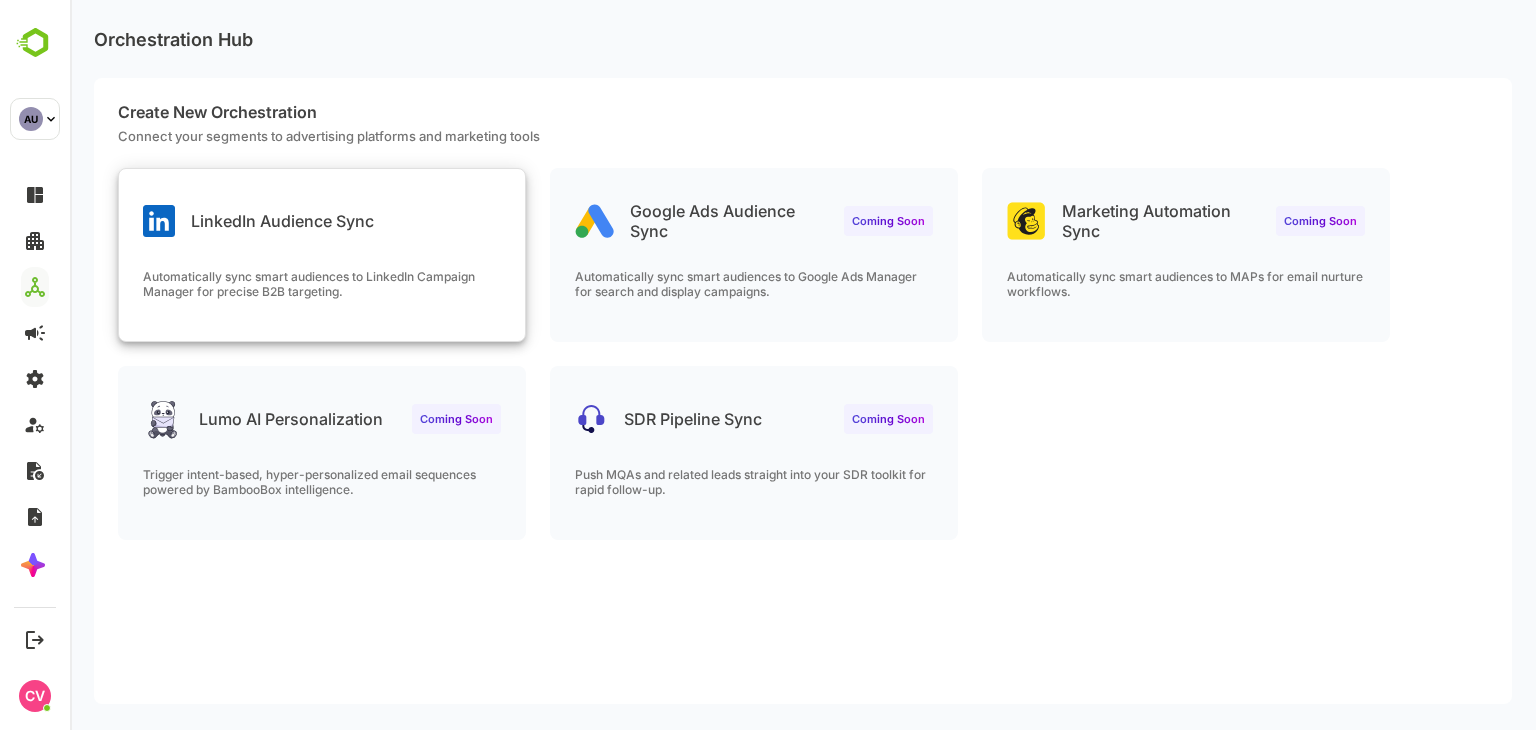 click on "LinkedIn Audience Sync" at bounding box center [282, 221] 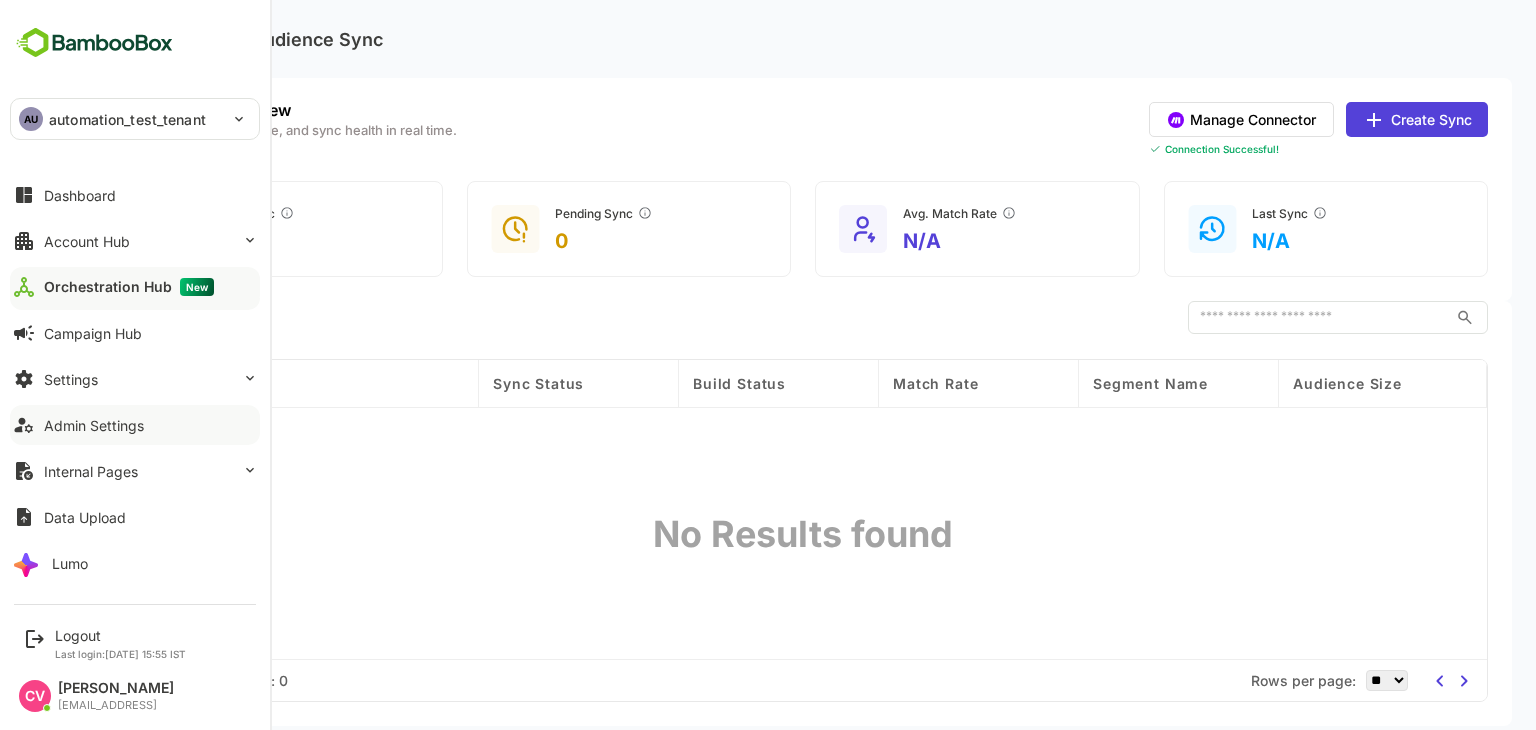 click on "Admin Settings" at bounding box center [94, 425] 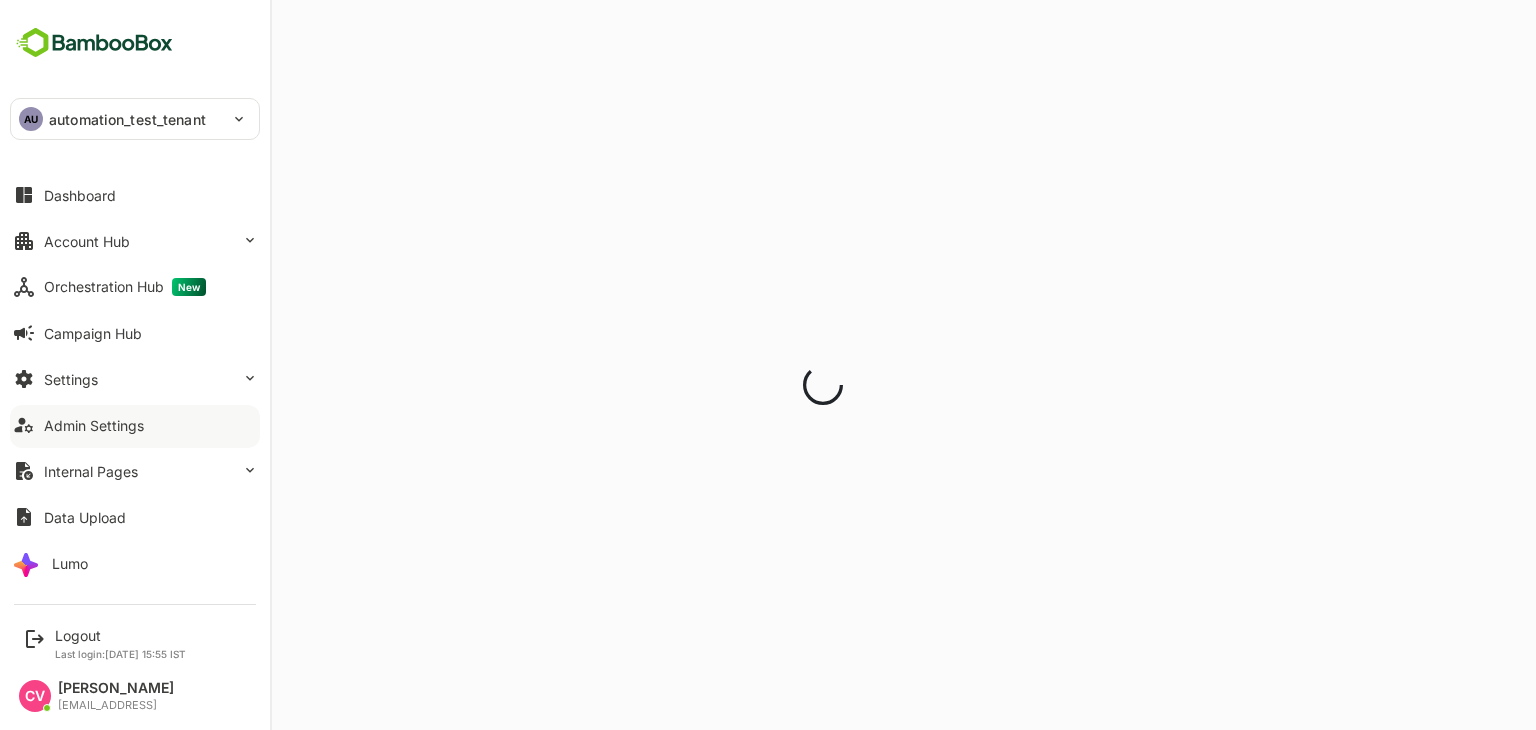 scroll, scrollTop: 0, scrollLeft: 0, axis: both 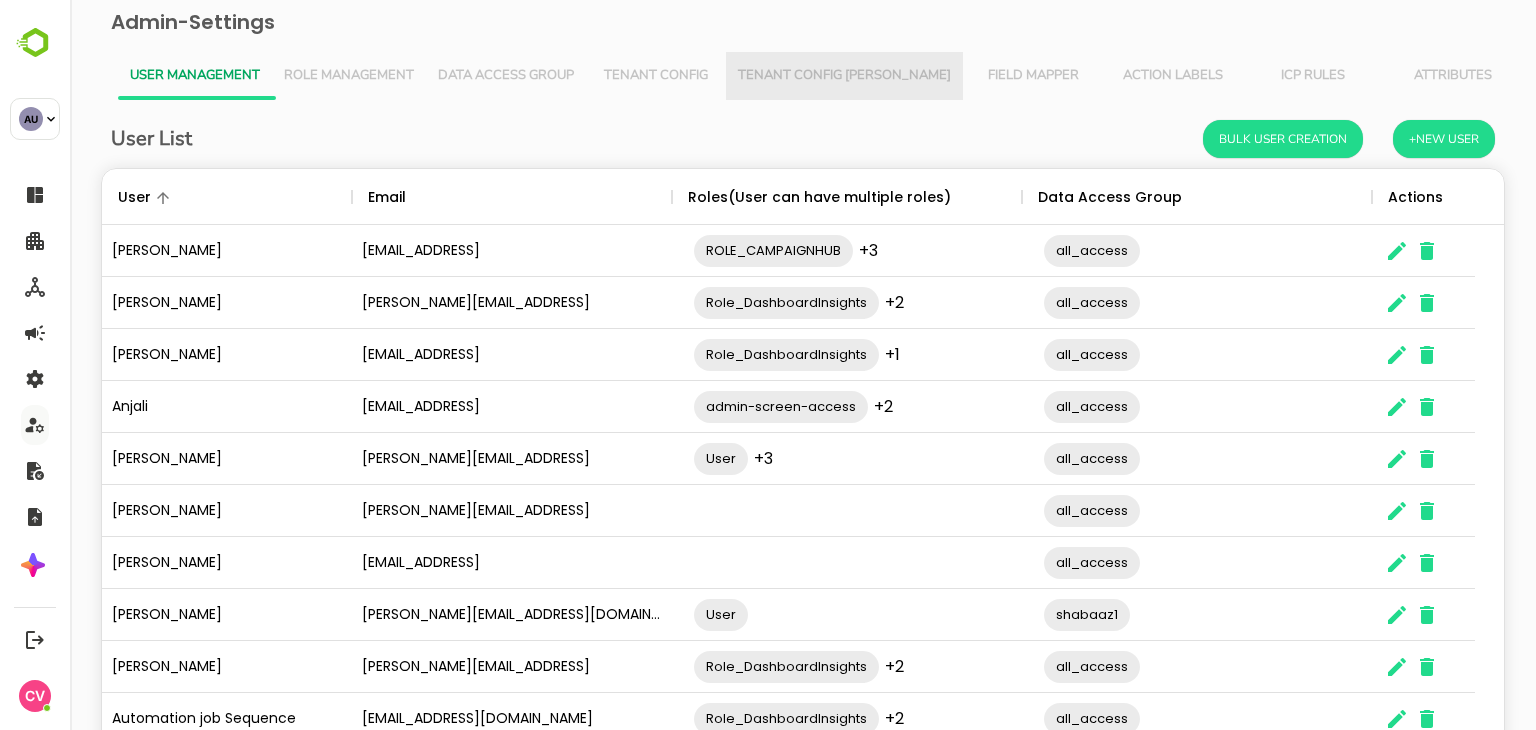 click on "Tenant Config Json" at bounding box center (844, 76) 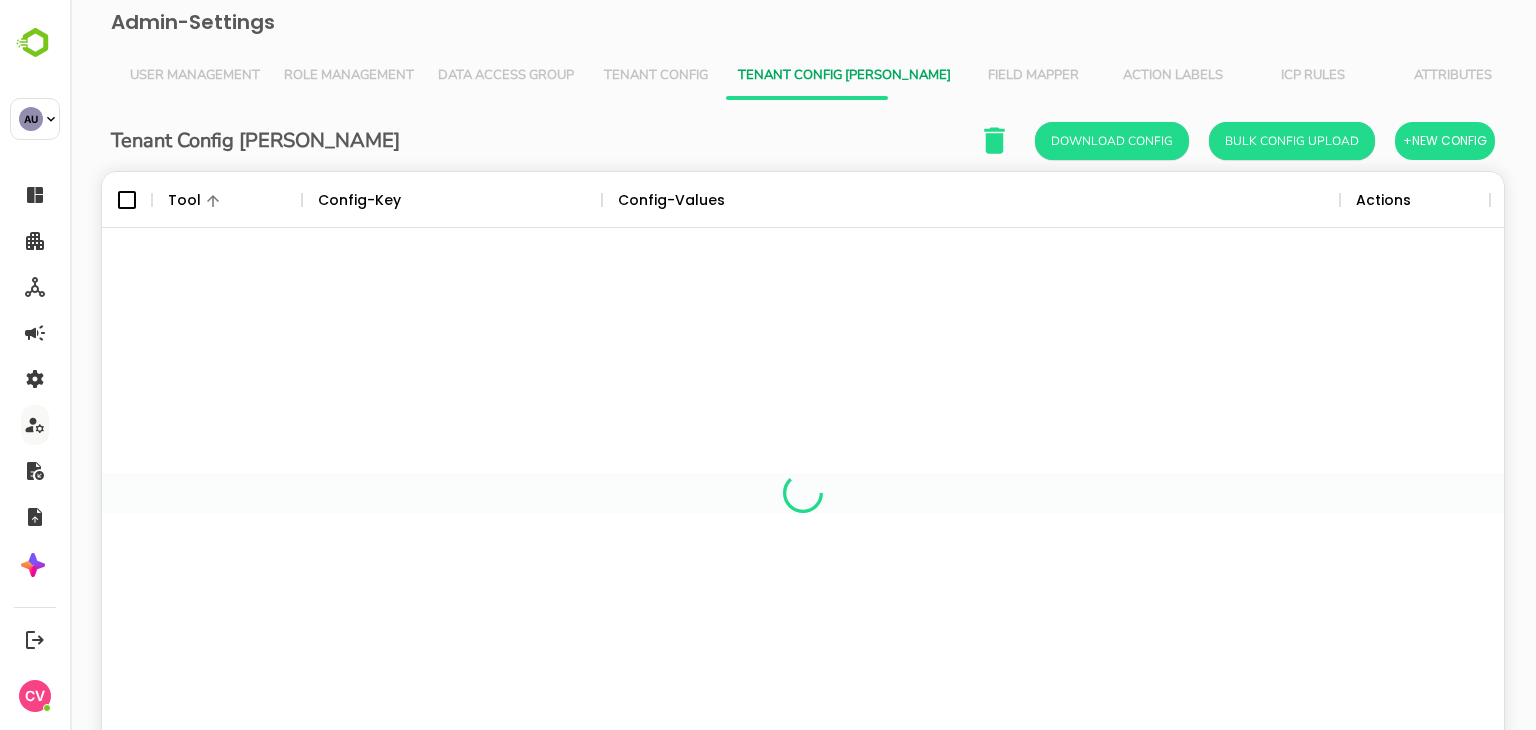 scroll, scrollTop: 16, scrollLeft: 16, axis: both 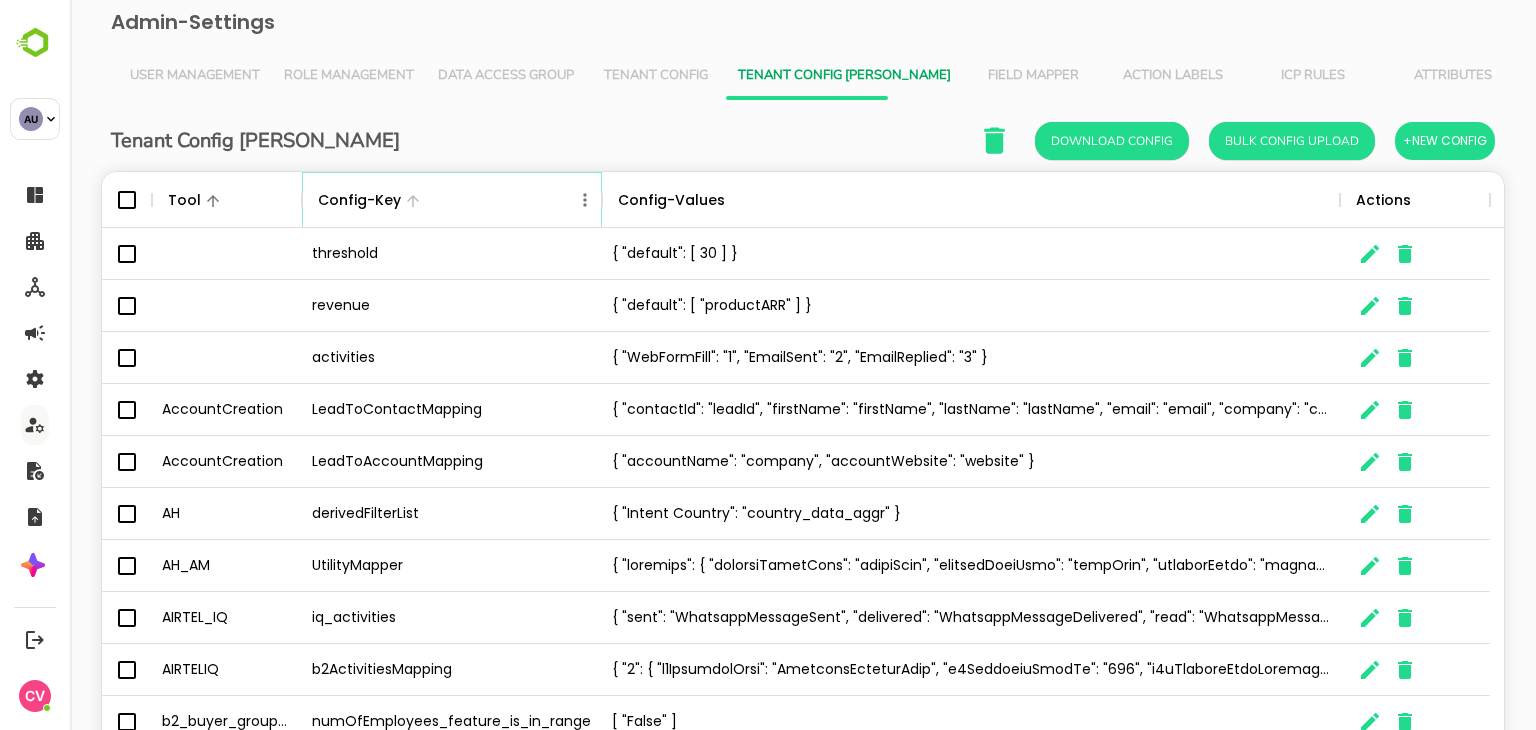 click 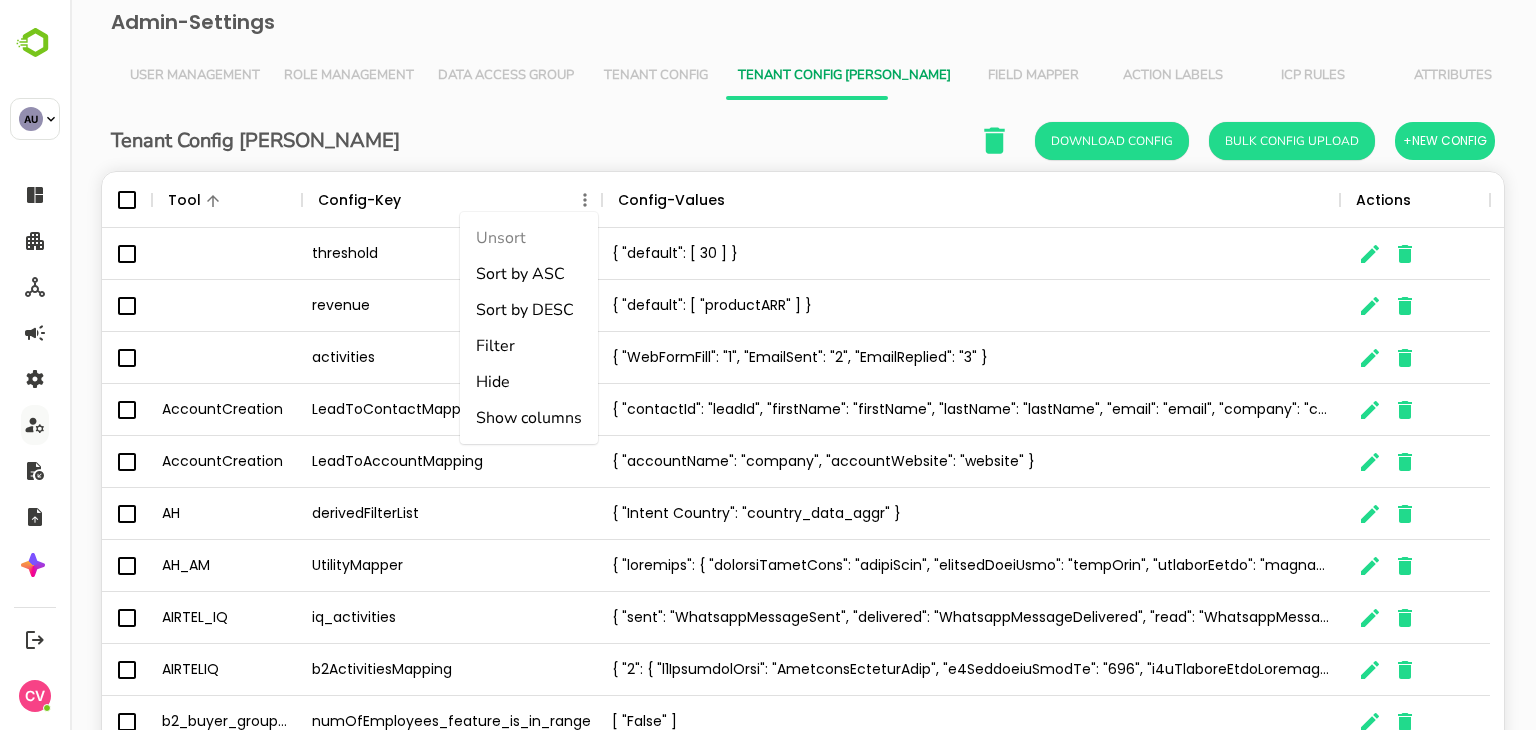 click on "Filter" at bounding box center [529, 346] 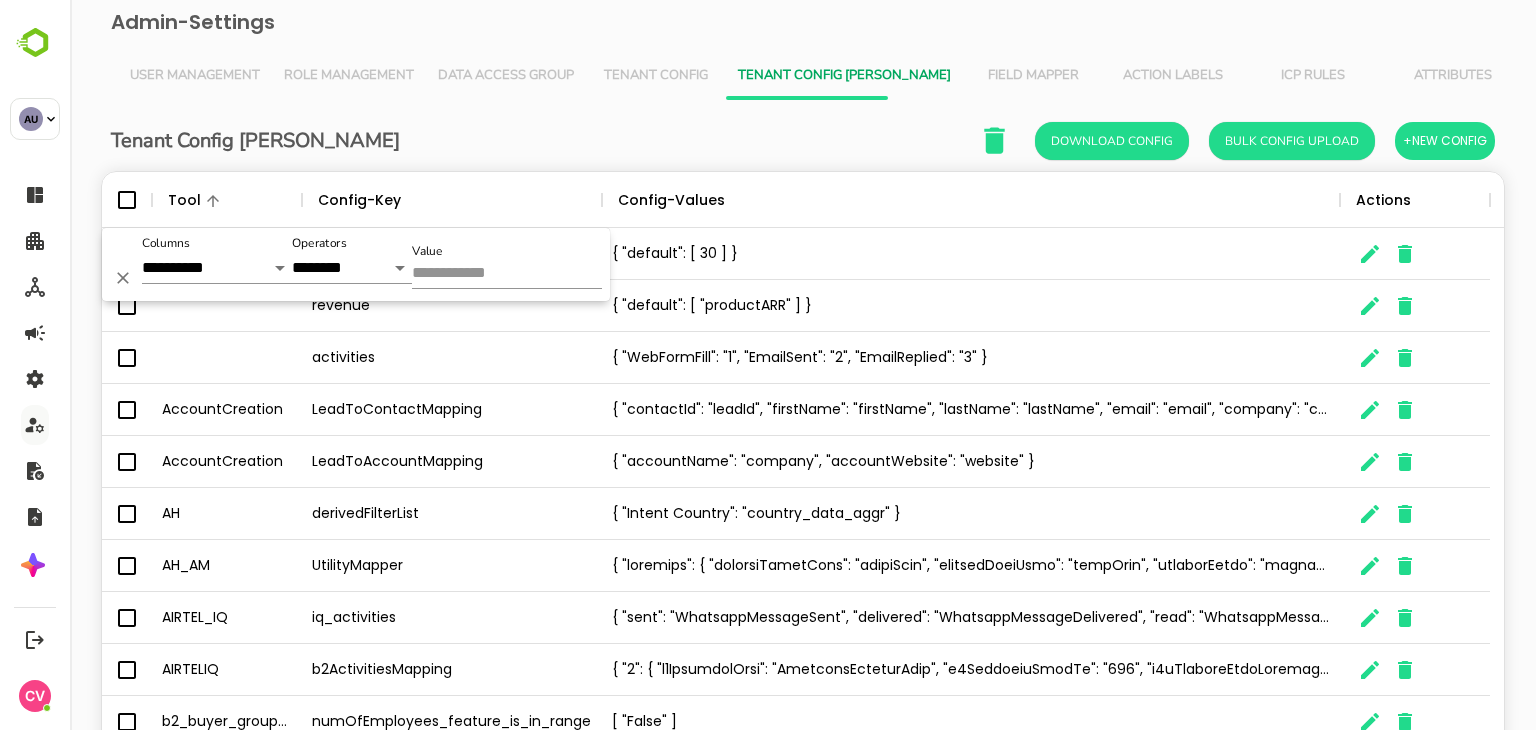 click on "Value" at bounding box center [507, 274] 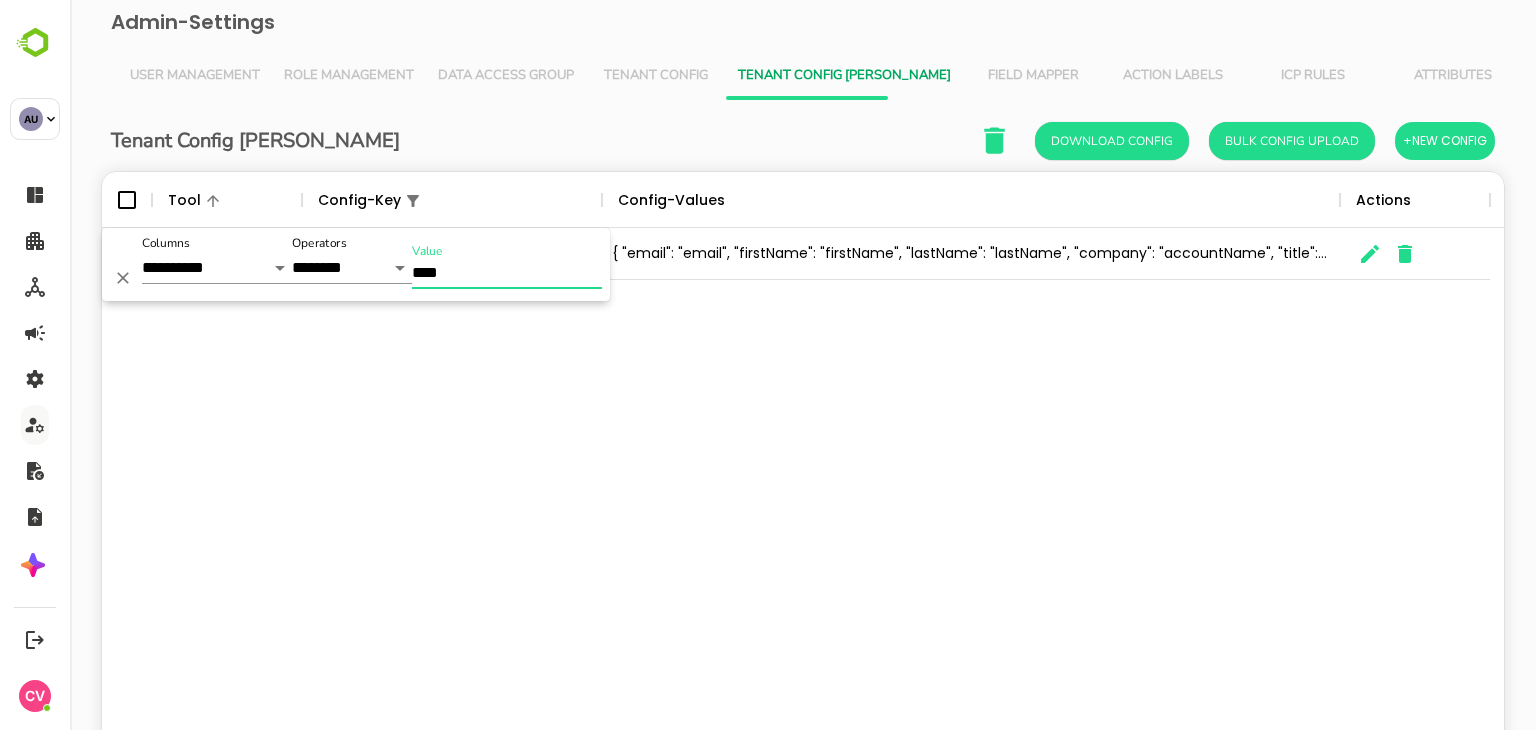 type on "****" 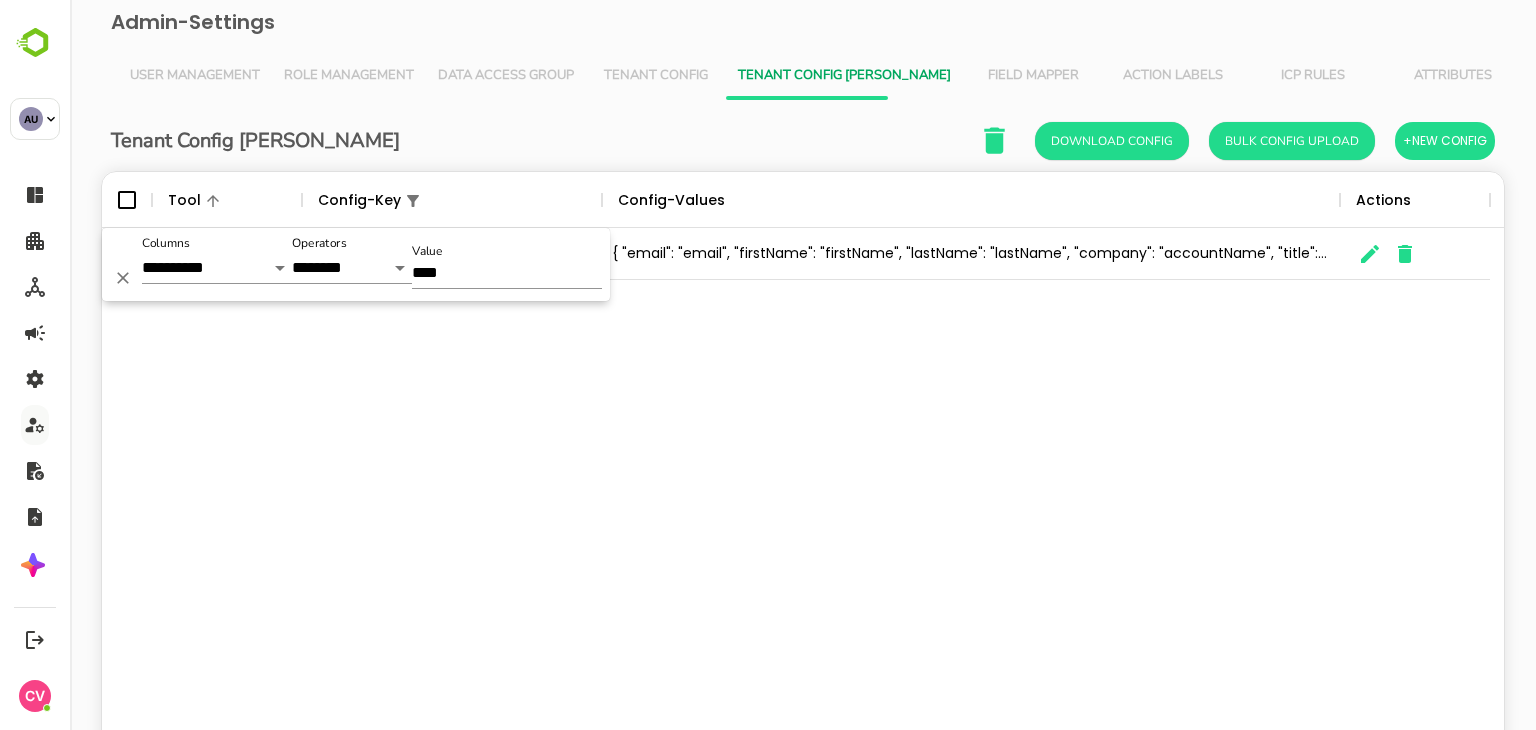 click on "LinkedIn OrchestrationContactMapping {
"email": "email",
"firstName": "firstName",
"lastName": "lastName",
"company": "accountName",
"title": "title"
}" at bounding box center [803, 493] 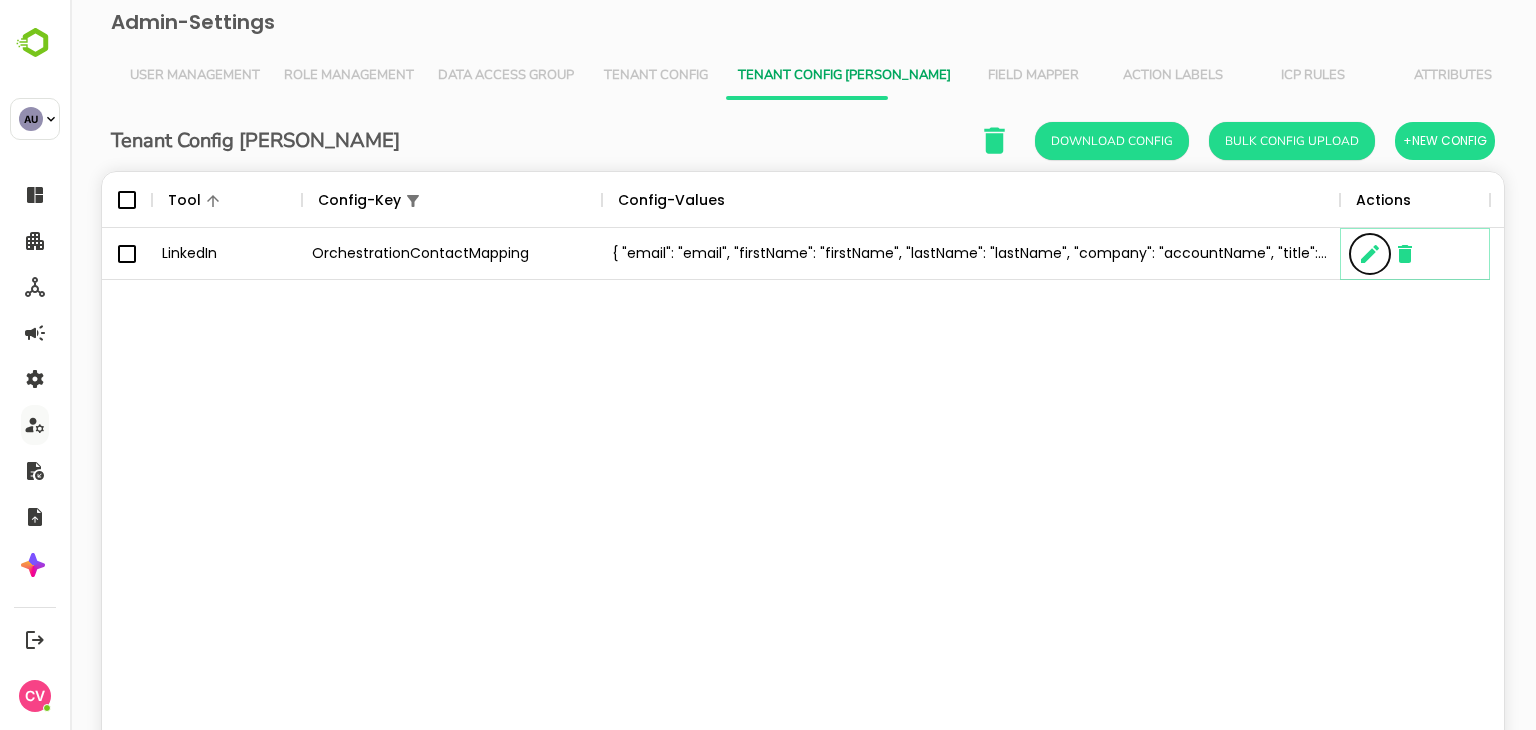 click 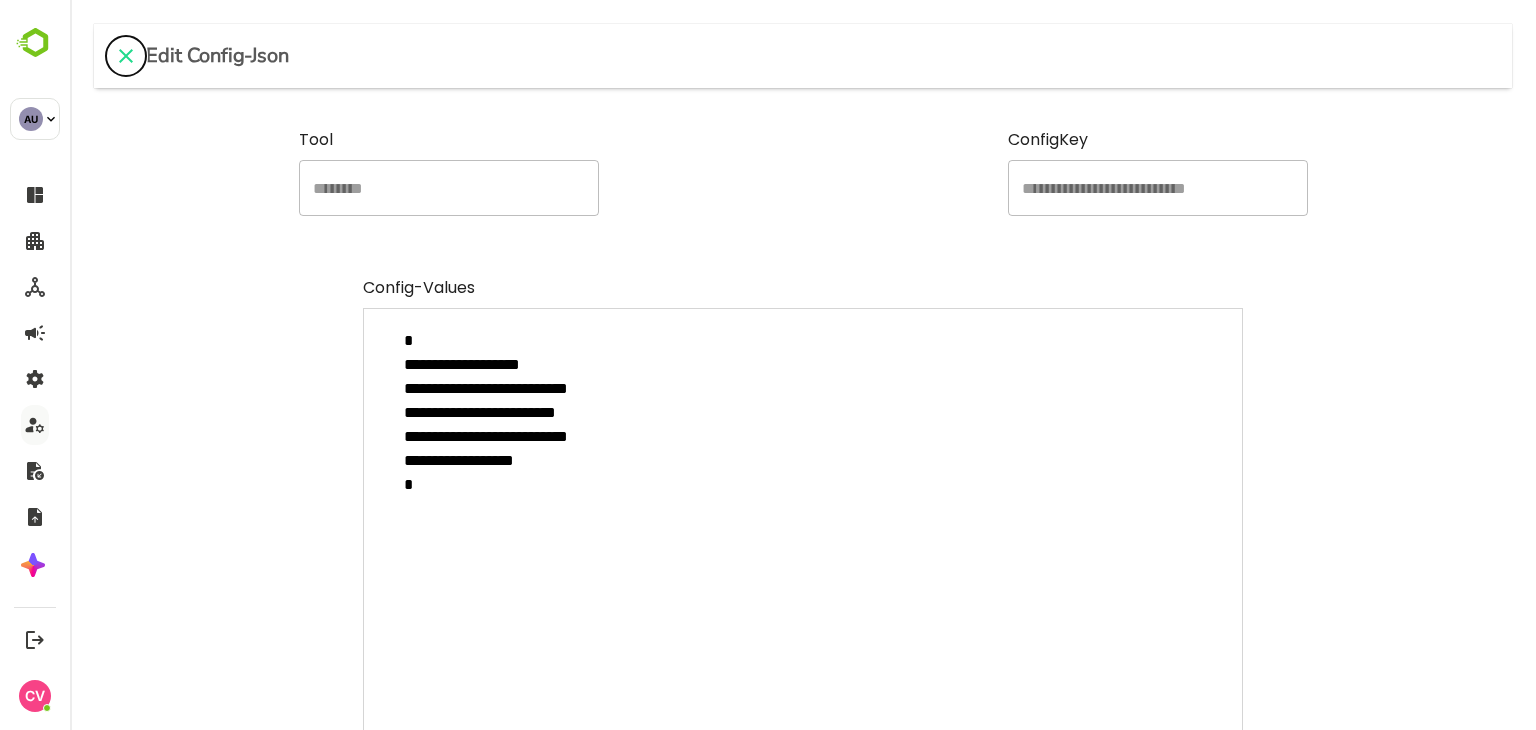 click 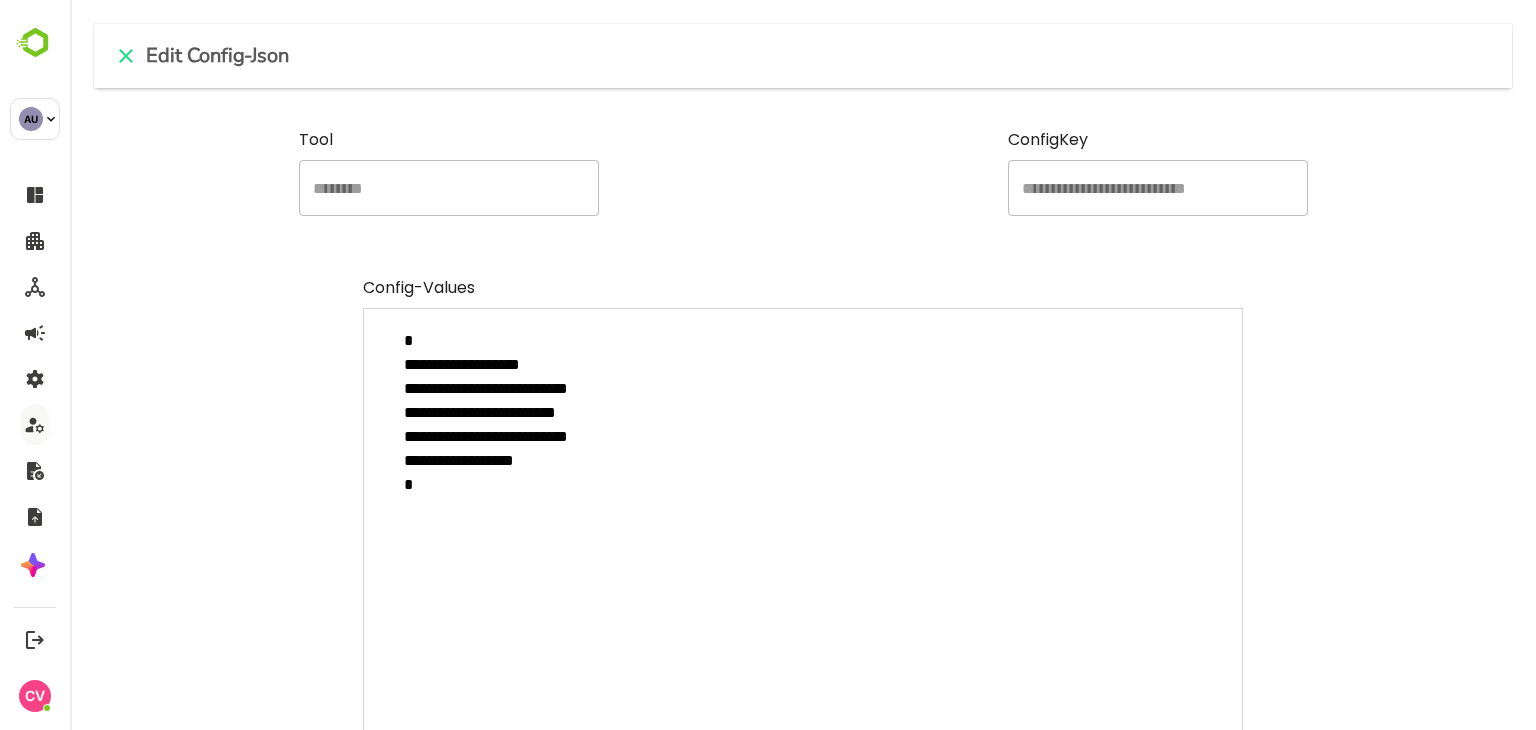 type on "*" 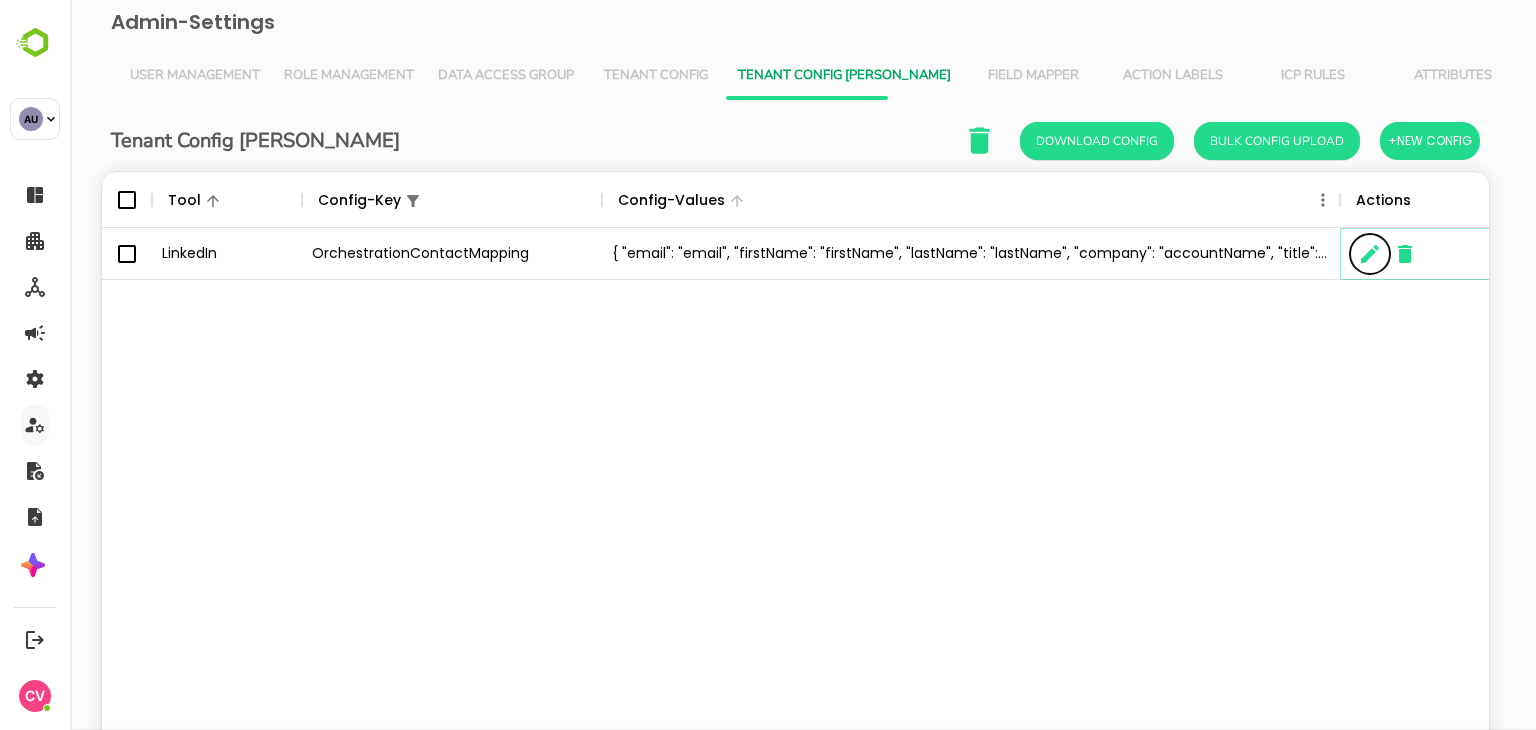 scroll, scrollTop: 16, scrollLeft: 16, axis: both 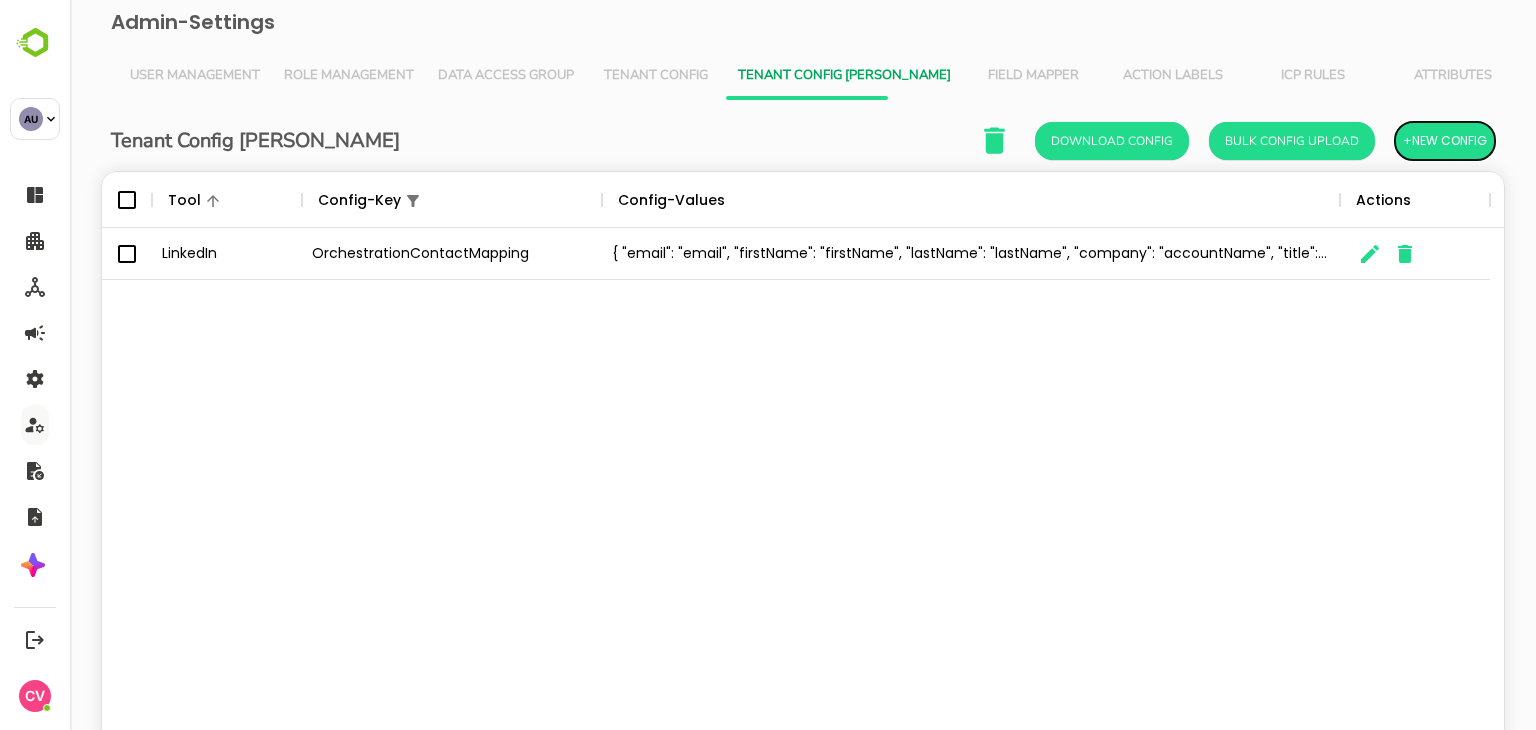 click on "+New Config" at bounding box center (1445, 141) 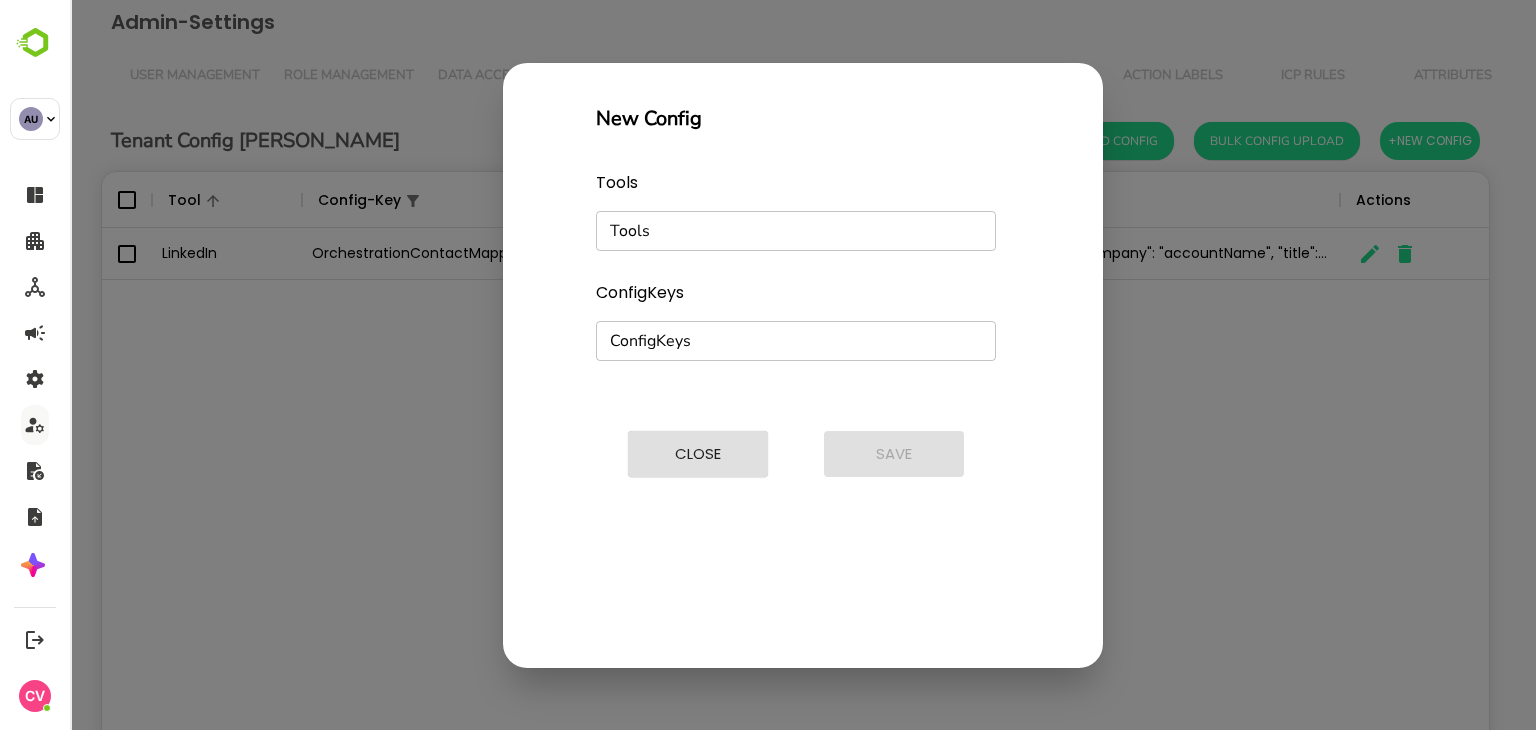 click on "Tools" at bounding box center [779, 231] 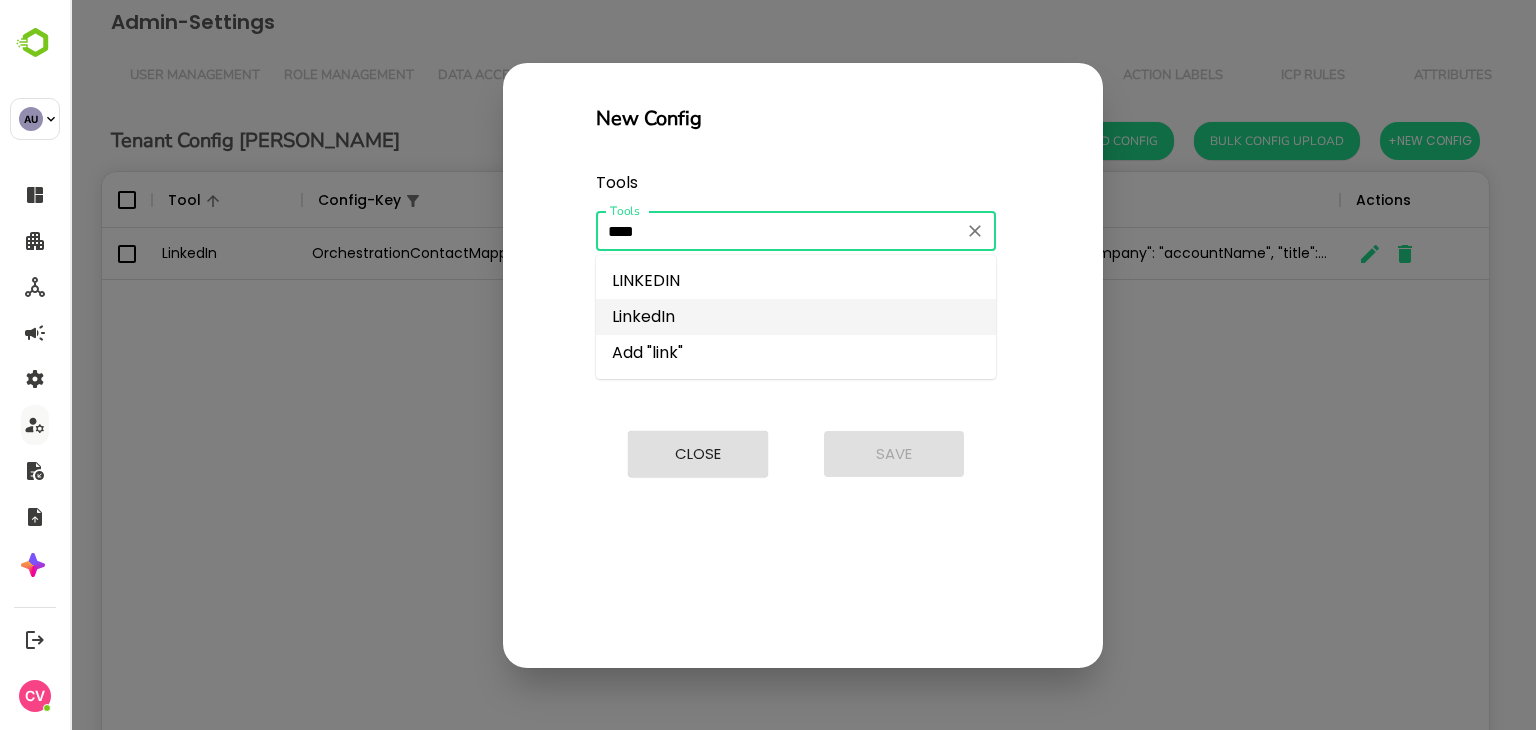 click on "LinkedIn" at bounding box center (796, 317) 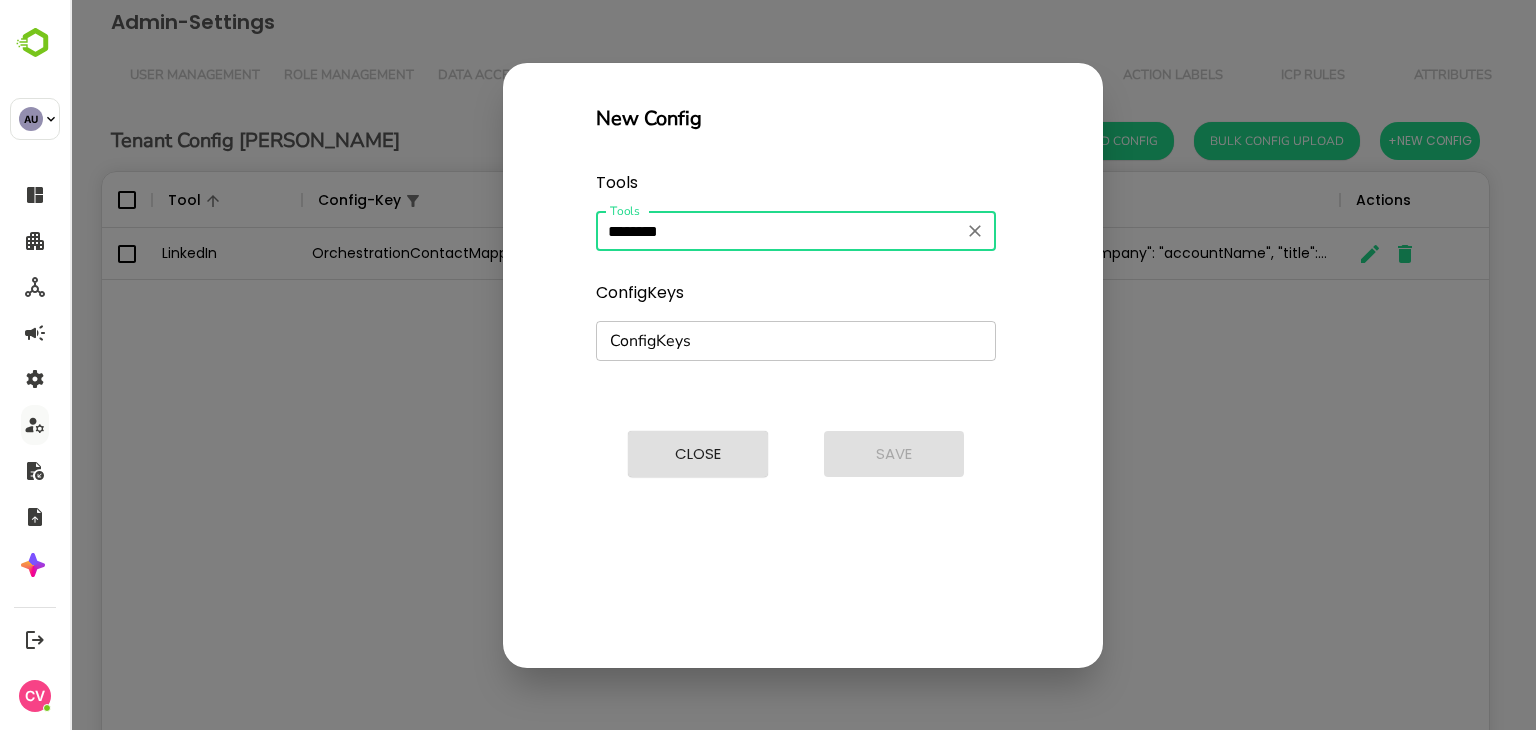click on "ConfigKeys" at bounding box center (796, 341) 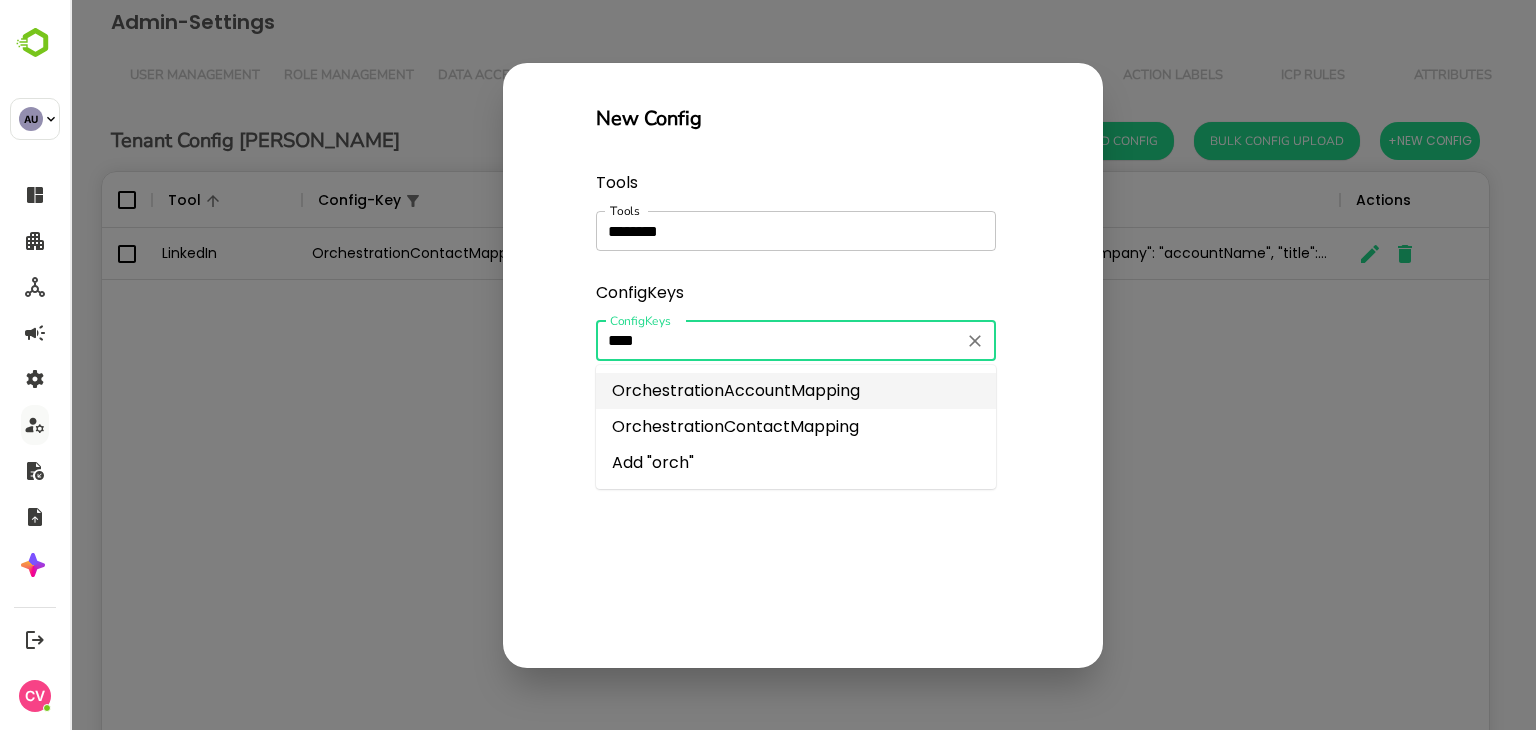 click on "OrchestrationAccountMapping" at bounding box center [796, 391] 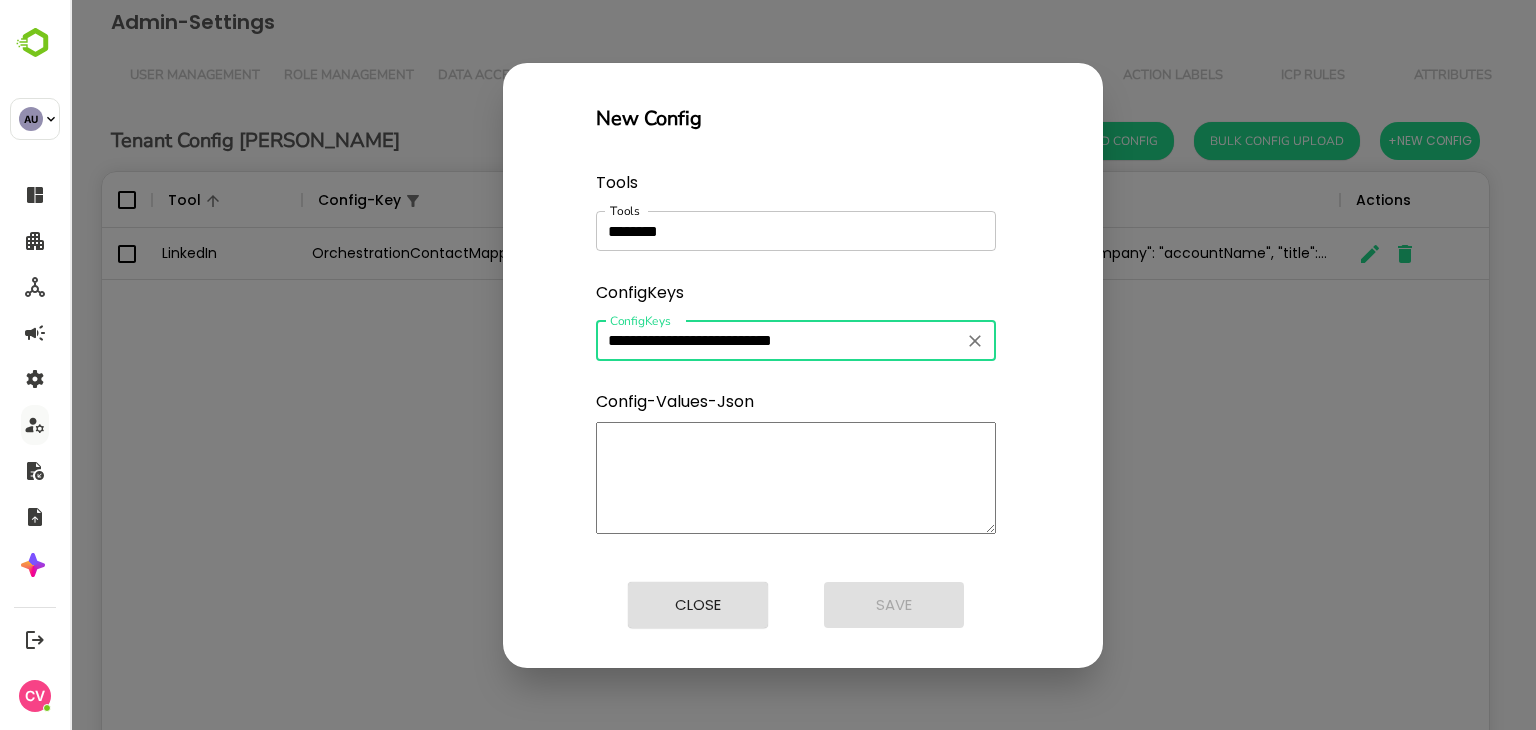 type on "**********" 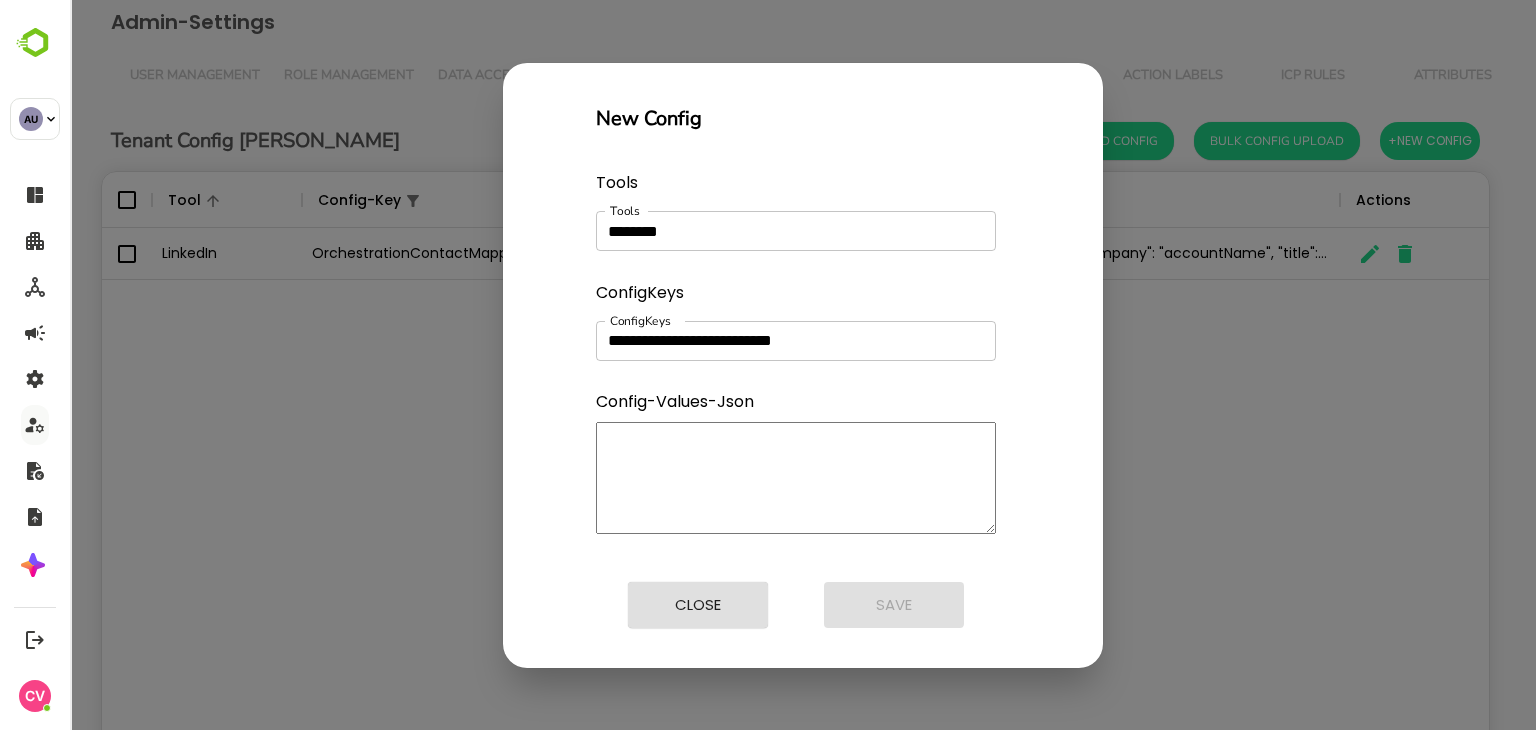 paste on "**********" 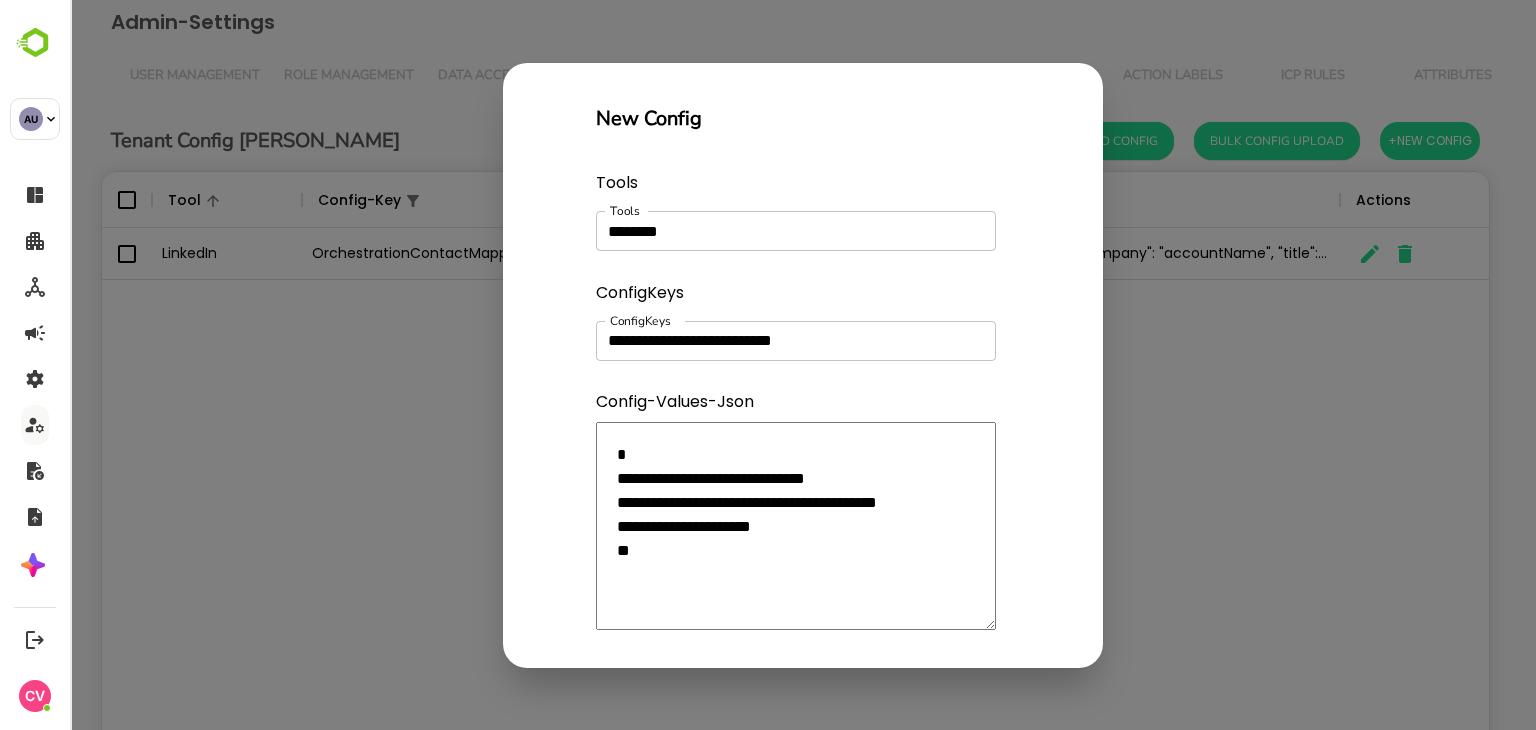 scroll, scrollTop: 84, scrollLeft: 0, axis: vertical 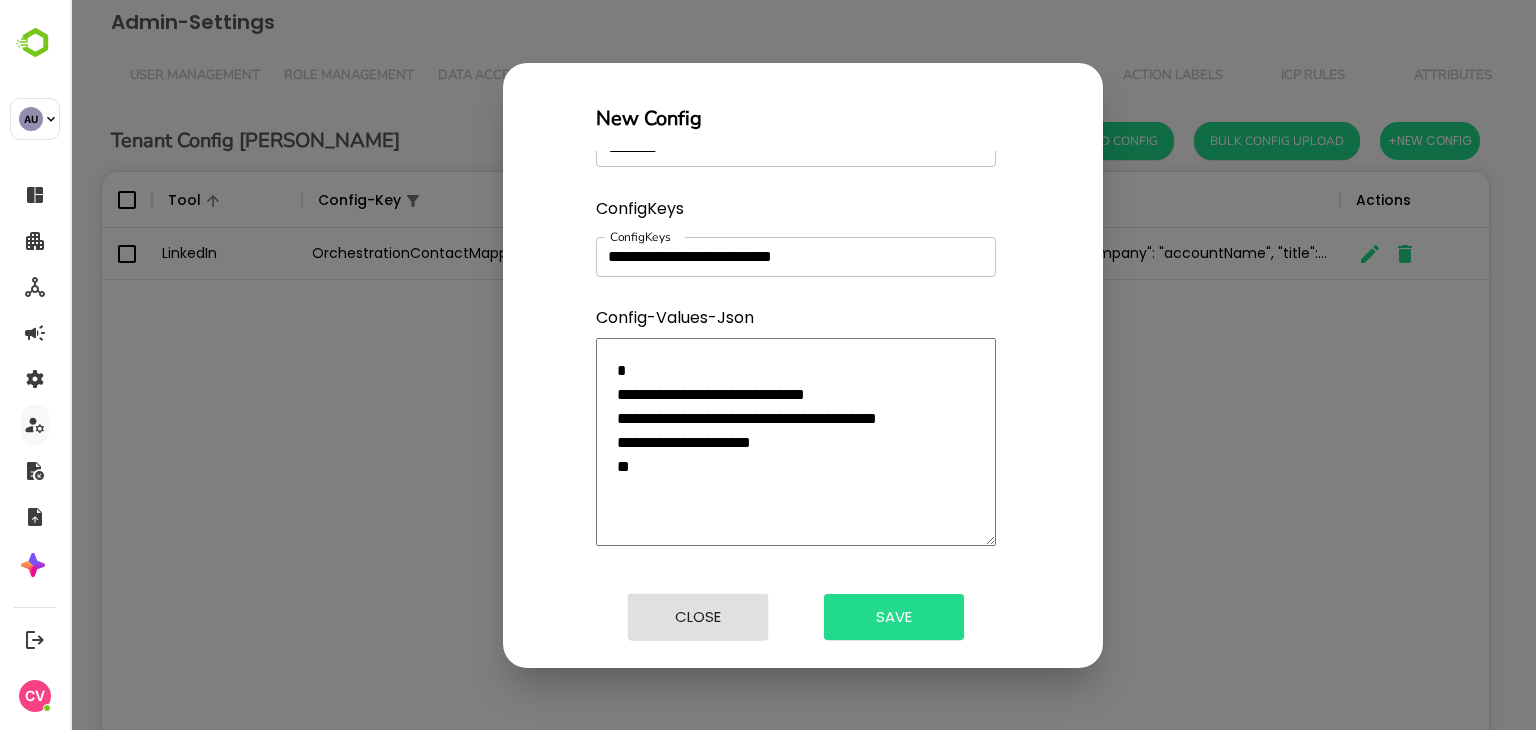 type on "**********" 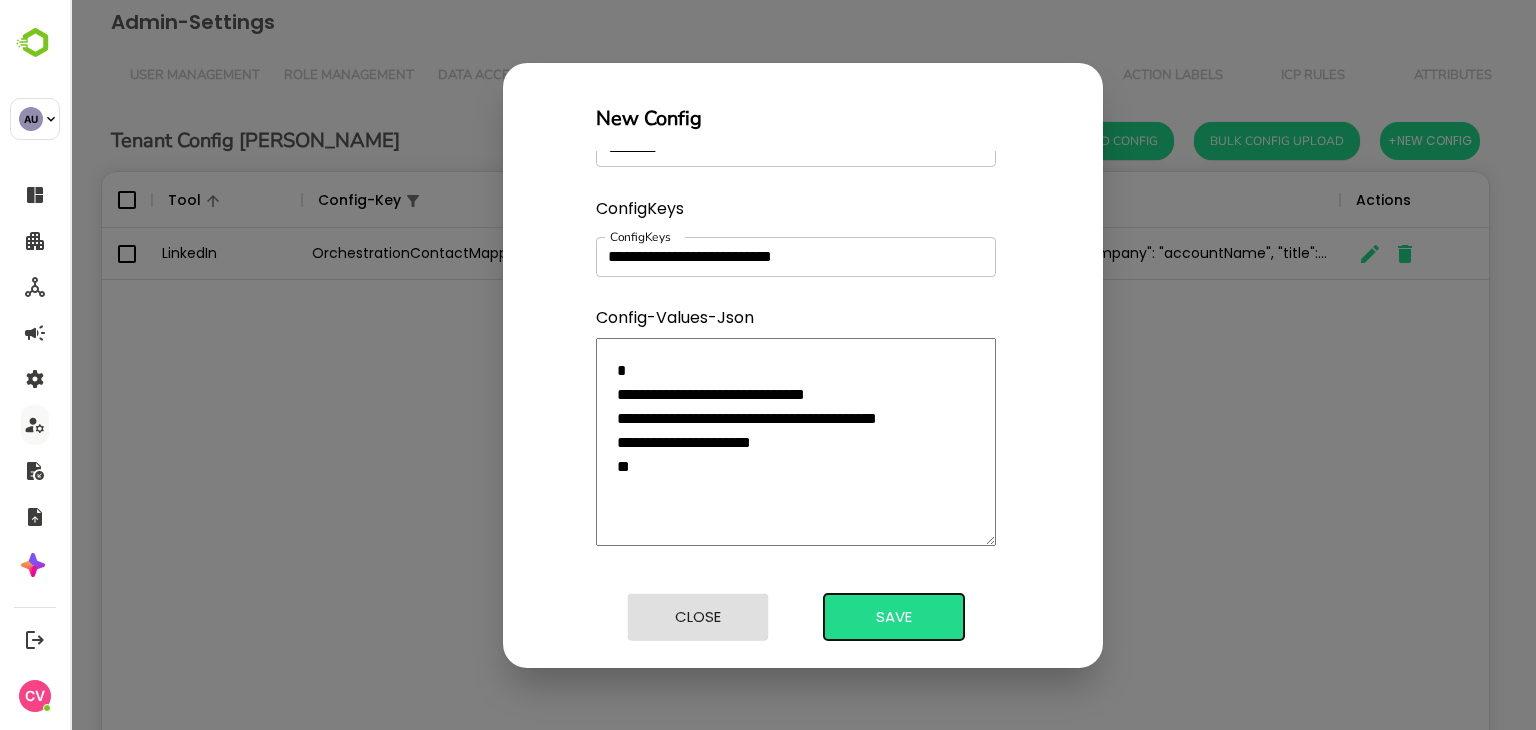 click on "Save" at bounding box center [894, 617] 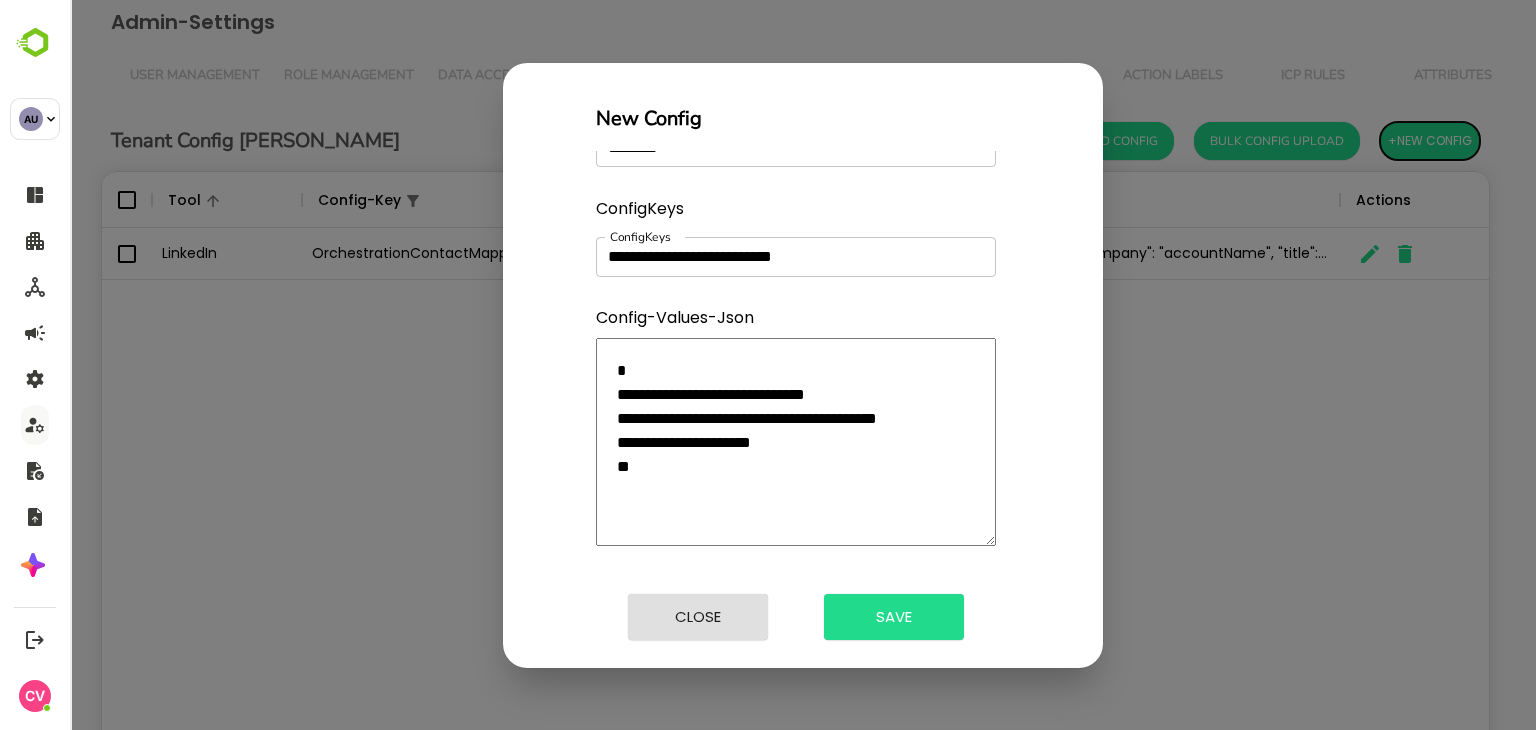 type 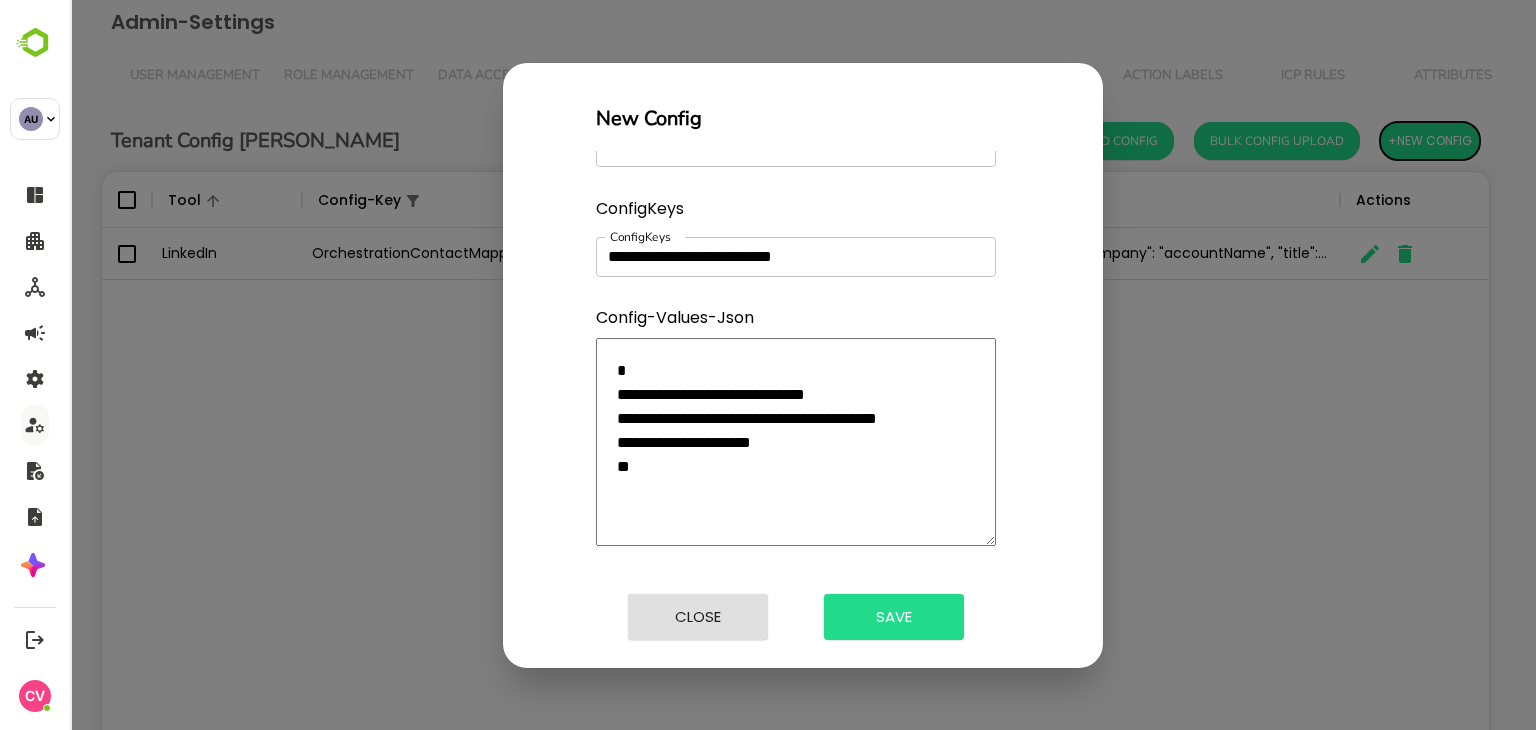 type 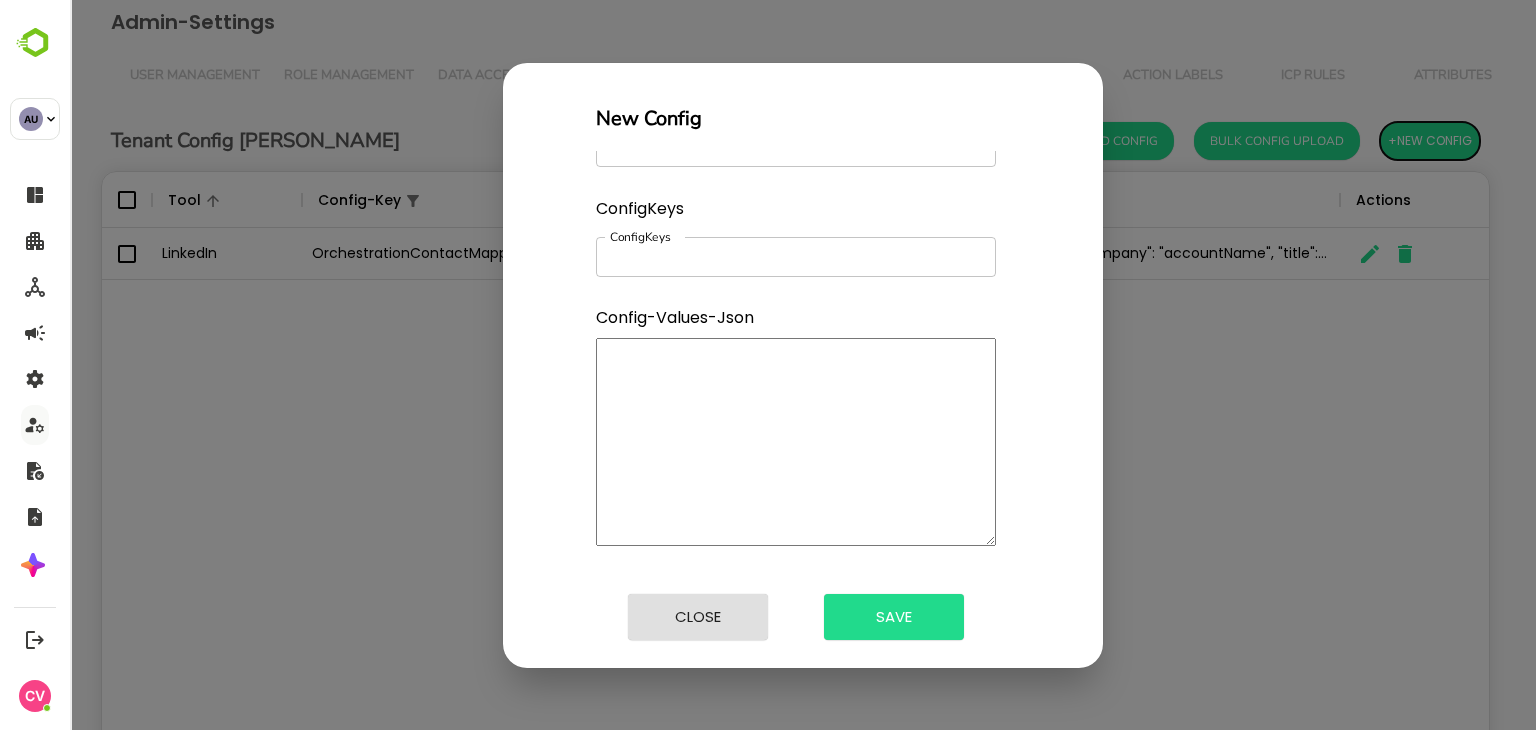 scroll, scrollTop: 0, scrollLeft: 0, axis: both 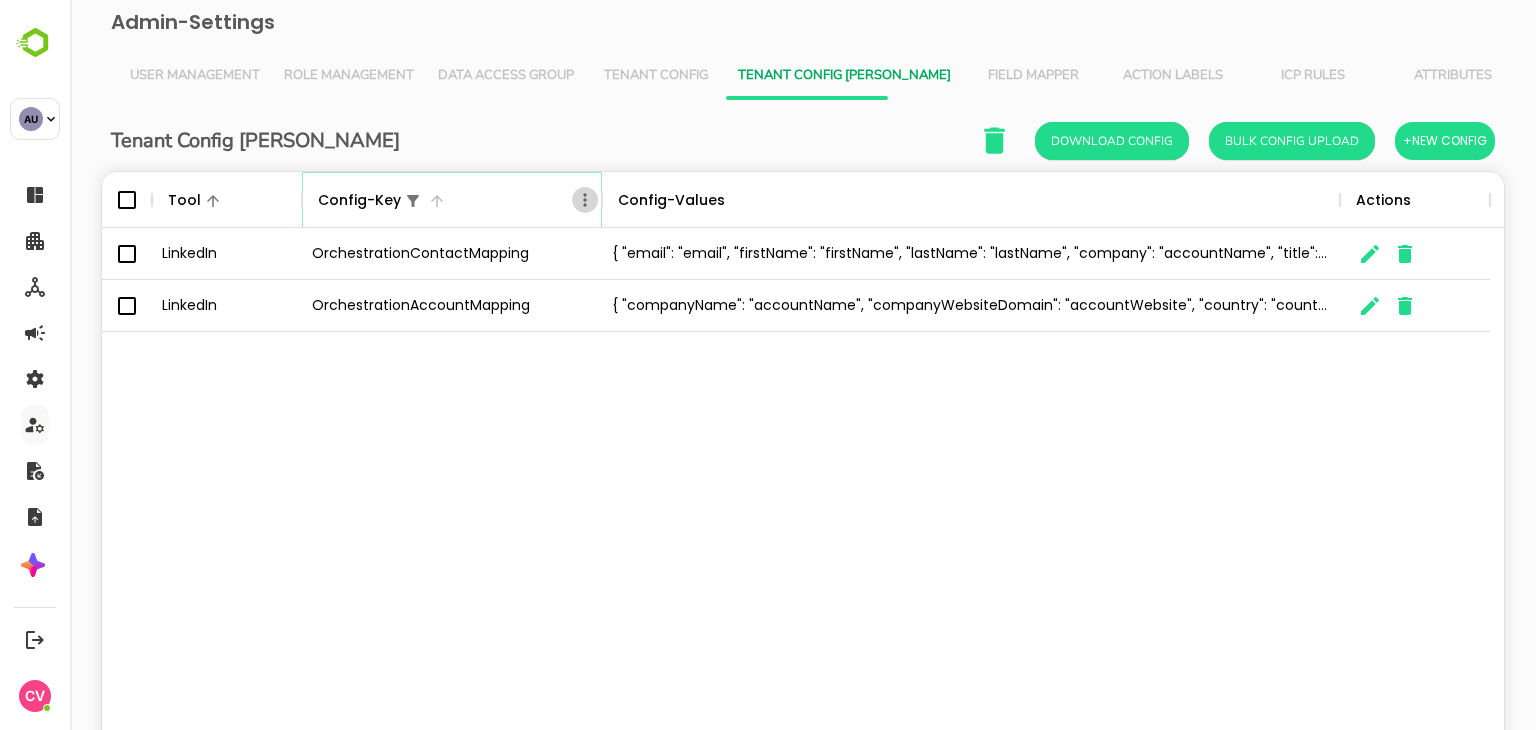 click 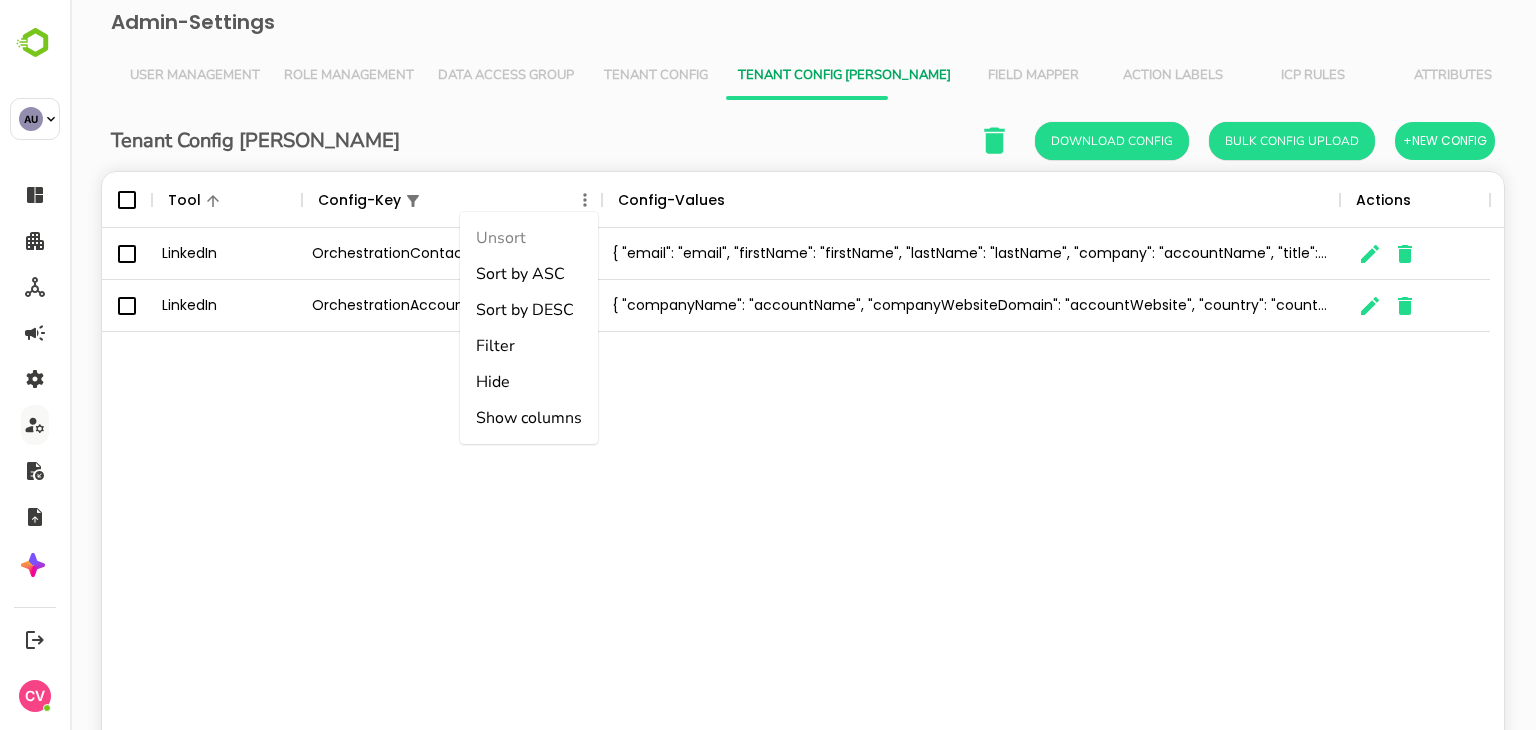 click on "Filter" at bounding box center (529, 346) 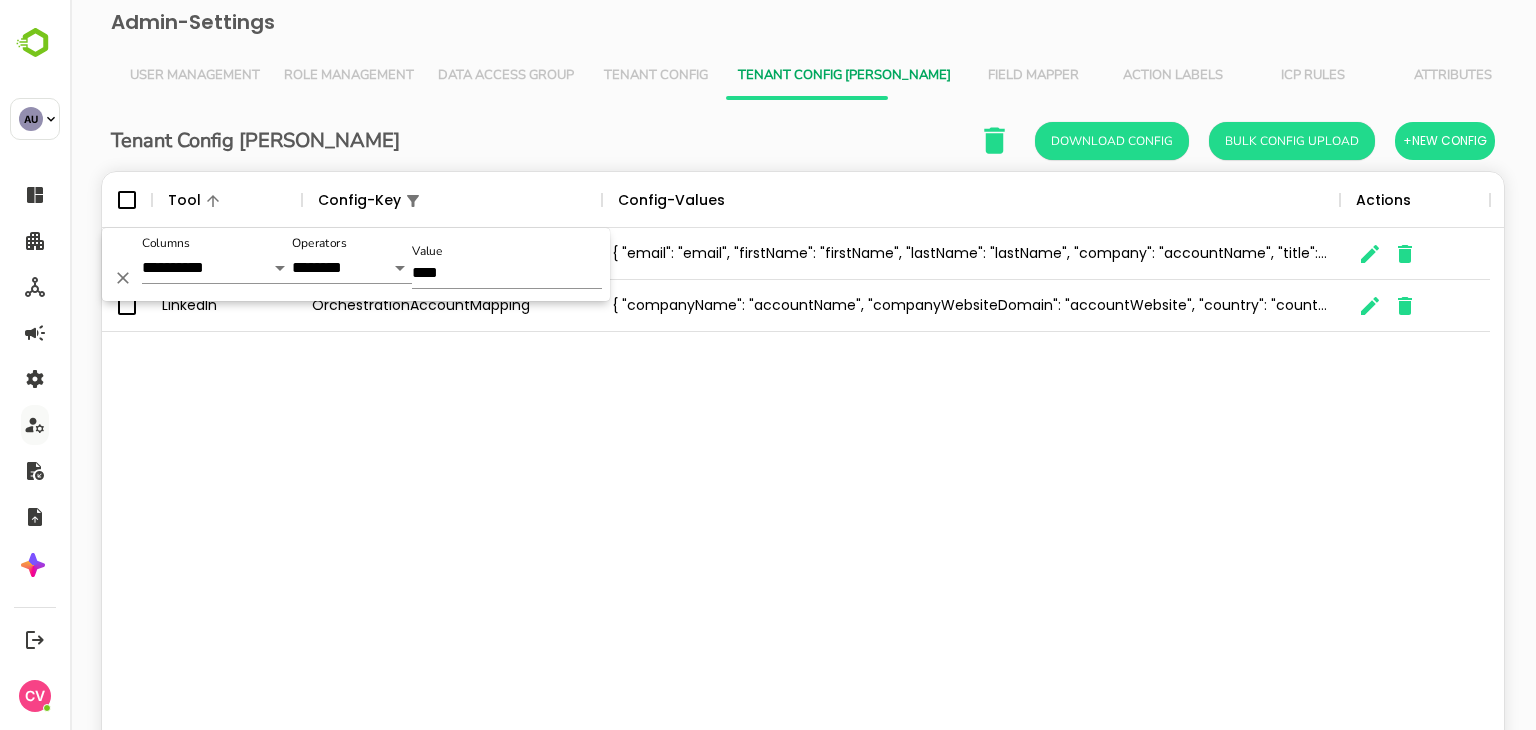 click on "****" at bounding box center (507, 274) 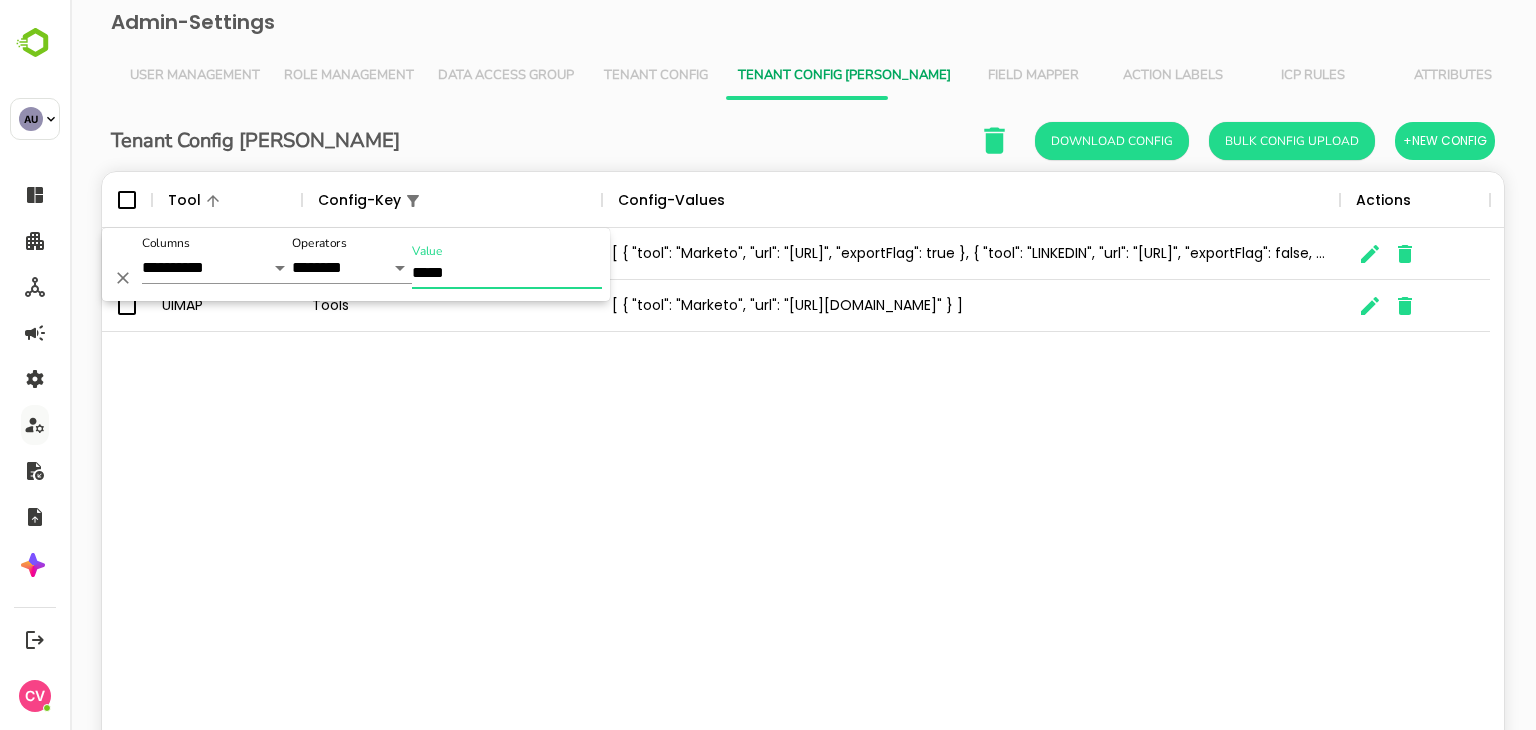 type on "*****" 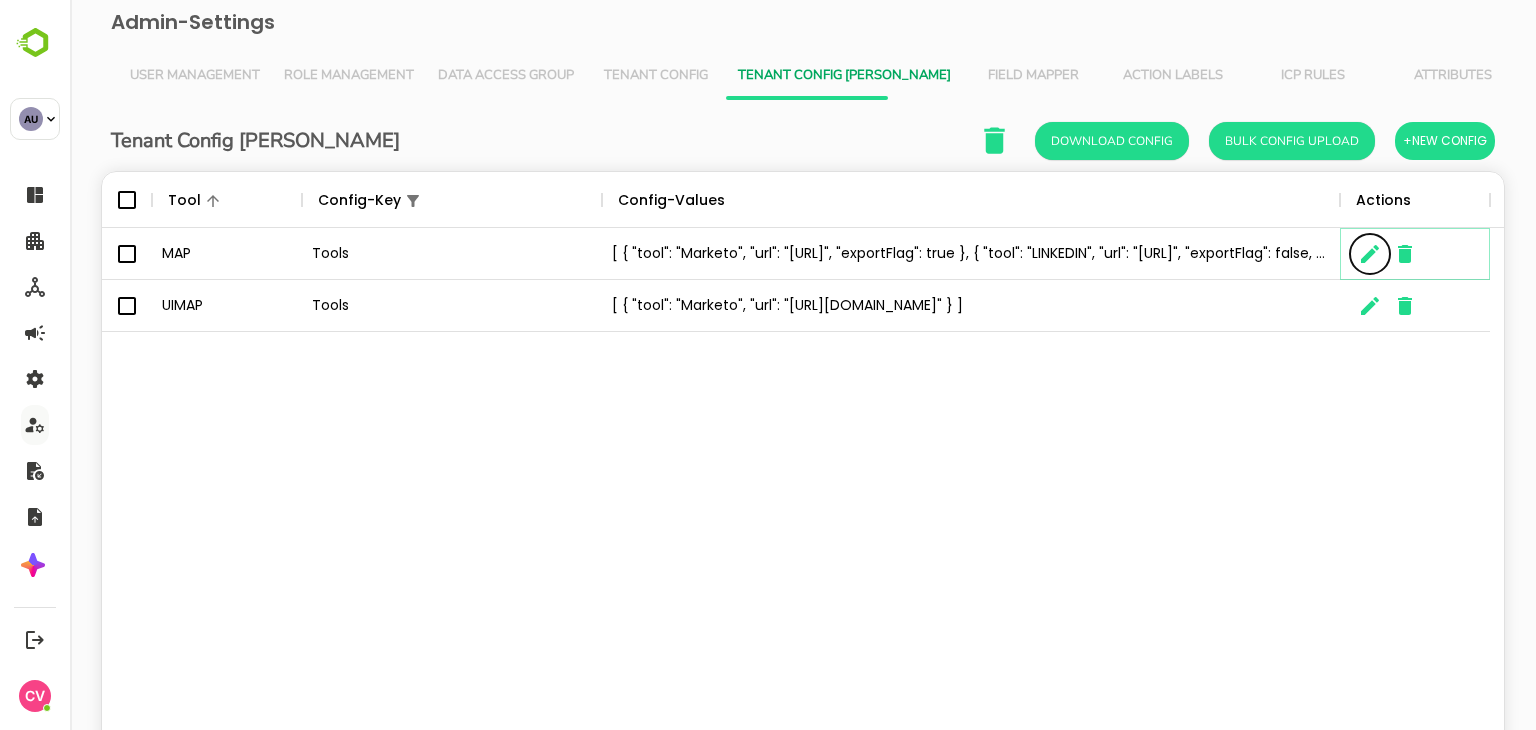 click 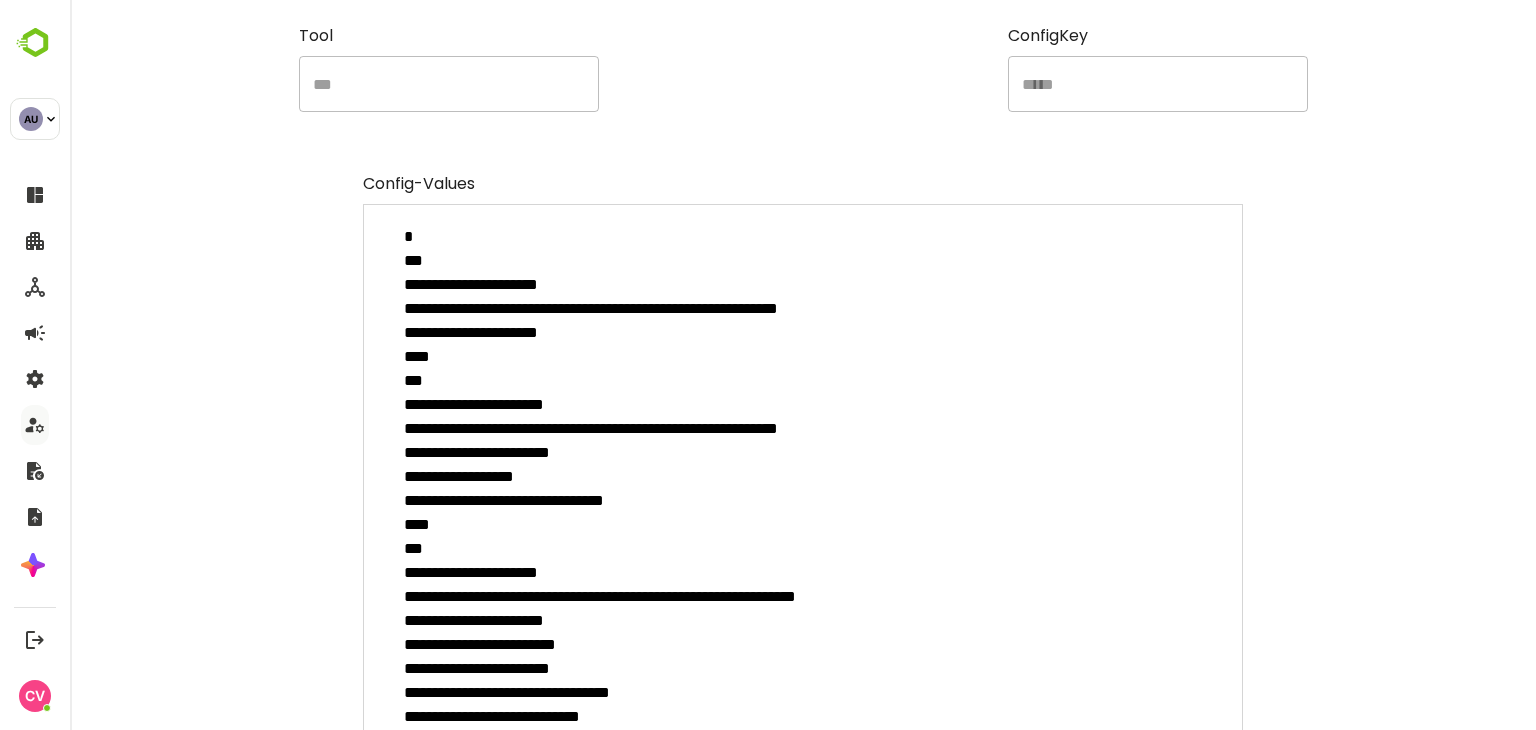 scroll, scrollTop: 0, scrollLeft: 0, axis: both 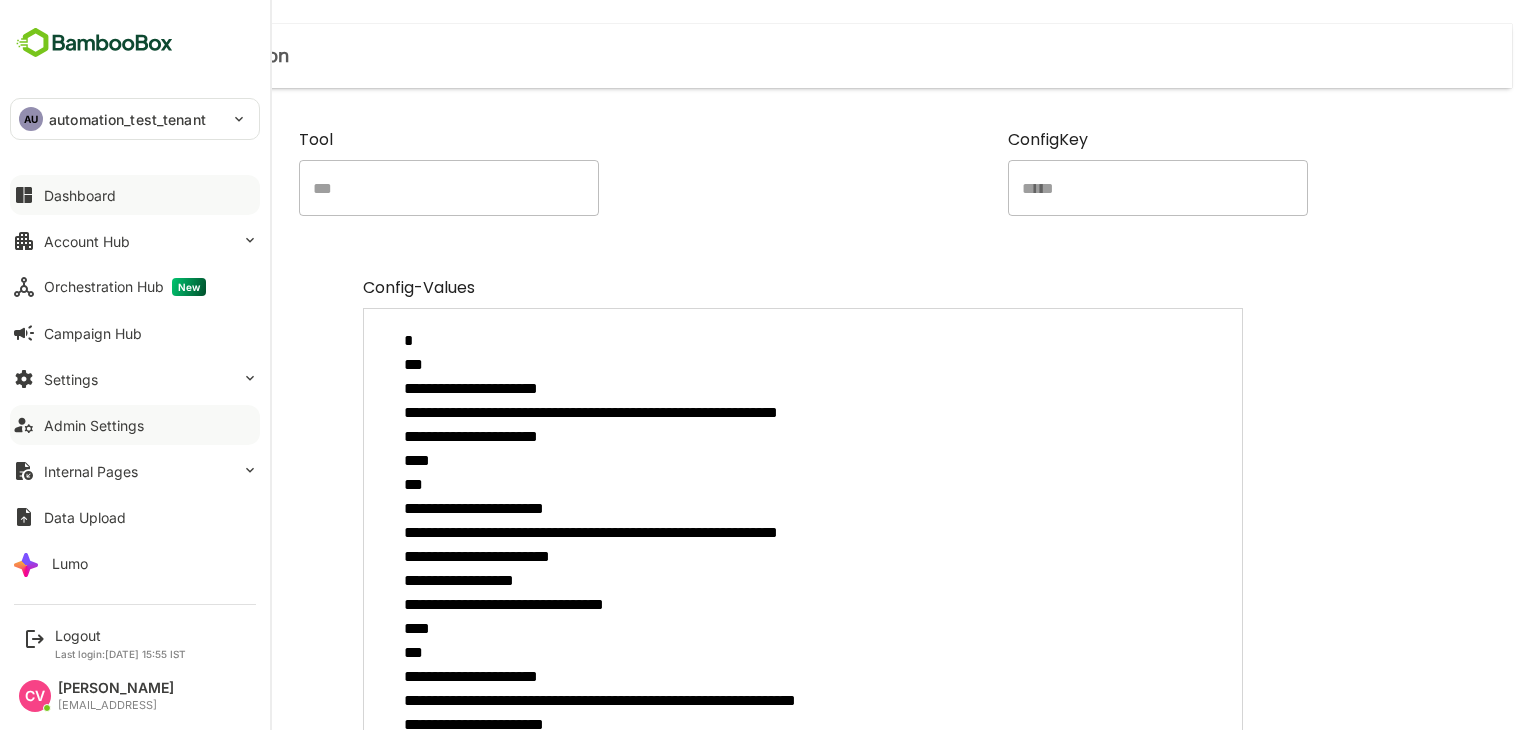 click on "Dashboard" at bounding box center (80, 195) 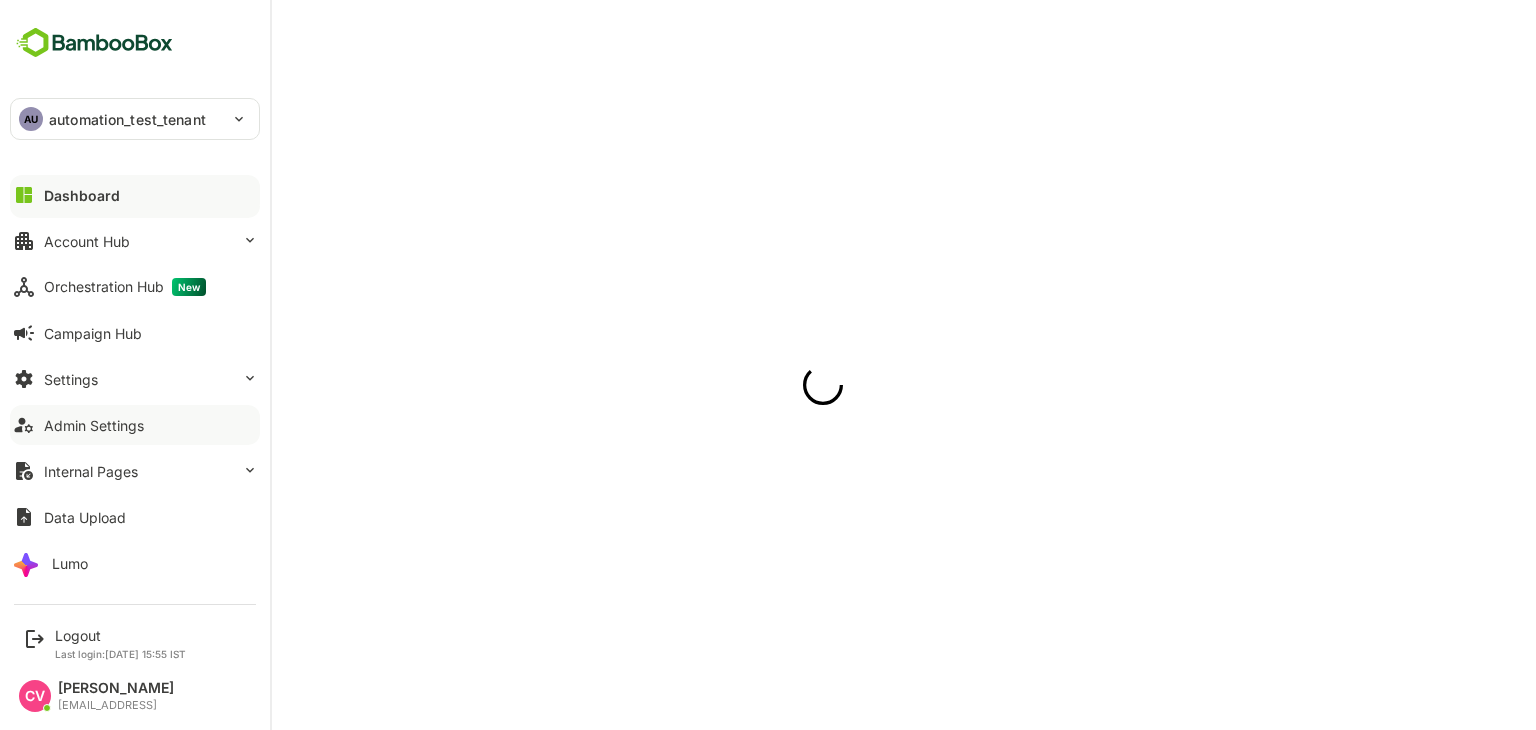 scroll, scrollTop: 0, scrollLeft: 0, axis: both 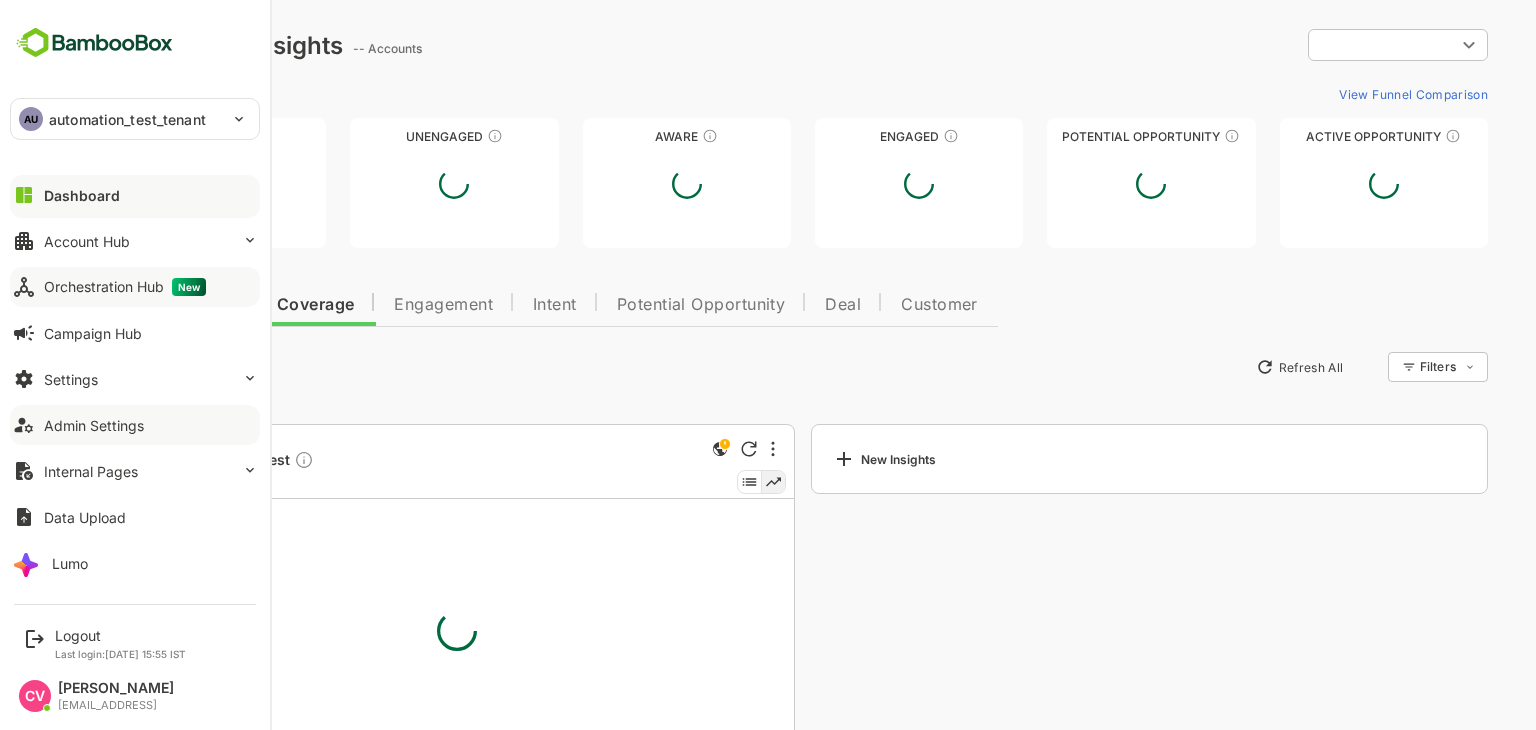 type on "**********" 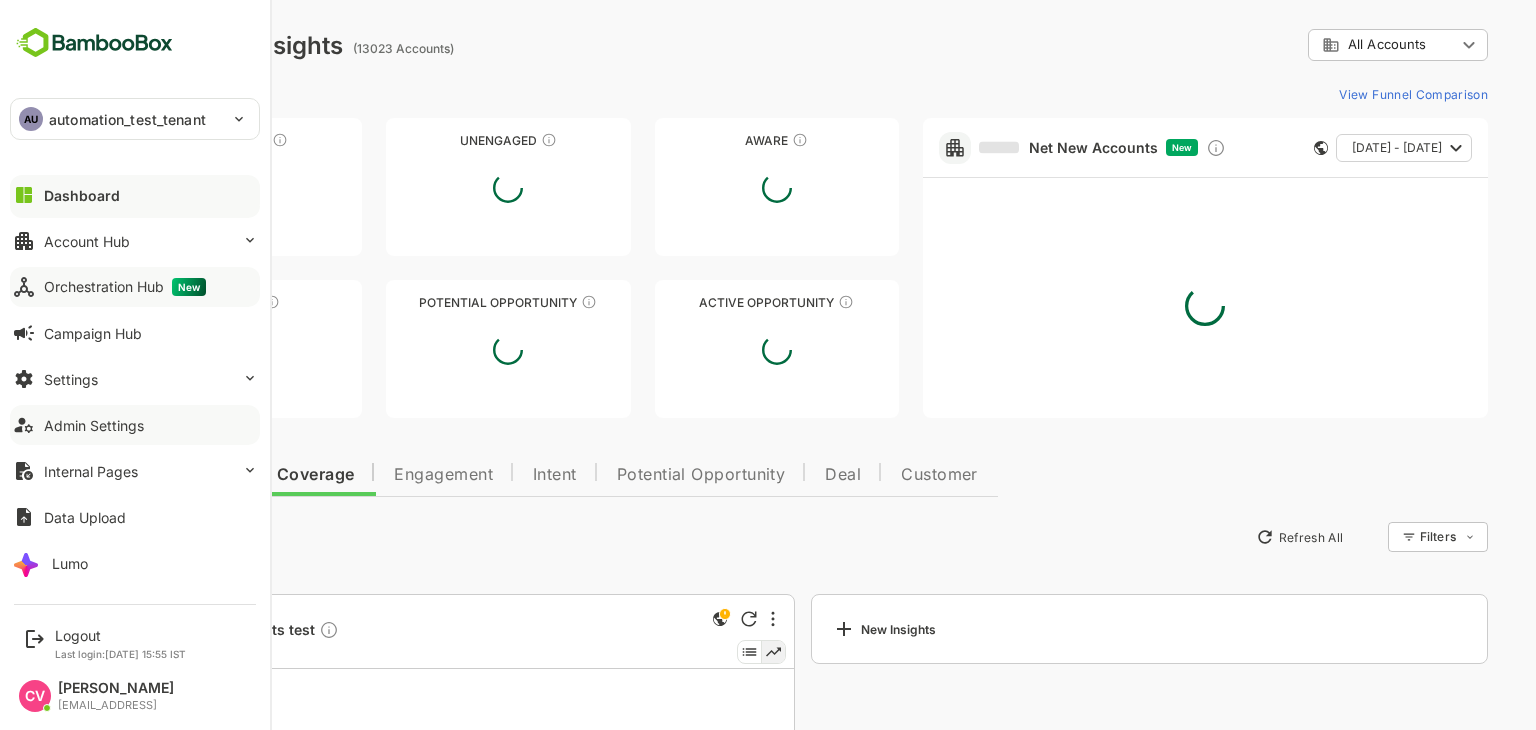 click on "Orchestration Hub New" at bounding box center [125, 287] 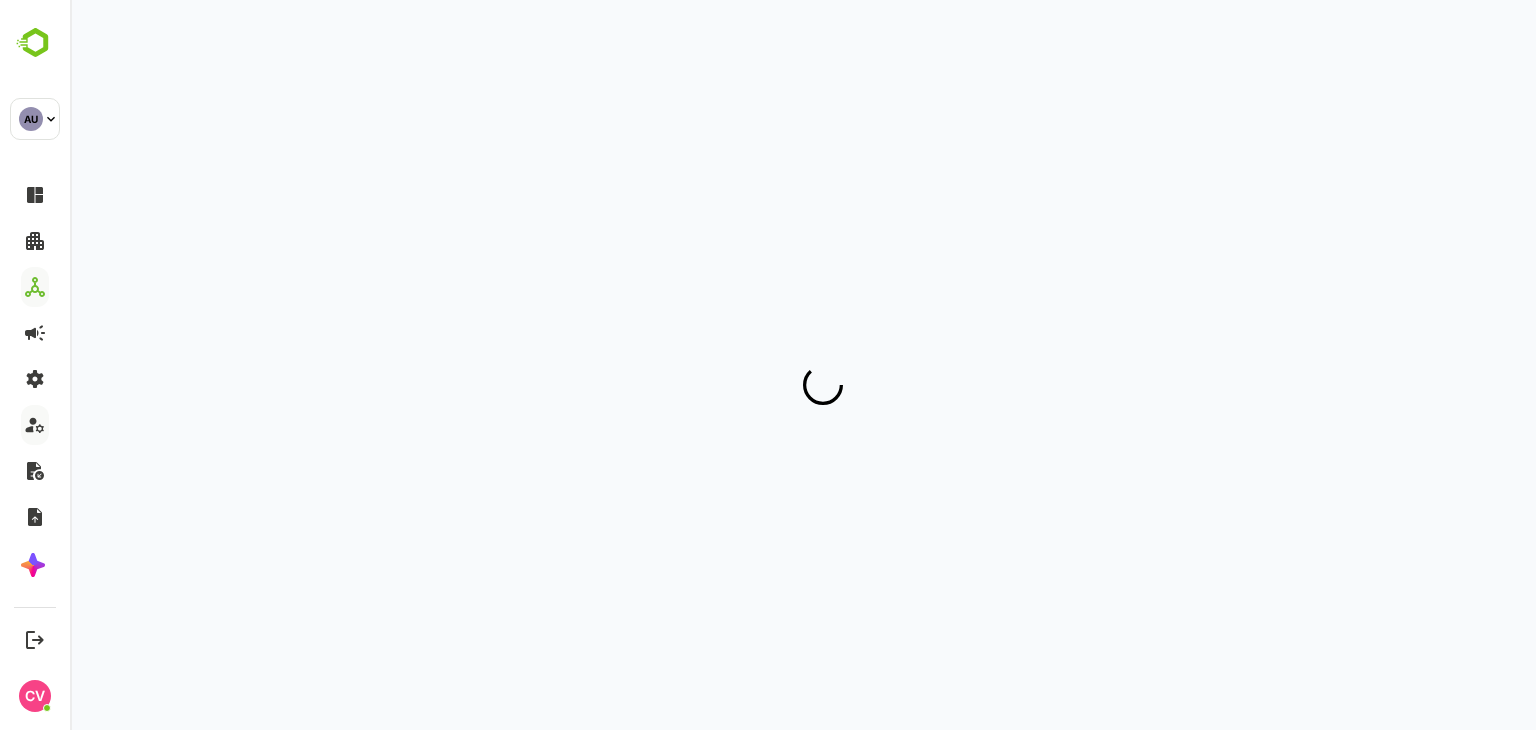 scroll, scrollTop: 0, scrollLeft: 0, axis: both 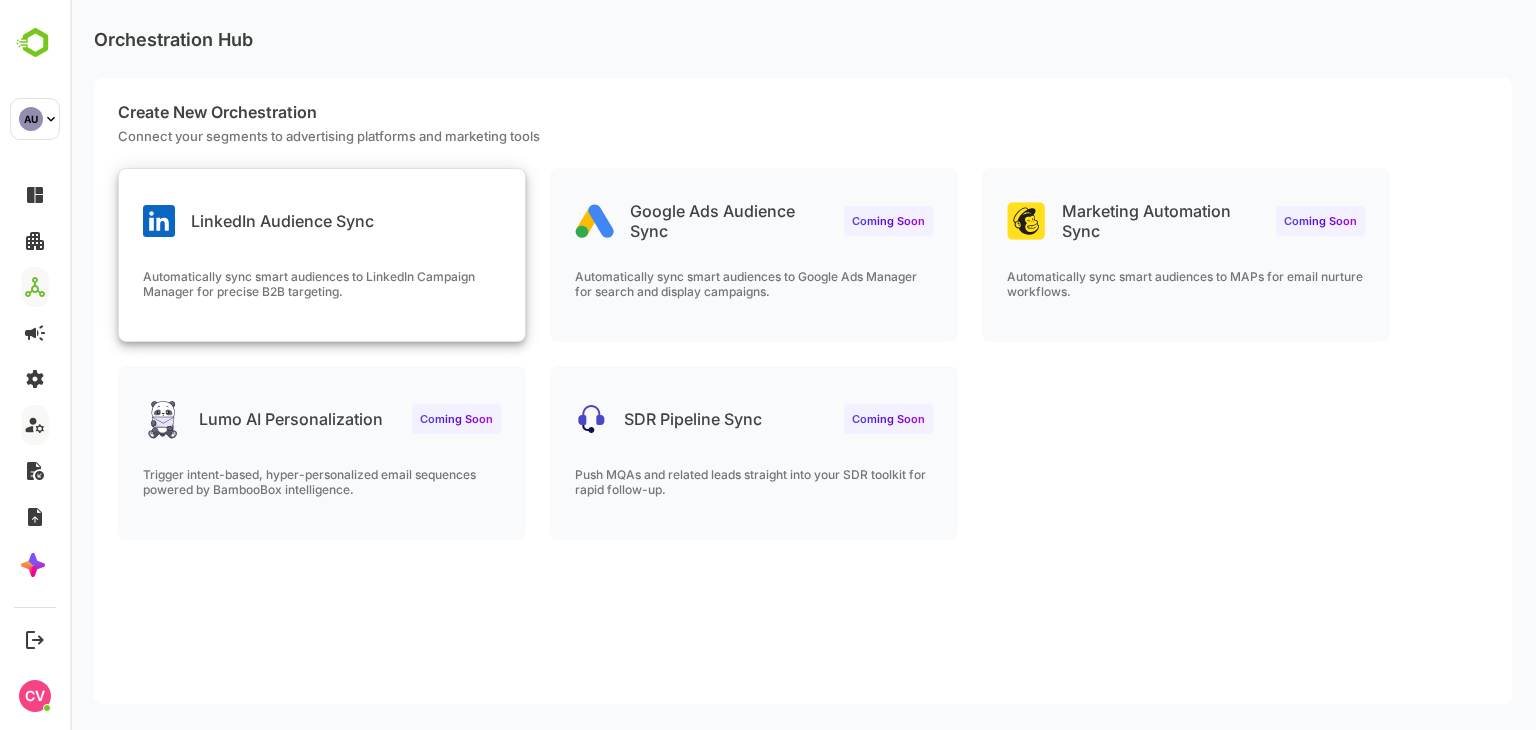click on "Automatically sync smart audiences to LinkedIn Campaign Manager for precise B2B targeting." at bounding box center (322, 284) 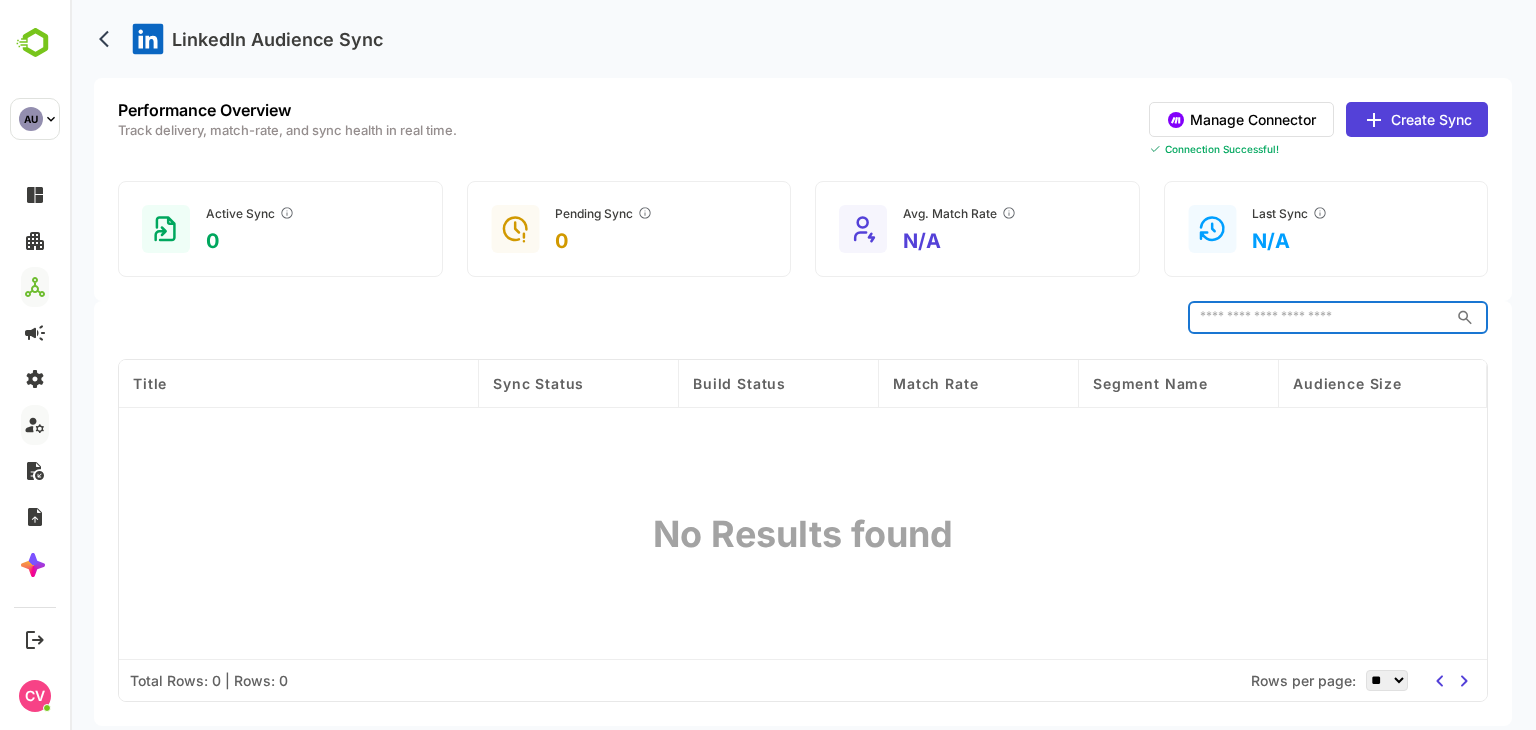 click at bounding box center (1318, 317) 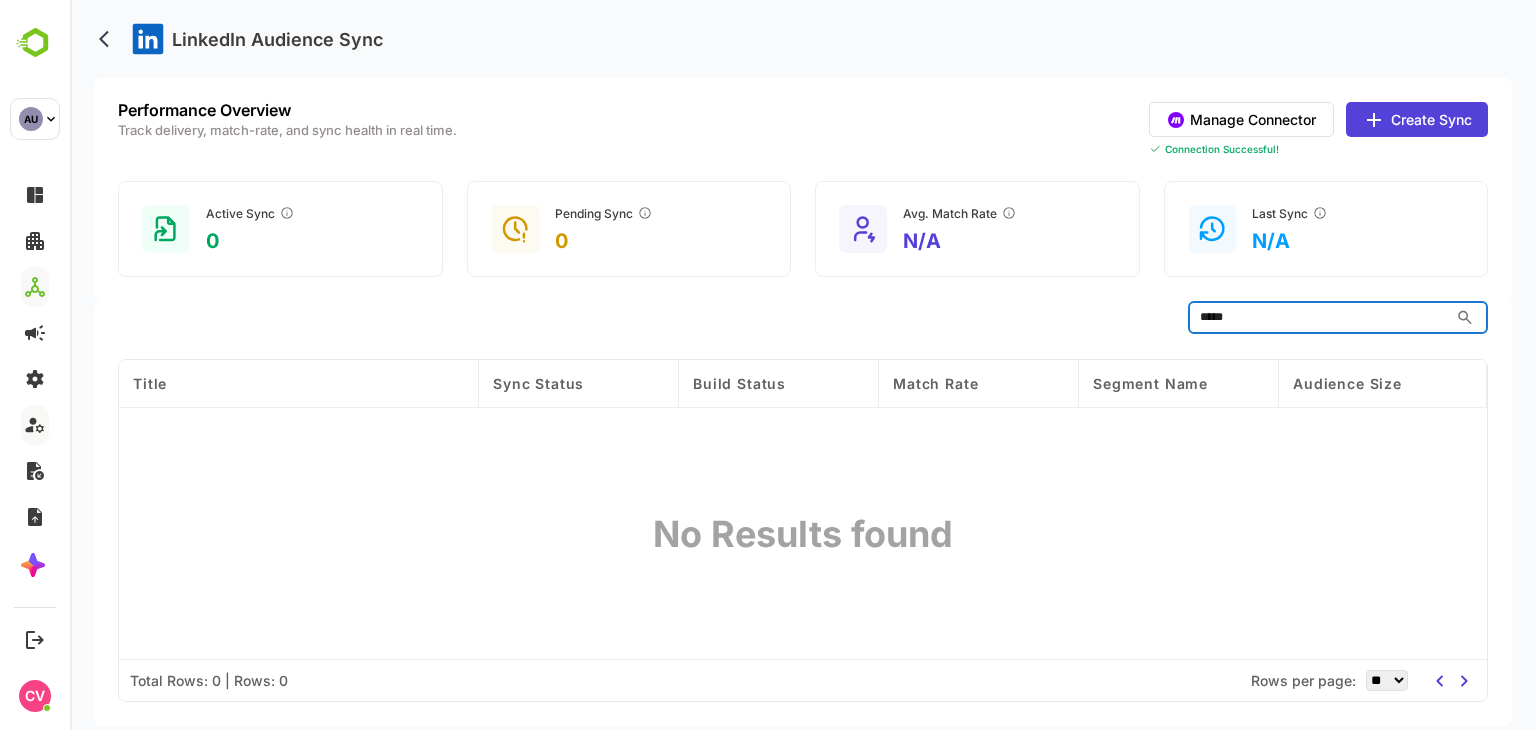 type on "*****" 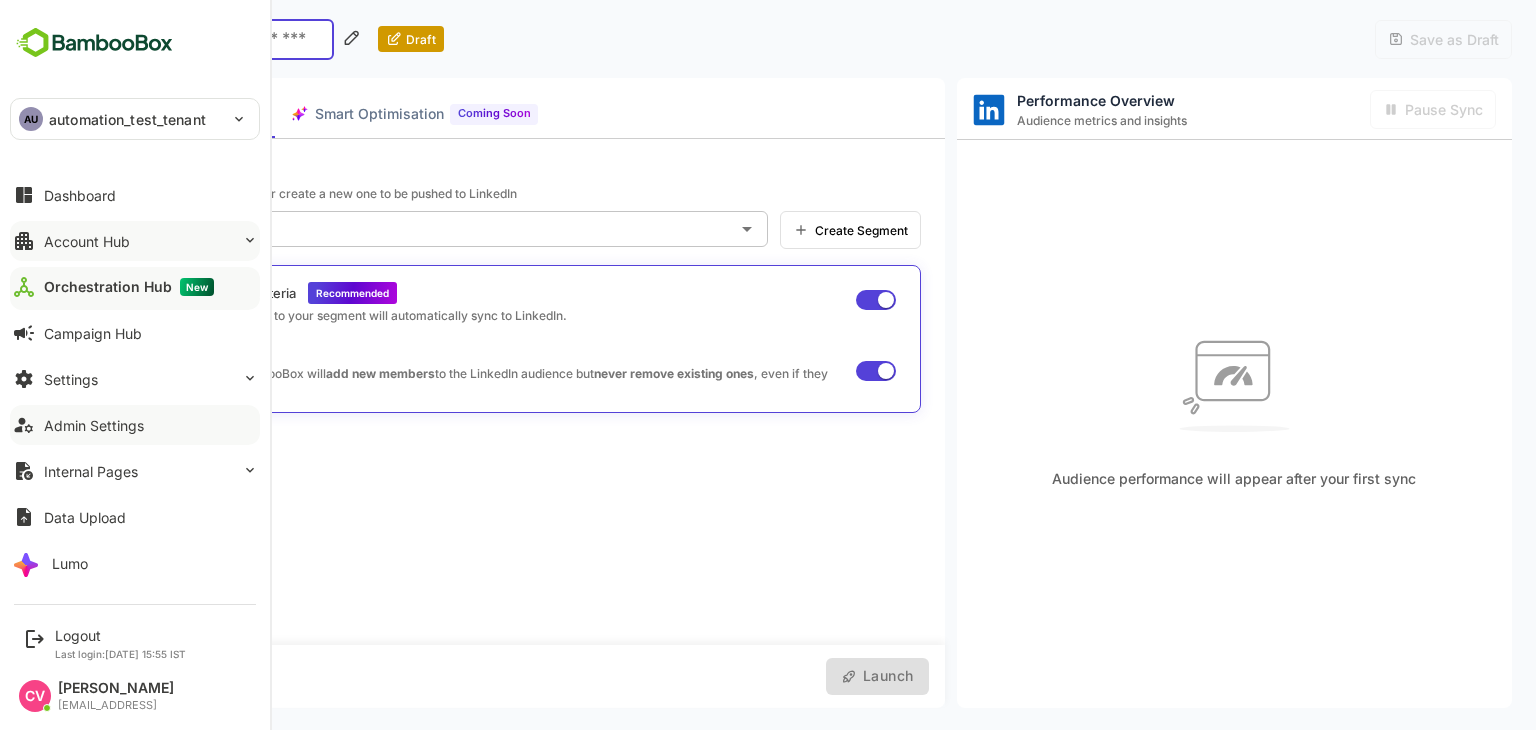 click on "Account Hub" at bounding box center [87, 241] 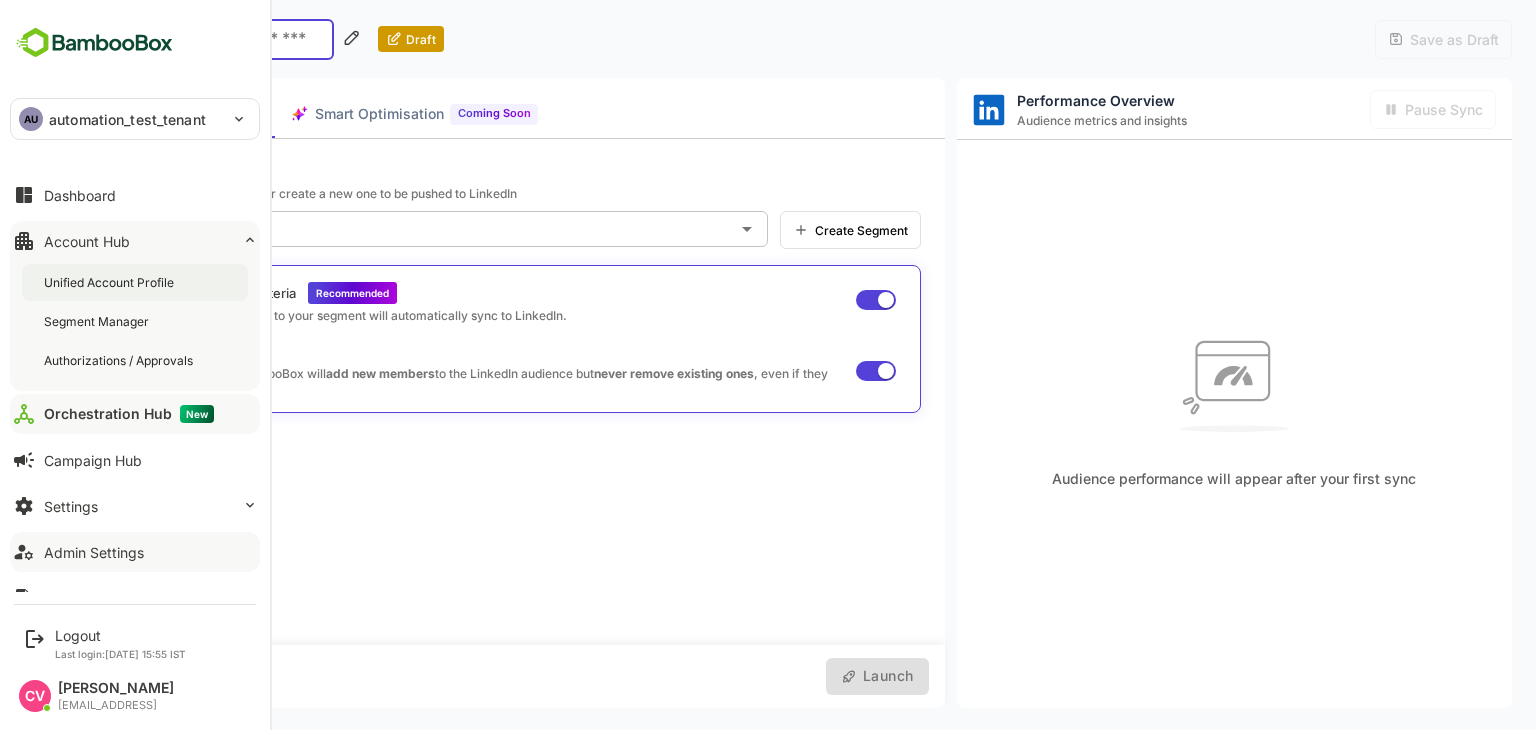 click on "Unified Account Profile" at bounding box center [135, 282] 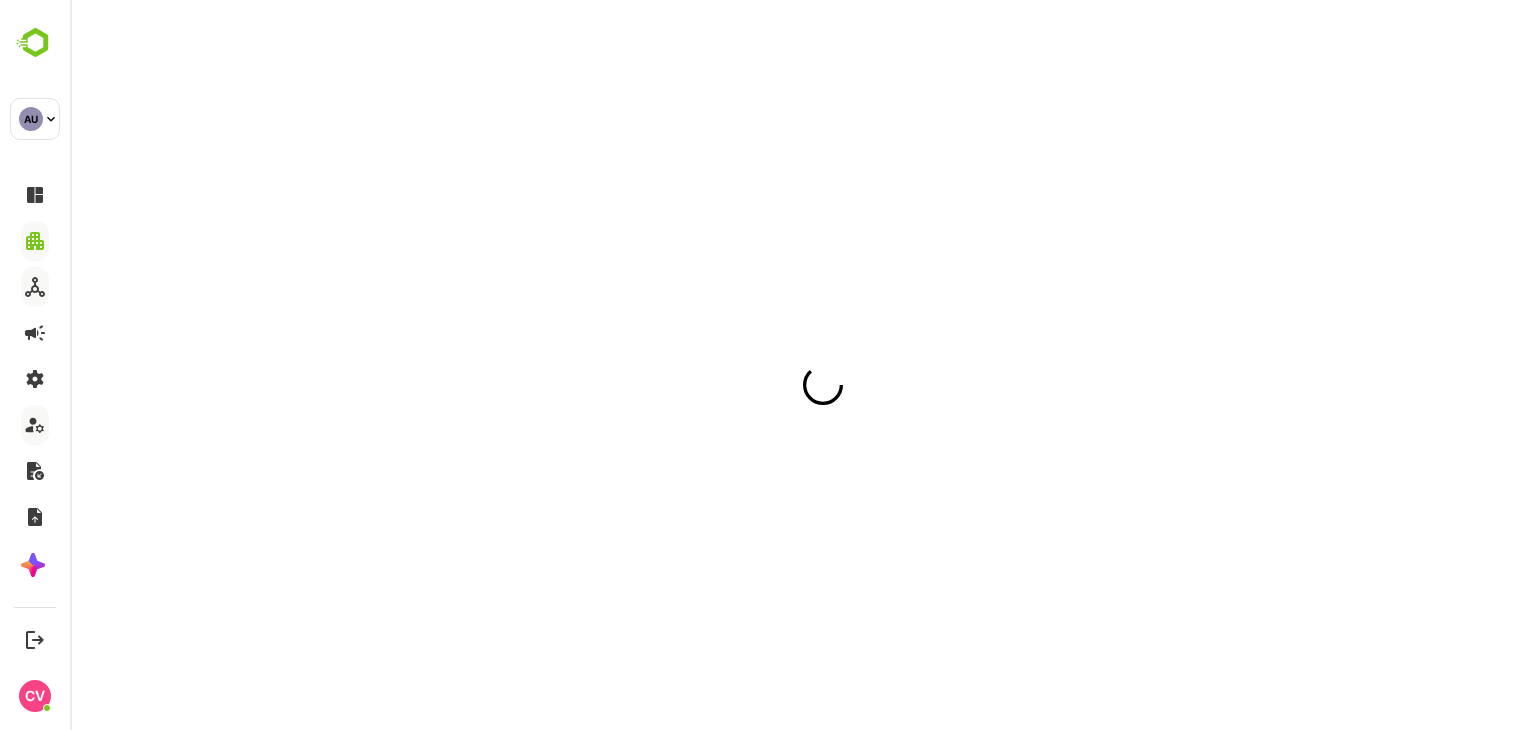 scroll, scrollTop: 0, scrollLeft: 0, axis: both 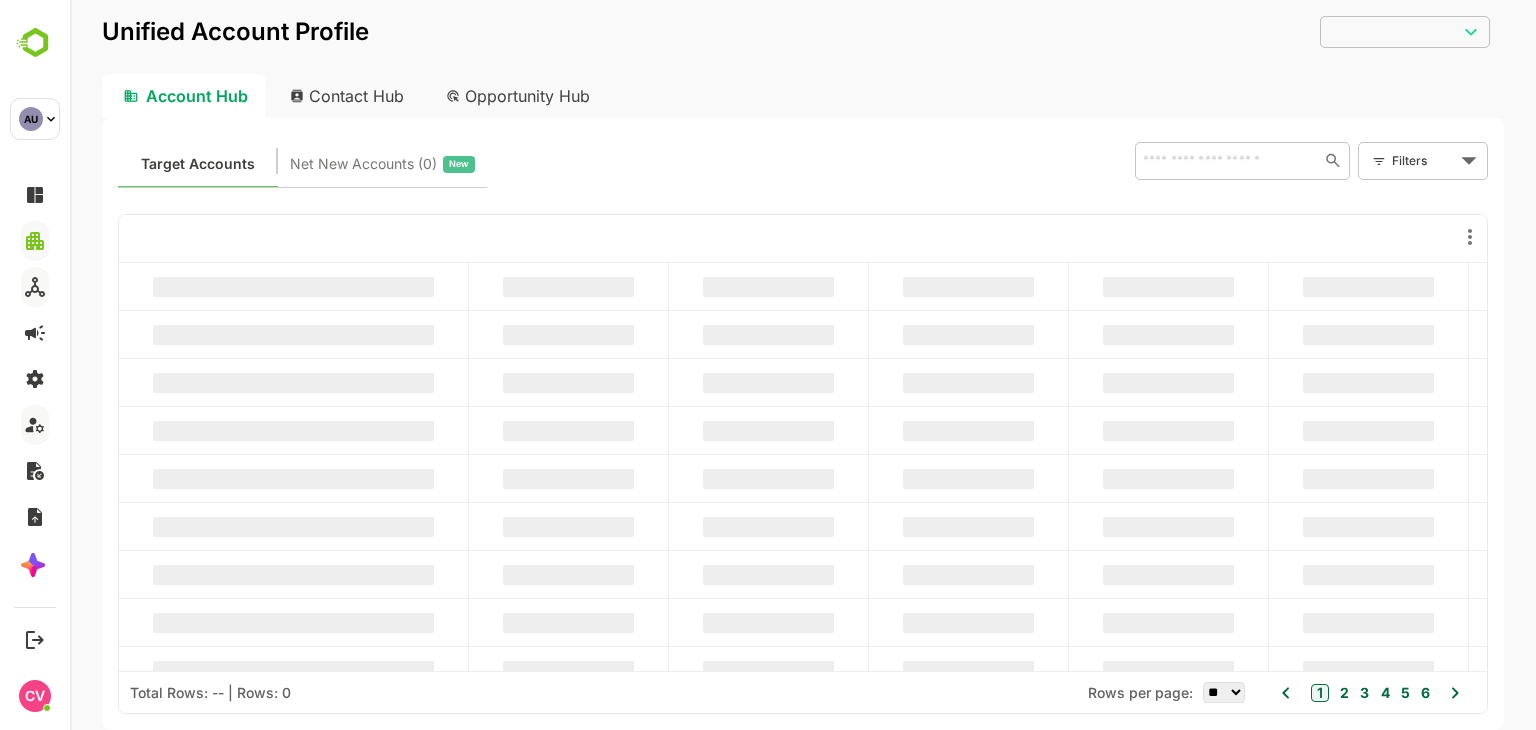 type on "**********" 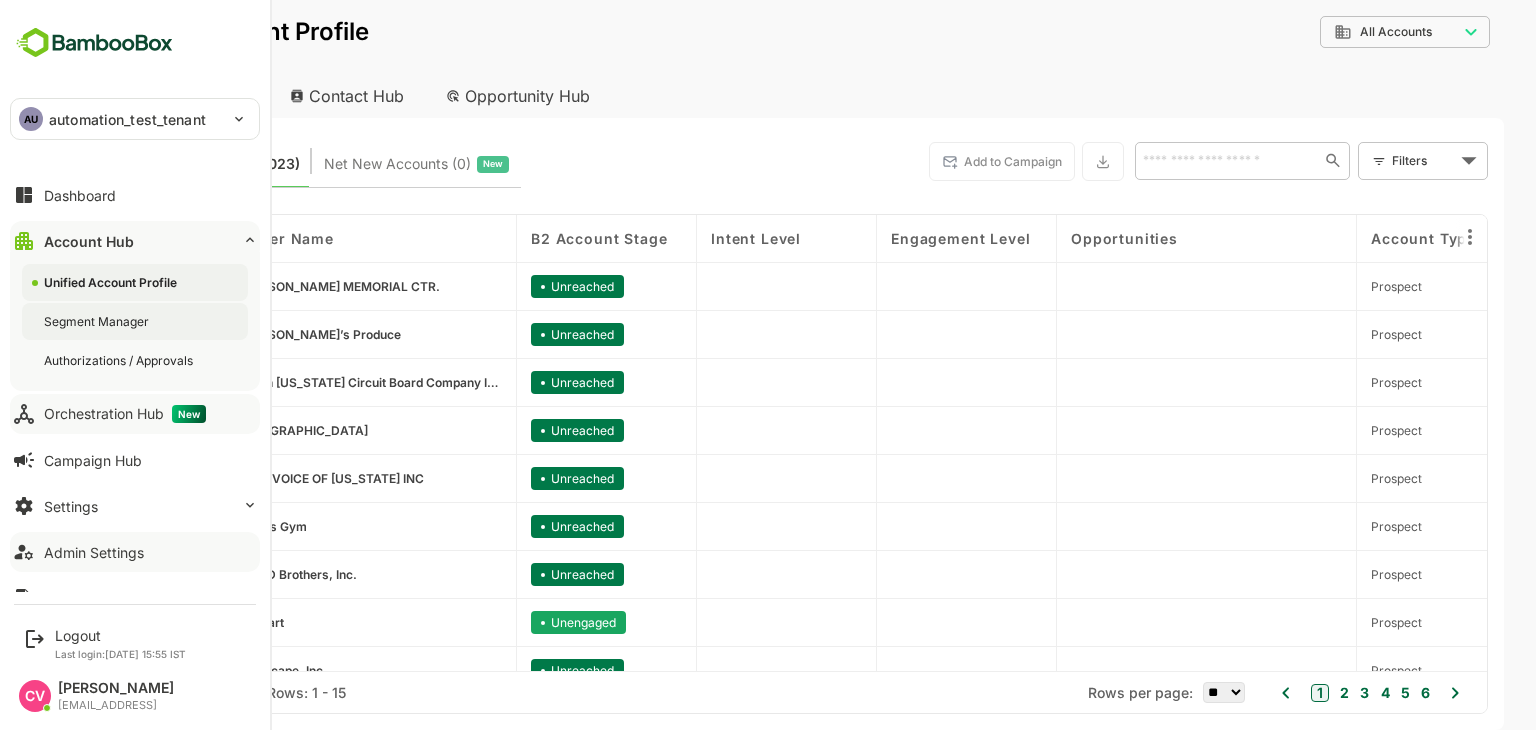 click on "Segment Manager" at bounding box center (98, 321) 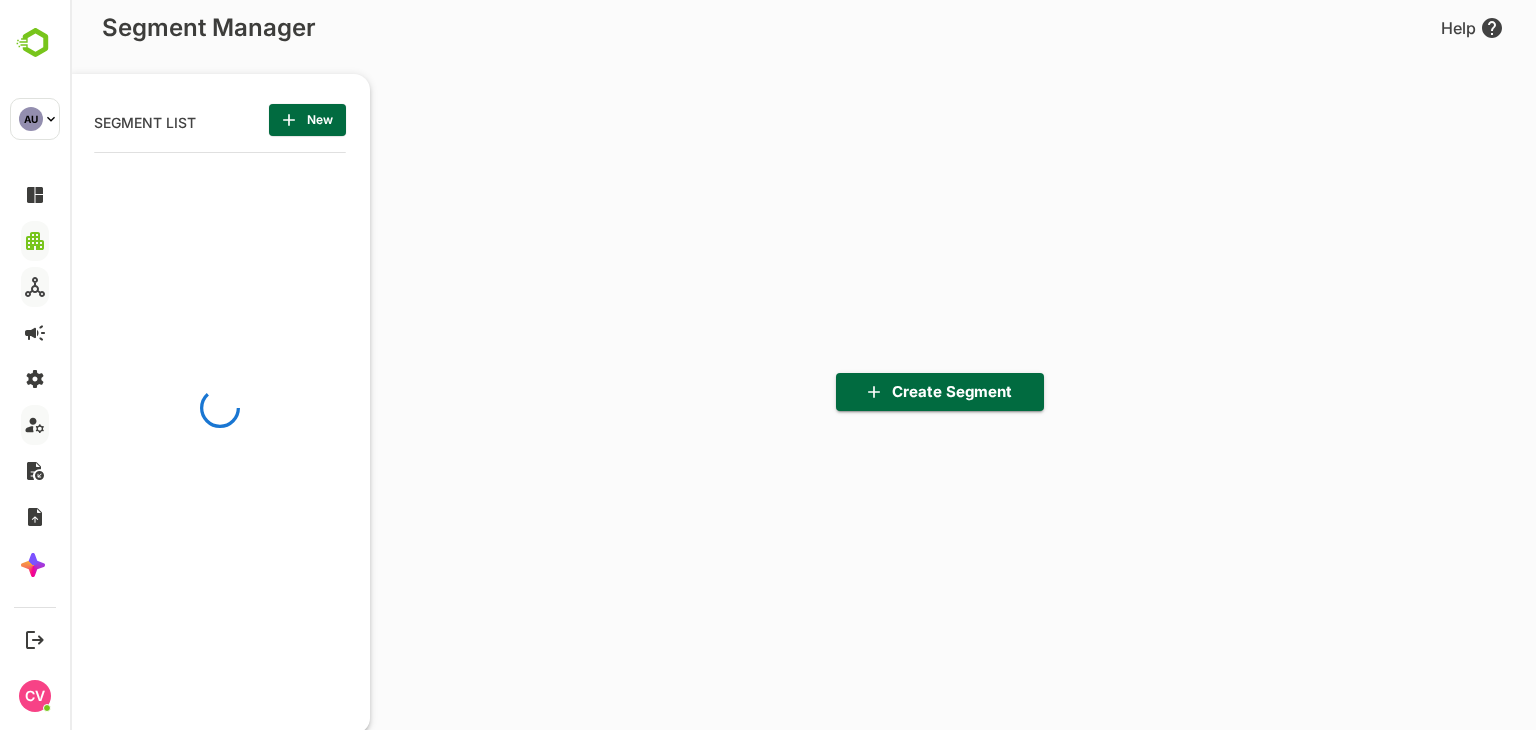 scroll, scrollTop: 0, scrollLeft: 0, axis: both 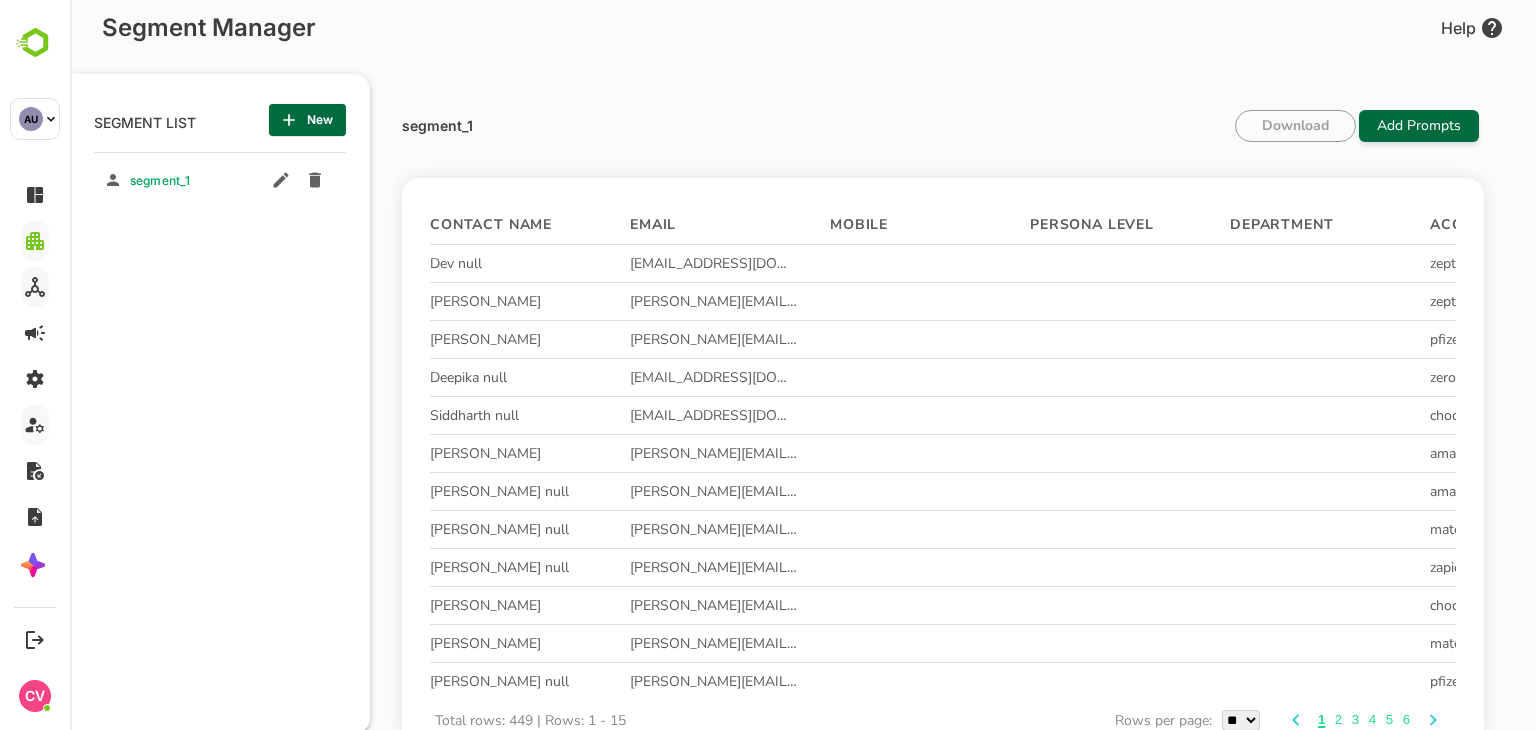 click on "New" at bounding box center (307, 120) 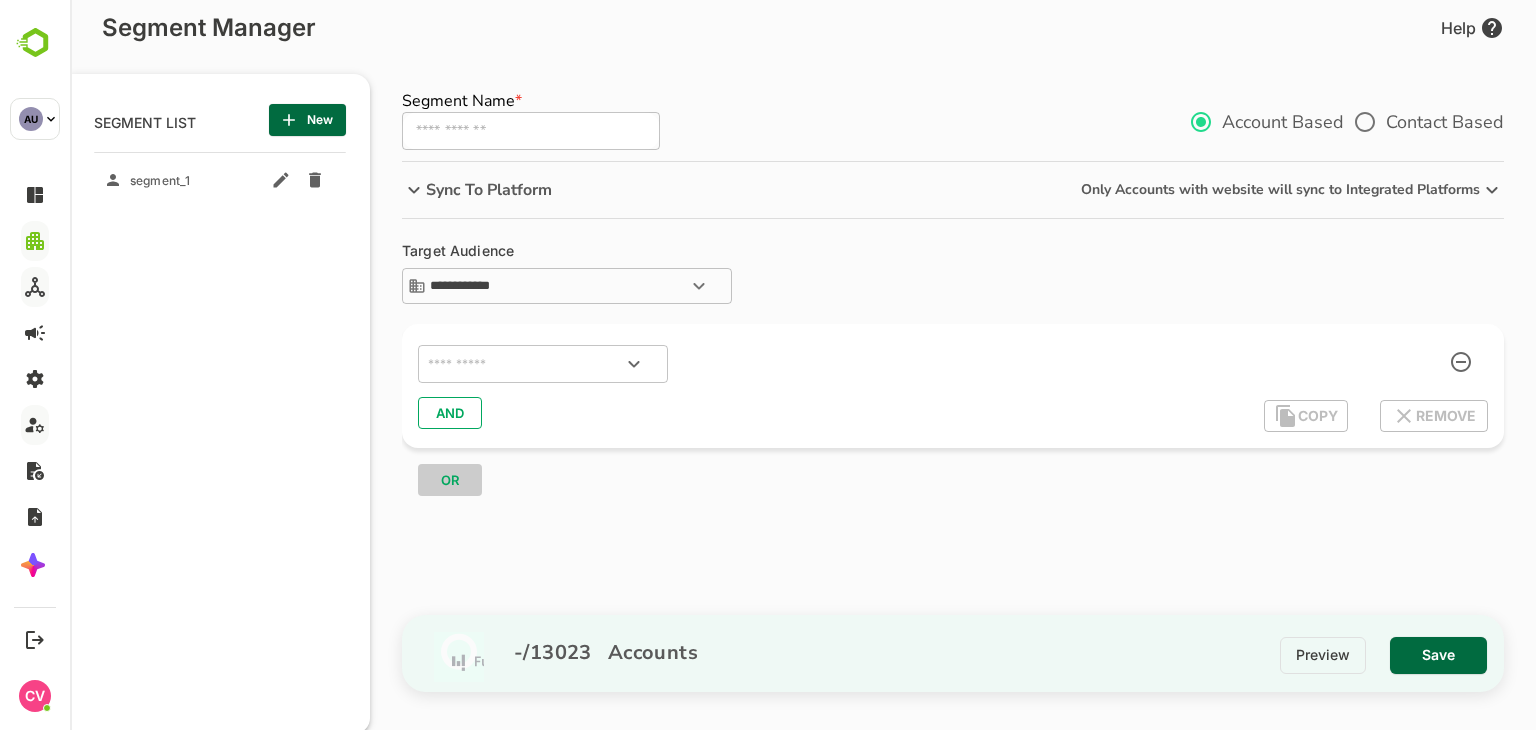 click at bounding box center (531, 131) 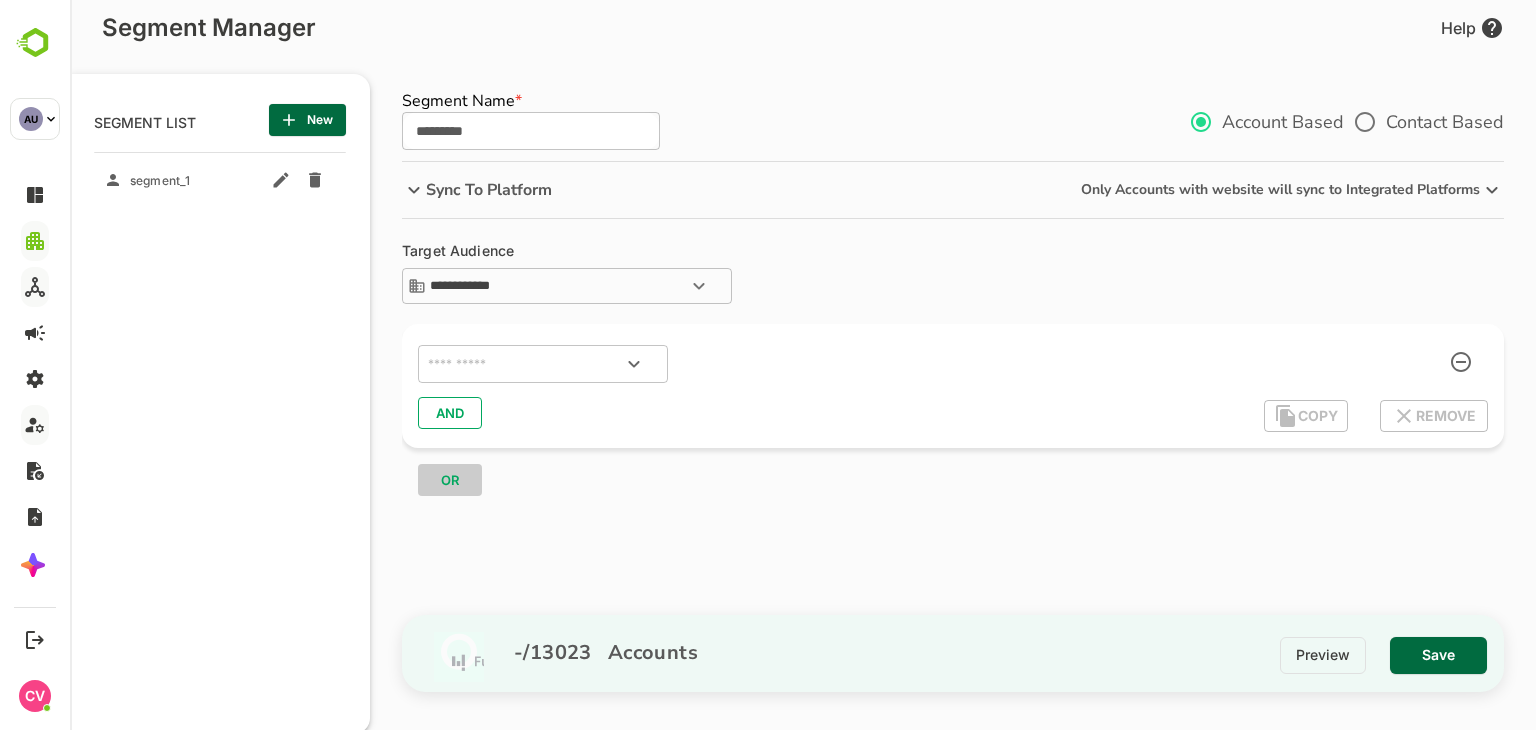 type on "*********" 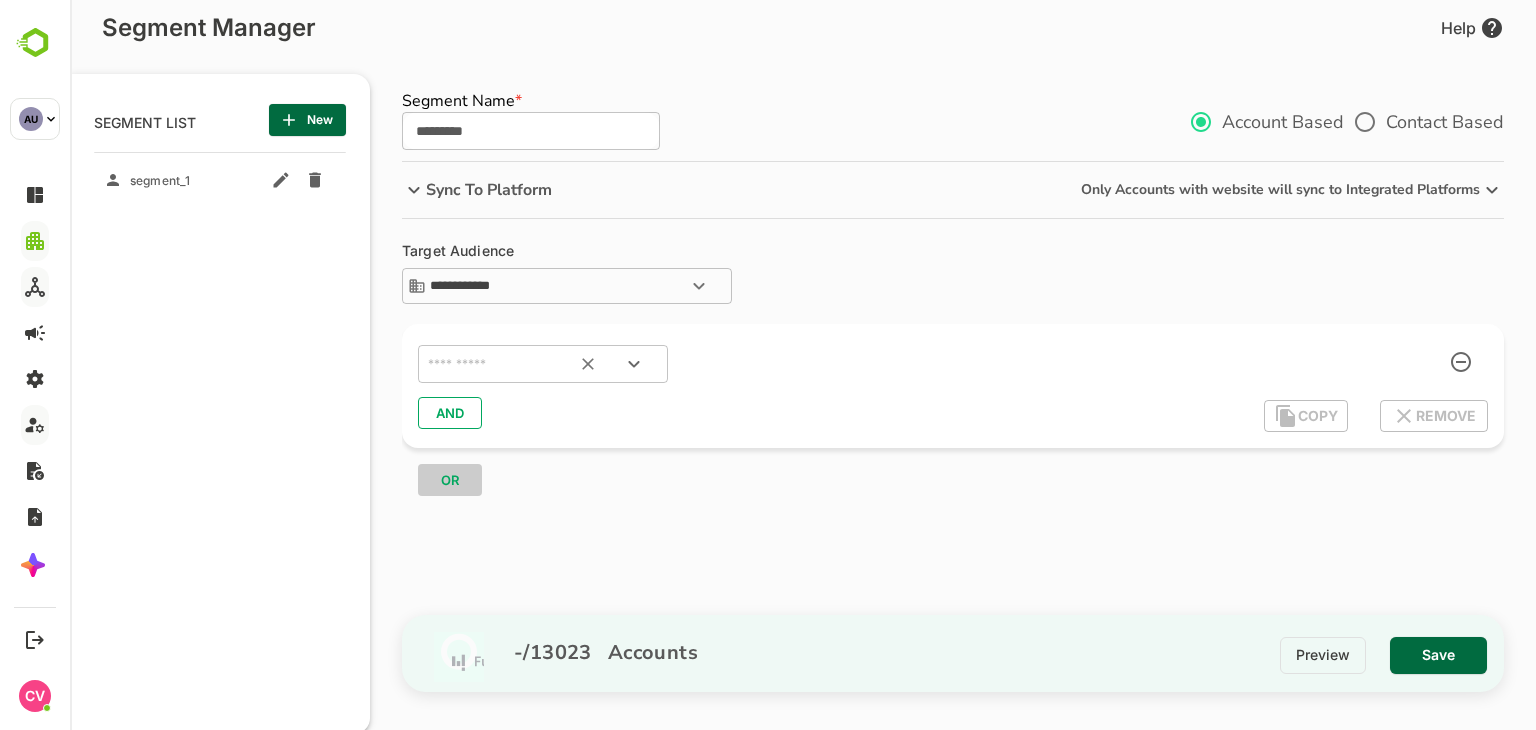click at bounding box center [518, 364] 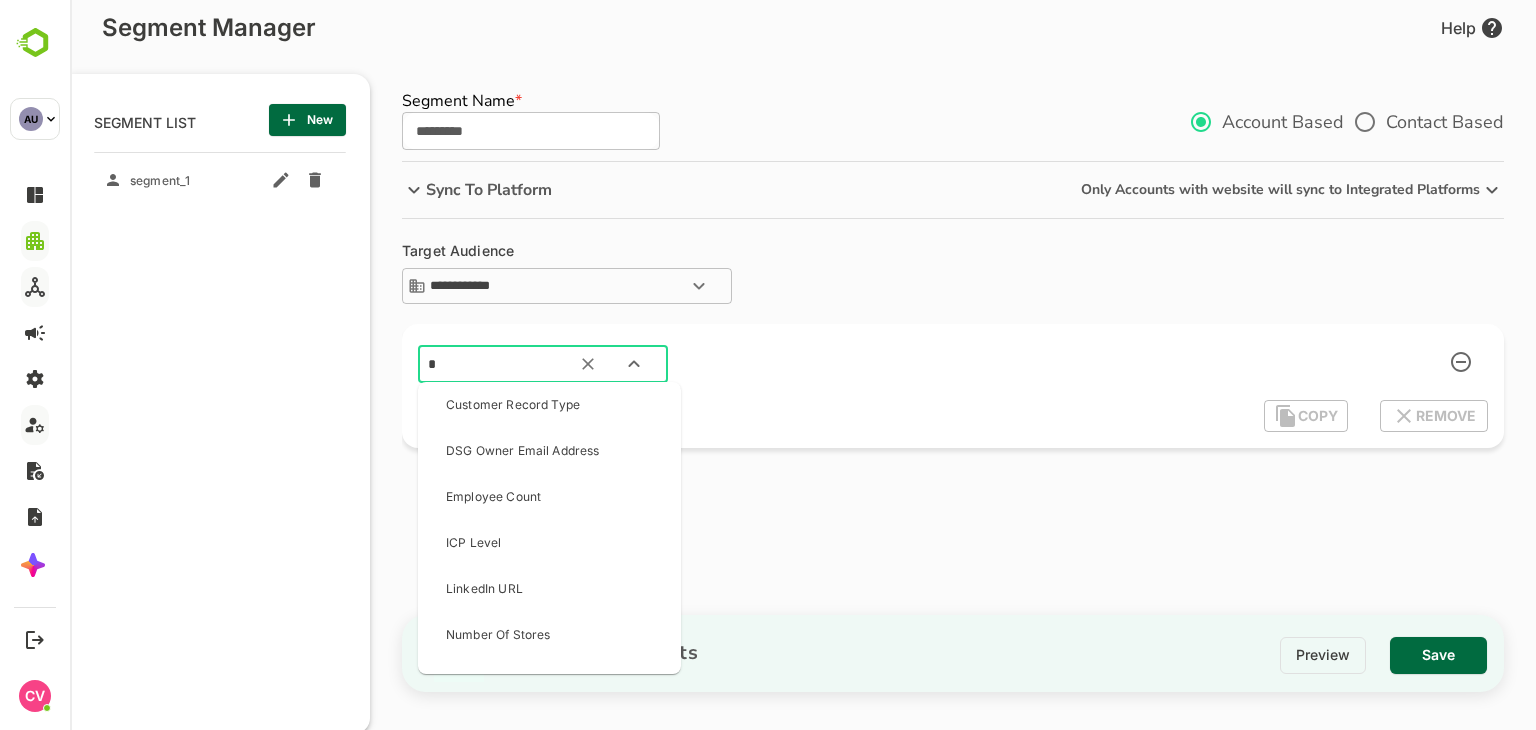 scroll, scrollTop: 0, scrollLeft: 0, axis: both 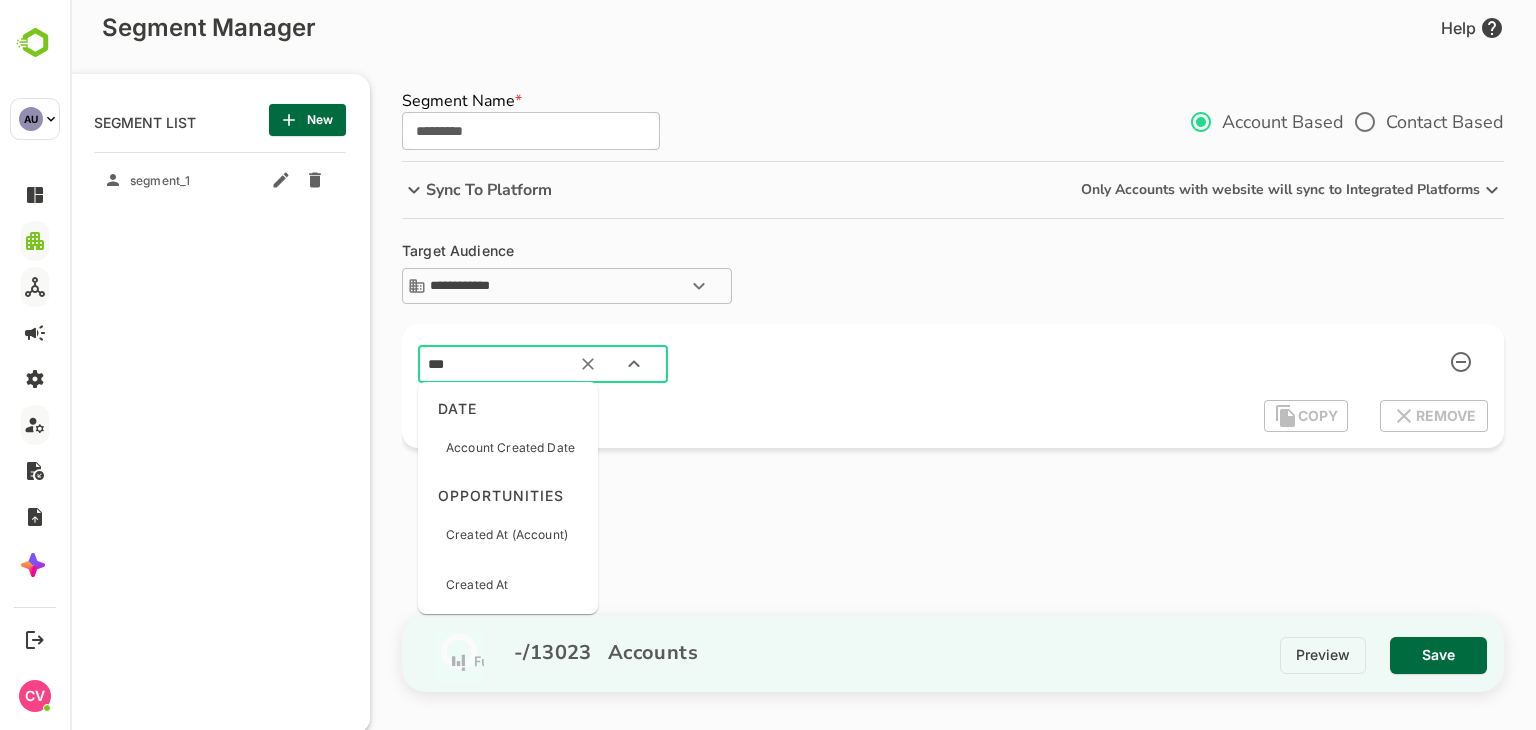 type on "***" 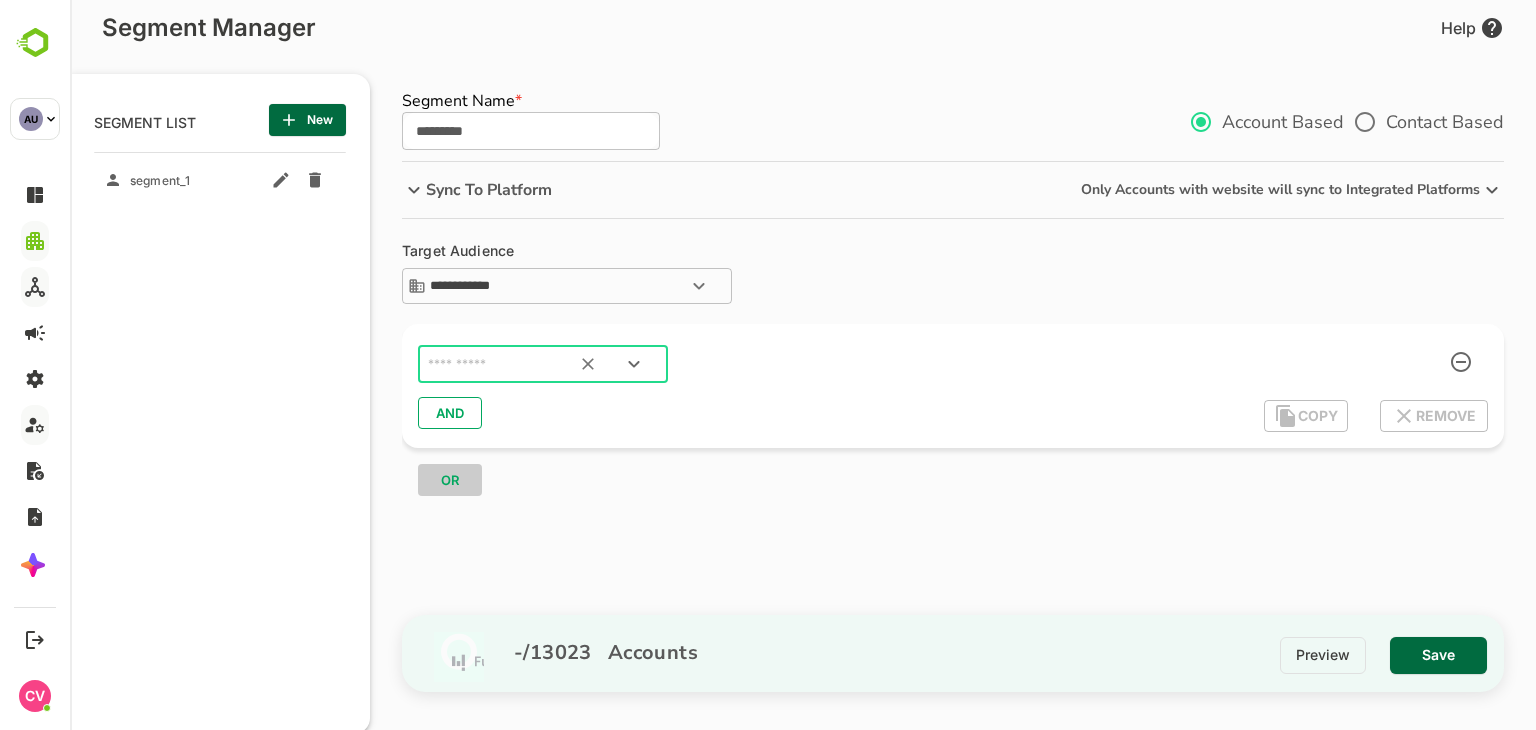 click at bounding box center [518, 364] 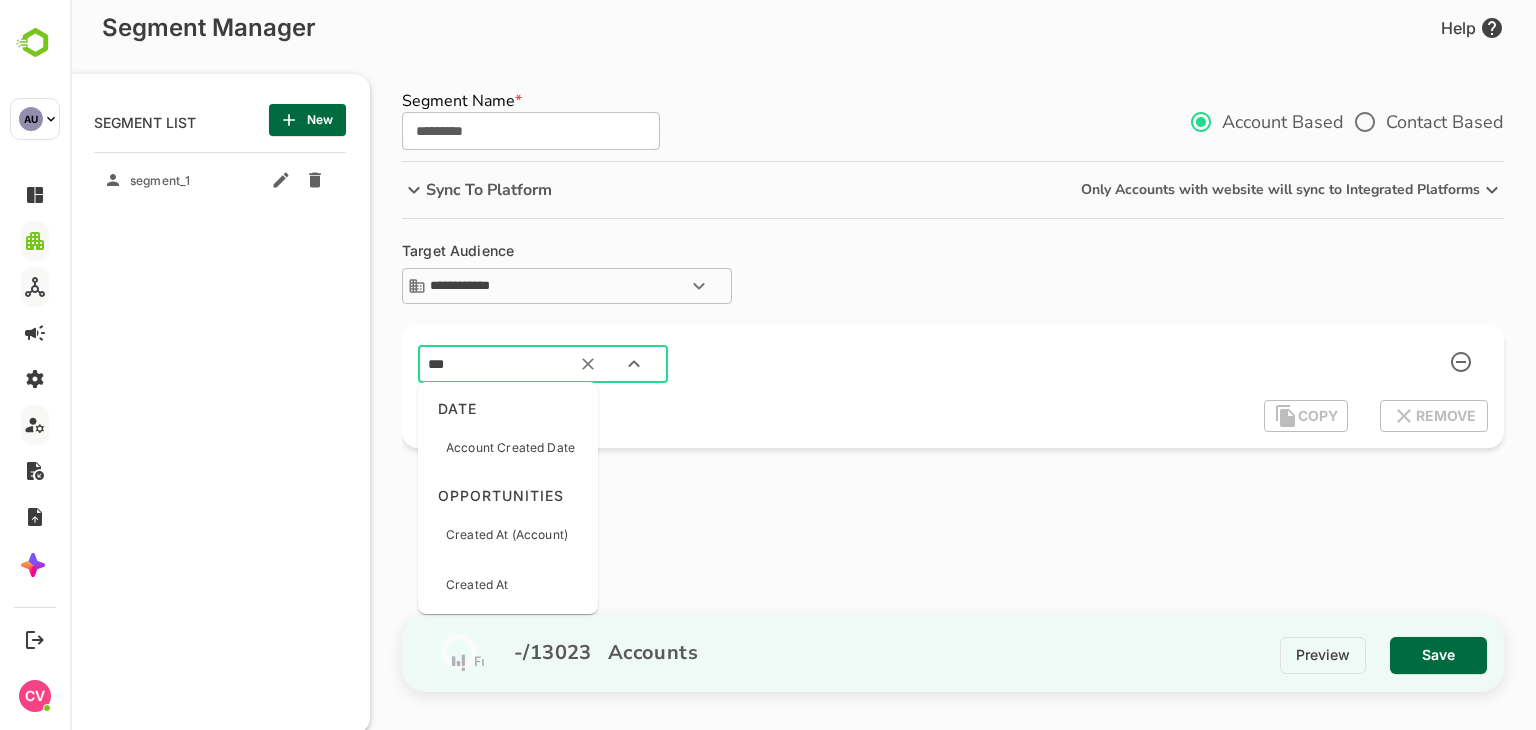 type on "****" 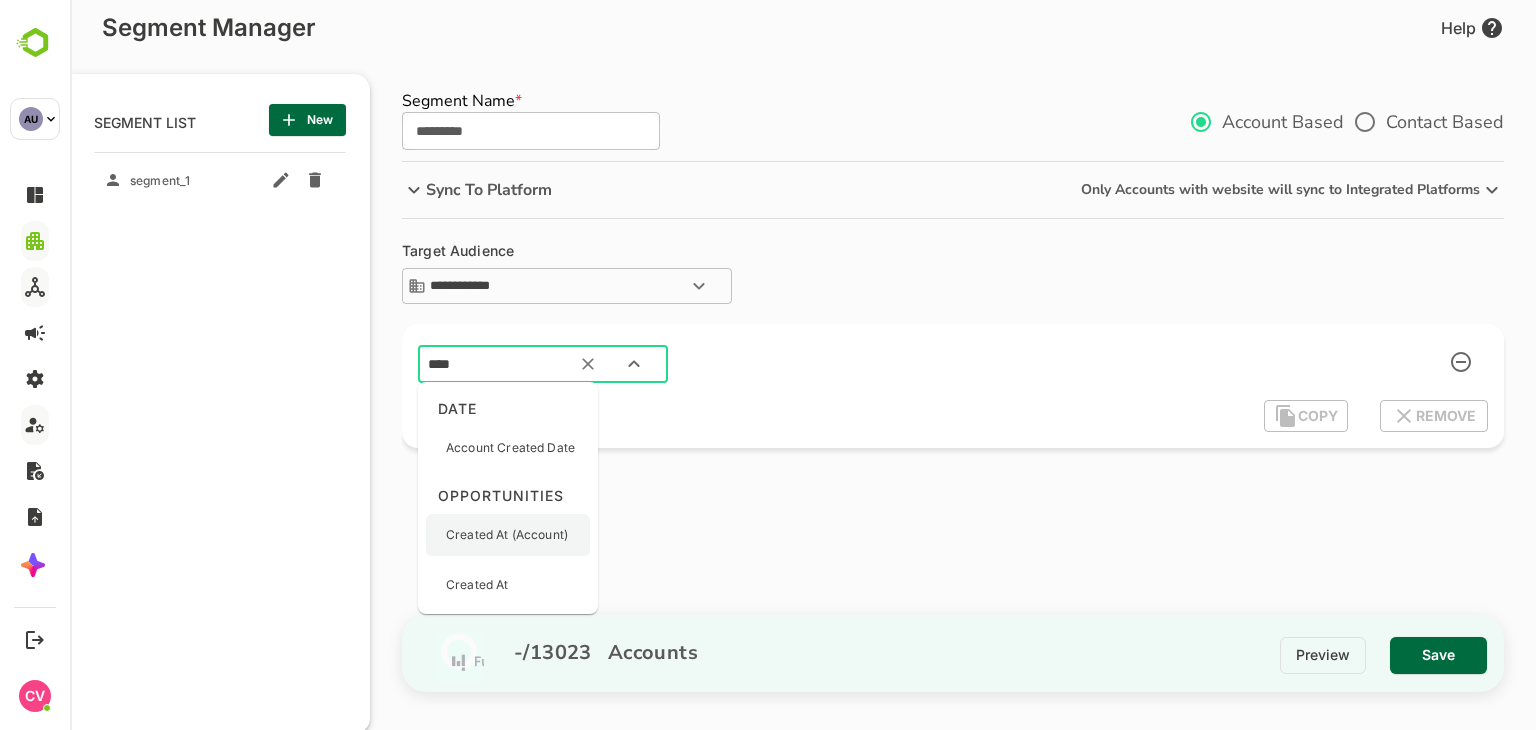 click on "Created At (Account)" at bounding box center (507, 535) 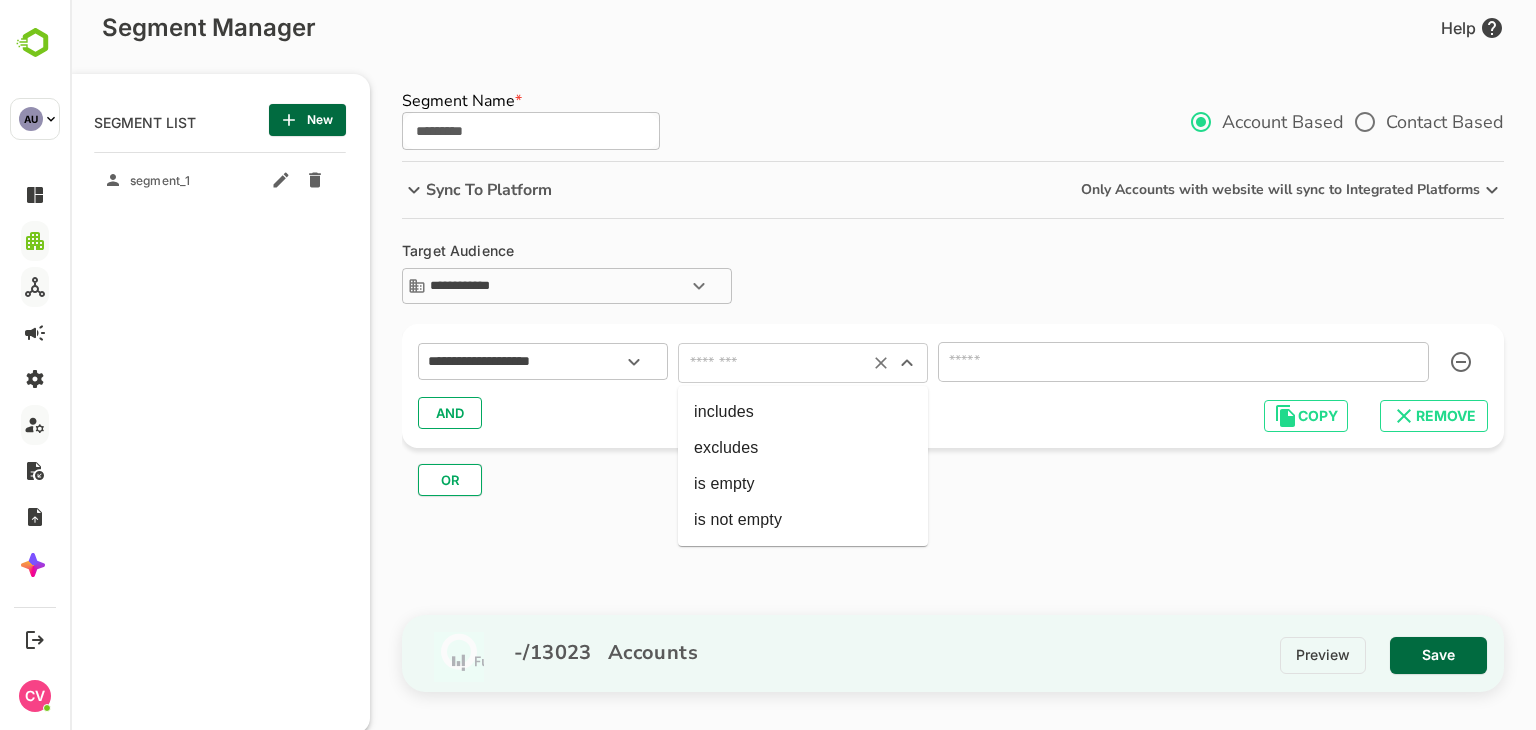 click at bounding box center [773, 363] 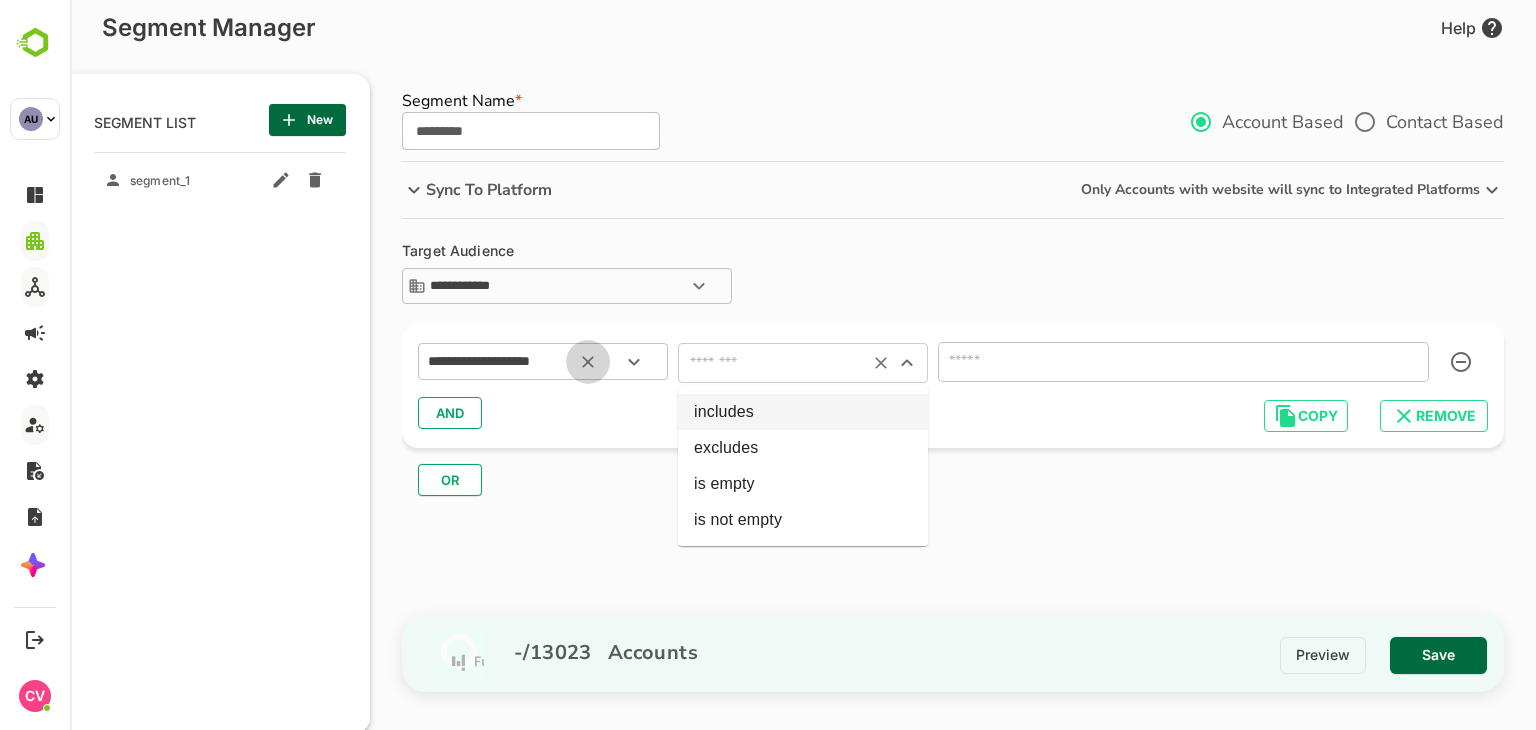 click 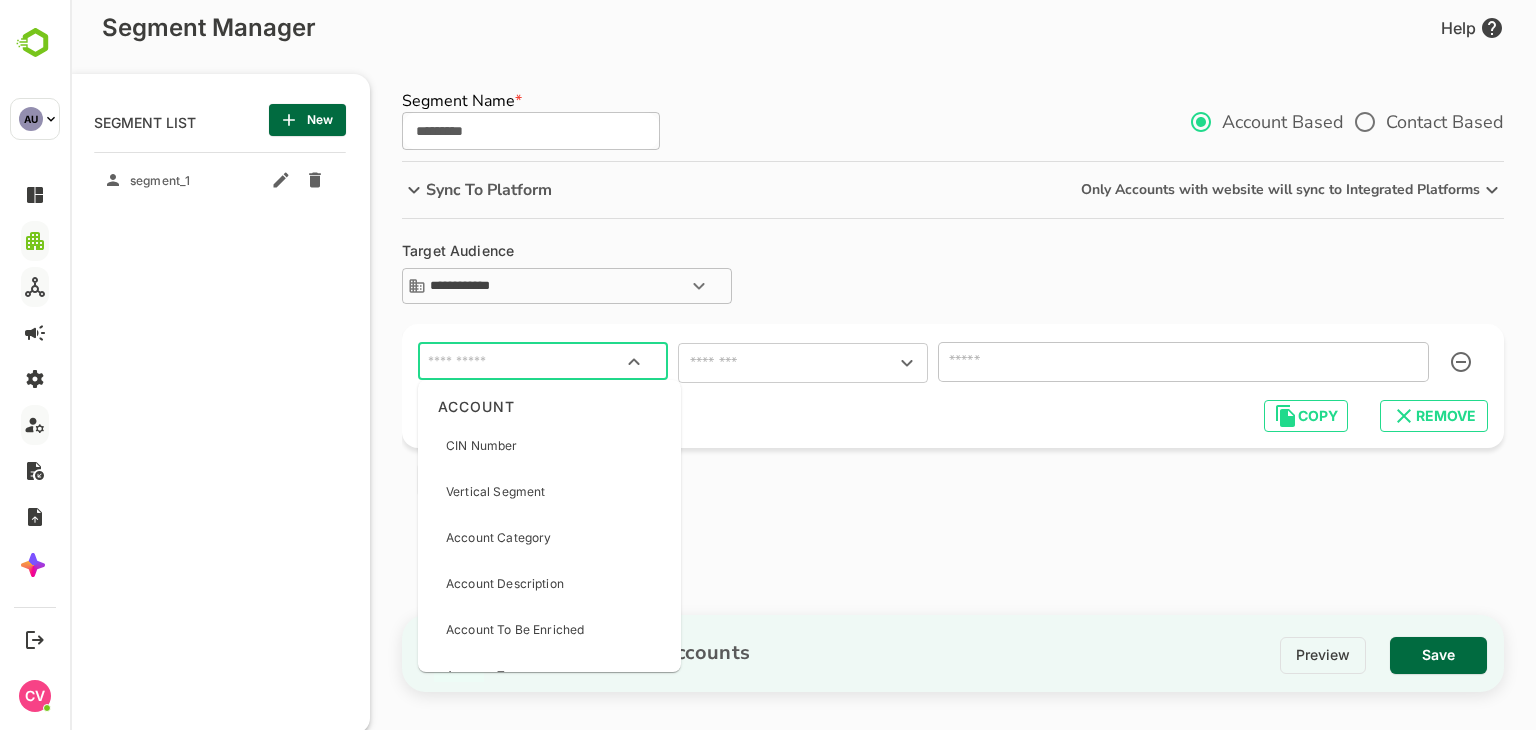 click at bounding box center (543, 362) 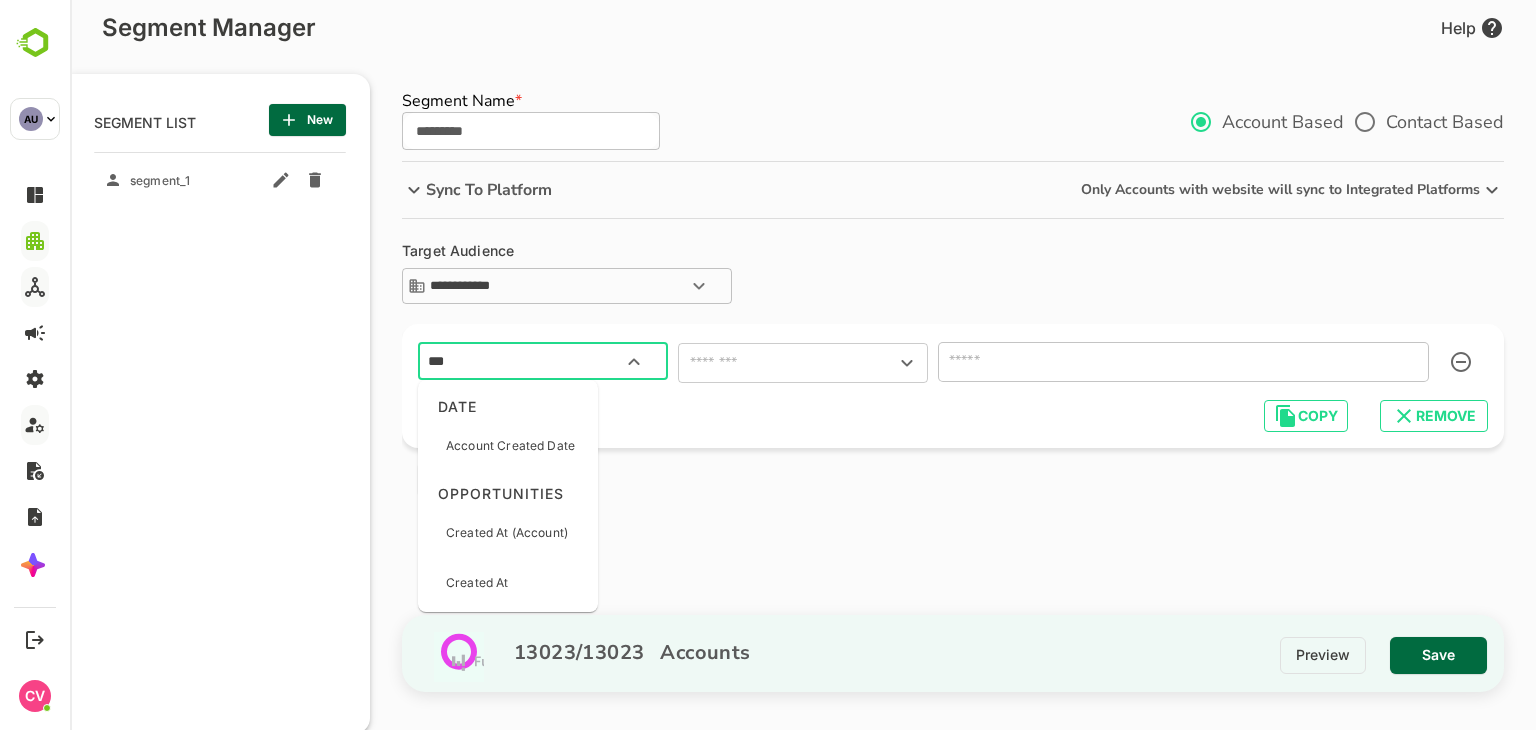 type on "****" 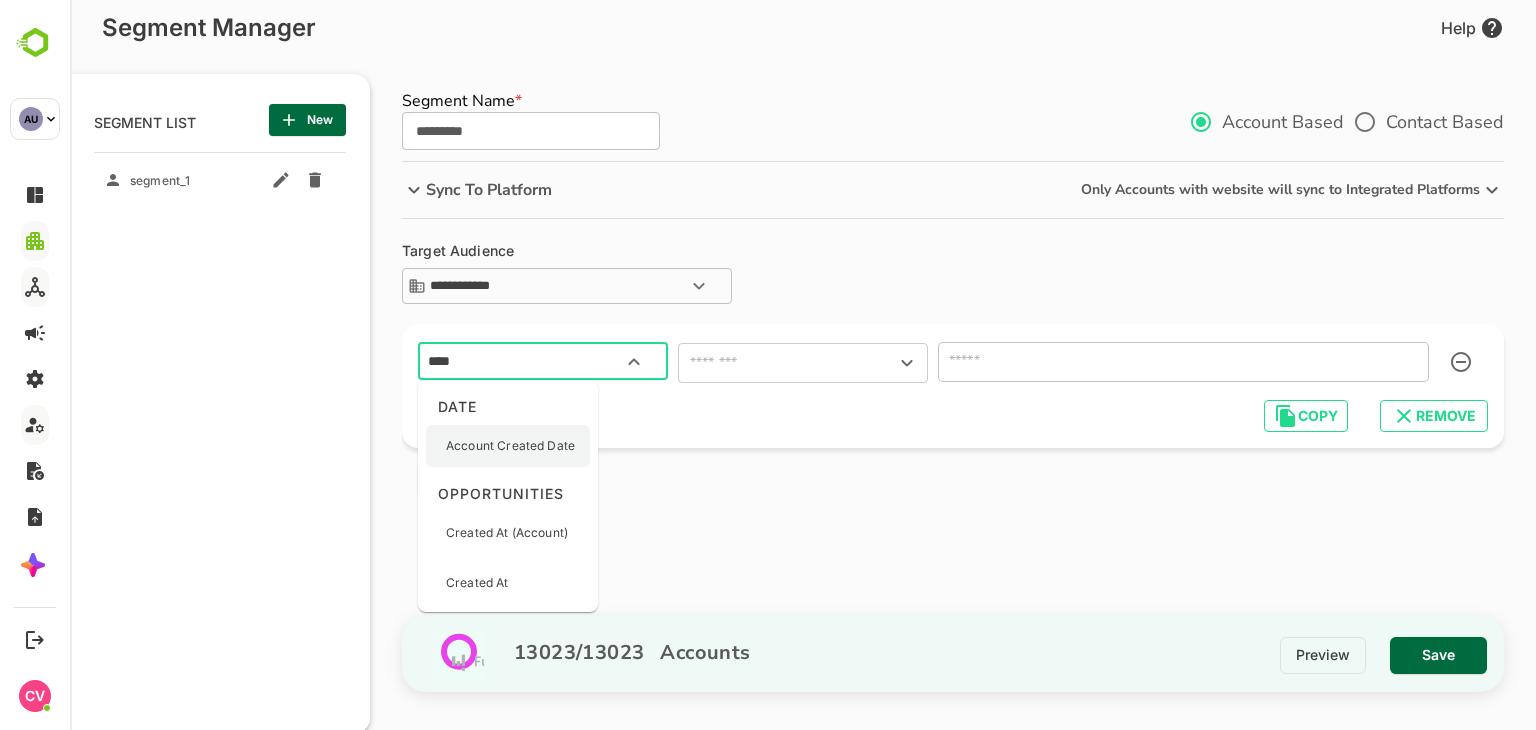 click on "Account Created Date" at bounding box center [510, 446] 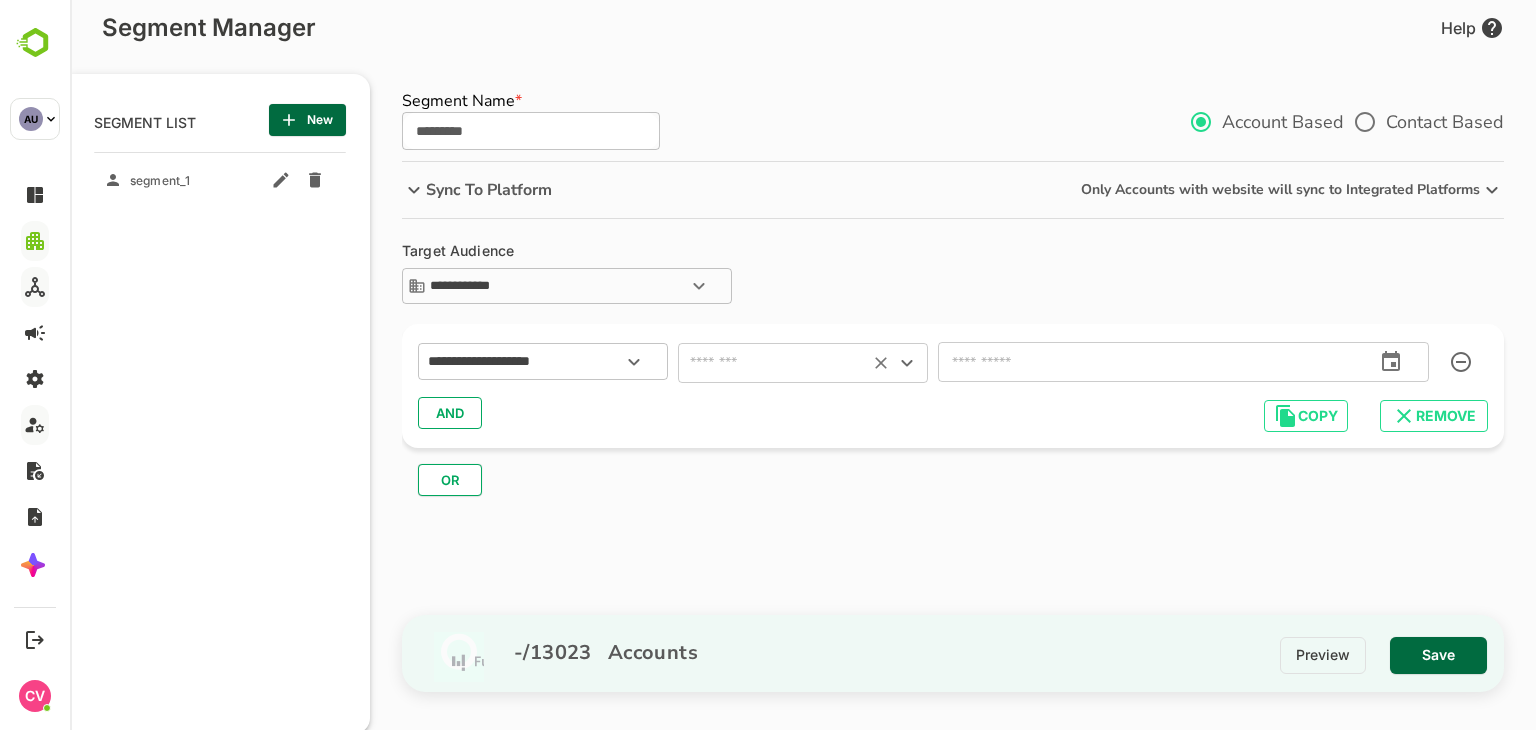 click at bounding box center [773, 363] 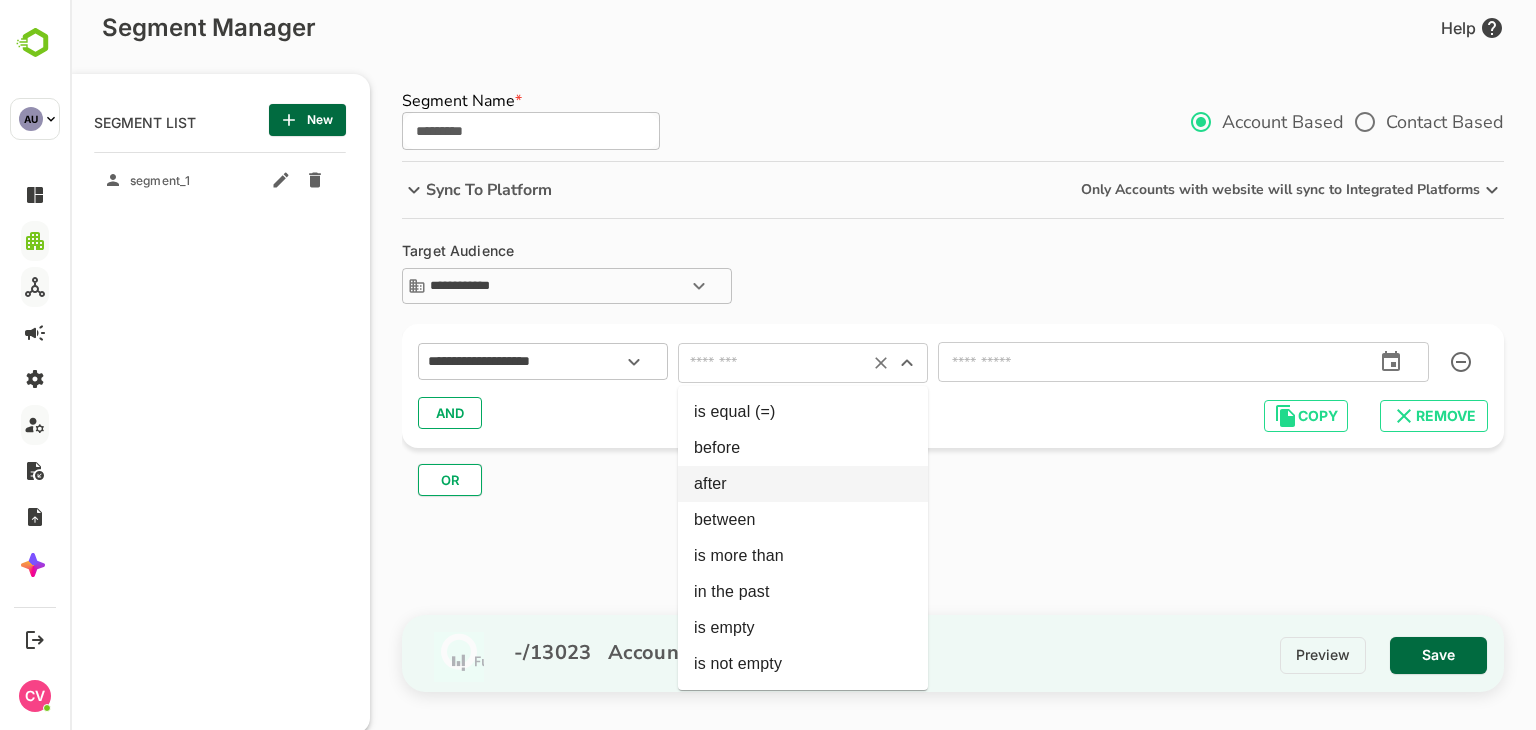 click on "after" at bounding box center (803, 484) 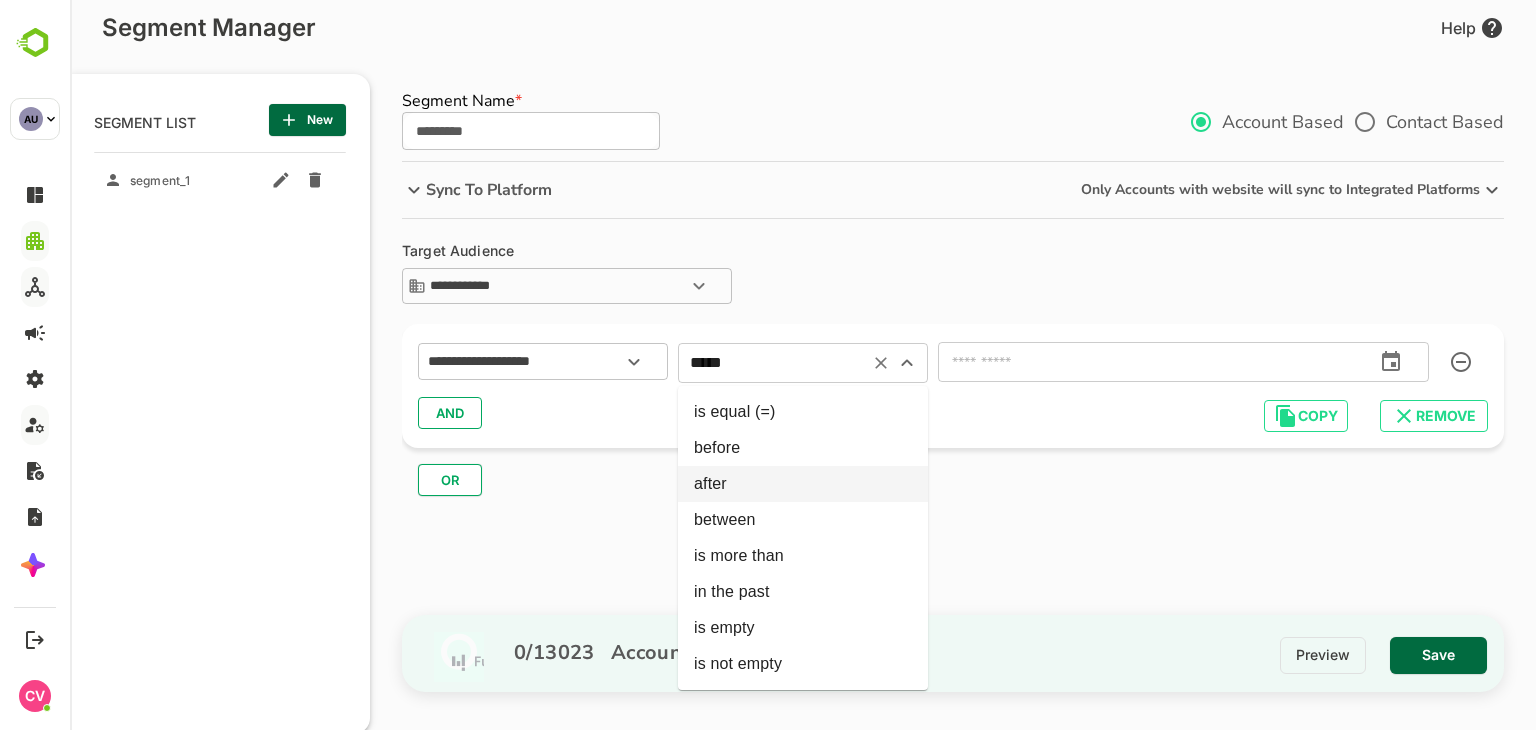 click on "*****" at bounding box center (773, 363) 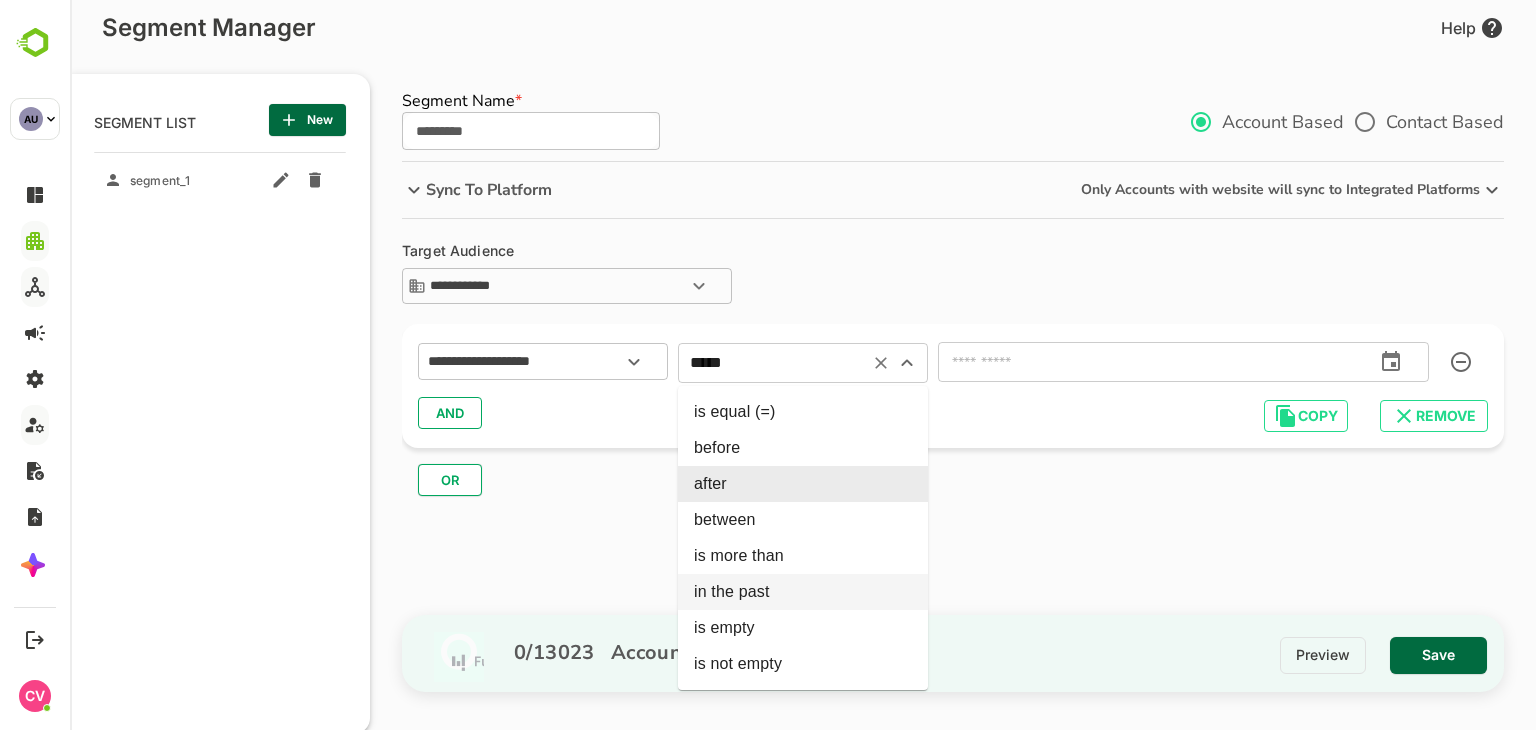 click on "in the past" at bounding box center (803, 592) 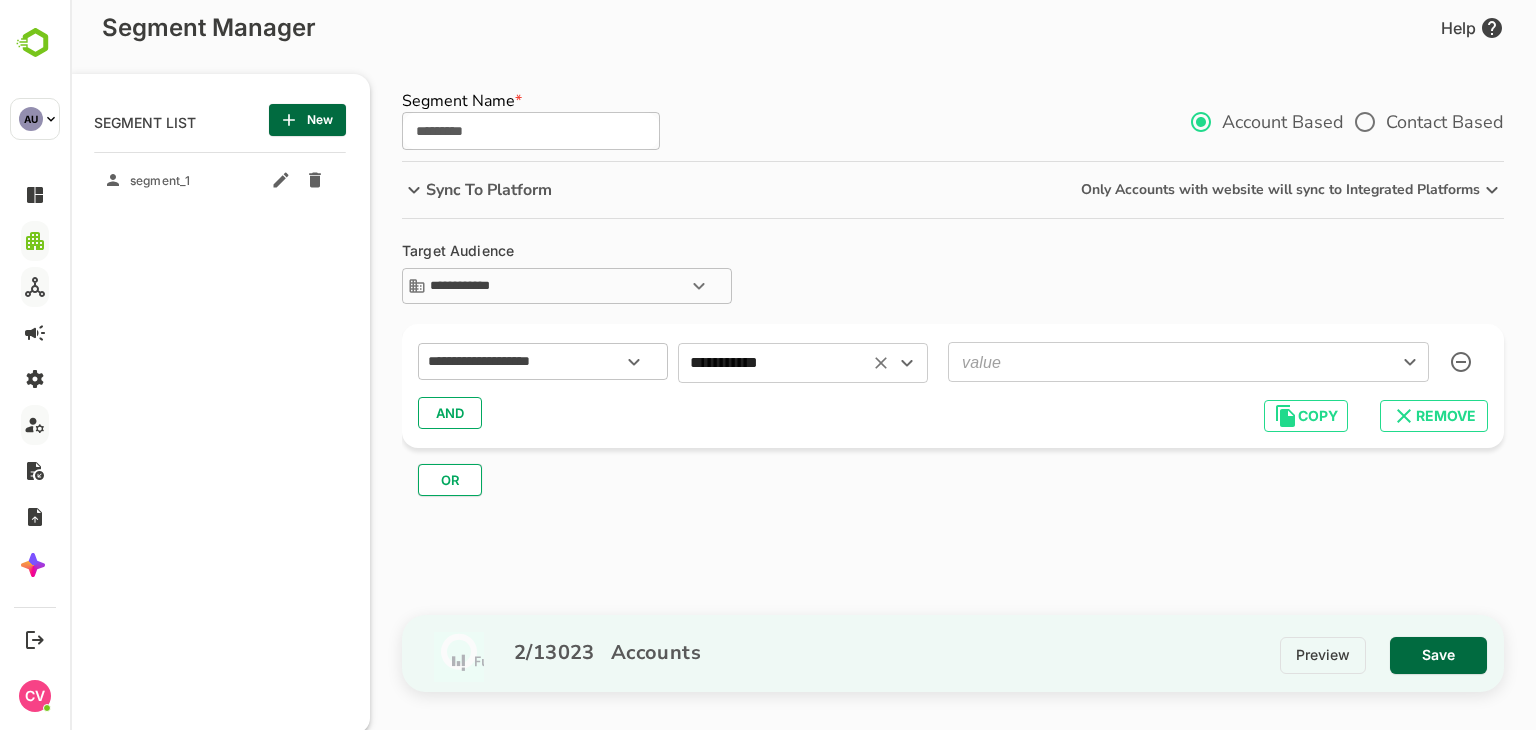 click on "**********" at bounding box center [803, 365] 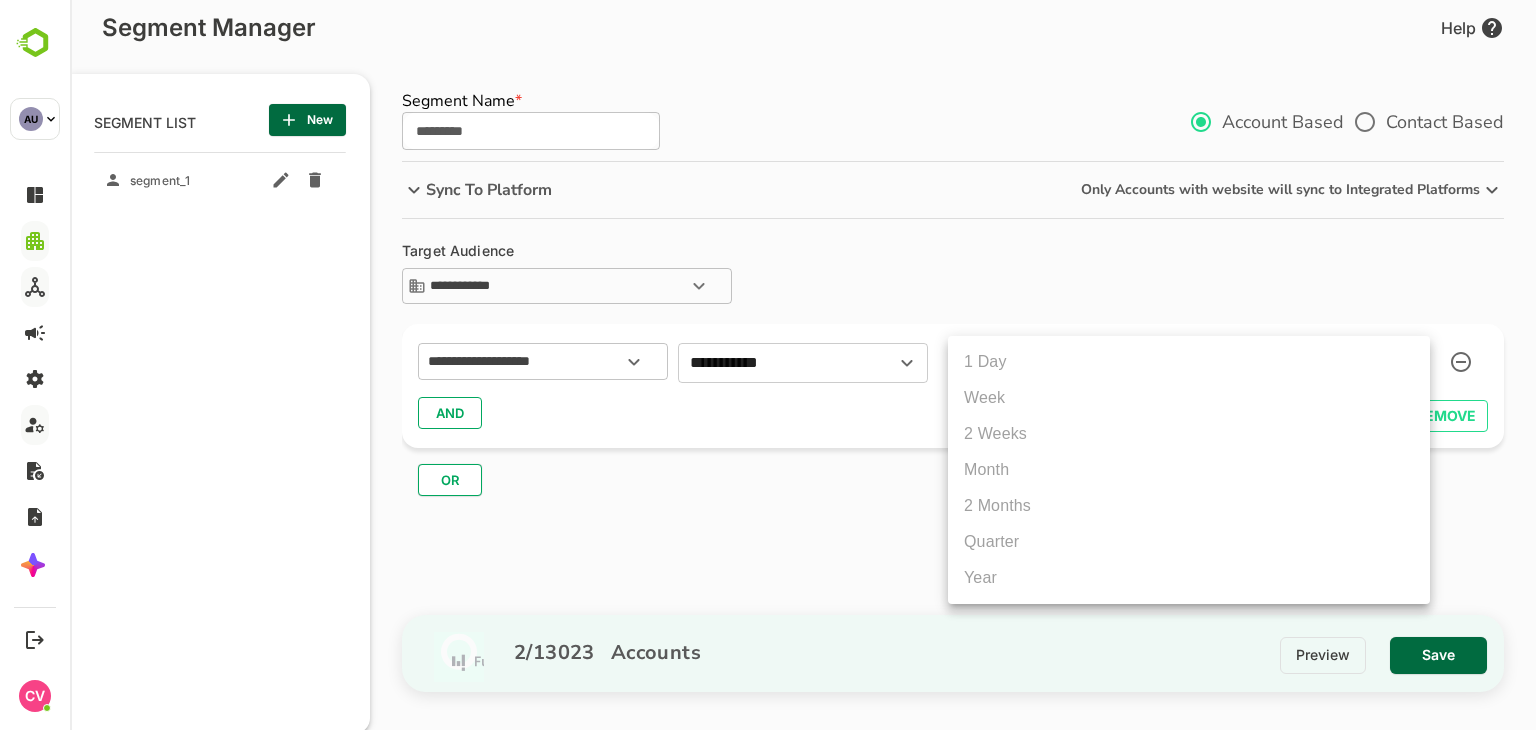 click on "Quarter" at bounding box center [1189, 542] 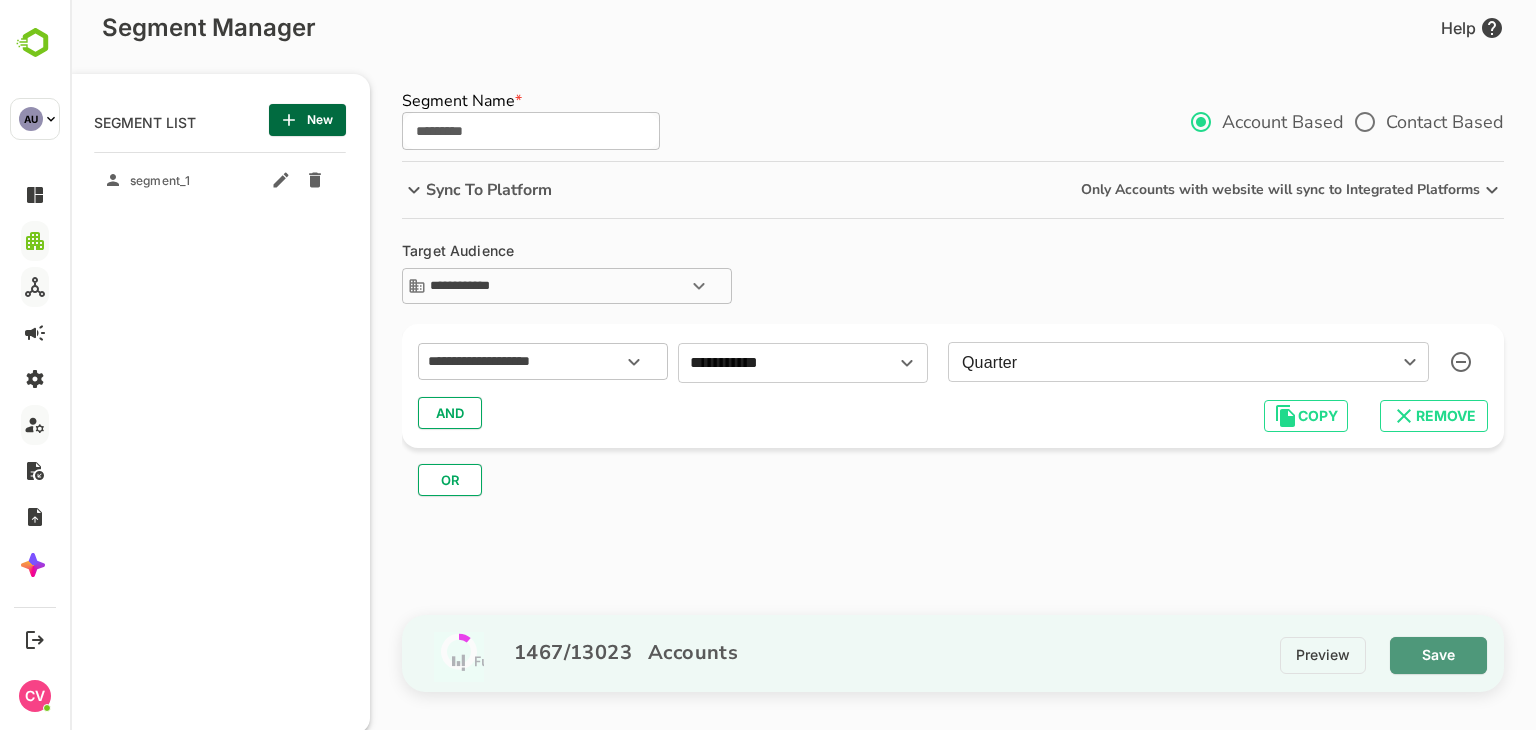 click on "Save" at bounding box center [1438, 655] 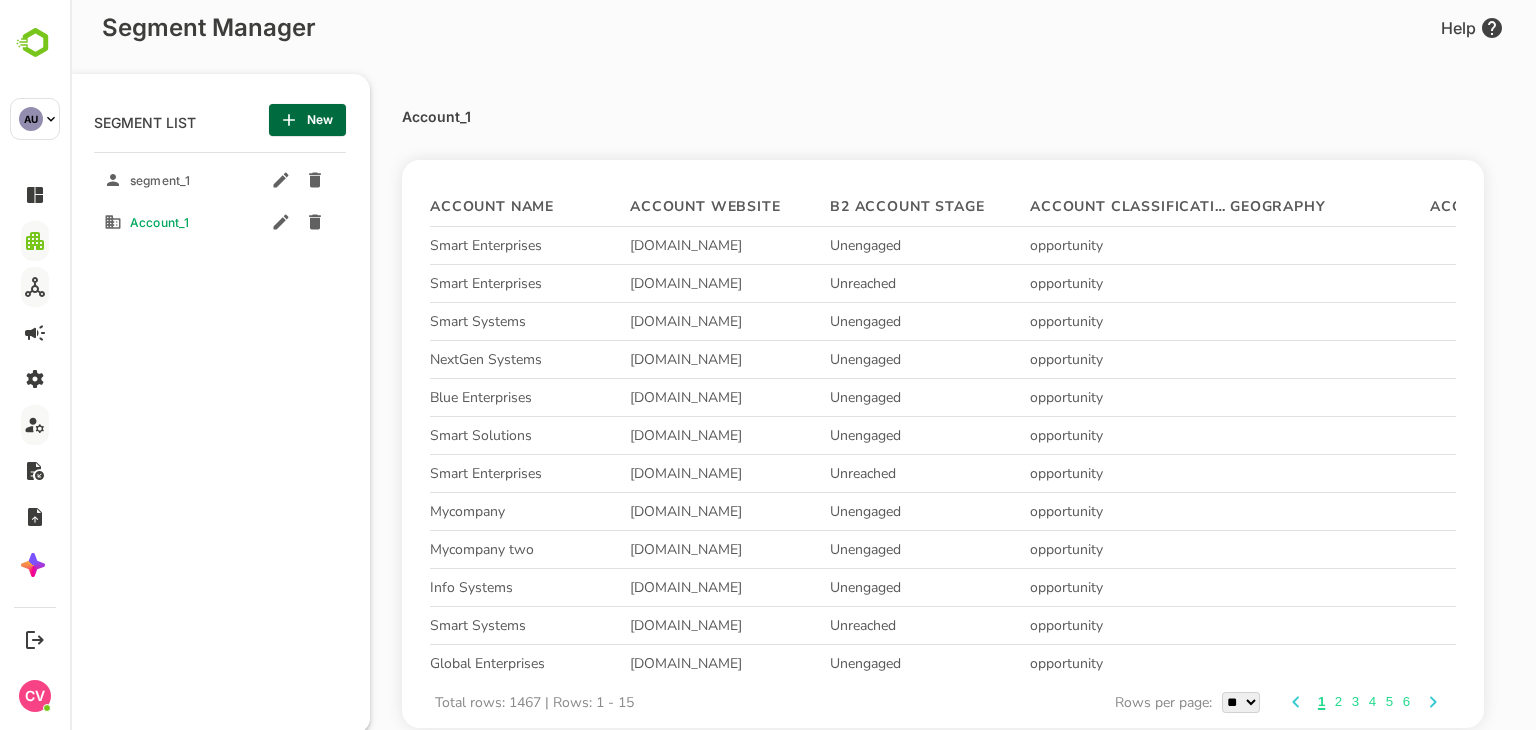 scroll, scrollTop: 124, scrollLeft: 0, axis: vertical 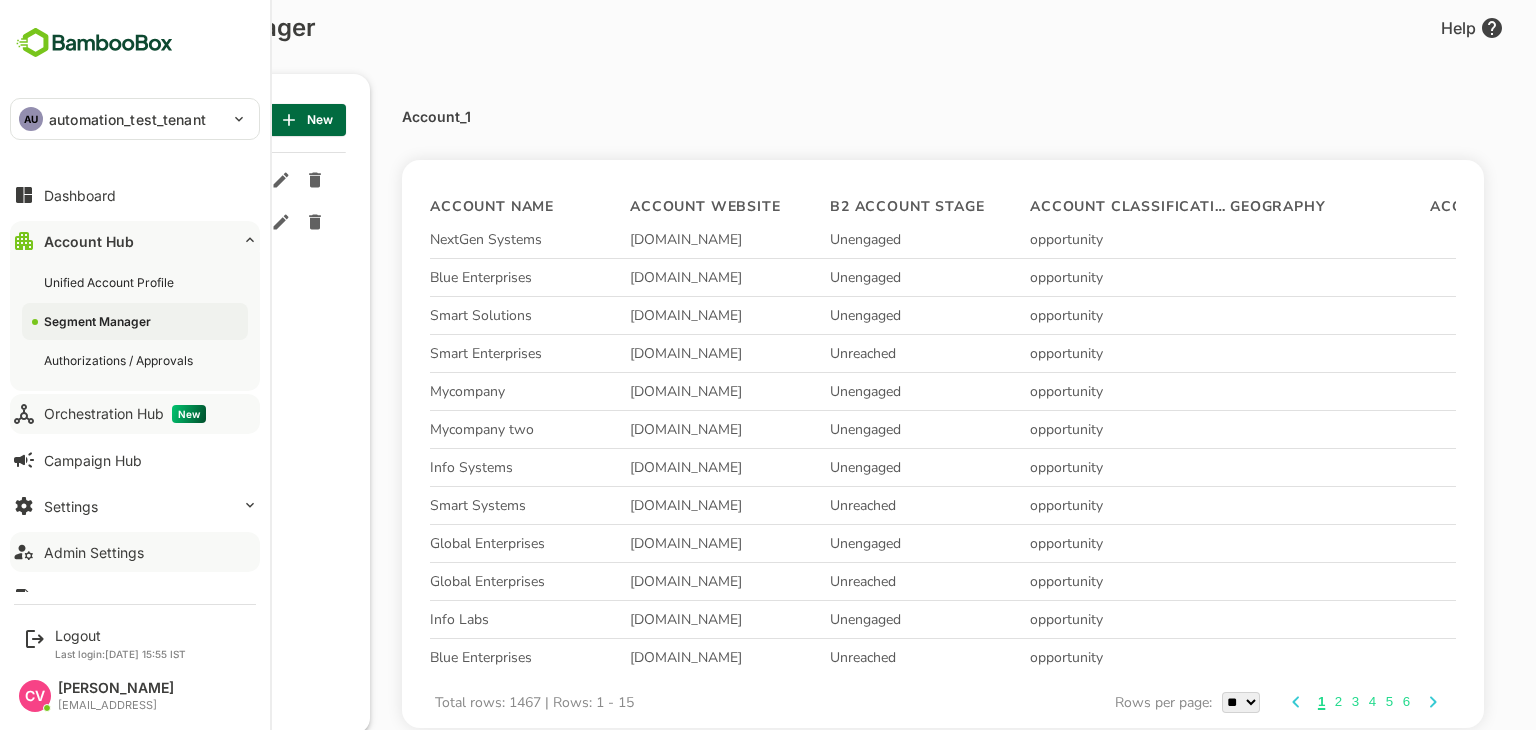 click on "Orchestration Hub New" at bounding box center [125, 414] 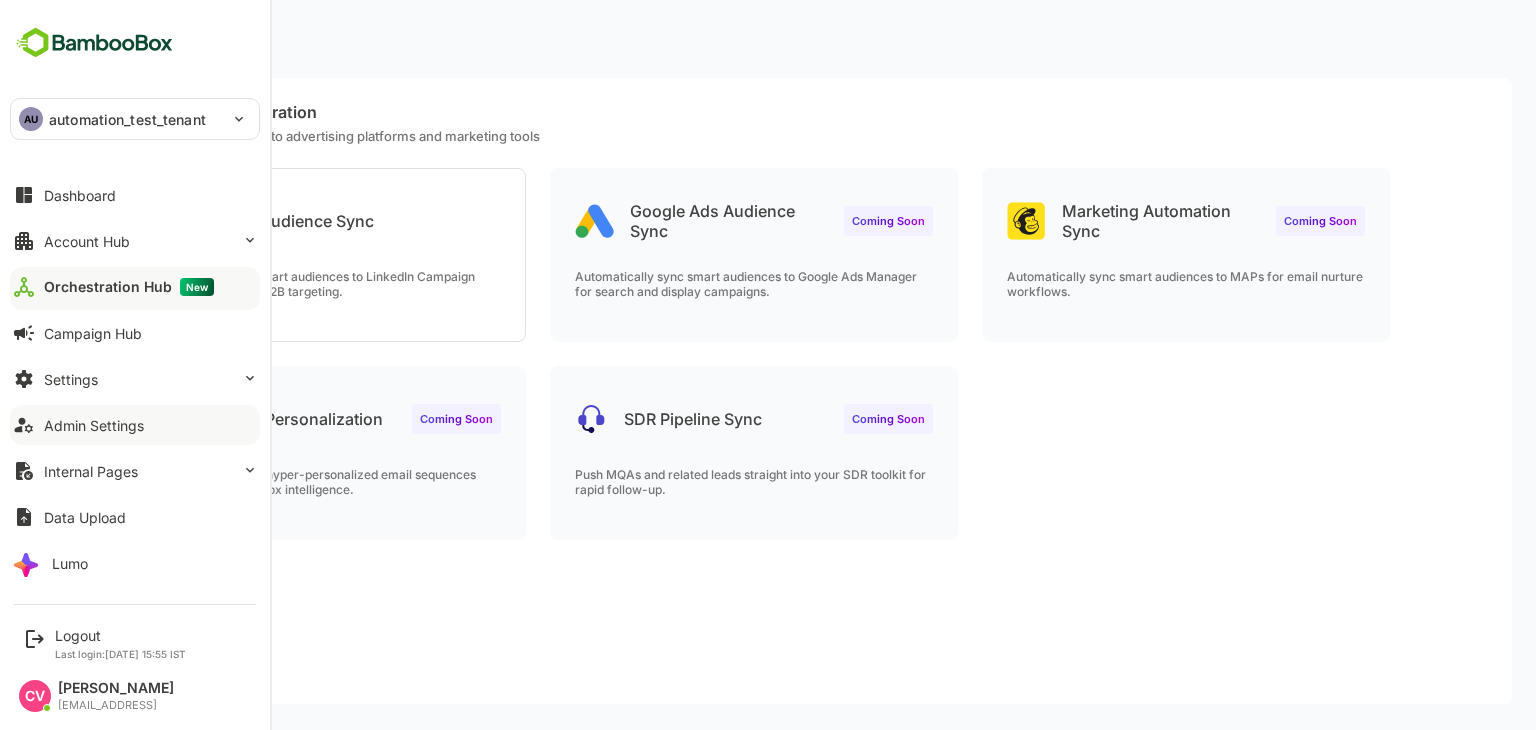 scroll, scrollTop: 0, scrollLeft: 0, axis: both 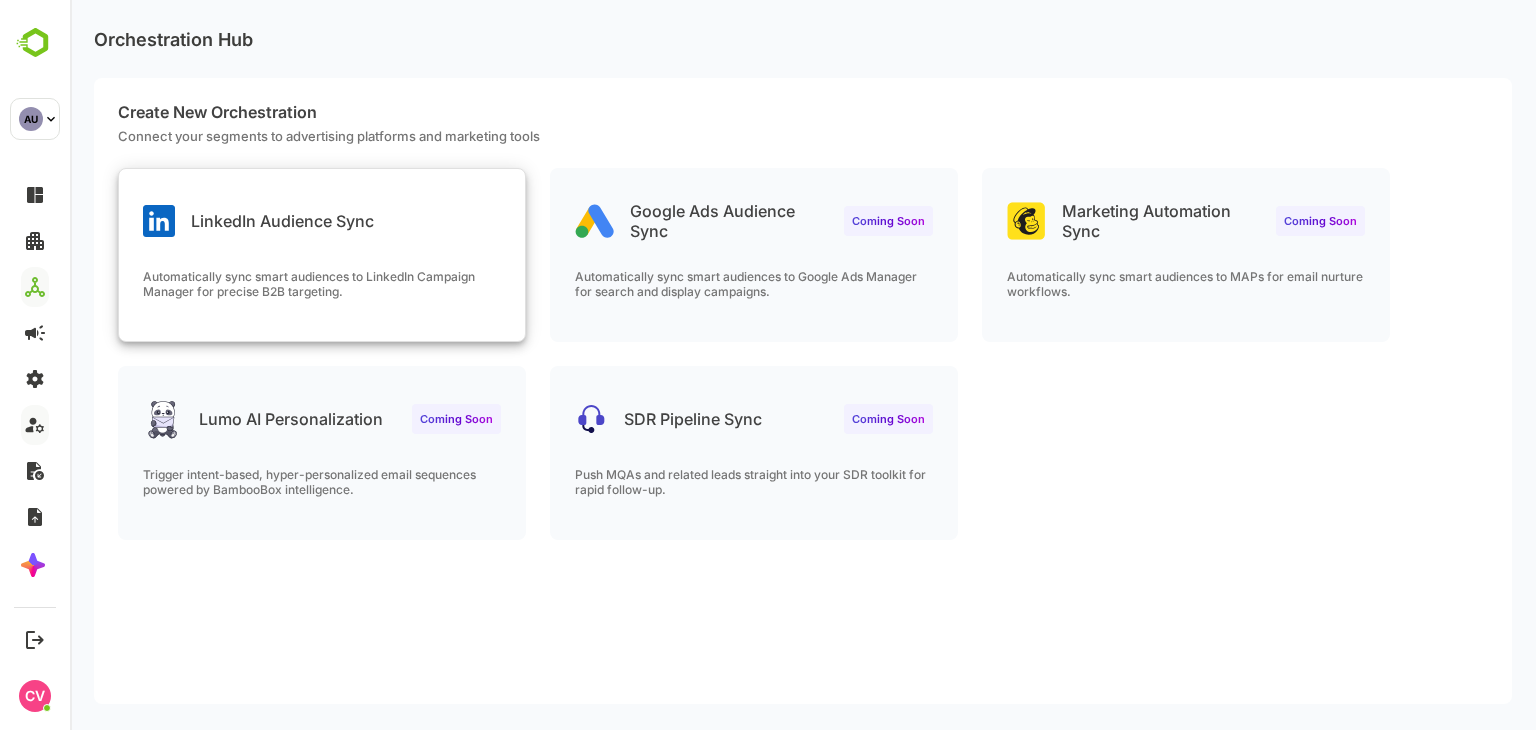 click on "LinkedIn Audience Sync" at bounding box center (322, 205) 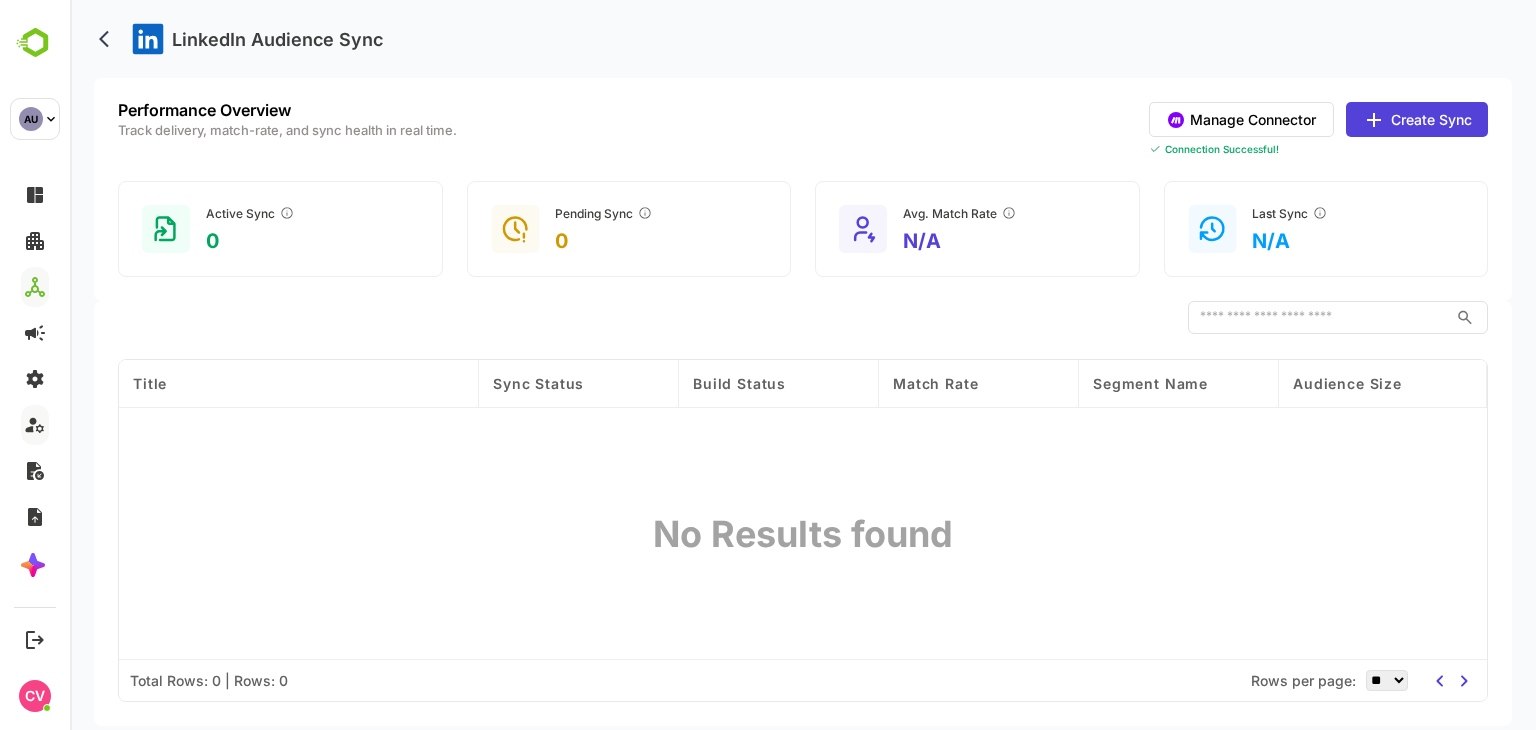 click on "Performance Overview Track delivery, match-rate, and sync health in real time. Manage Connector  Create Sync Connection Successful!" at bounding box center (803, 129) 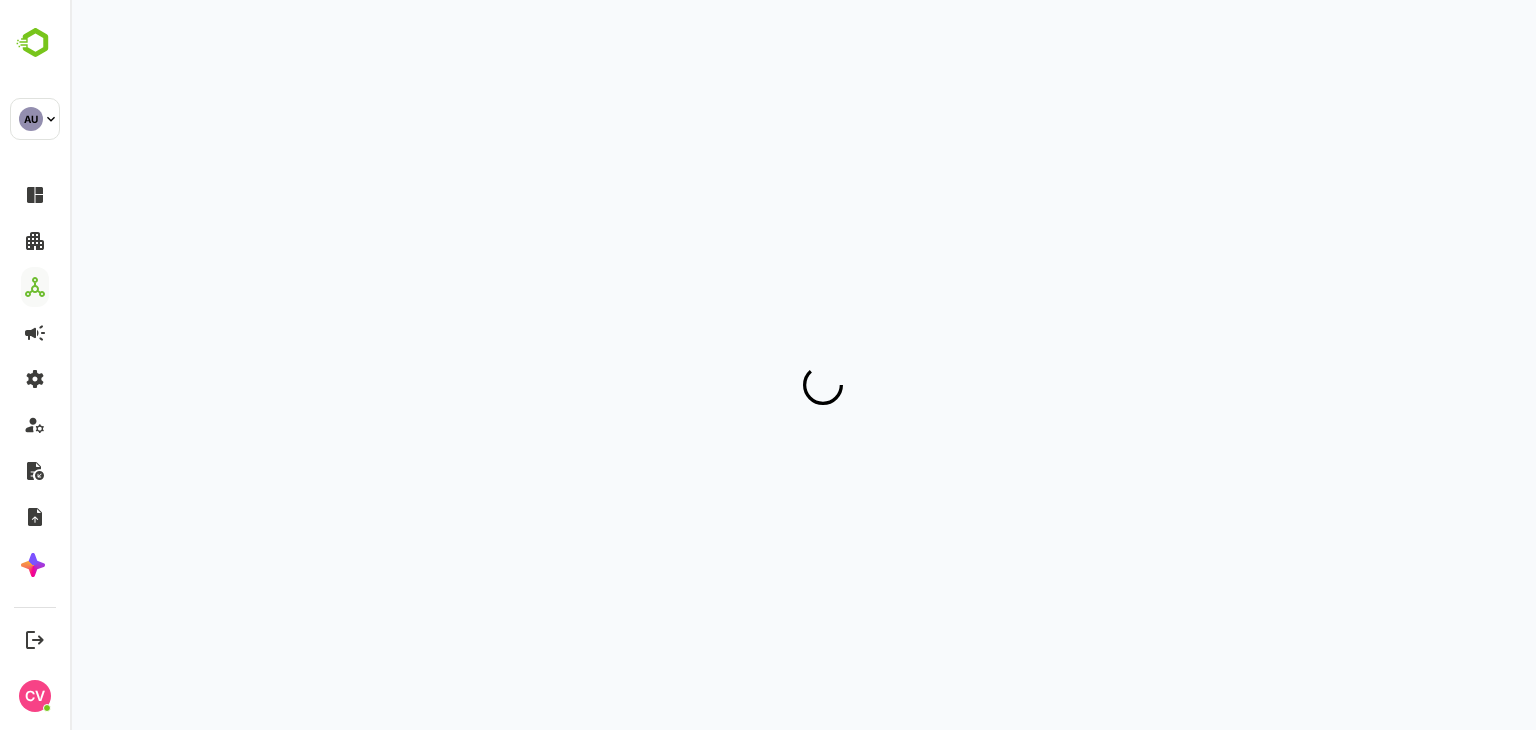 scroll, scrollTop: 0, scrollLeft: 0, axis: both 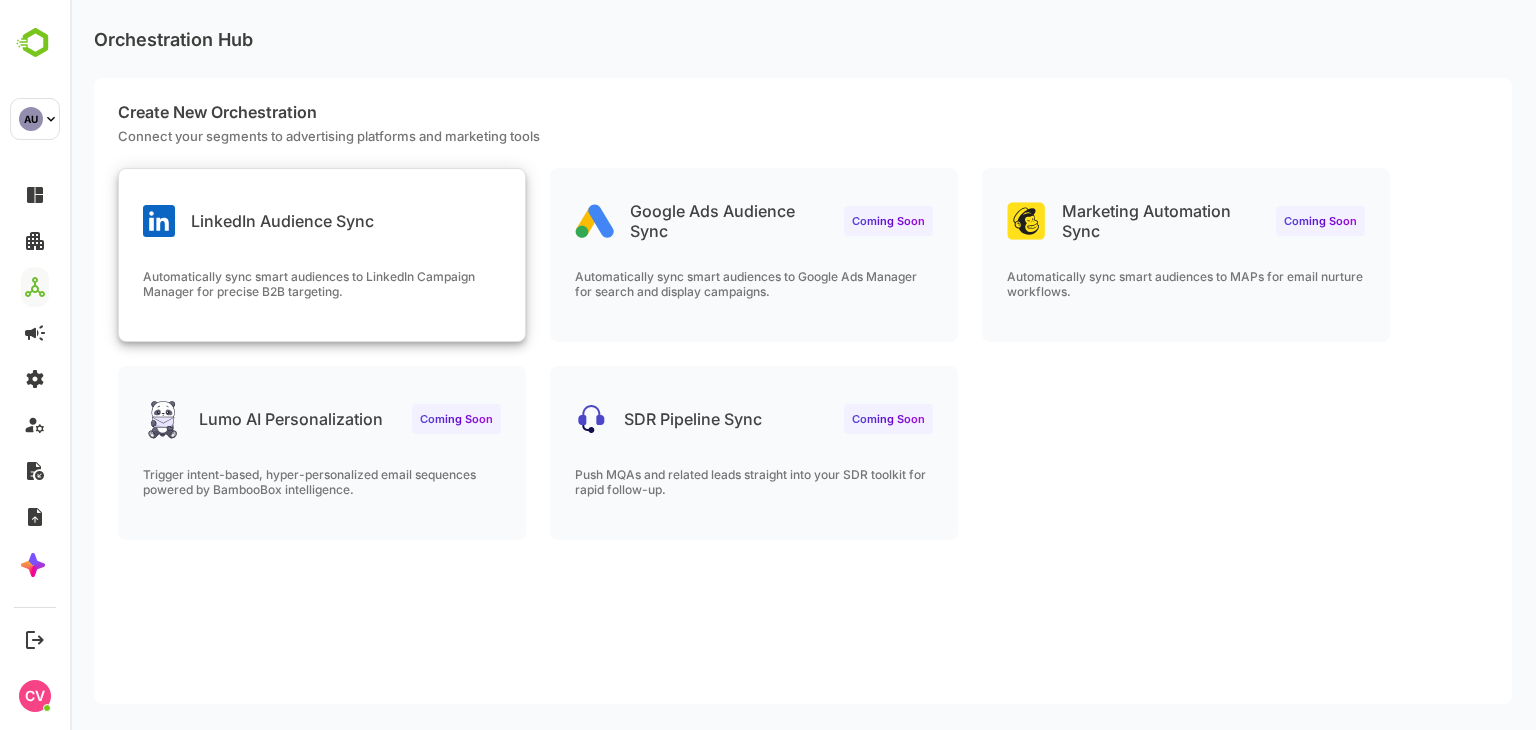 click on "LinkedIn Audience Sync Automatically sync smart audiences to LinkedIn Campaign Manager for precise B2B targeting." at bounding box center [322, 255] 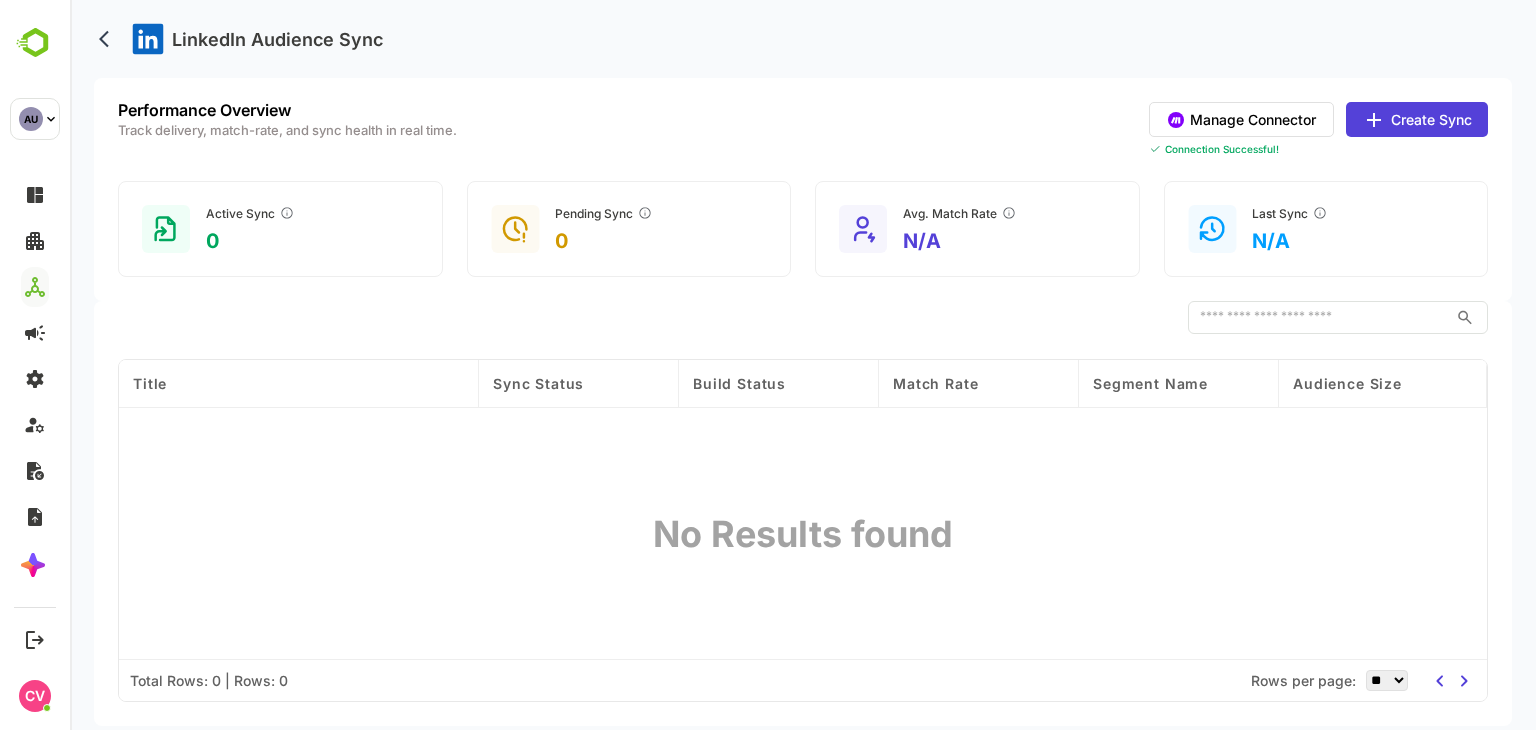 click on "Create Sync" at bounding box center [1417, 119] 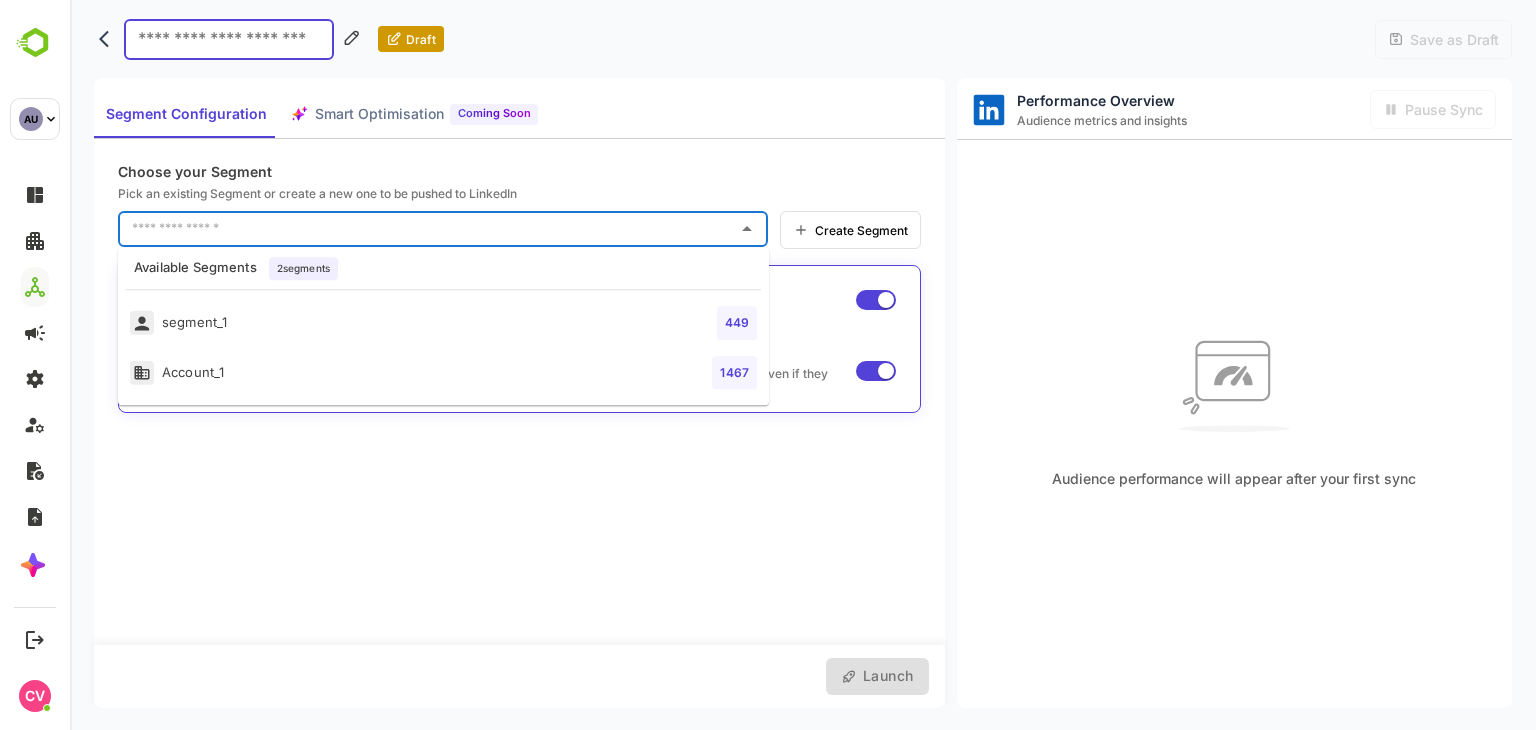 click at bounding box center (428, 229) 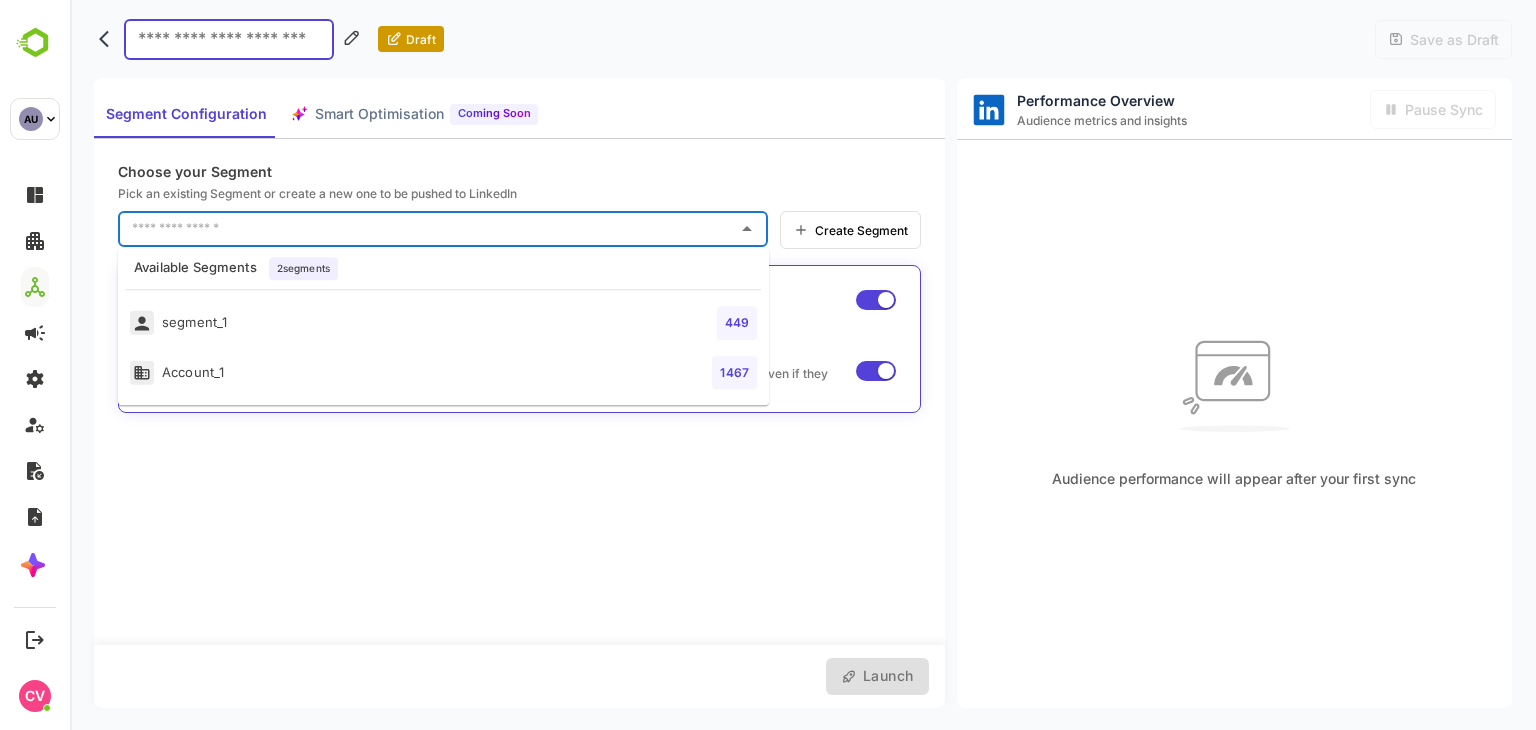 click on "Account_1 1467" at bounding box center (443, 373) 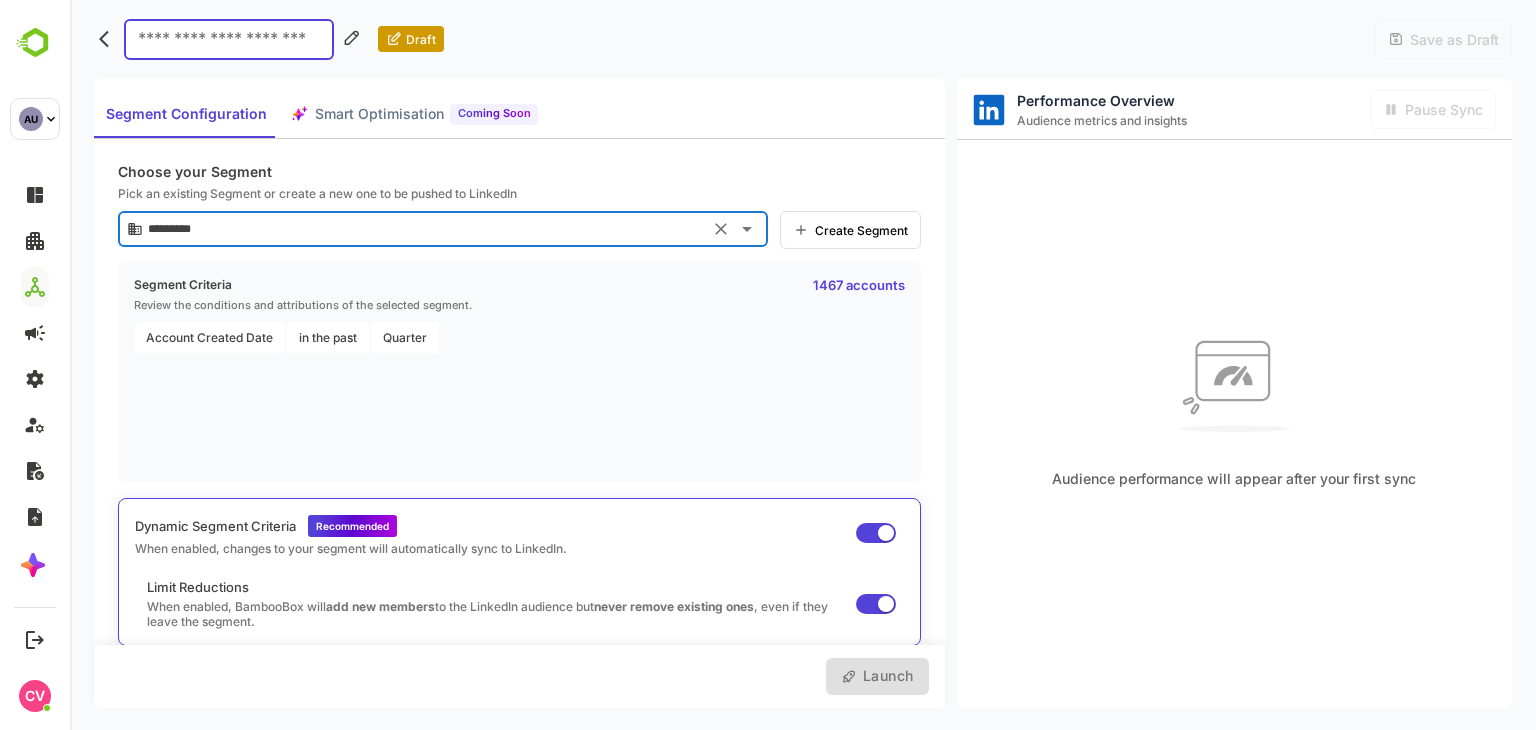click at bounding box center [229, 39] 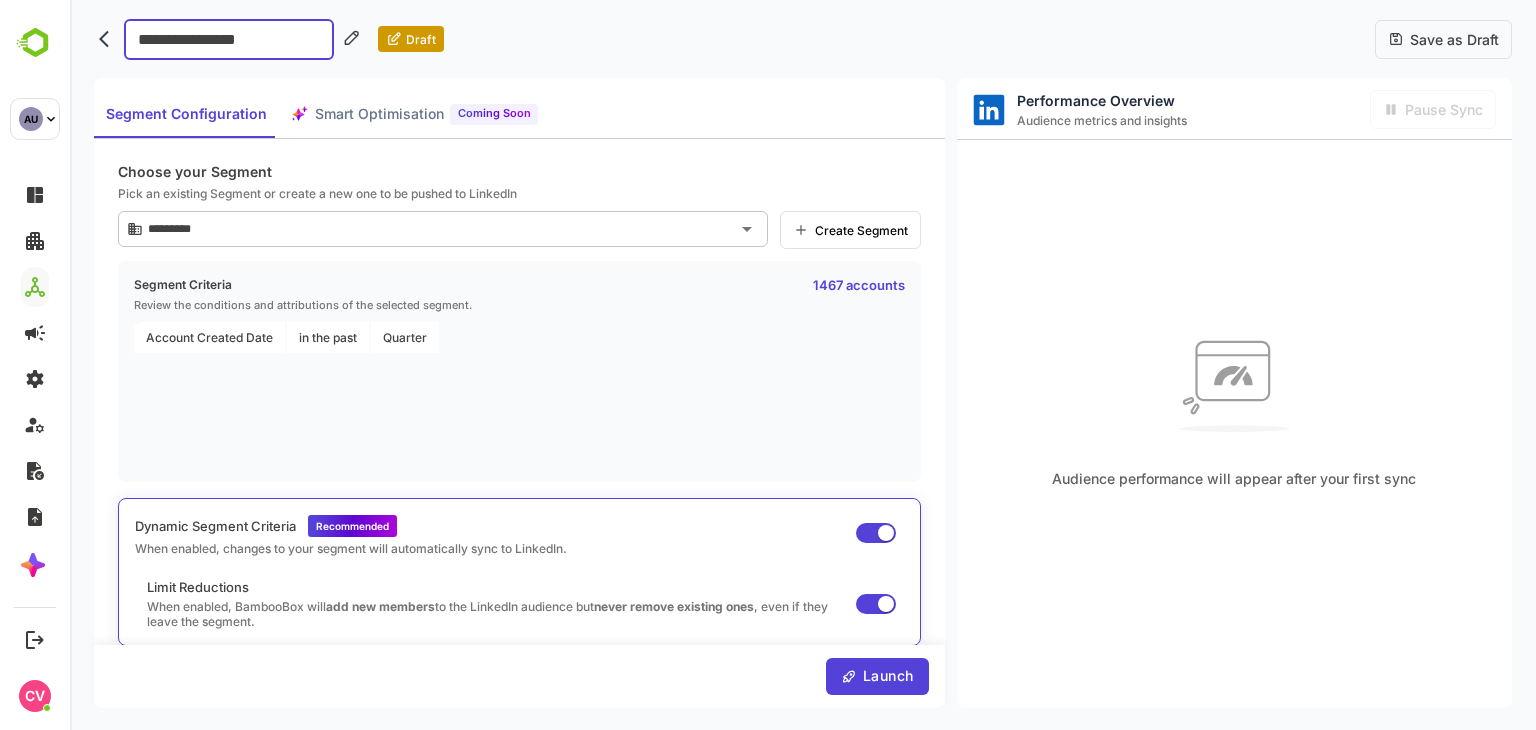 type on "**********" 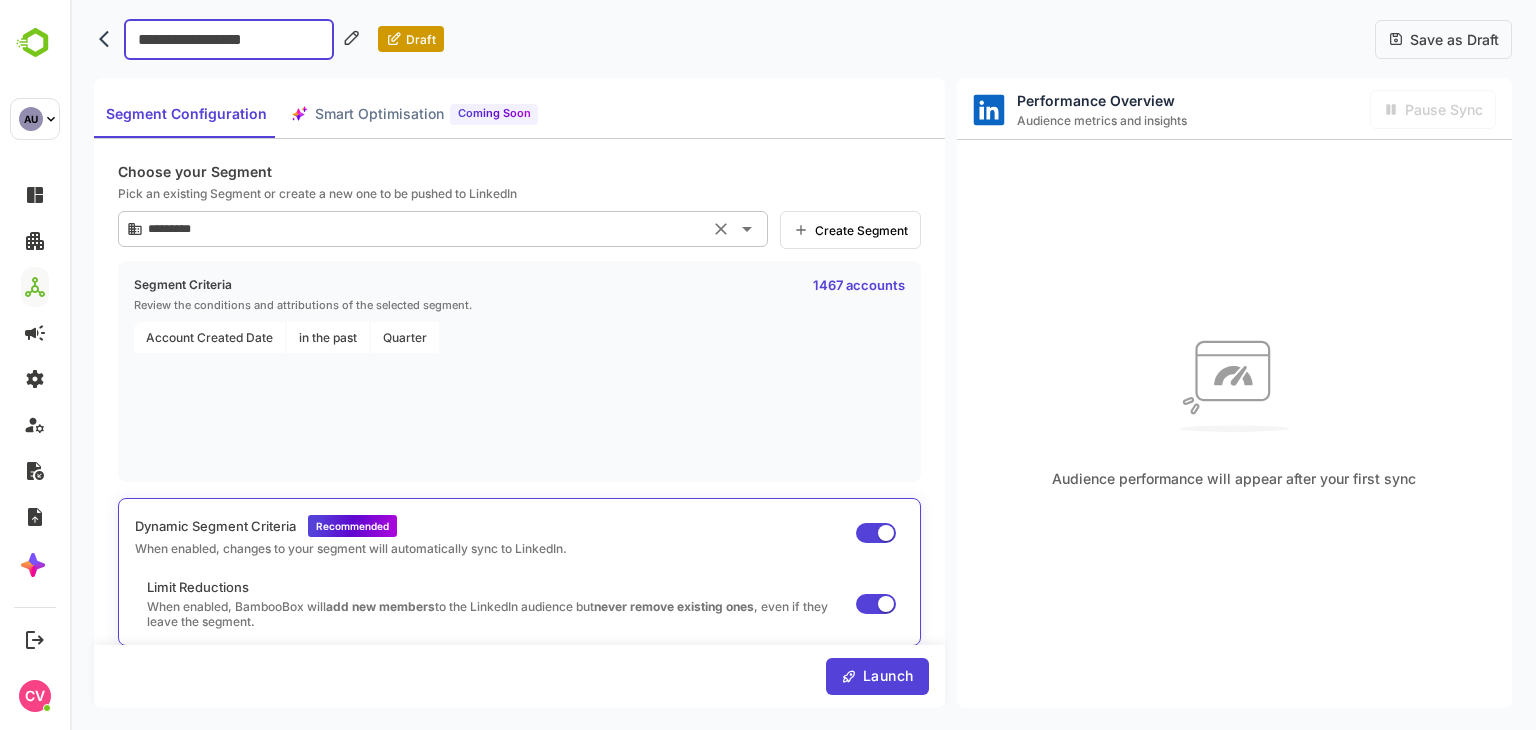 click on "*********" at bounding box center (423, 229) 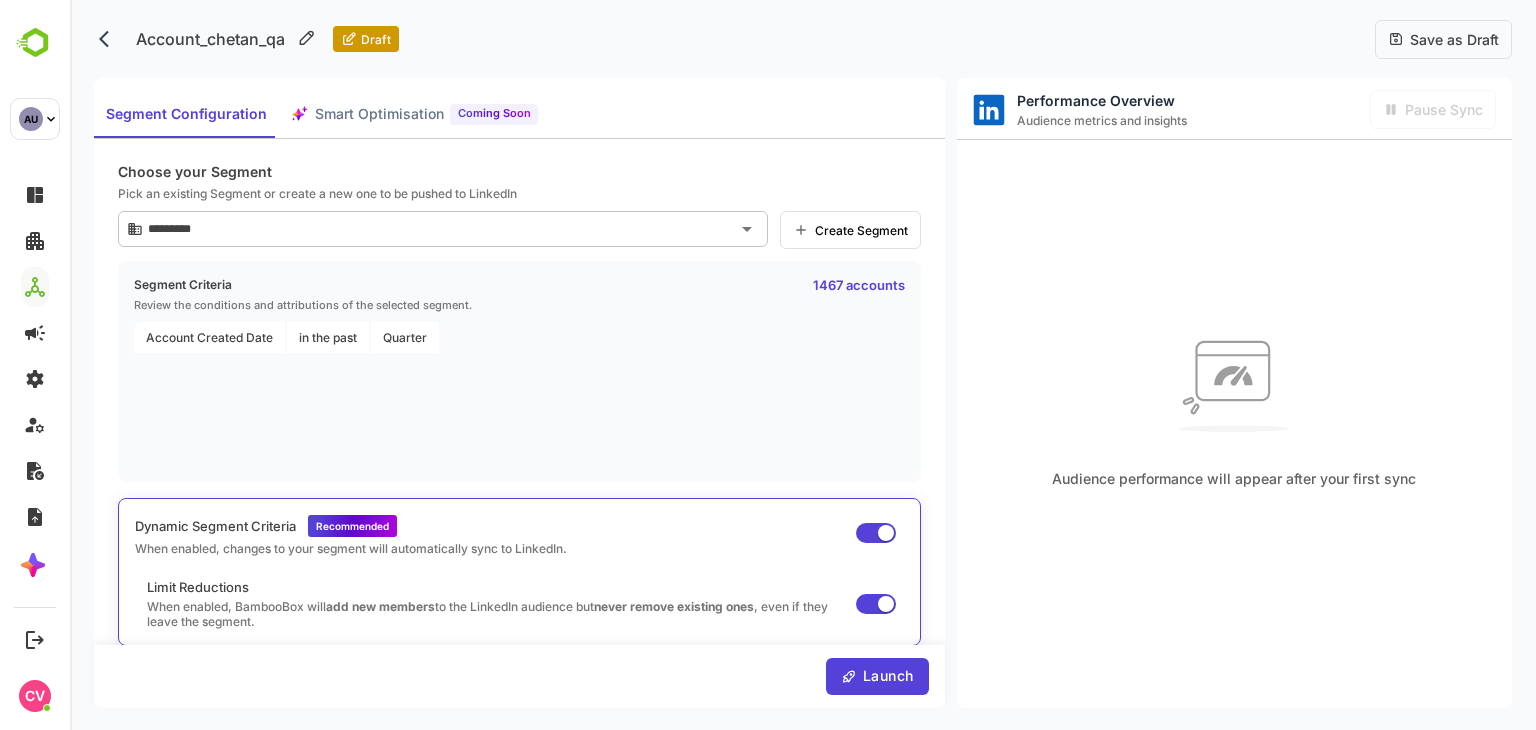click on "Account Created Date in the past Quarter" at bounding box center (519, 397) 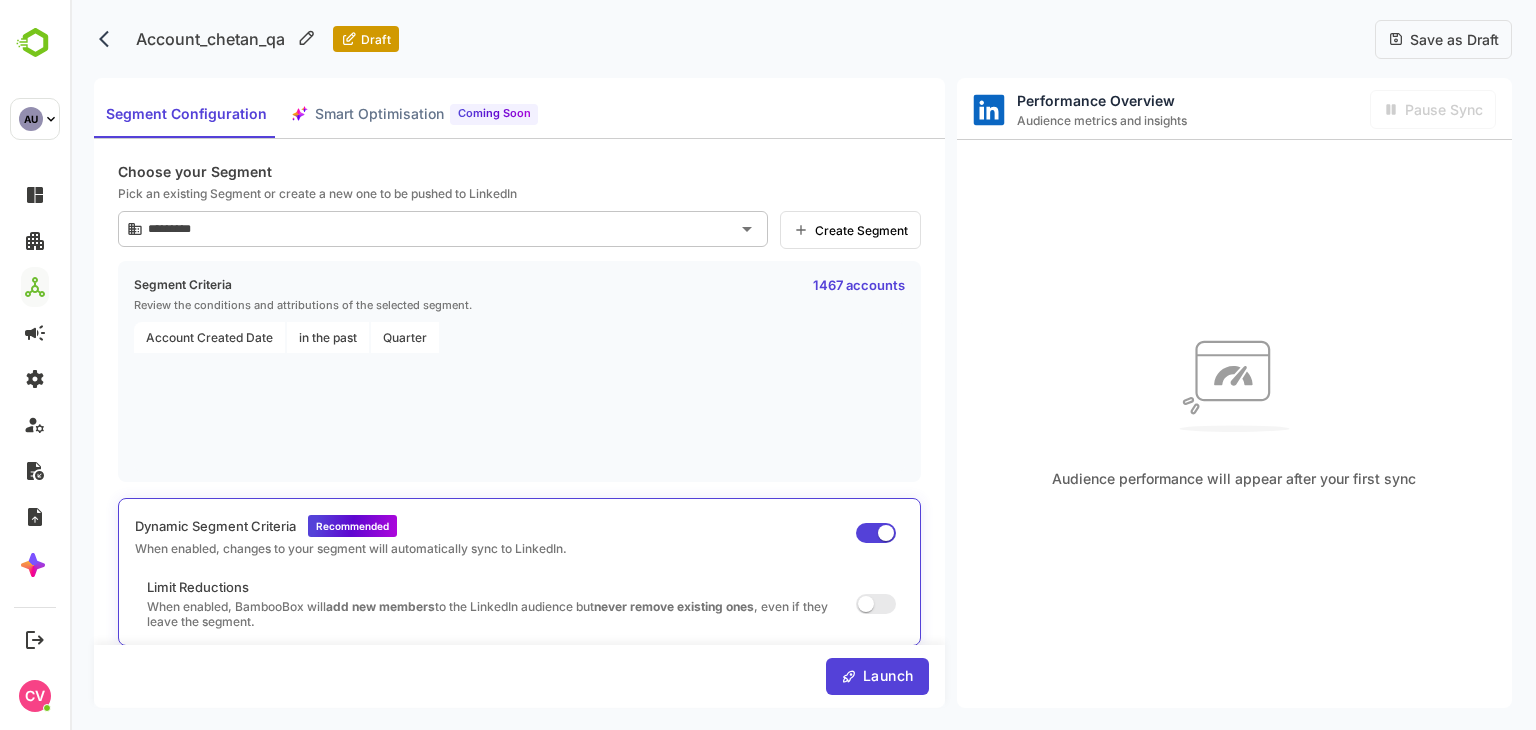click on "Launch" at bounding box center [885, 676] 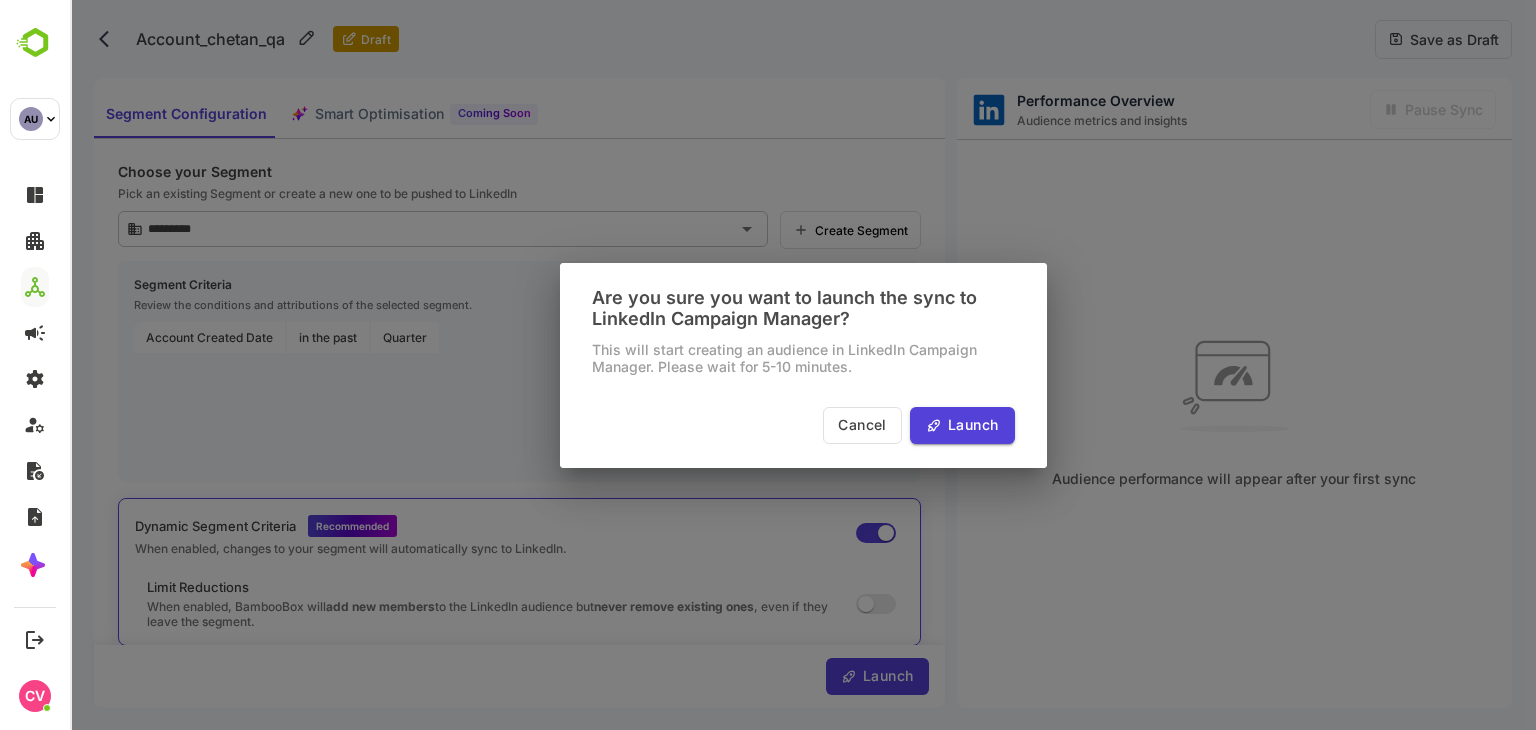 click on "Launch" at bounding box center [970, 425] 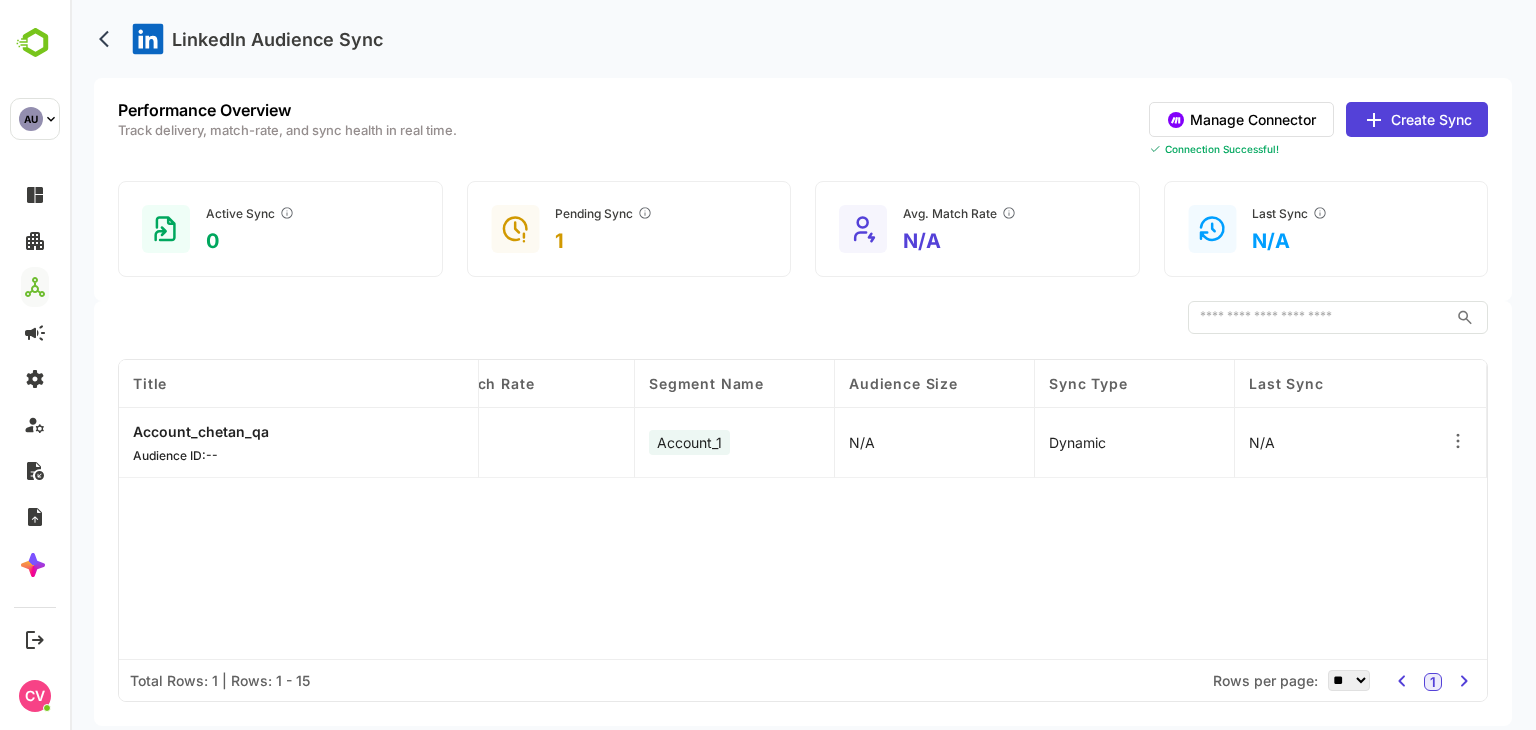 scroll, scrollTop: 0, scrollLeft: 0, axis: both 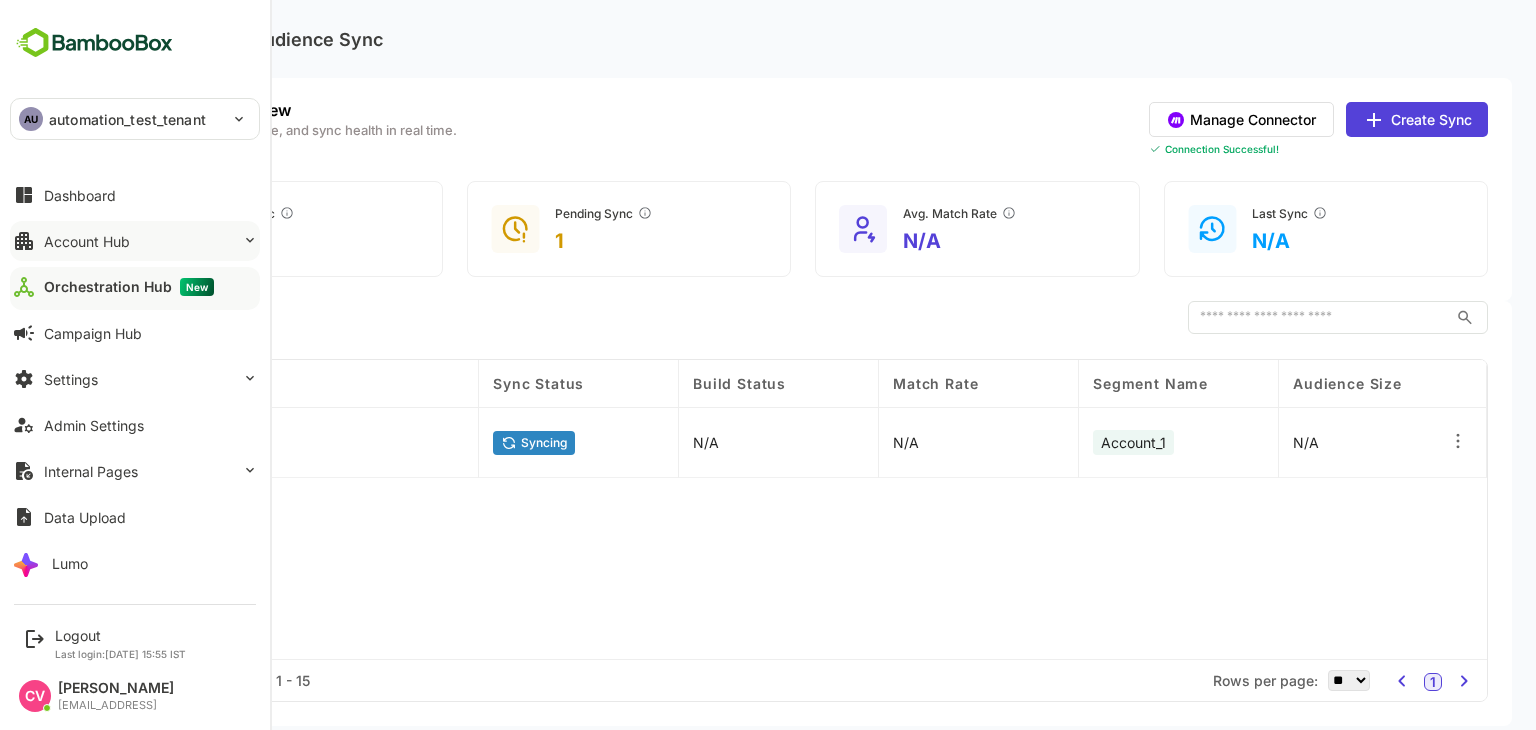 click on "Account Hub" at bounding box center (87, 241) 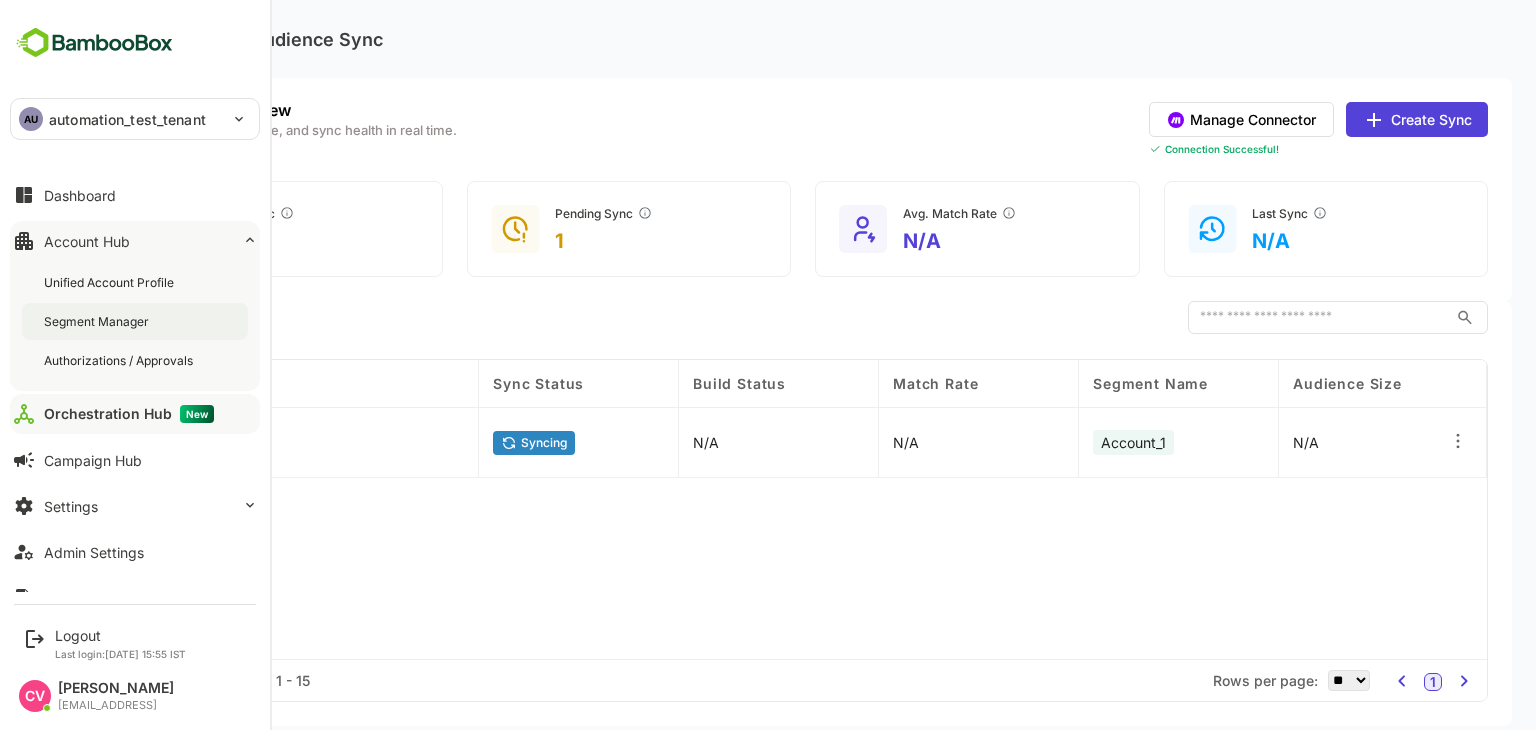click on "Segment Manager" at bounding box center (98, 321) 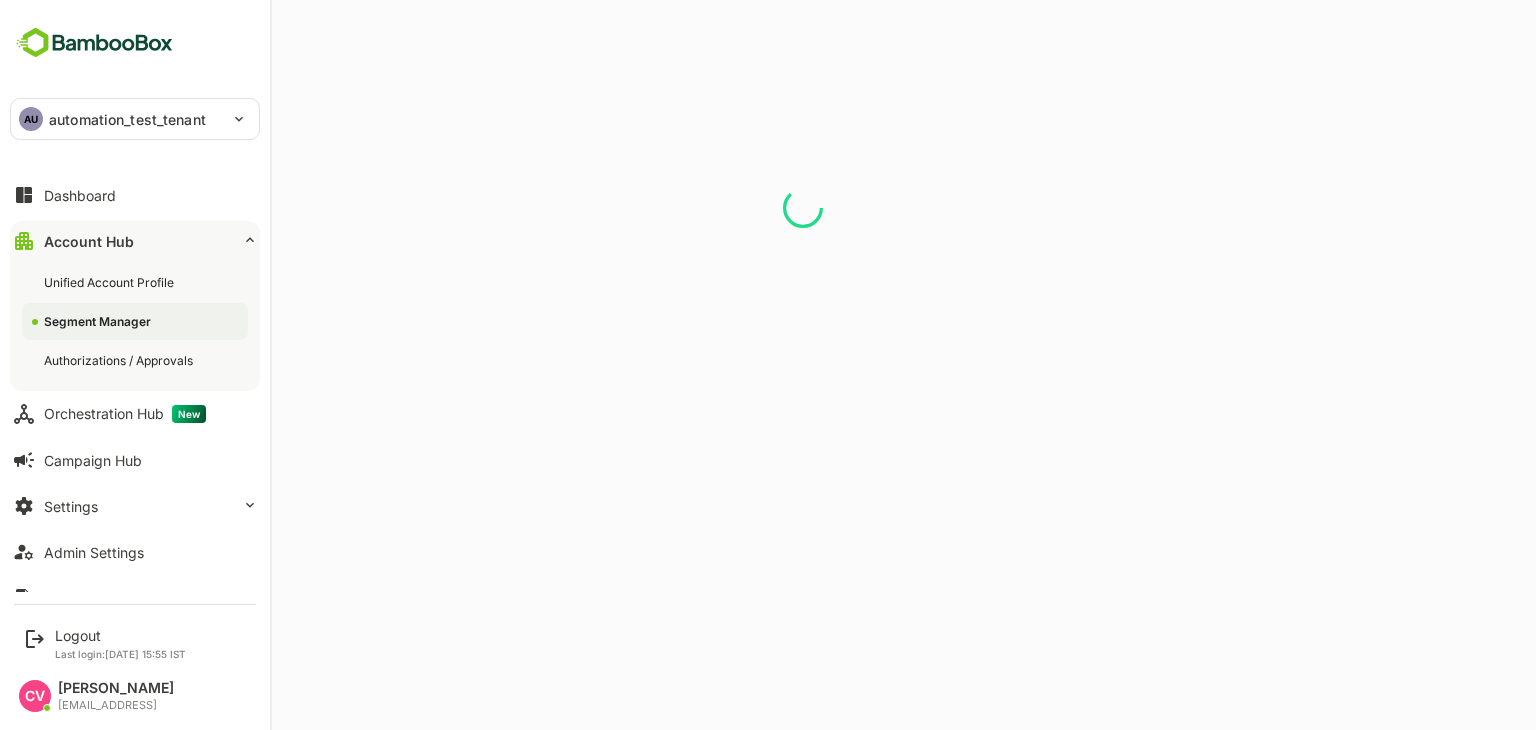 scroll, scrollTop: 0, scrollLeft: 0, axis: both 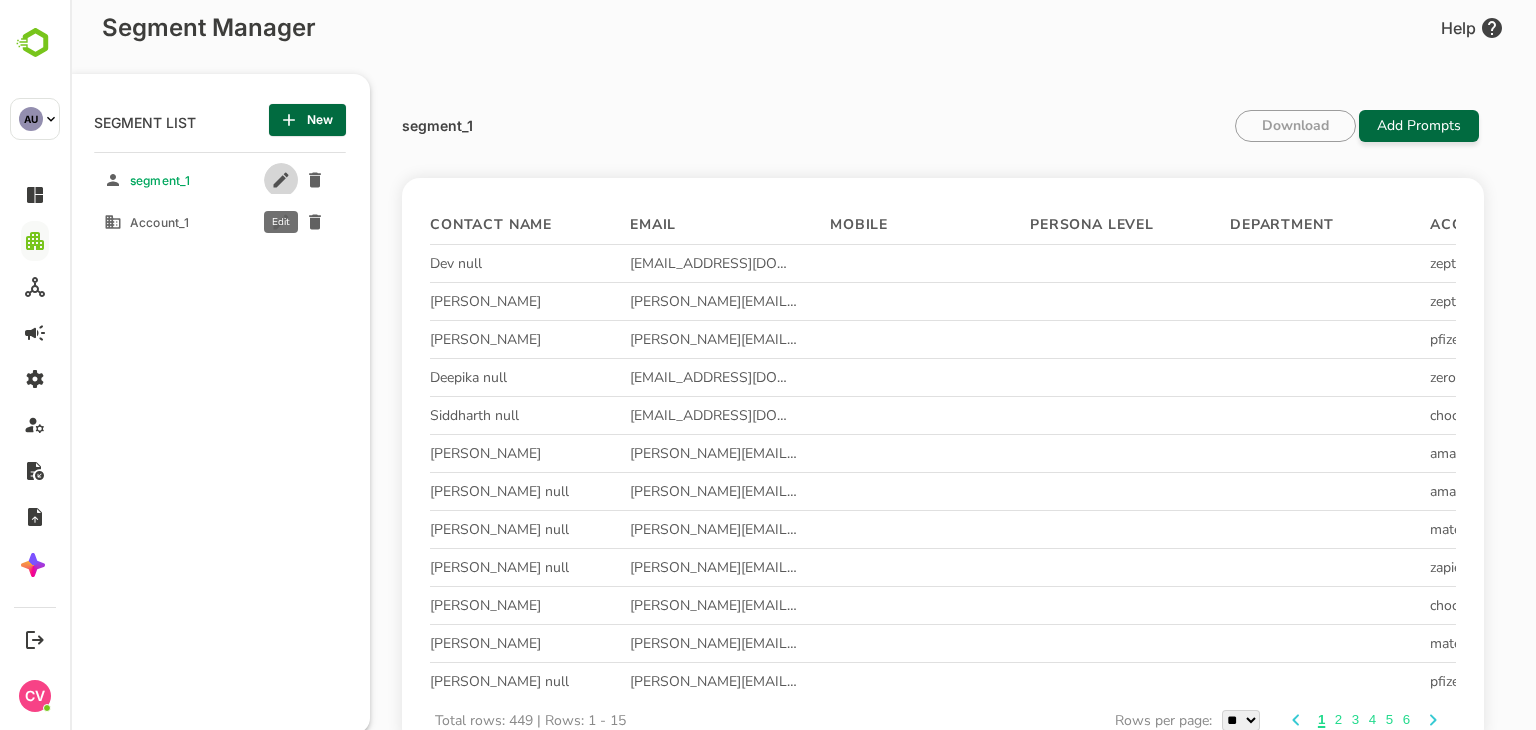 click 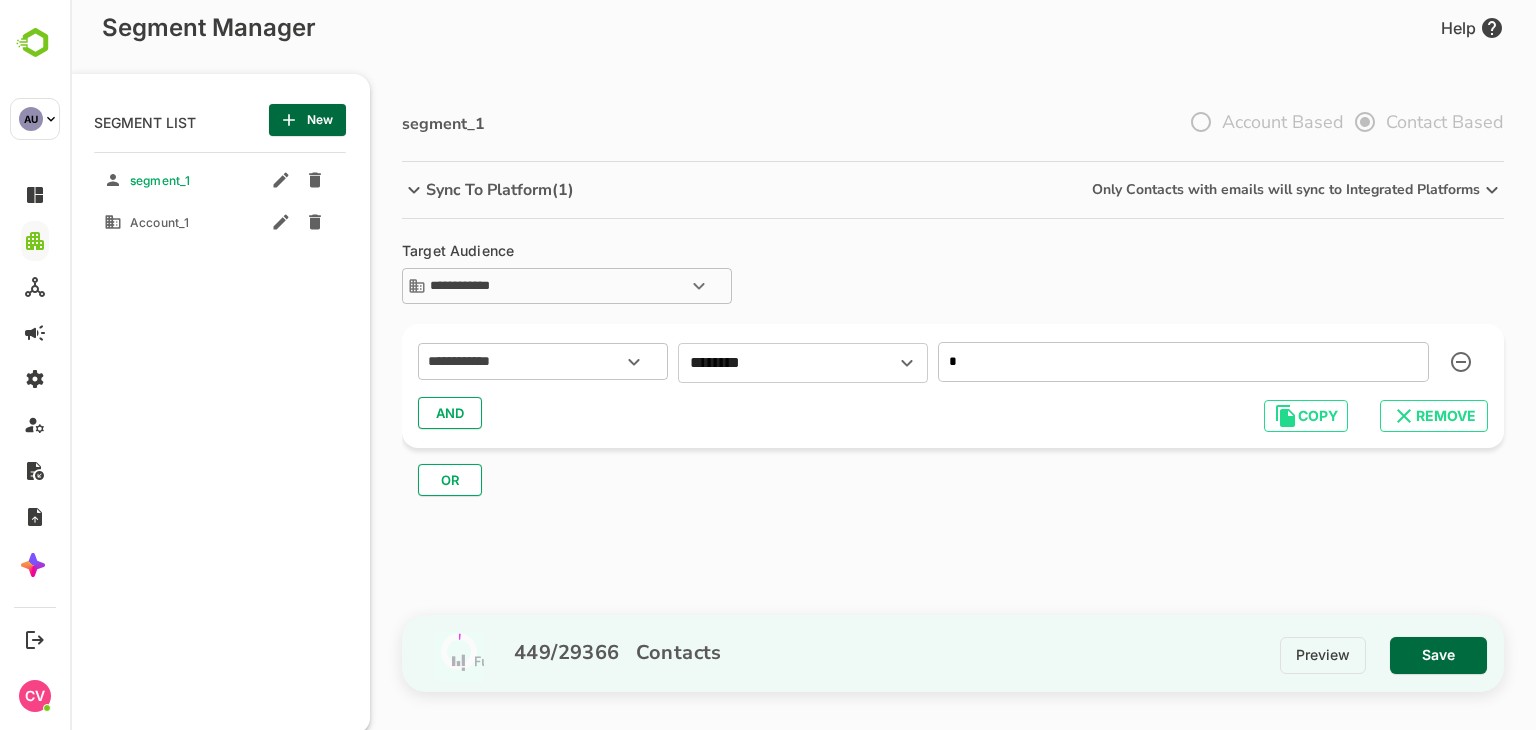 click 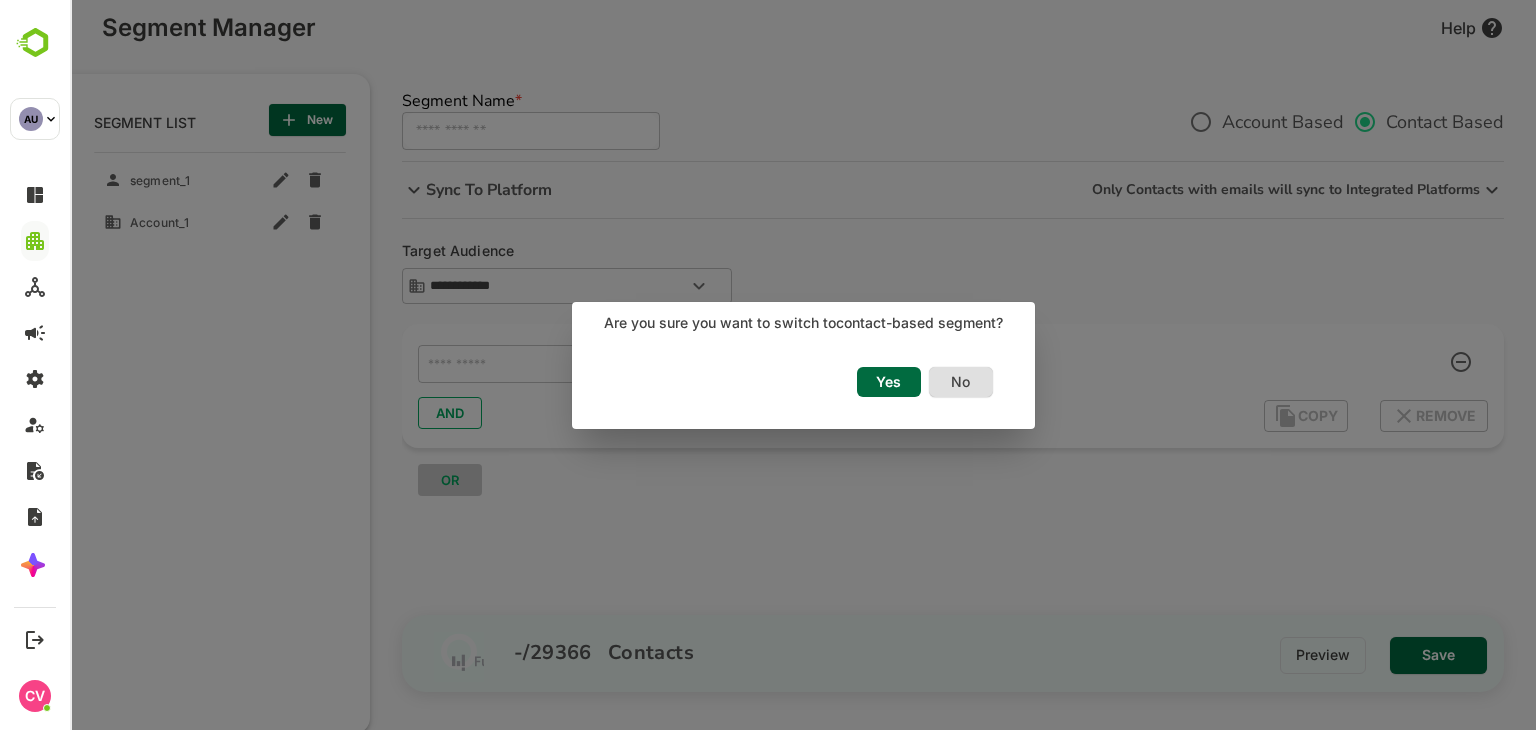 click on "Yes" at bounding box center [889, 382] 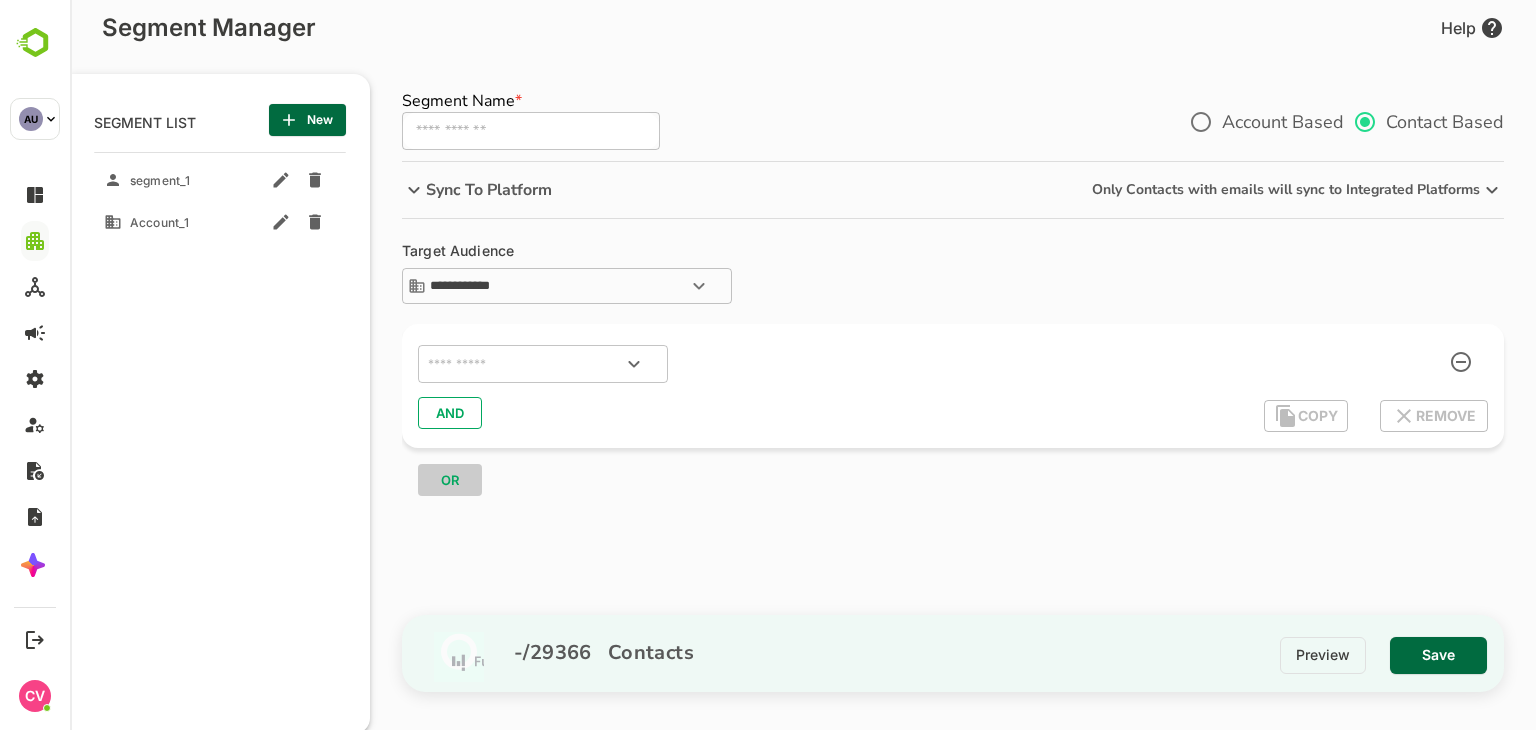 click at bounding box center [531, 131] 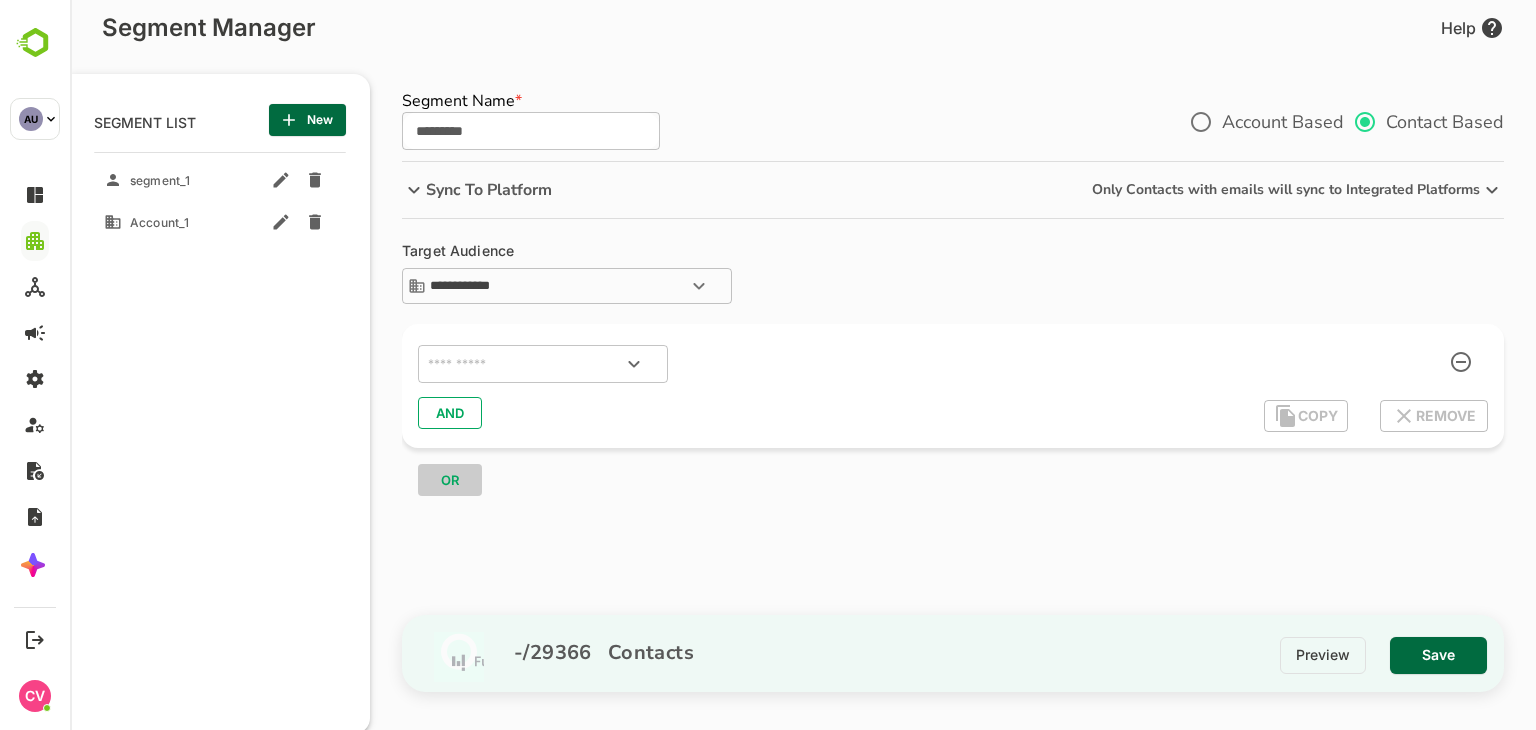 type on "*********" 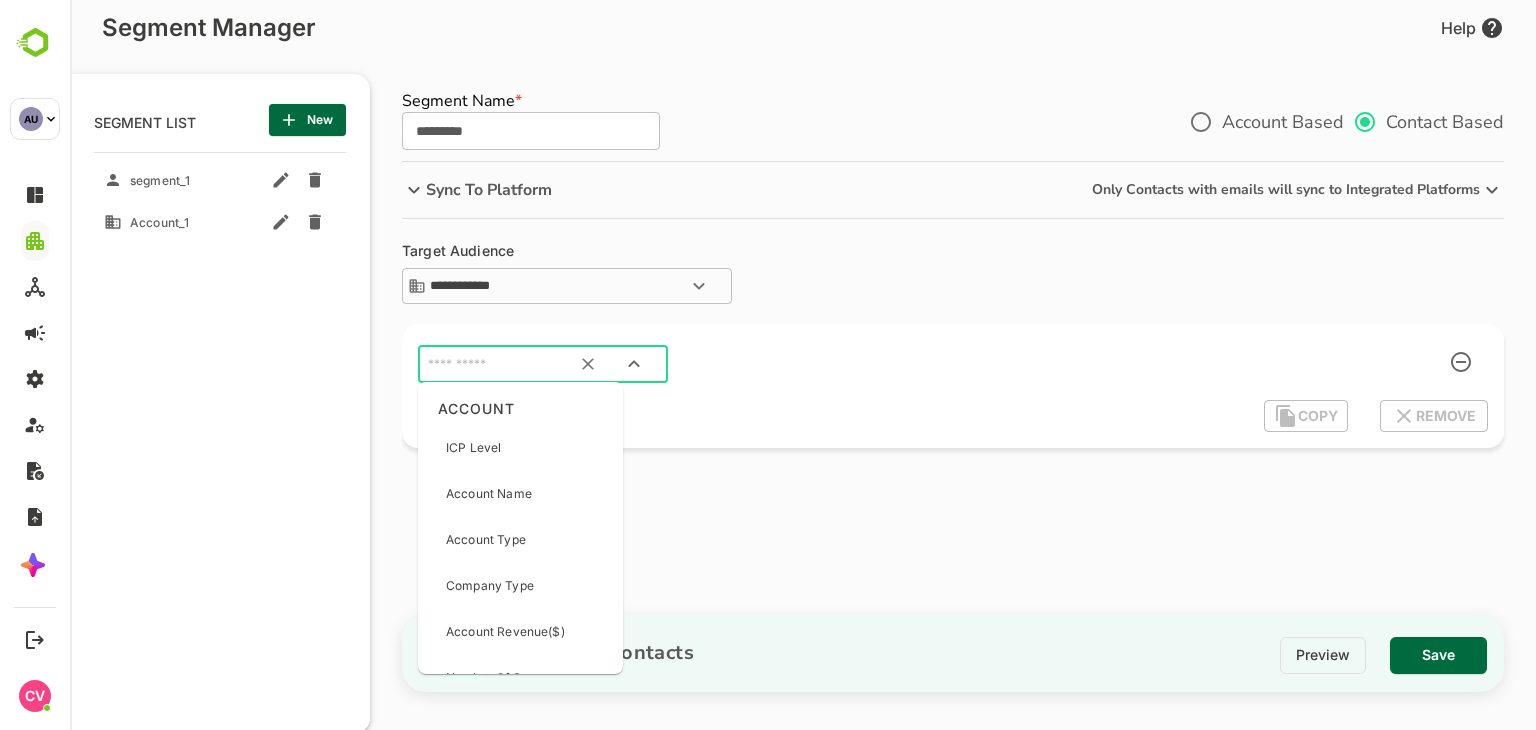 click at bounding box center [518, 364] 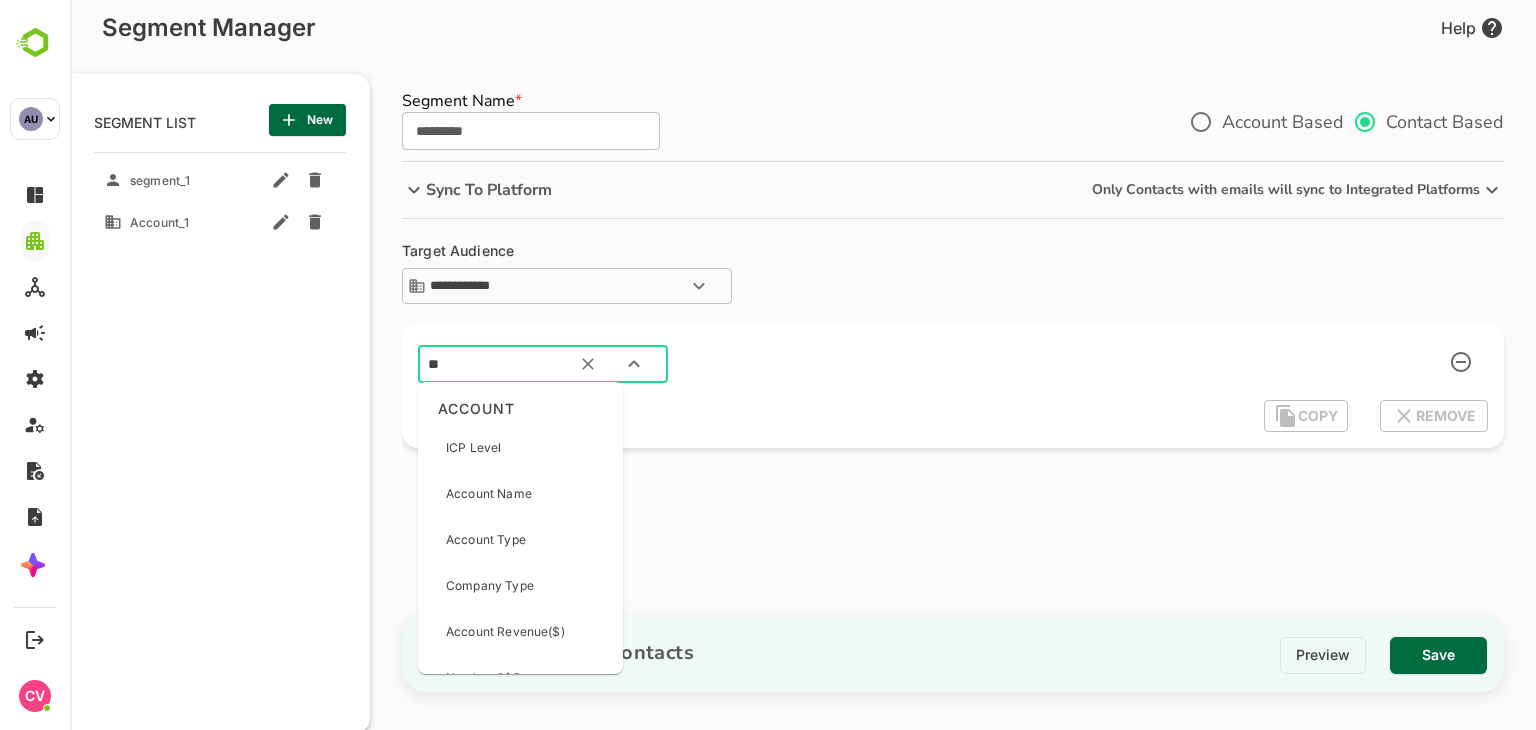 type on "***" 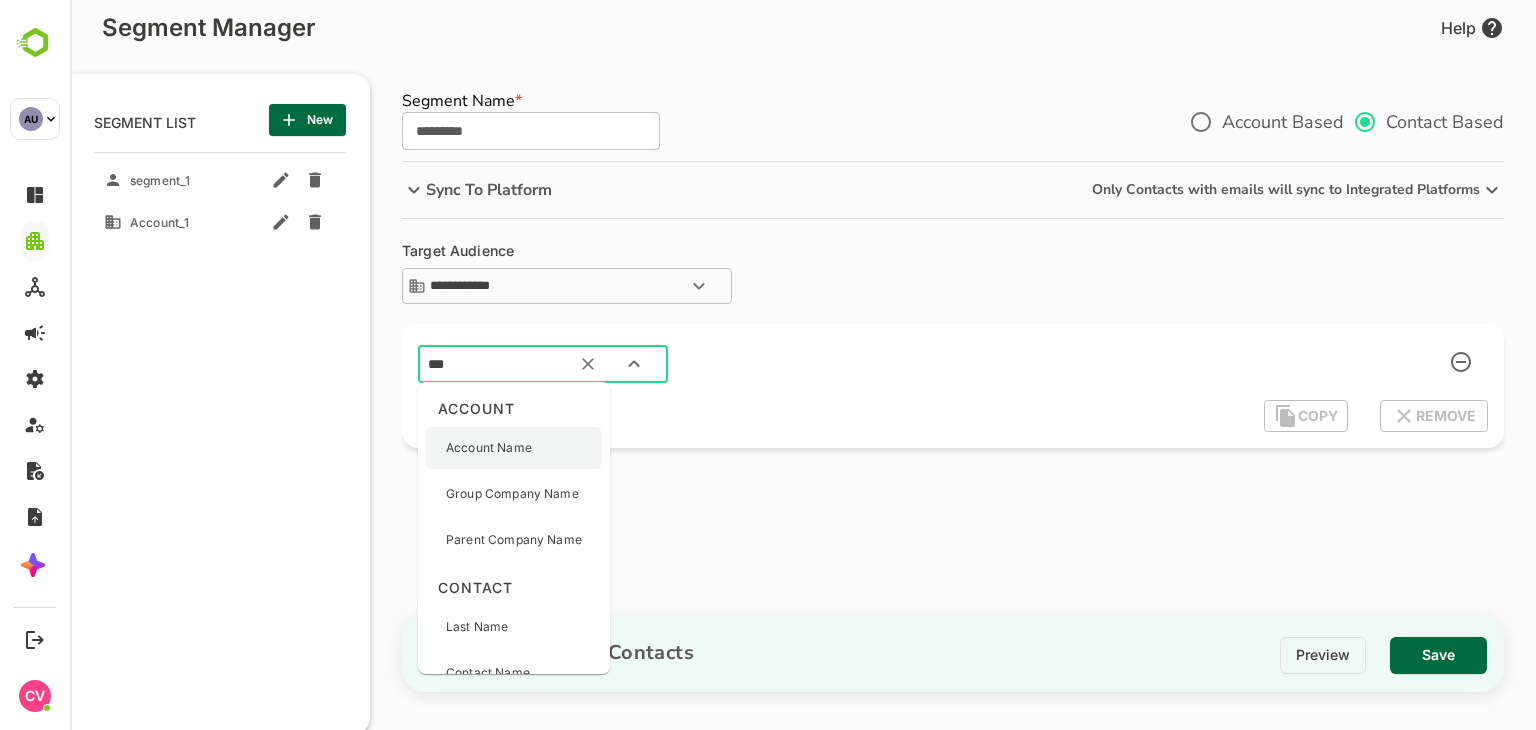 click on "Account Name" at bounding box center [489, 448] 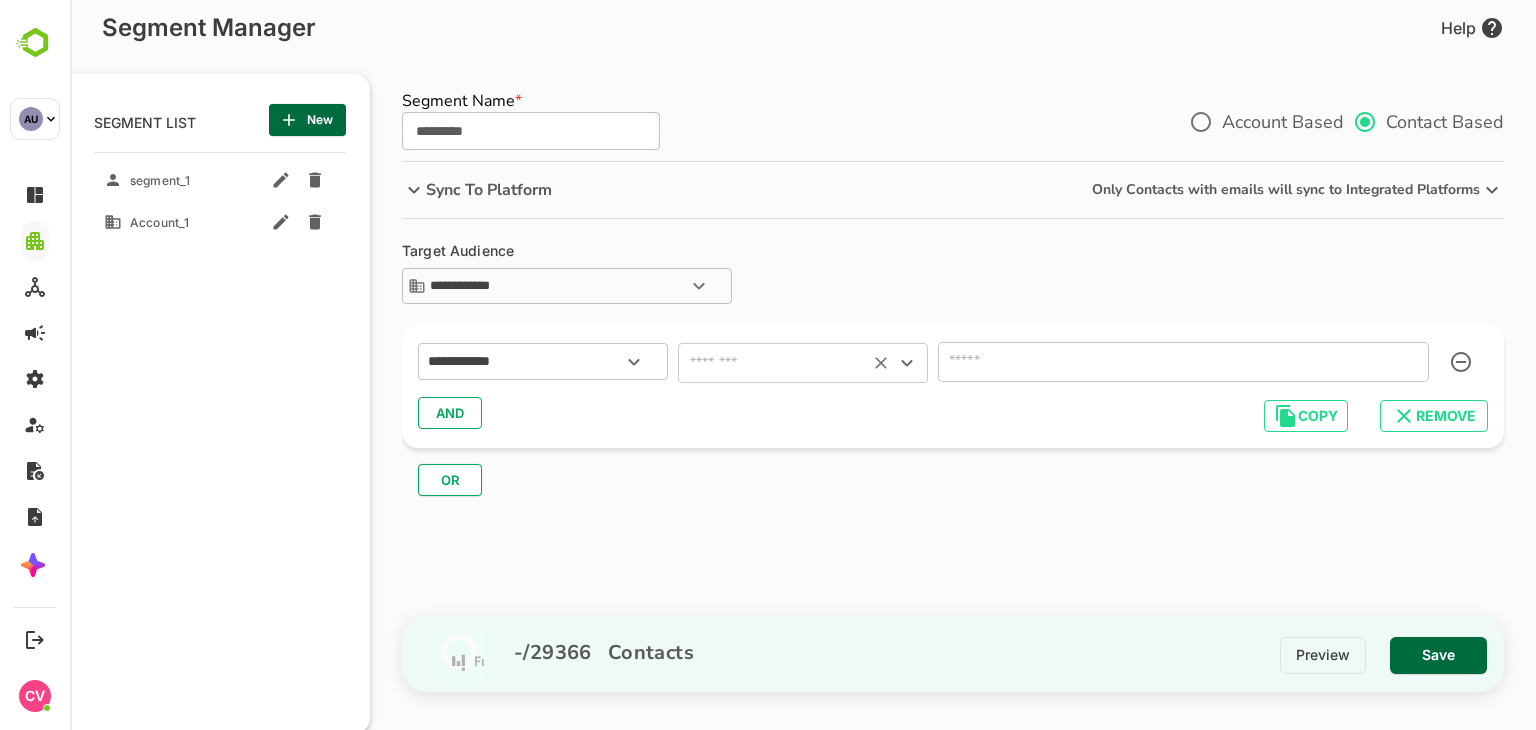 click at bounding box center (773, 363) 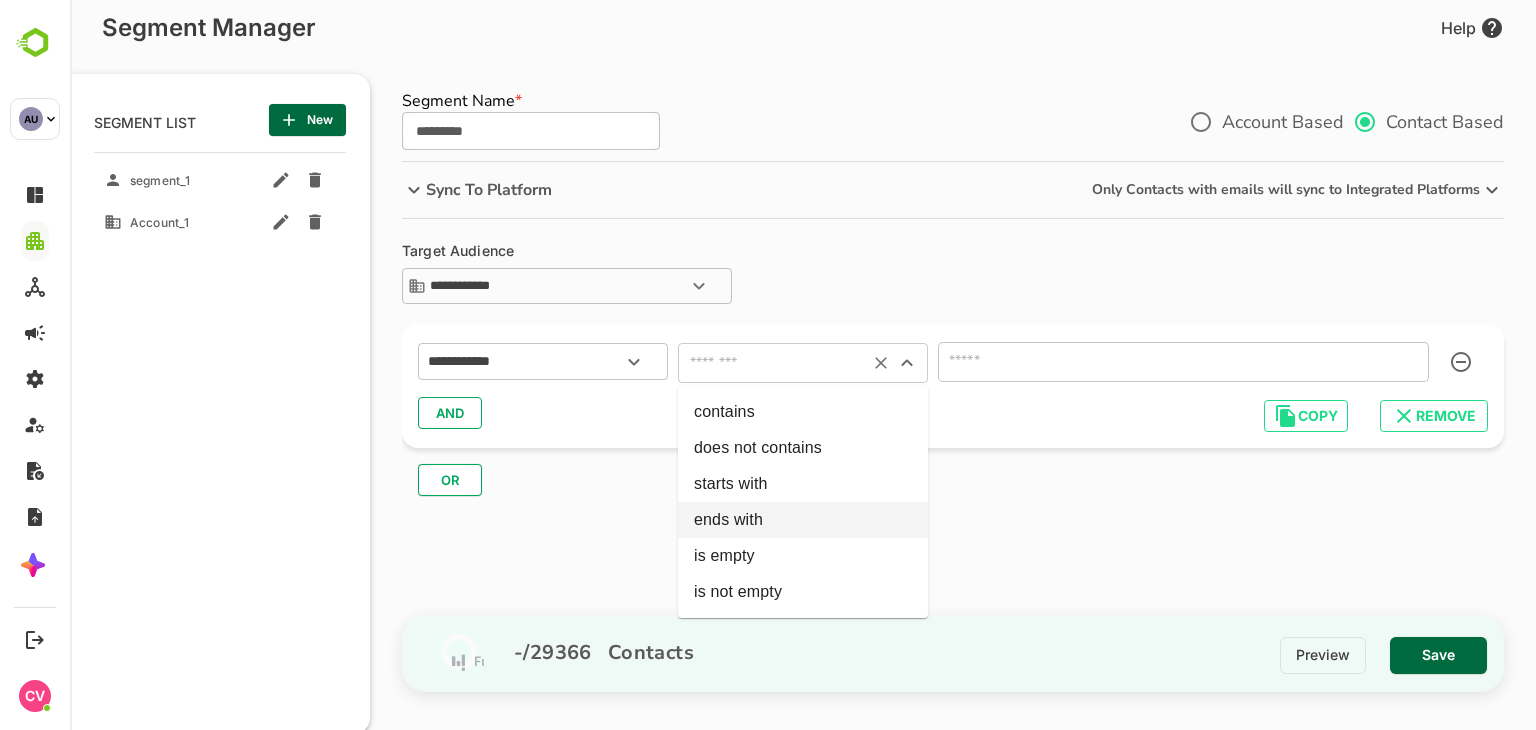 click on "ends with" at bounding box center (803, 520) 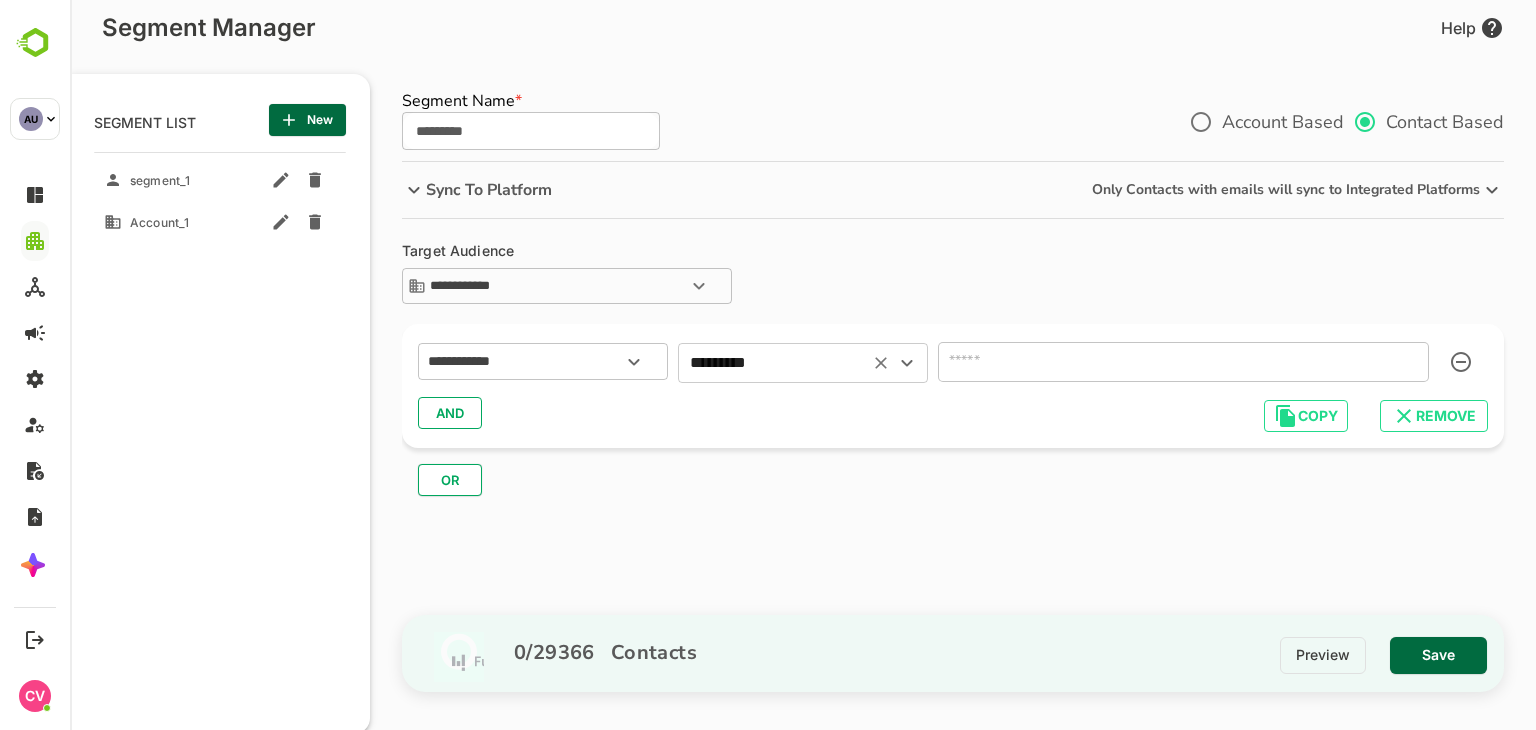 click at bounding box center [1183, 362] 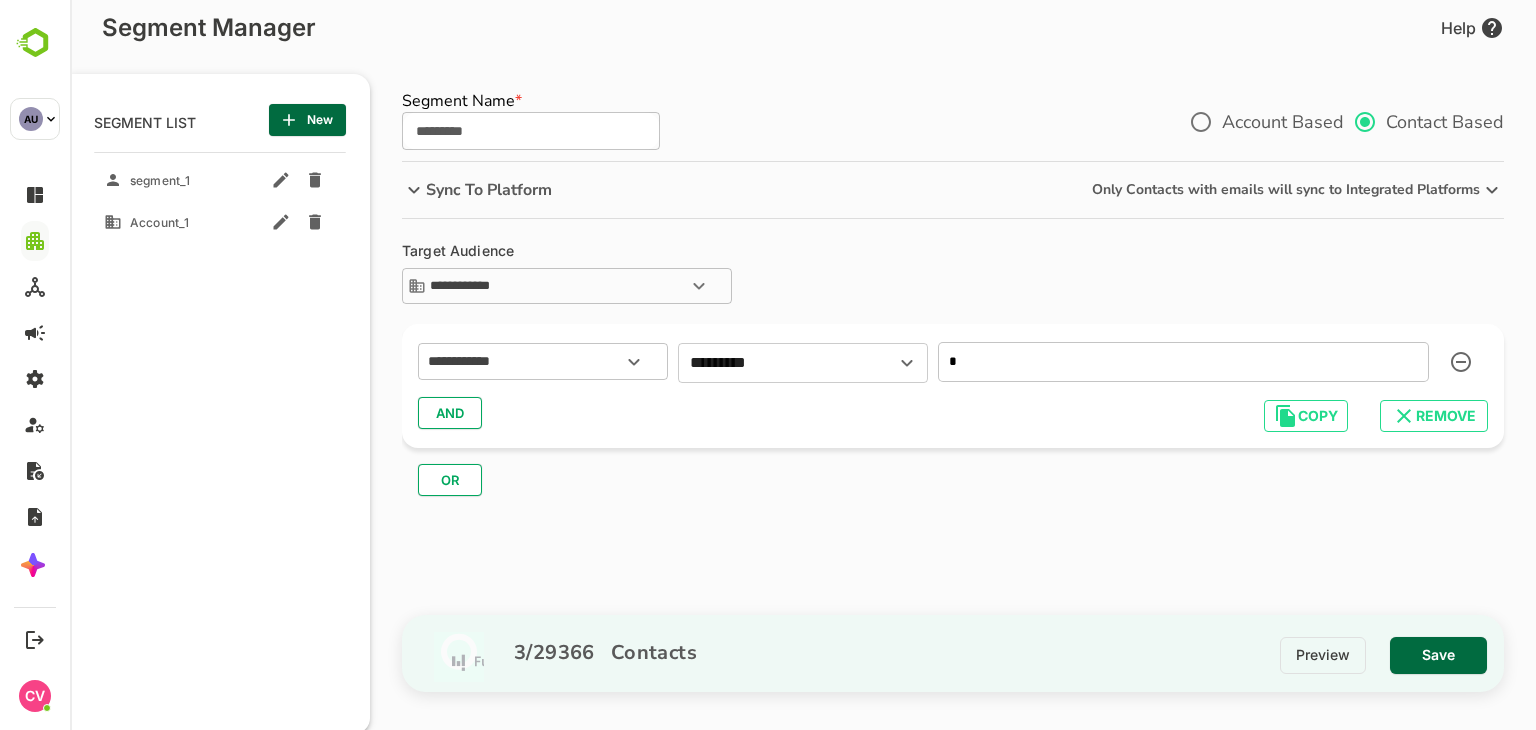type on "*" 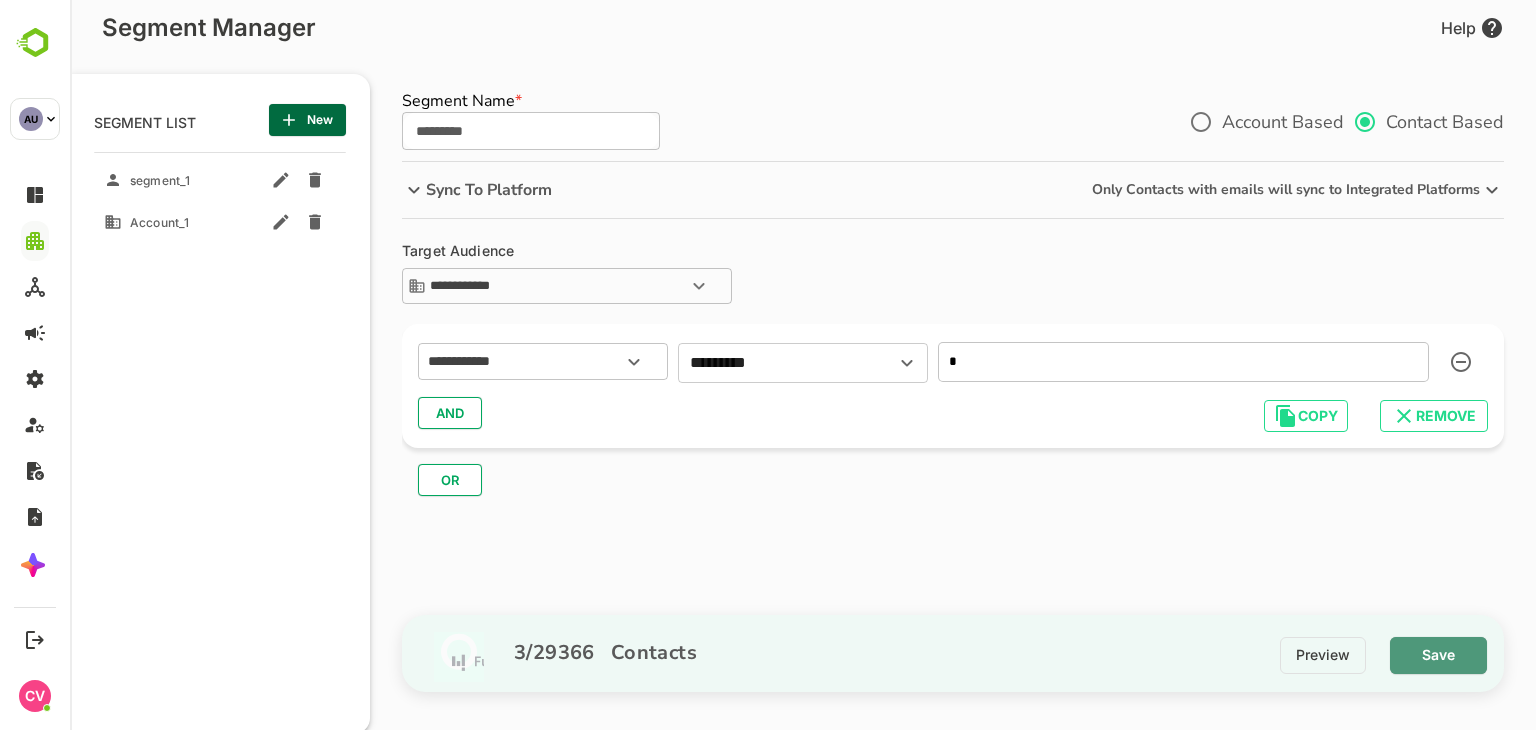 click on "Save" at bounding box center (1438, 655) 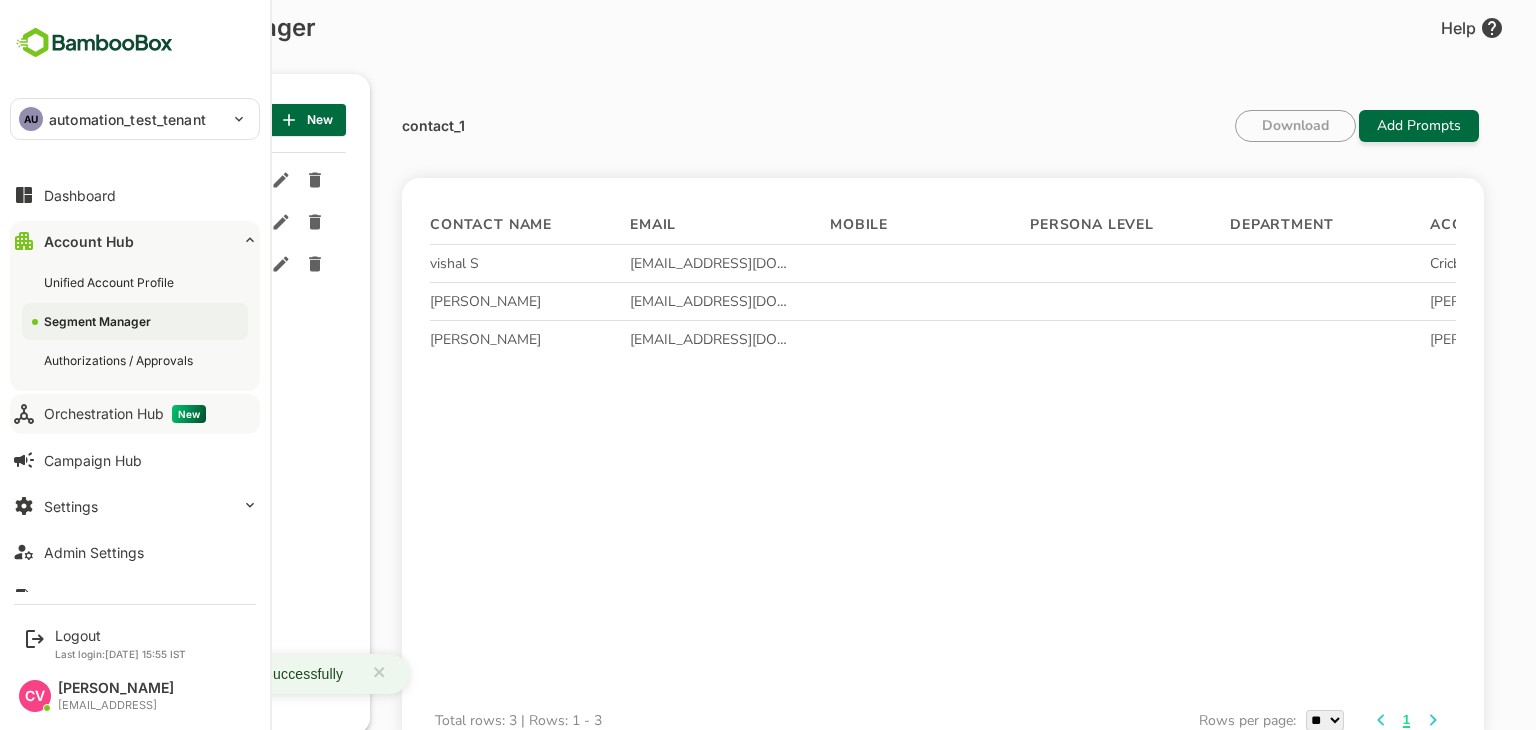 click on "Orchestration Hub New" at bounding box center [125, 414] 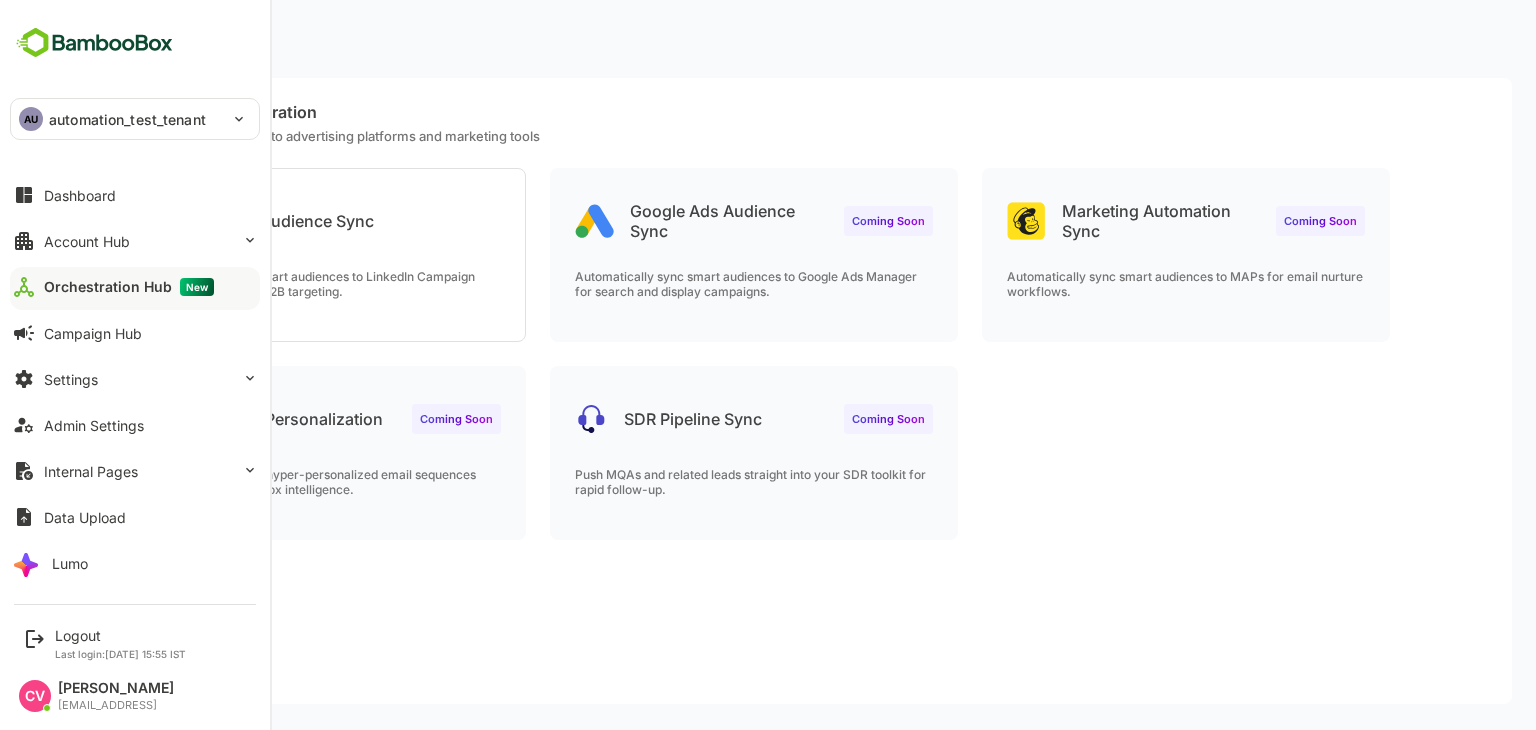 scroll, scrollTop: 0, scrollLeft: 0, axis: both 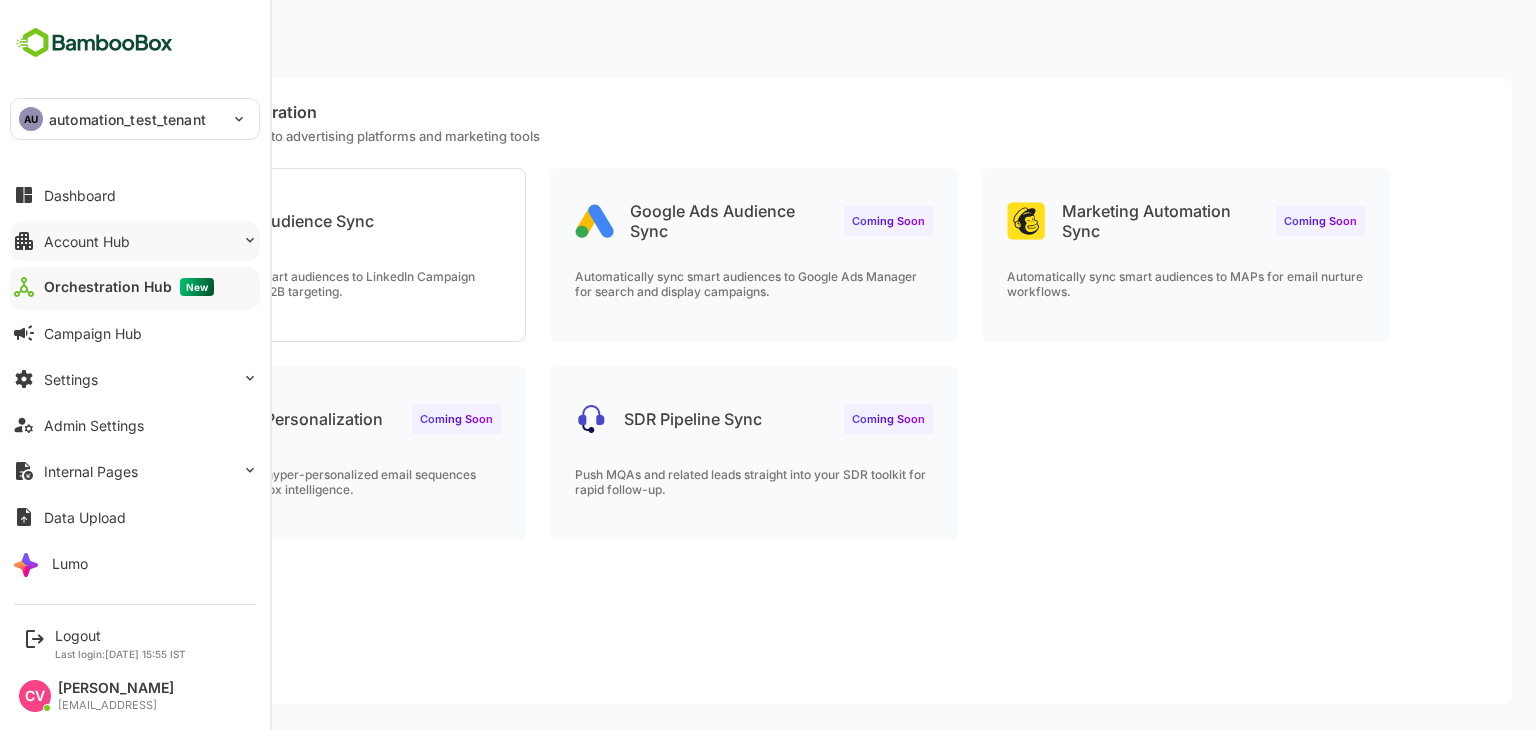 click on "Account Hub" at bounding box center [135, 241] 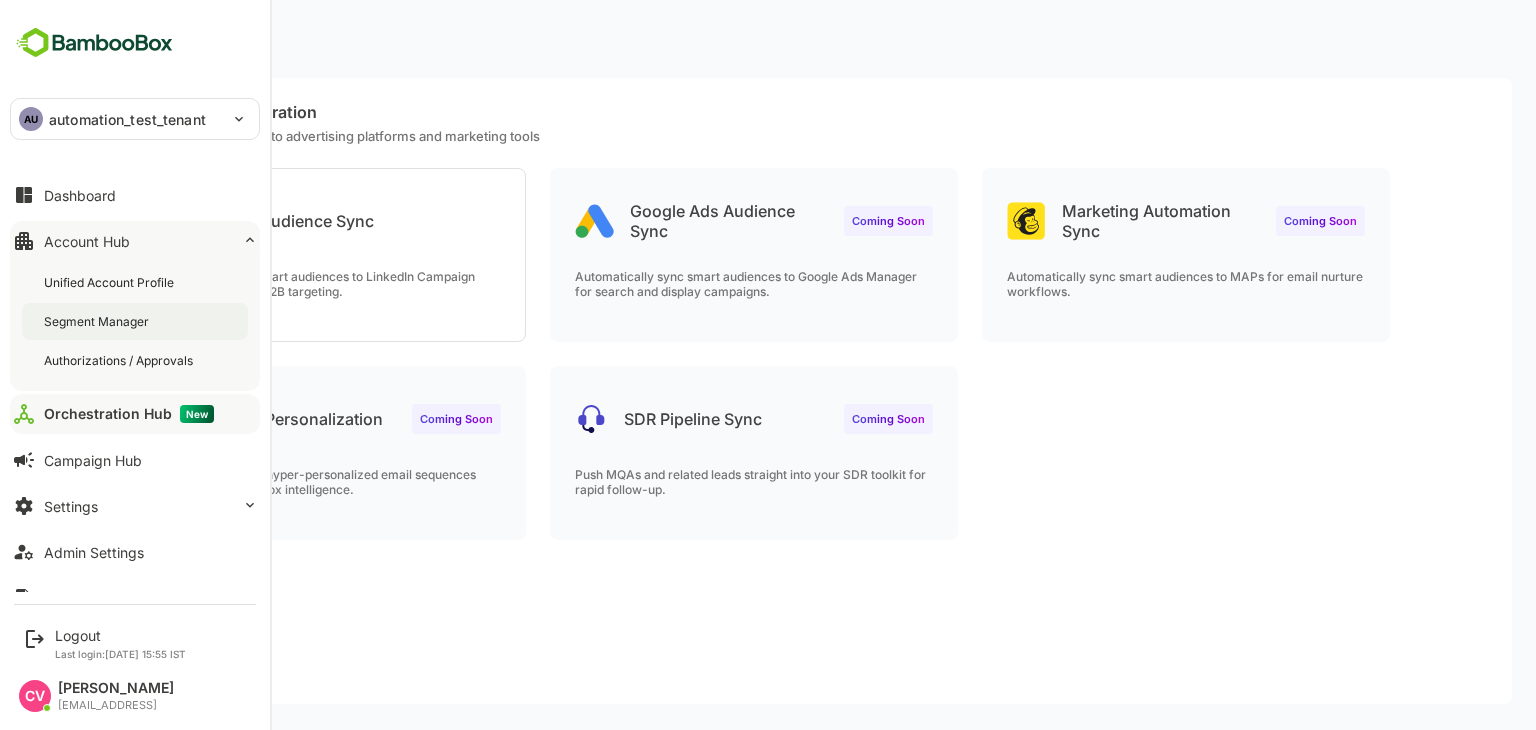 click on "Segment Manager" at bounding box center [98, 321] 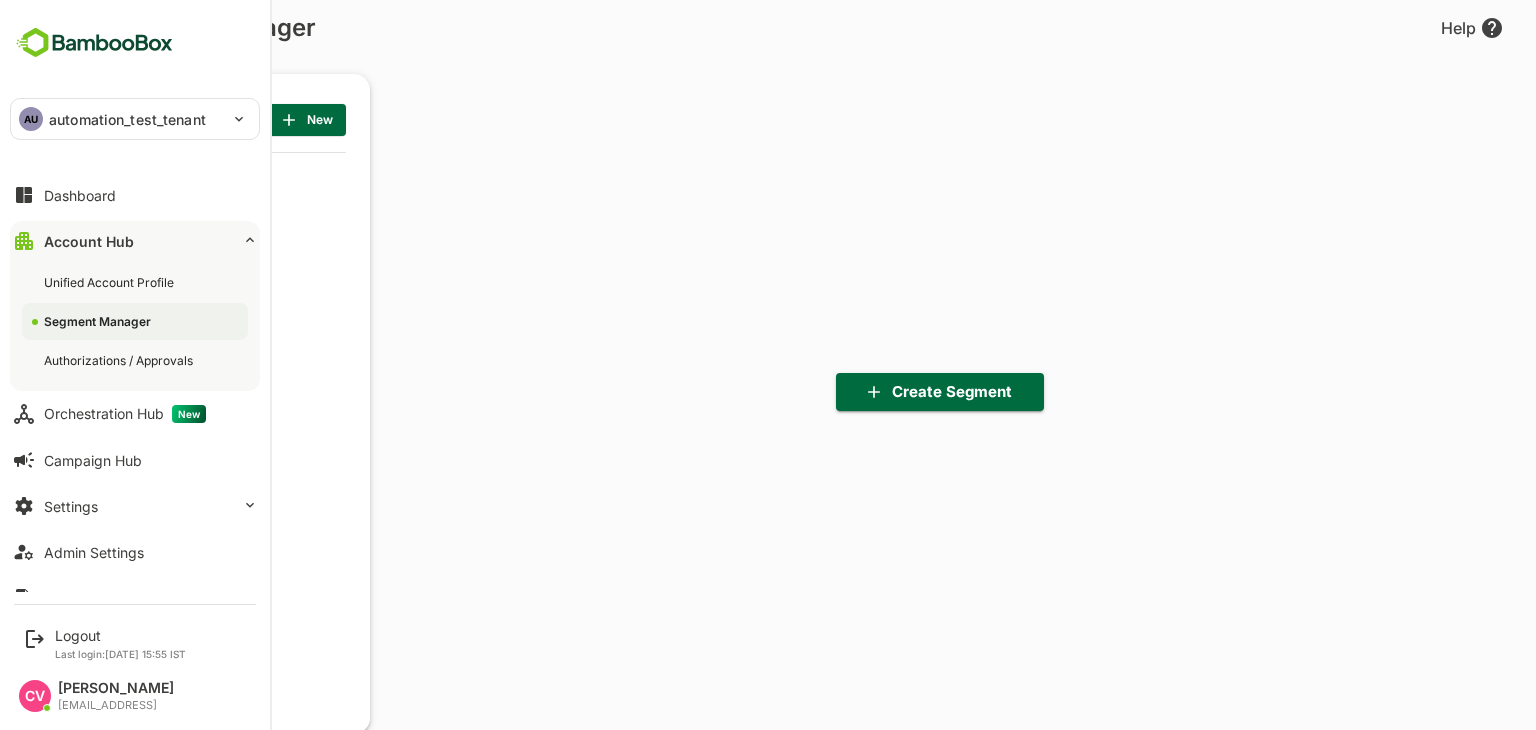scroll, scrollTop: 0, scrollLeft: 0, axis: both 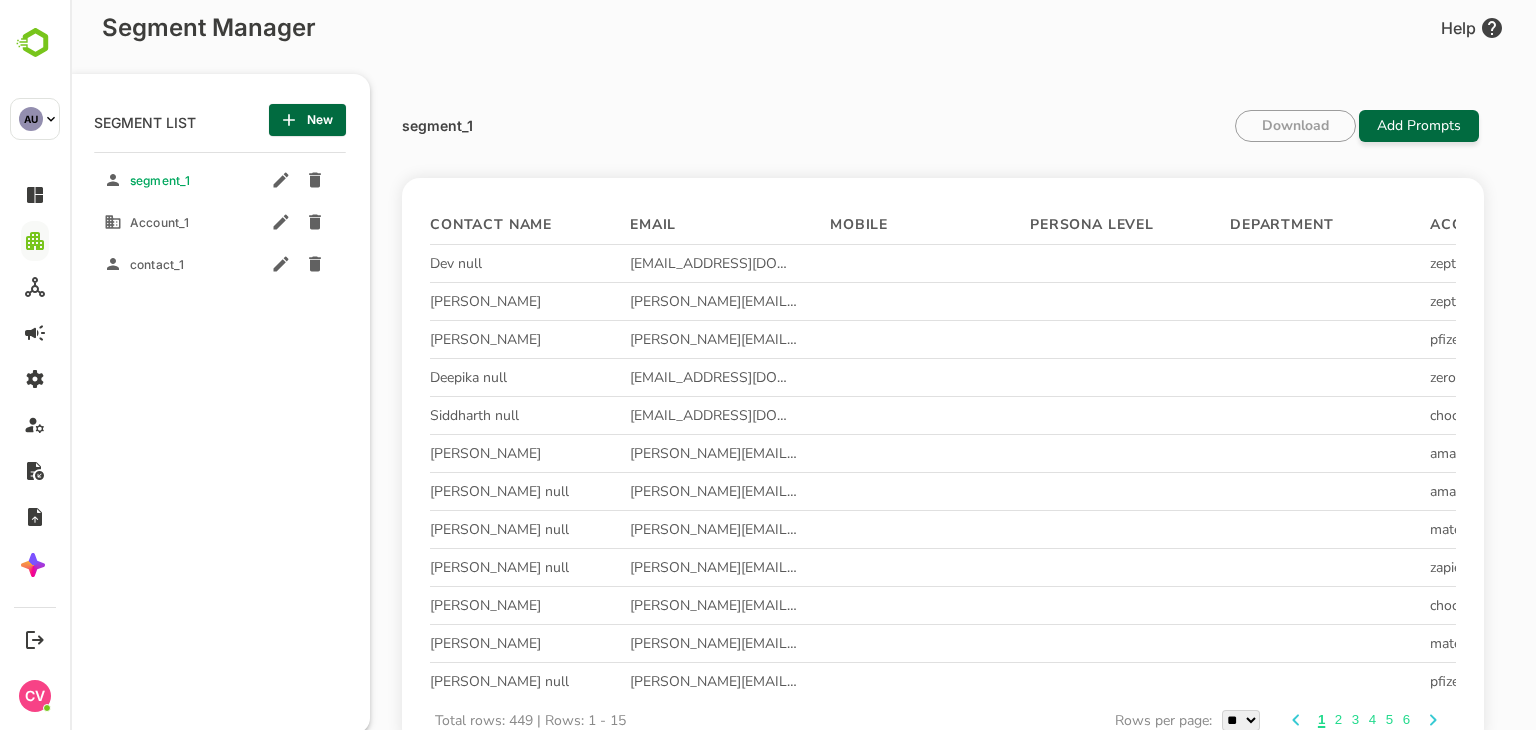 click on "contact_1" at bounding box center (174, 260) 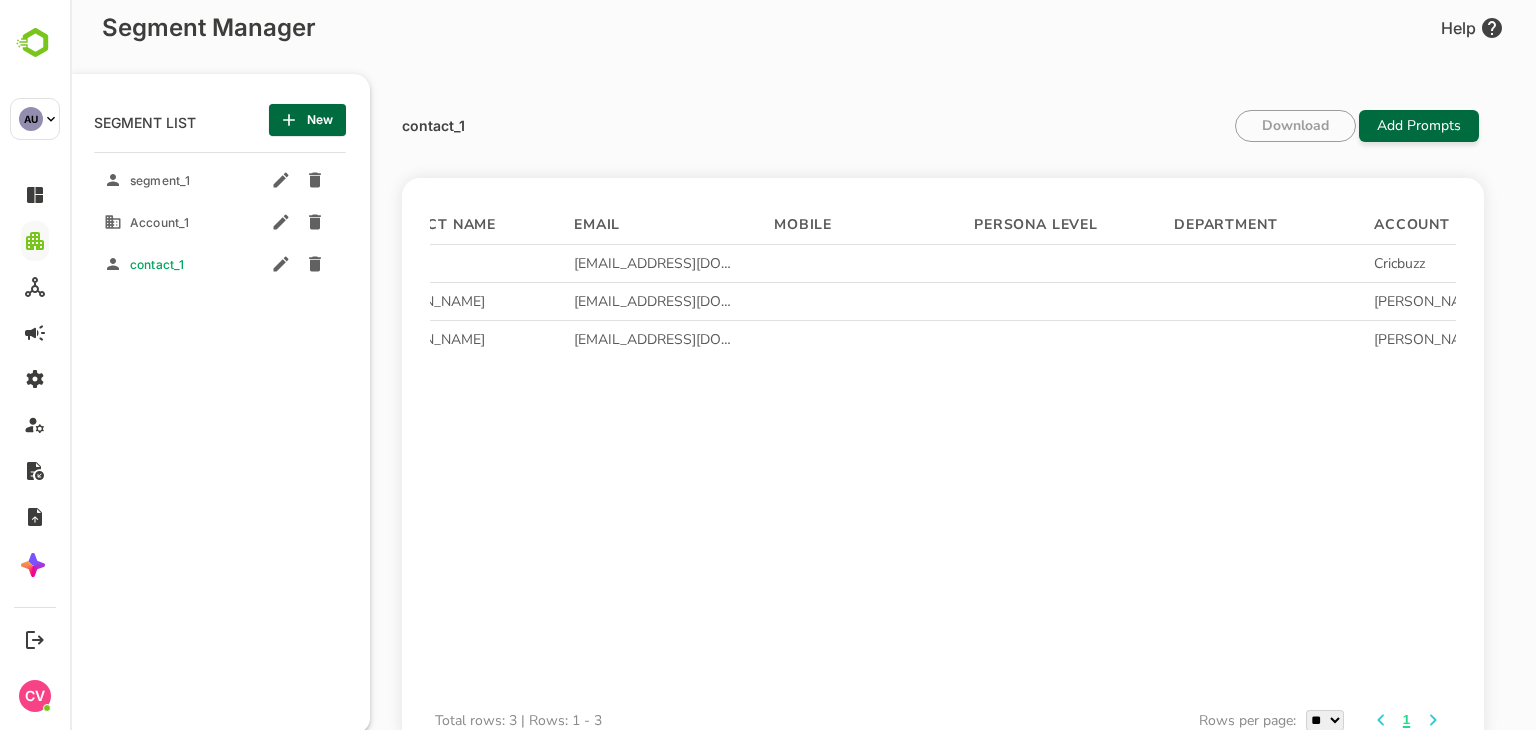 scroll, scrollTop: 0, scrollLeft: 0, axis: both 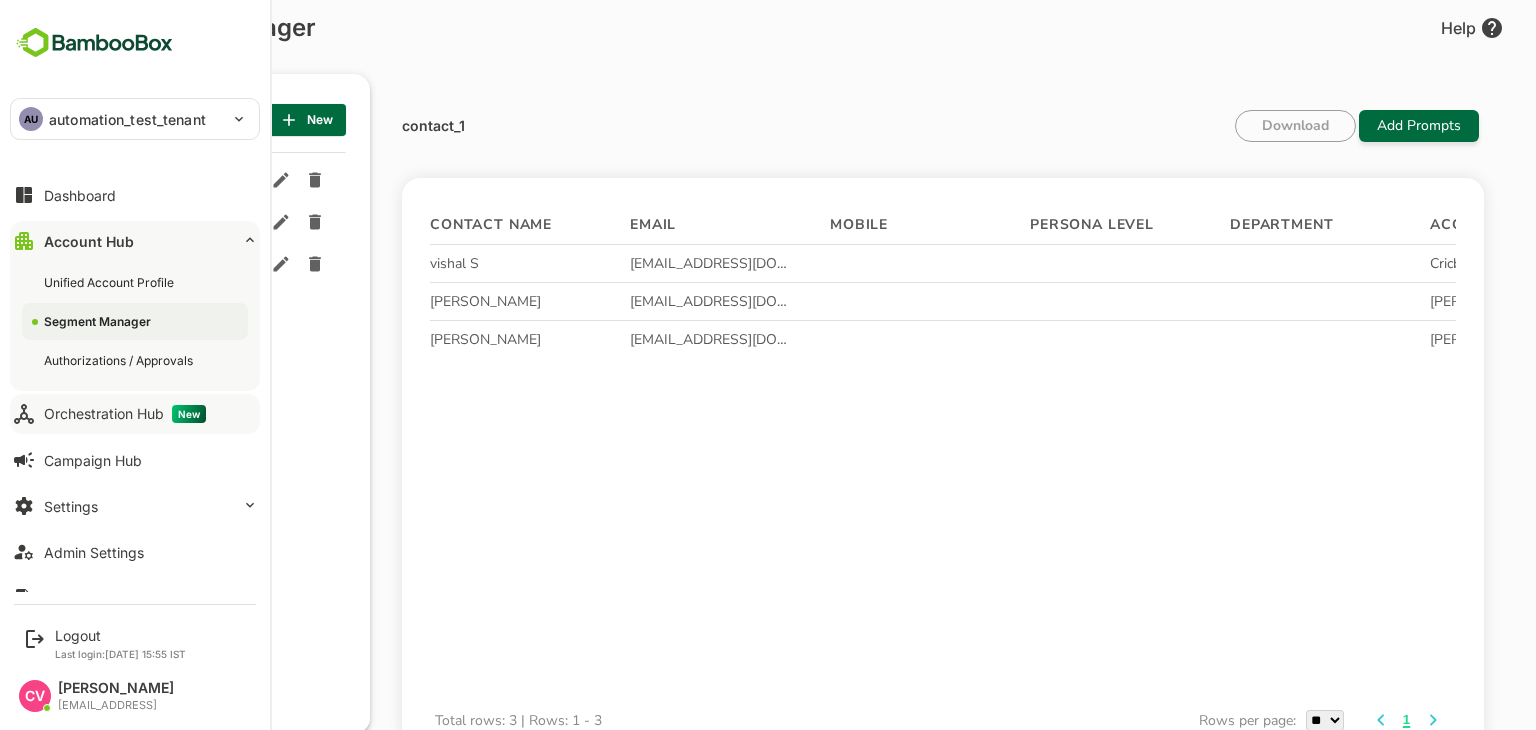 click on "Orchestration Hub New" at bounding box center [135, 414] 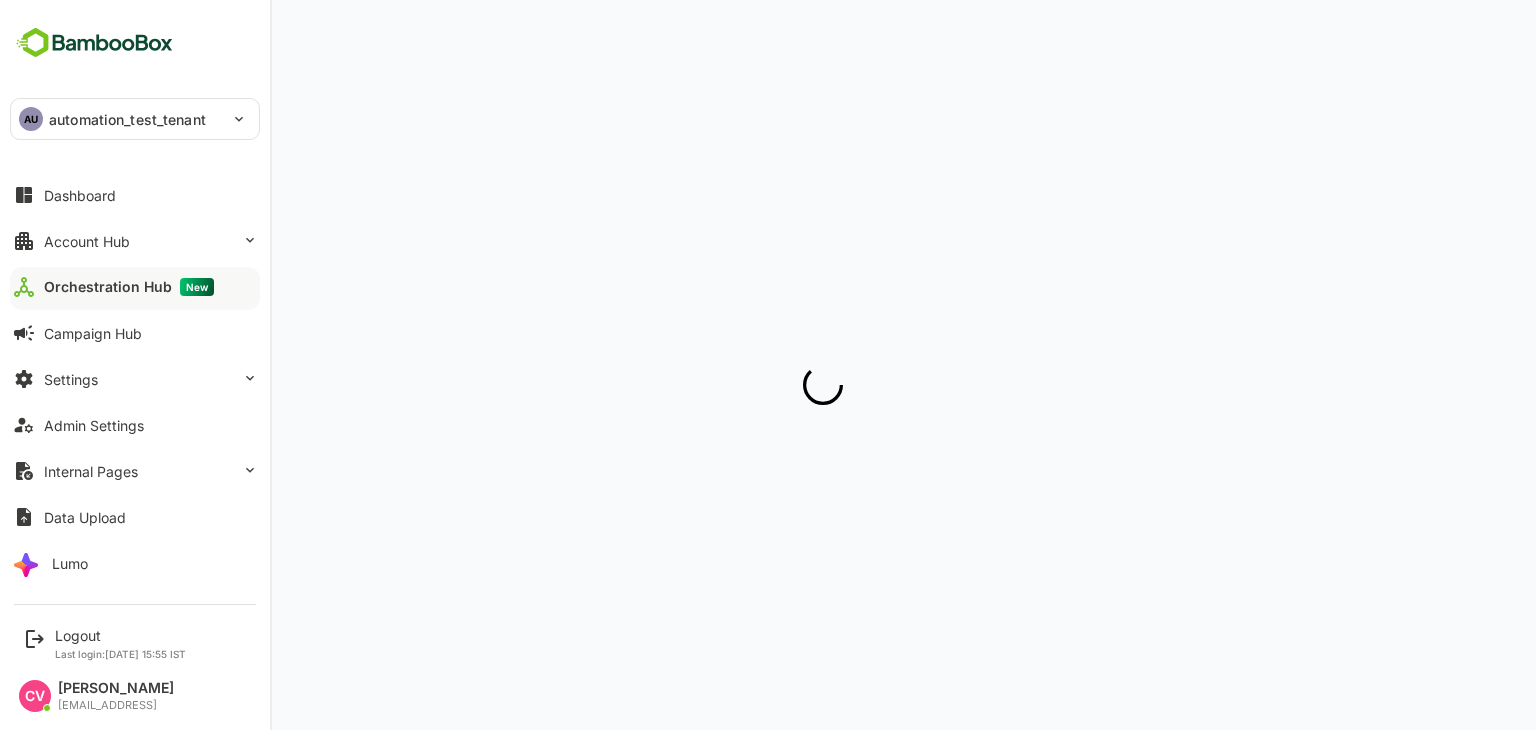 scroll, scrollTop: 0, scrollLeft: 0, axis: both 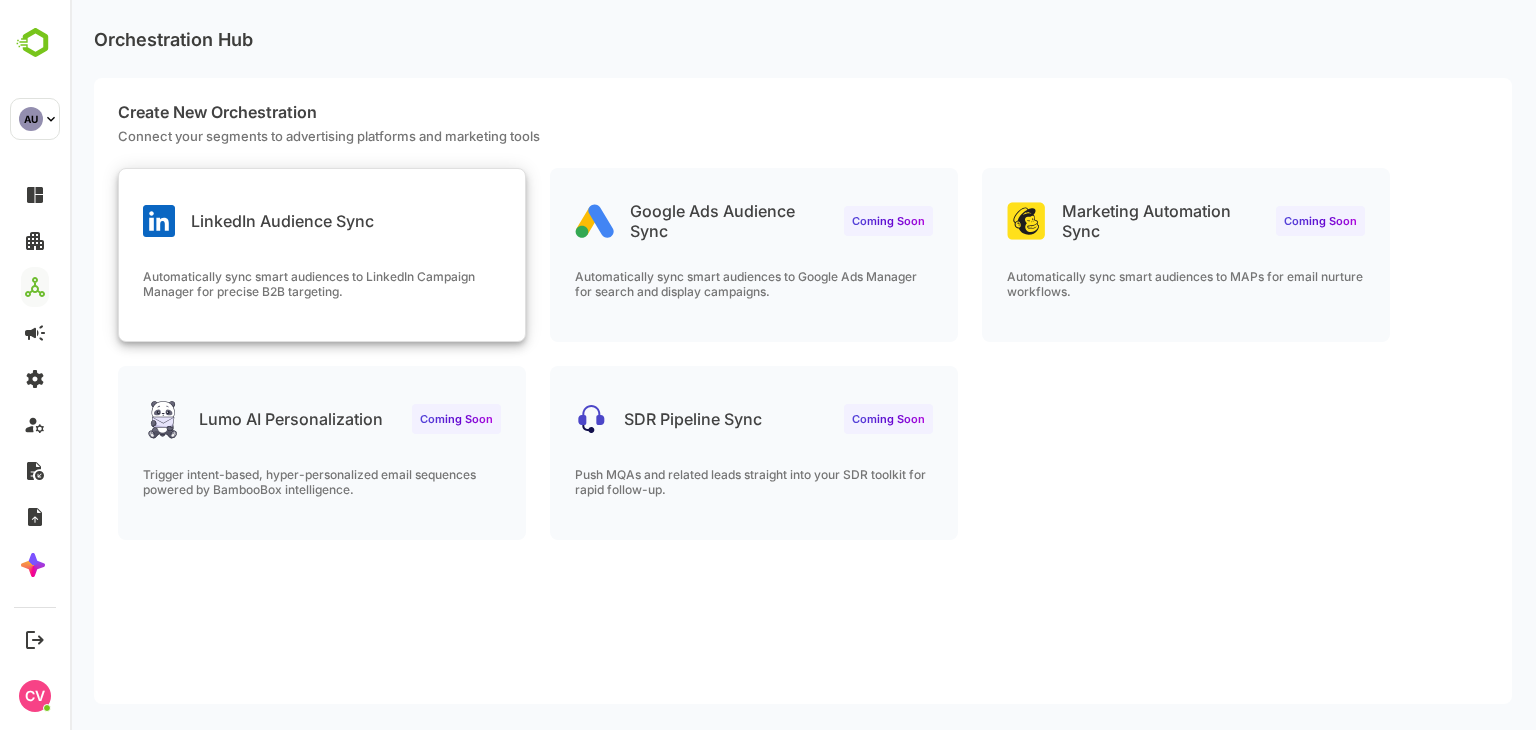 click on "Automatically sync smart audiences to LinkedIn Campaign Manager for precise B2B targeting." at bounding box center (322, 284) 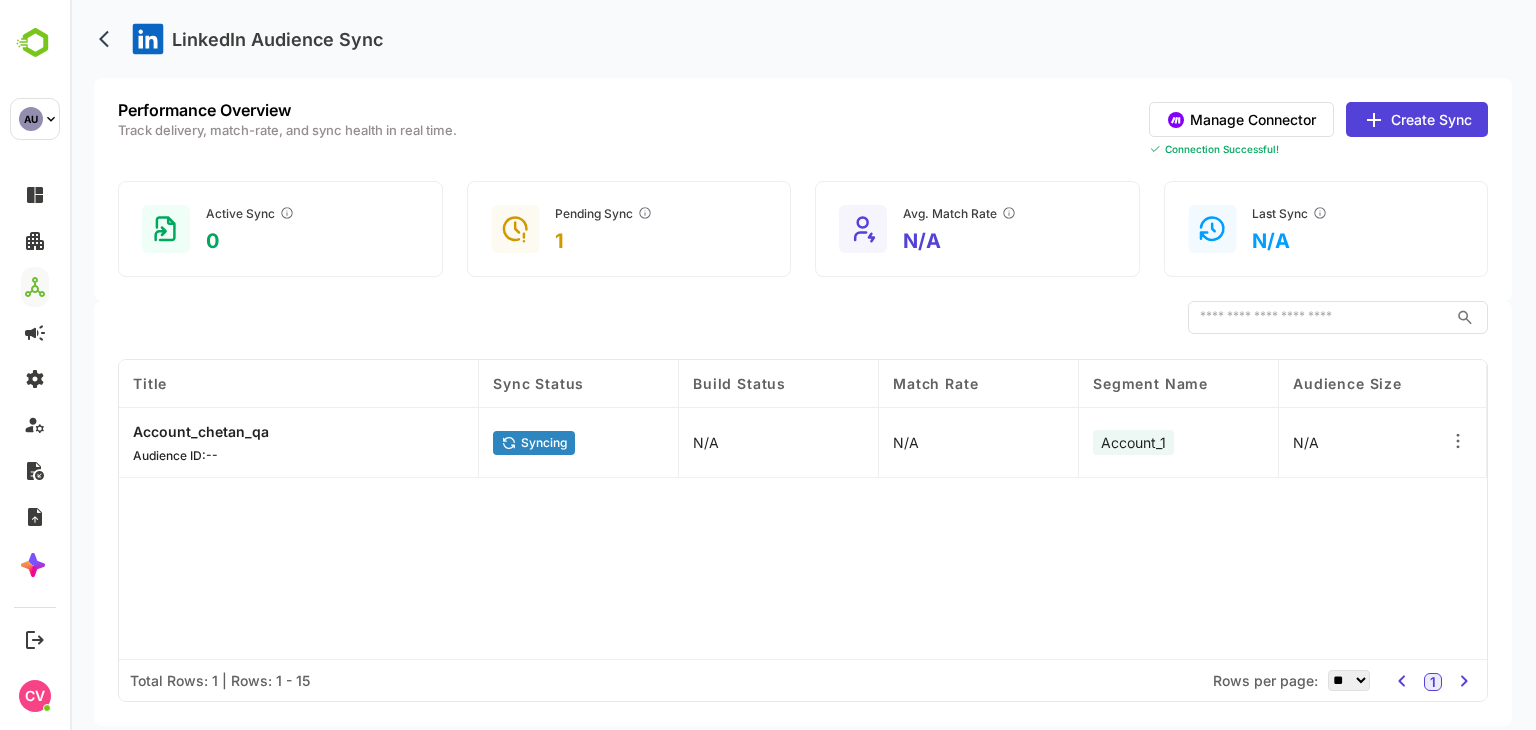 click on "Create Sync" at bounding box center (1417, 119) 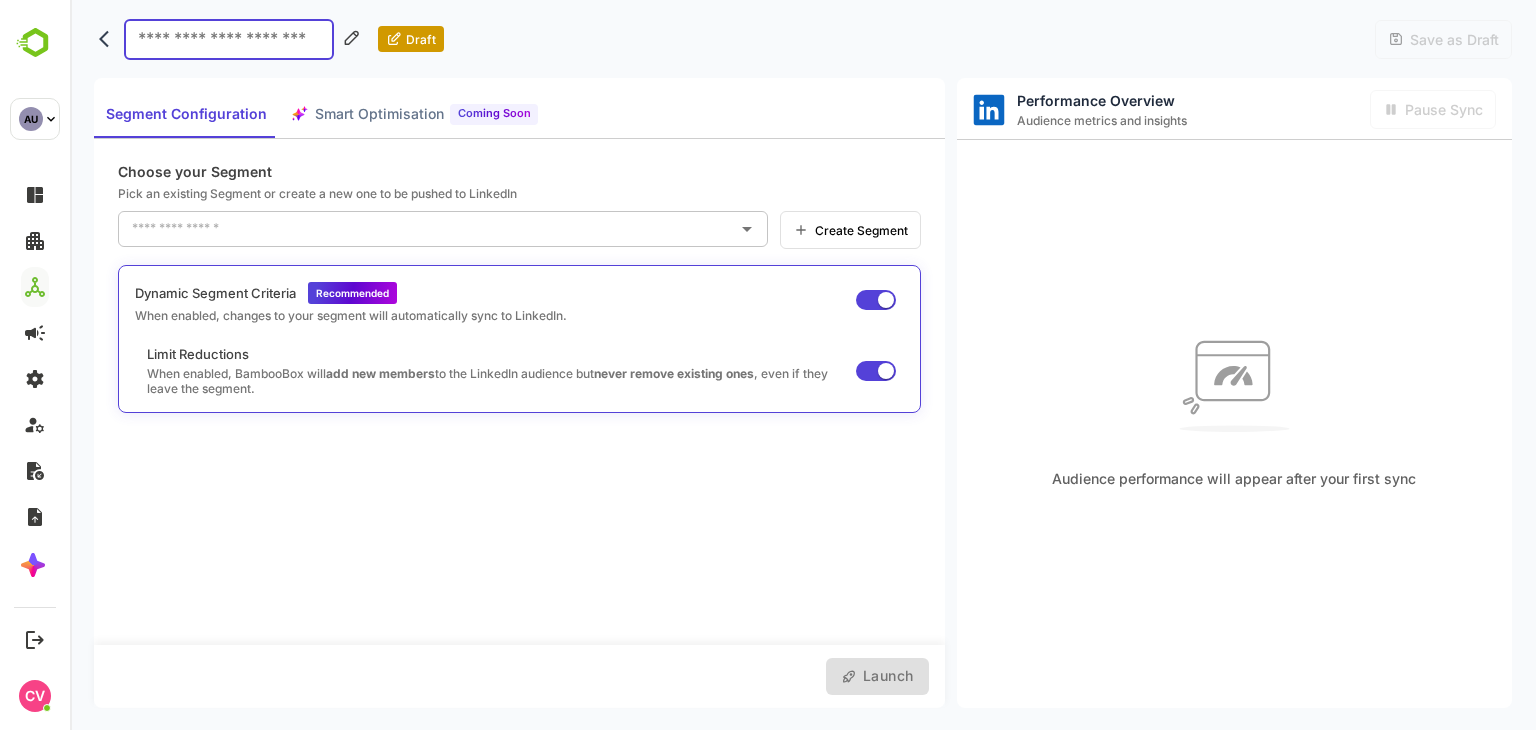 click at bounding box center (428, 229) 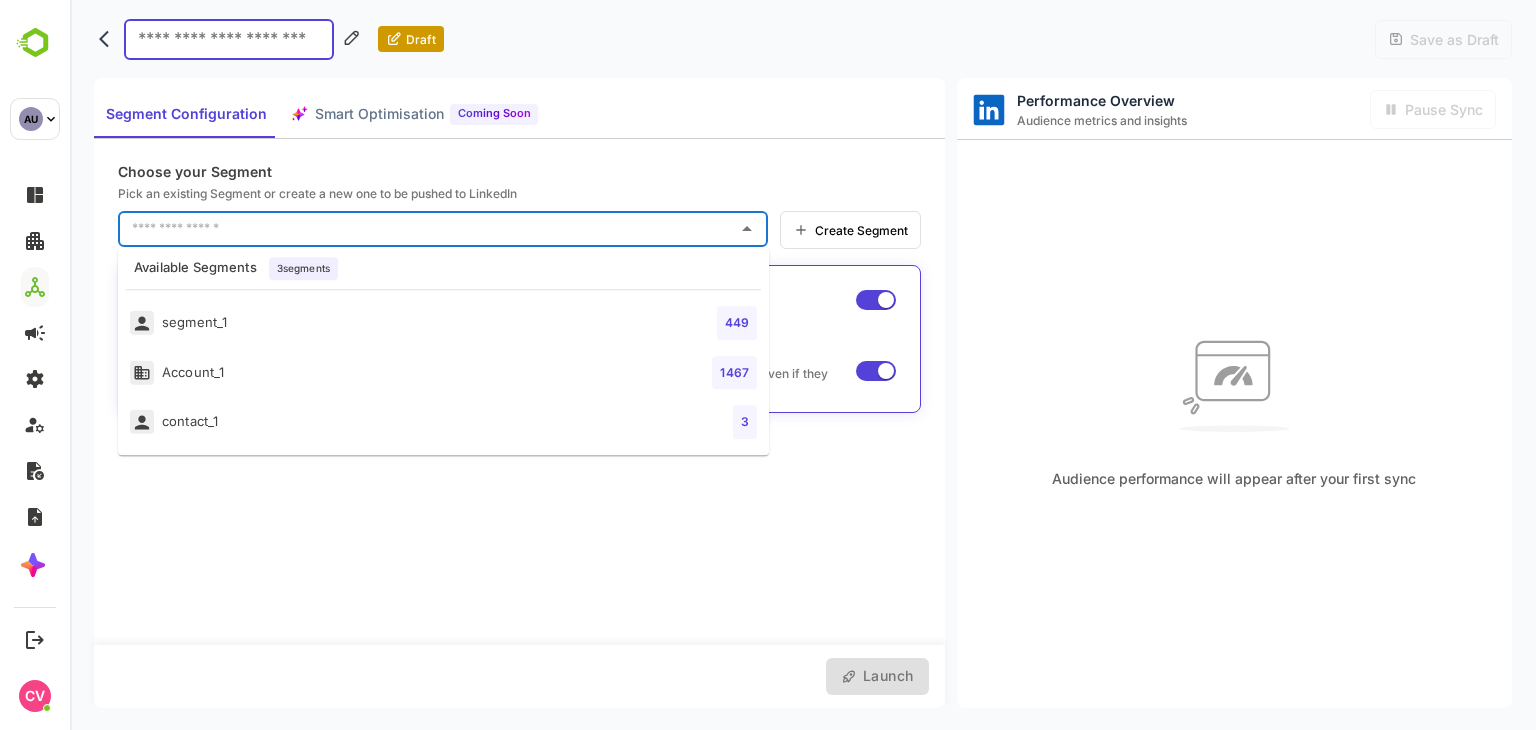 click on "contact_1 3" at bounding box center (443, 422) 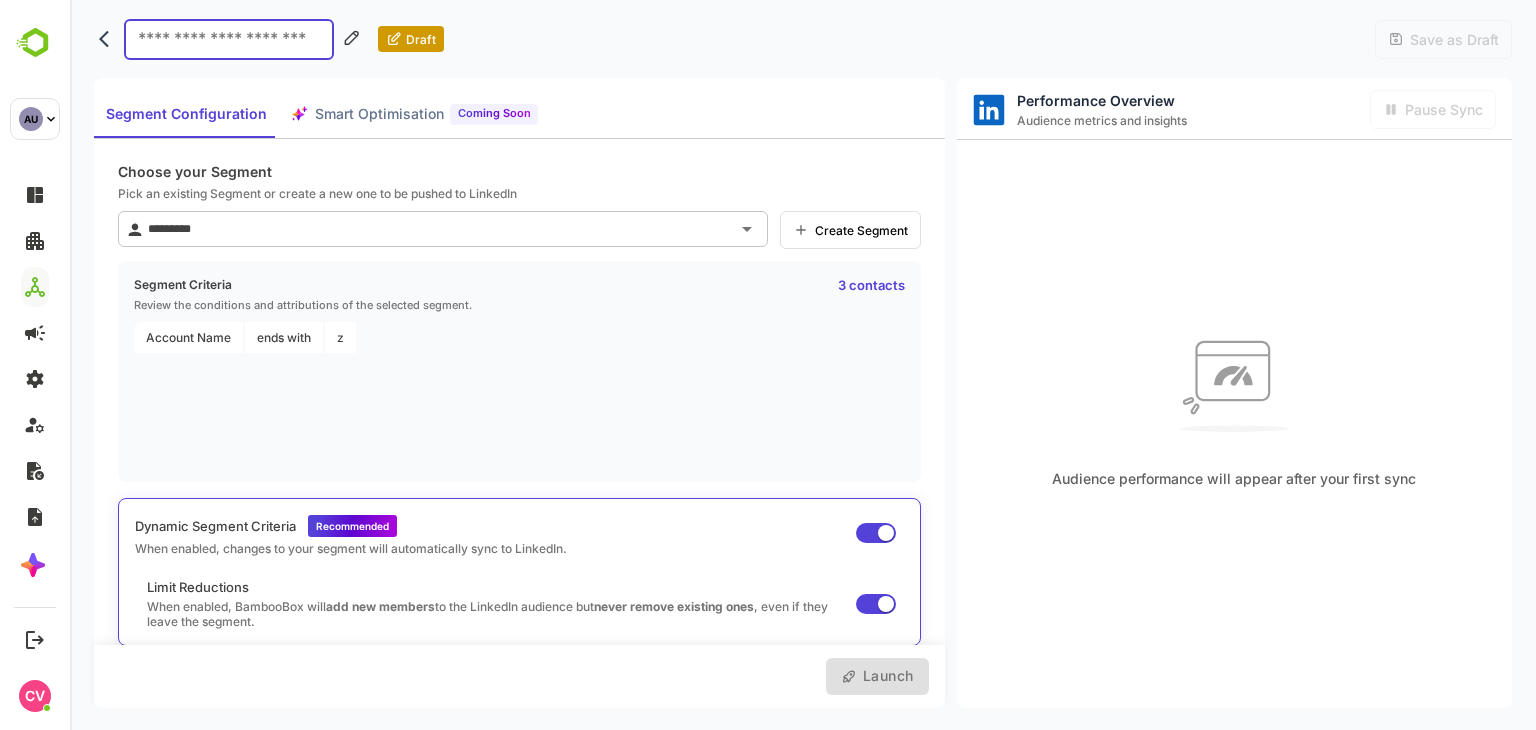 click at bounding box center [229, 39] 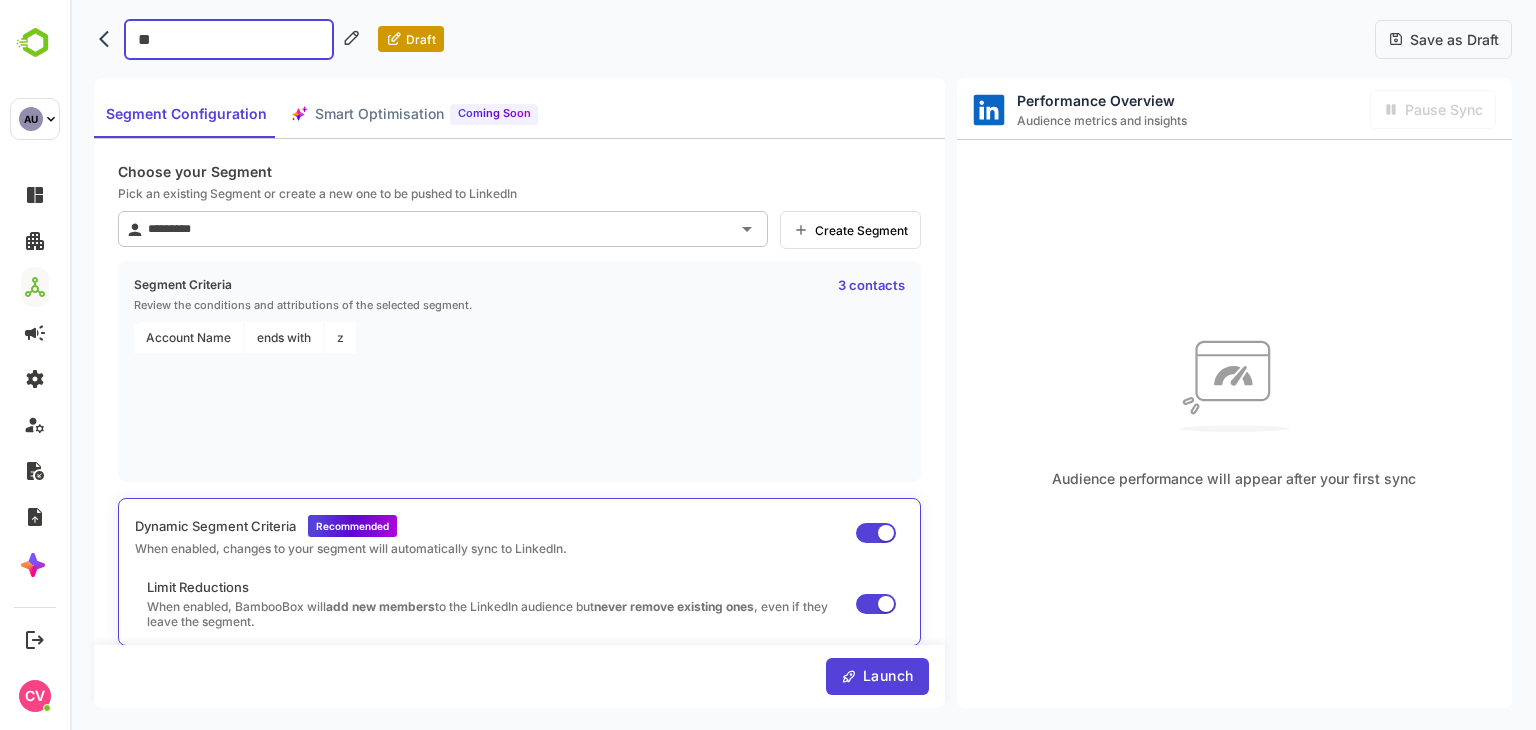 type on "***" 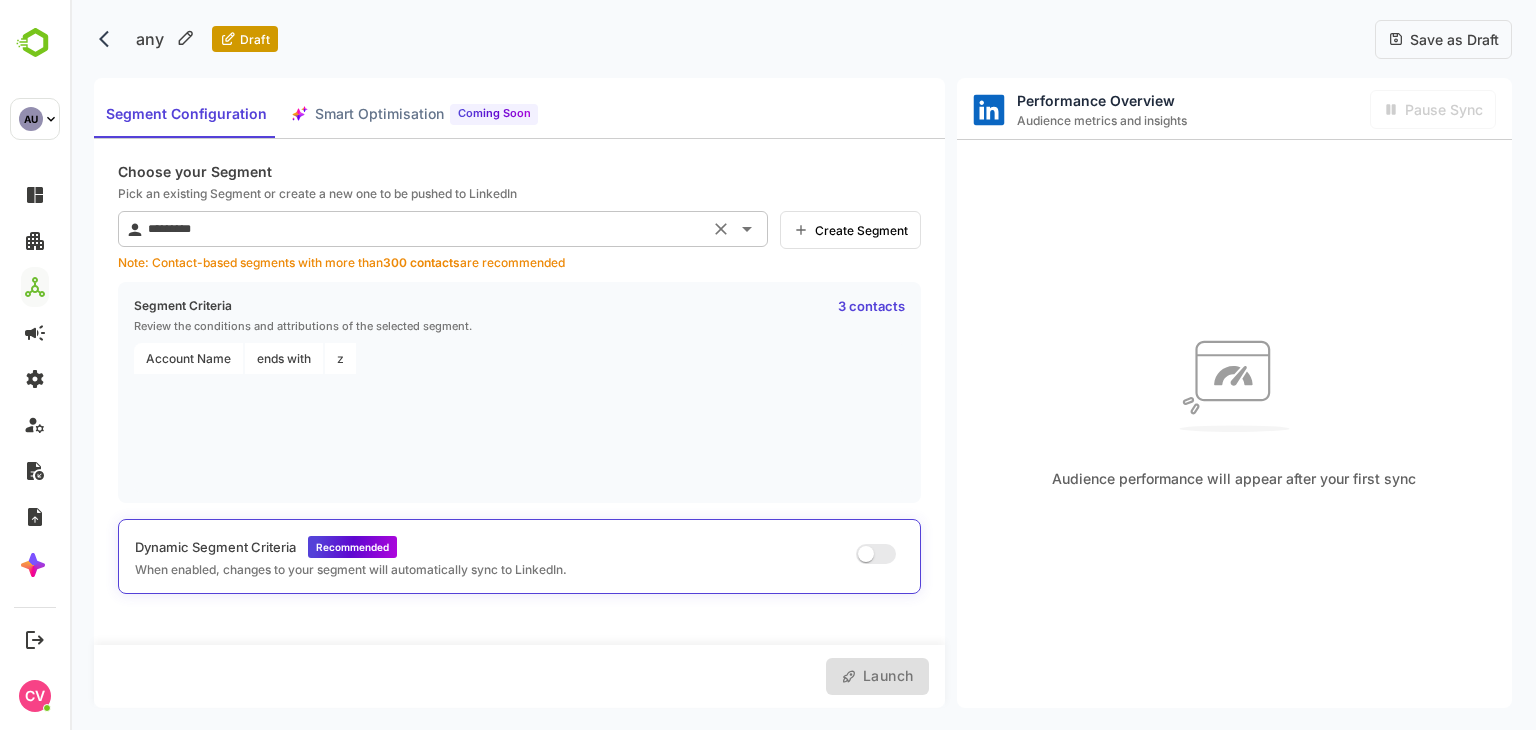 click on "*********" at bounding box center (423, 229) 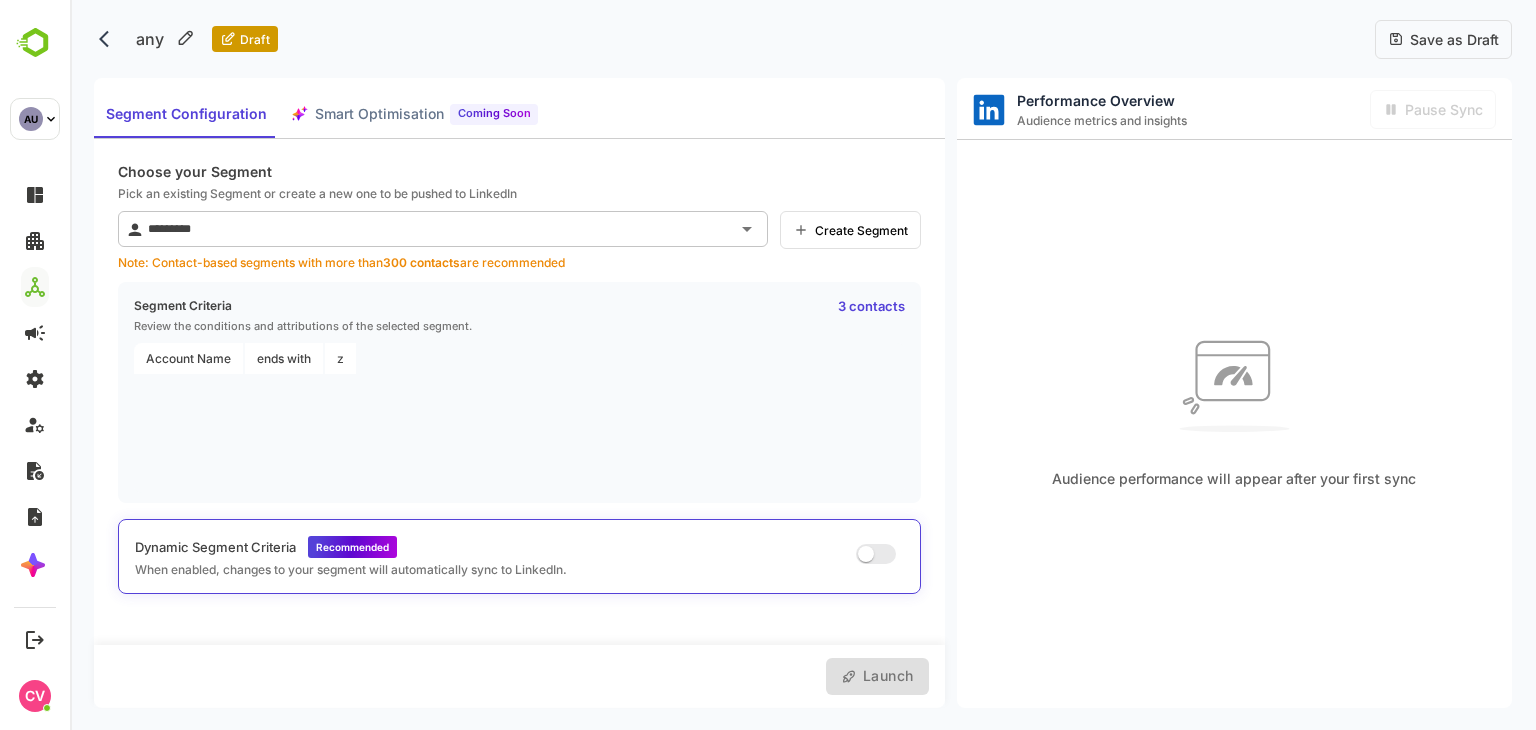 click on "Segment Criteria Review the conditions and attributions of the selected segment.   3   contacts" at bounding box center [519, 315] 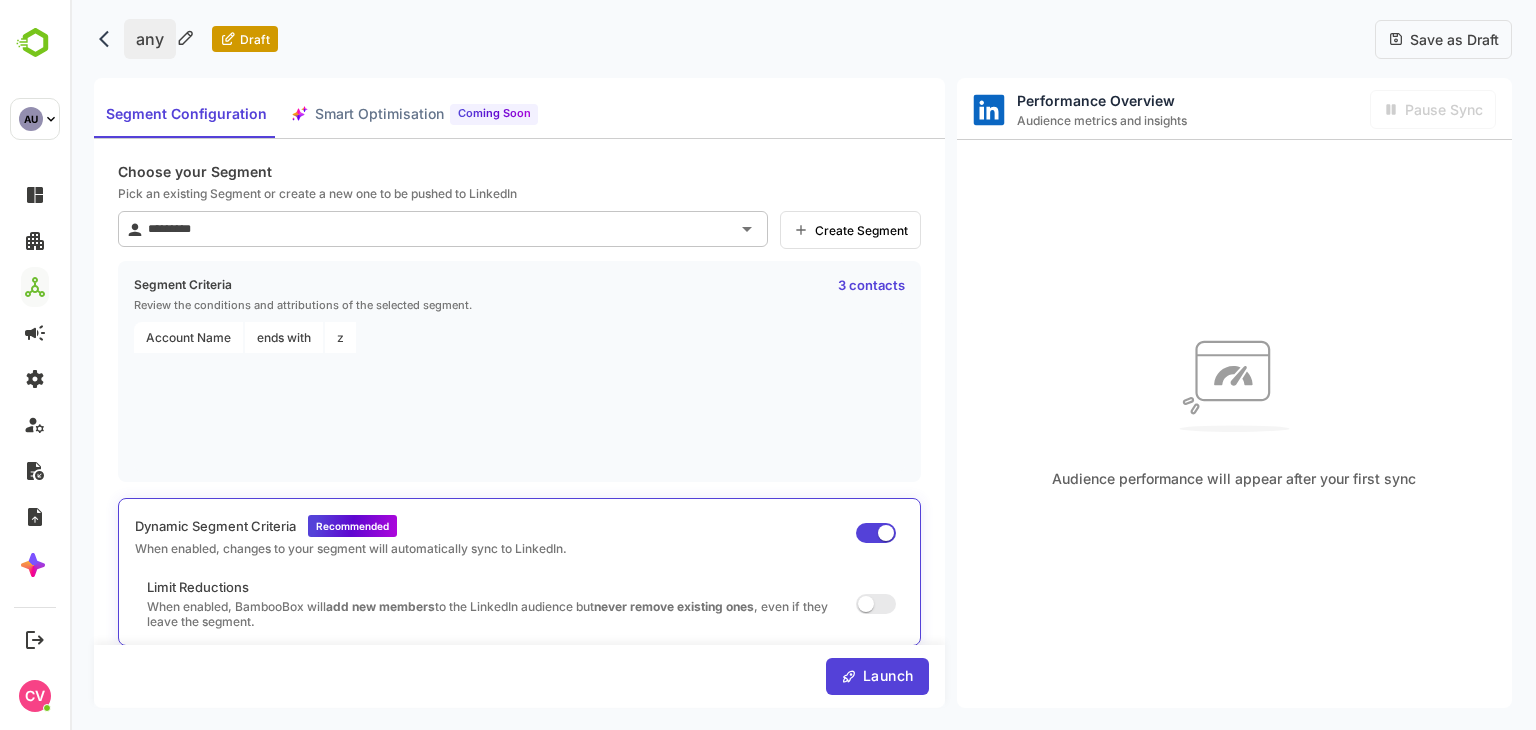 click on "any" at bounding box center [150, 39] 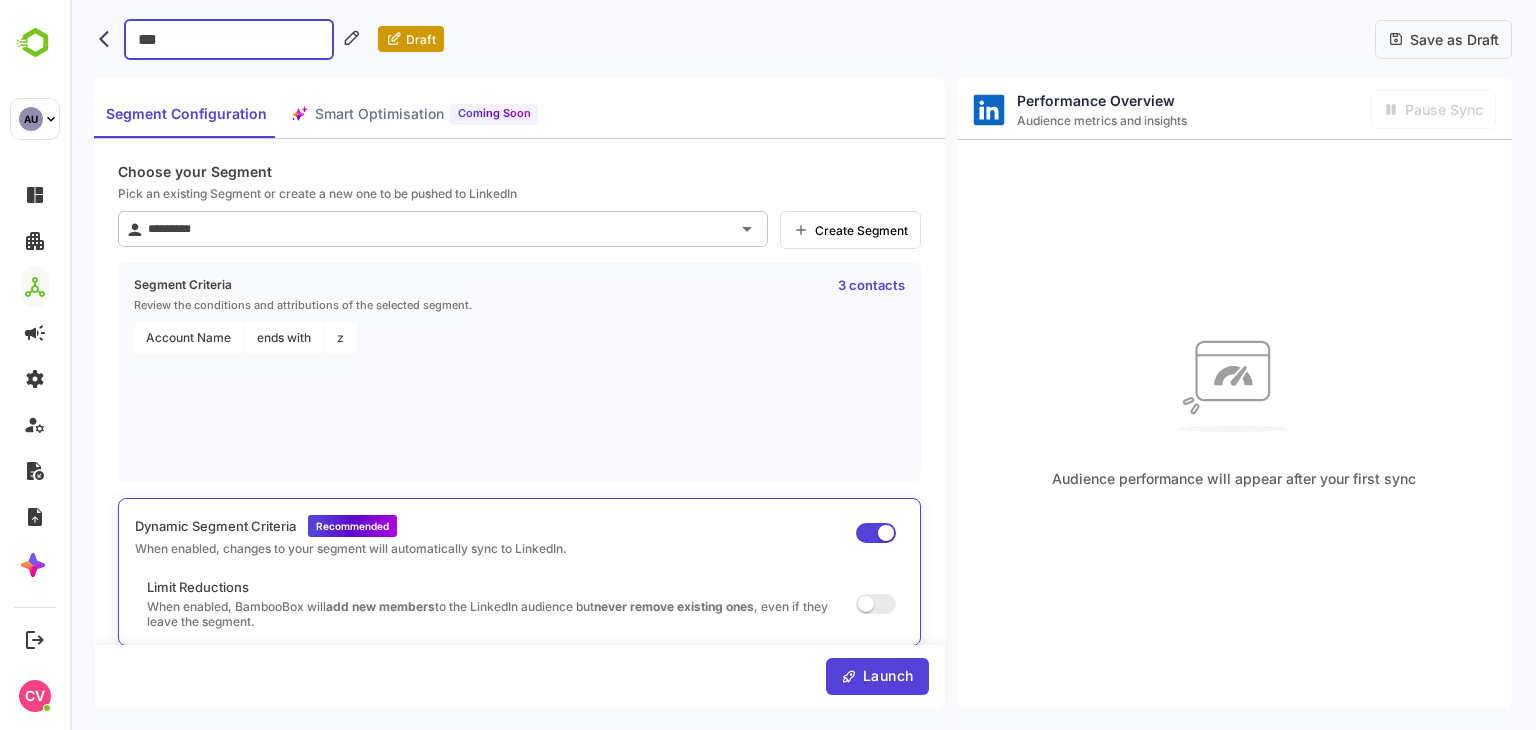 click on "***" at bounding box center [229, 39] 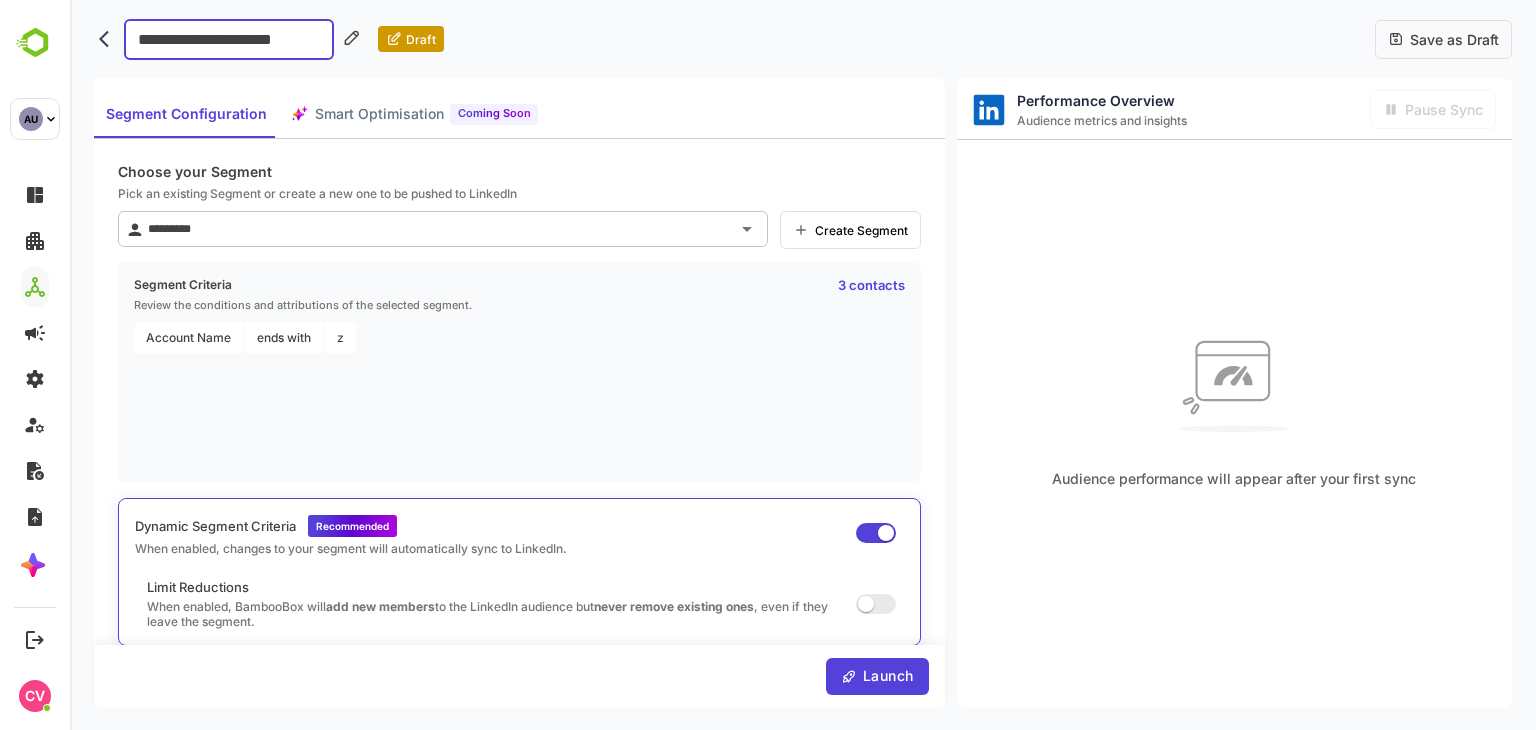scroll, scrollTop: 0, scrollLeft: 0, axis: both 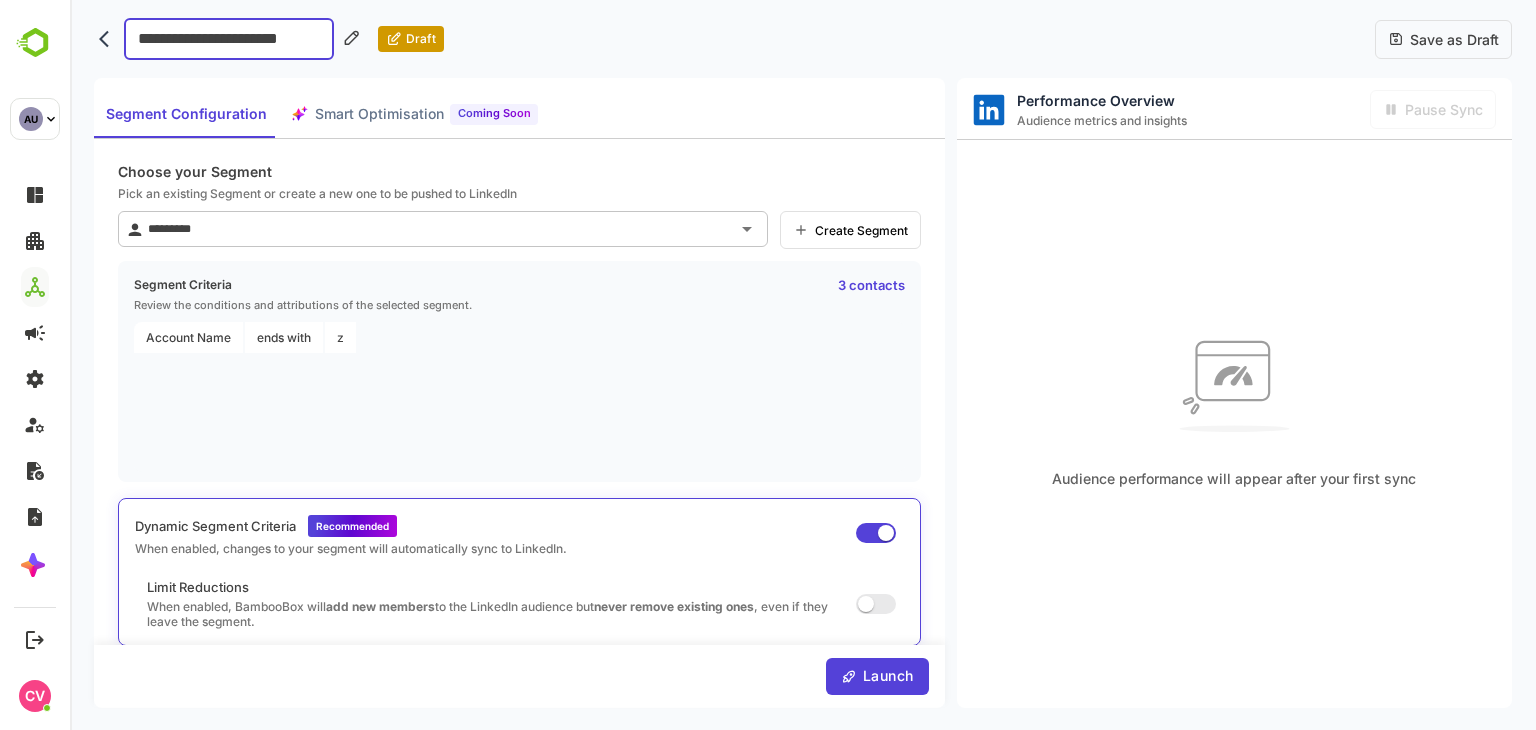 type on "**********" 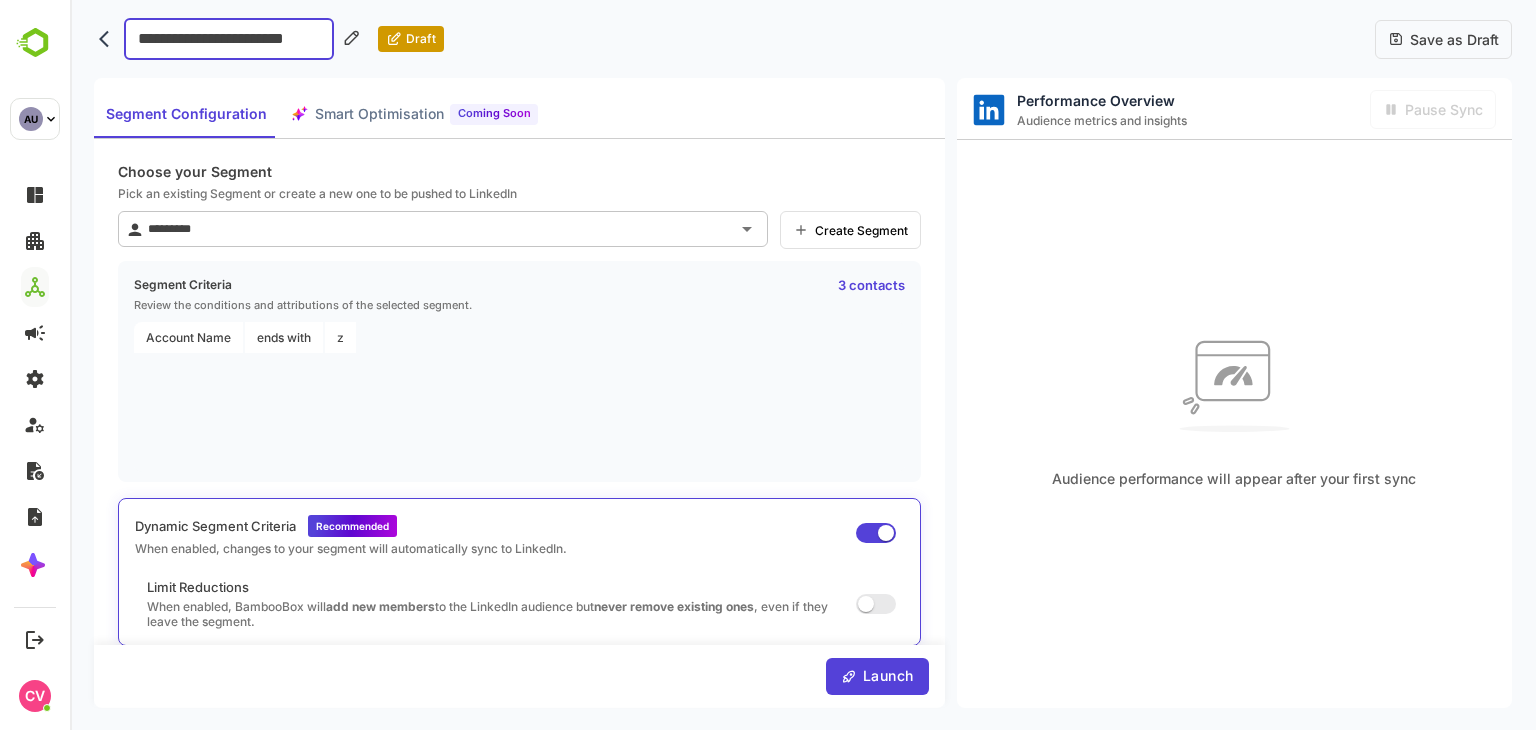 scroll, scrollTop: 0, scrollLeft: 20, axis: horizontal 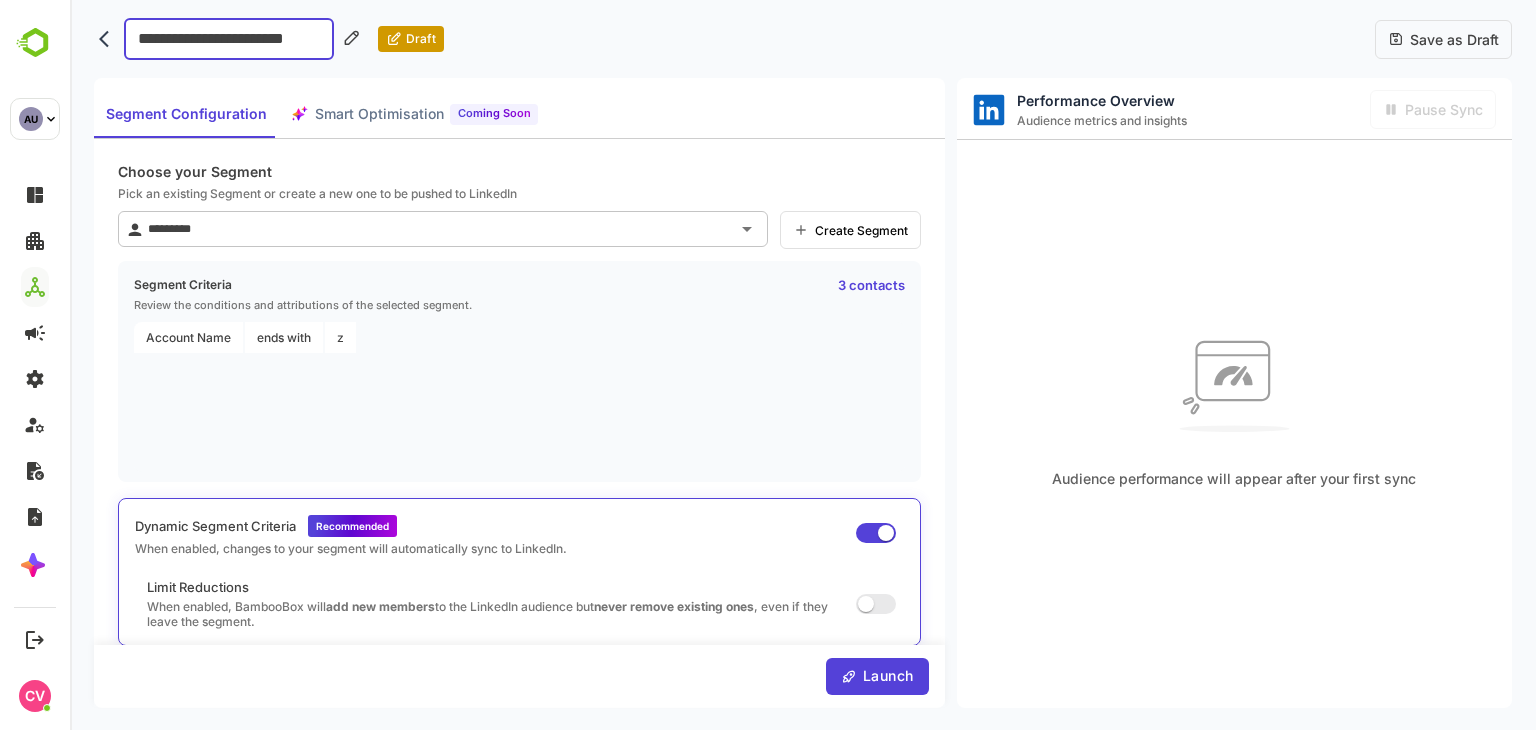 click on "Launch" at bounding box center [885, 676] 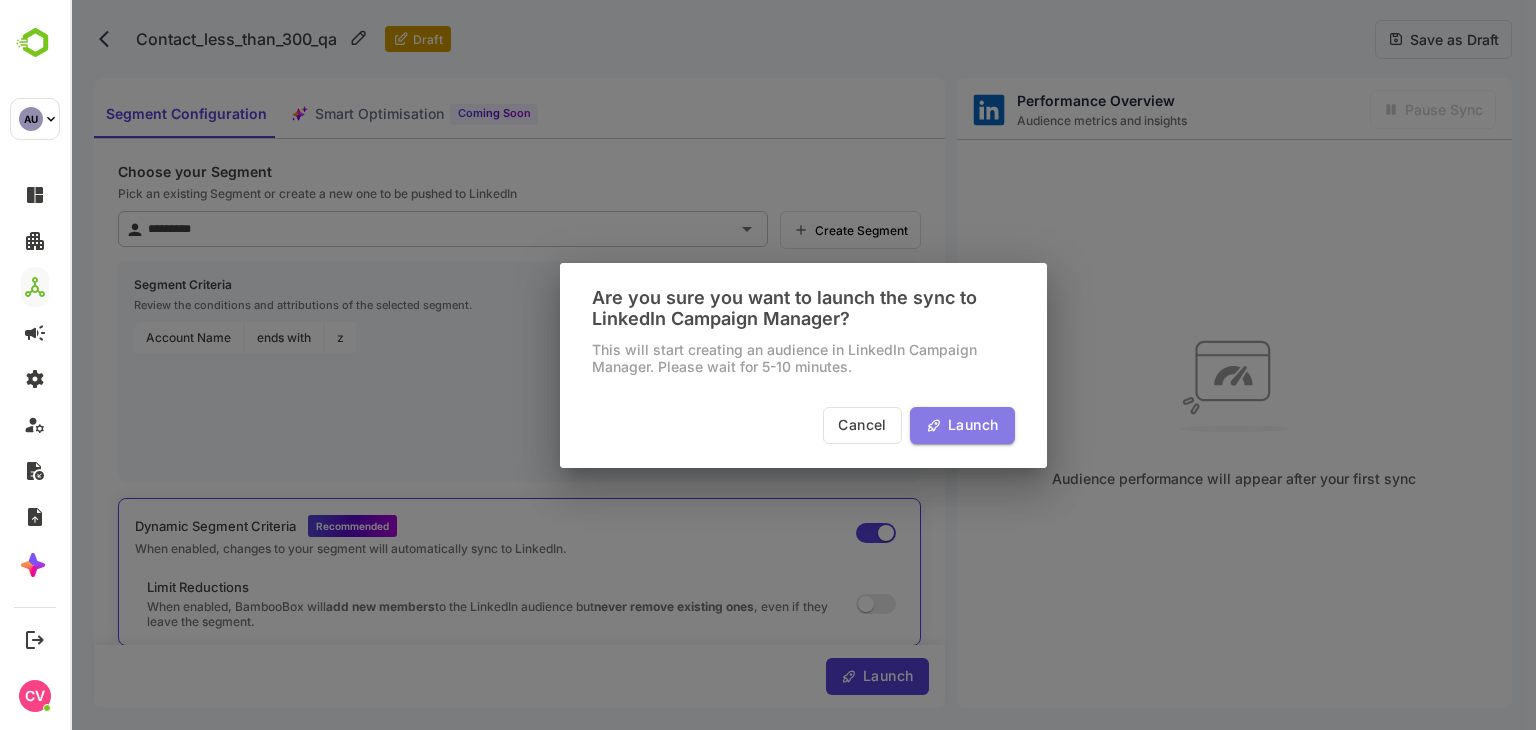 click on "Launch" at bounding box center [970, 425] 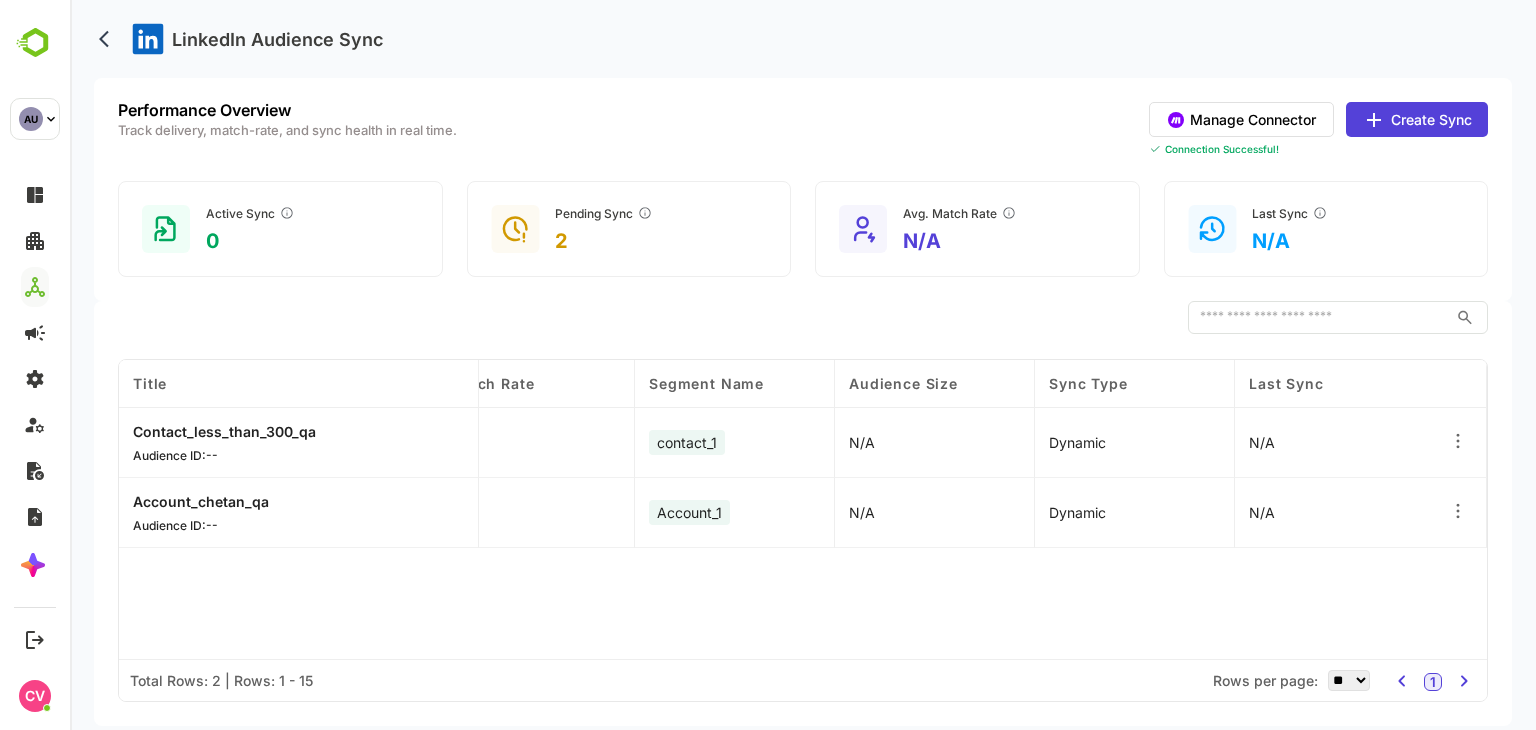 scroll, scrollTop: 0, scrollLeft: 0, axis: both 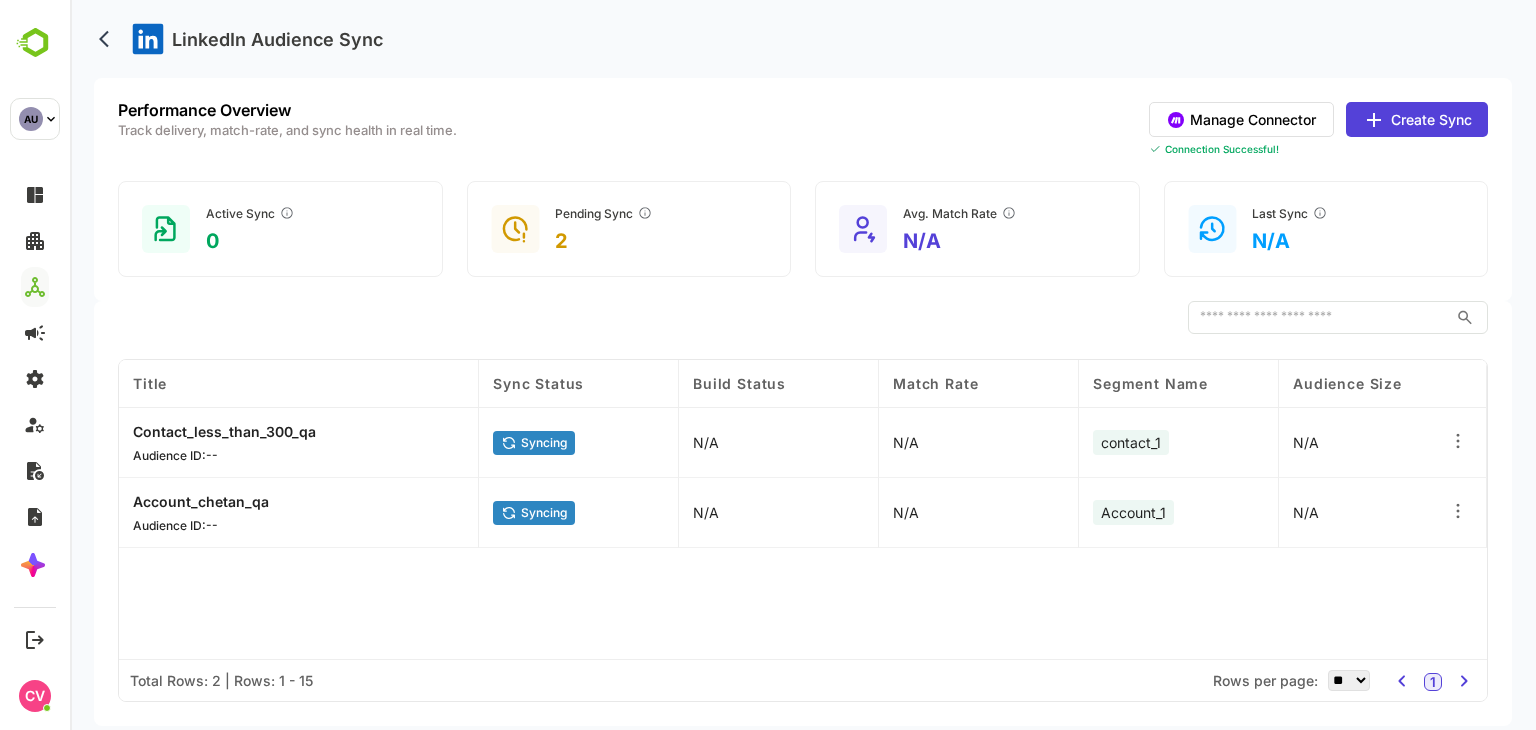 click on "LinkedIn Audience Sync" at bounding box center (803, 39) 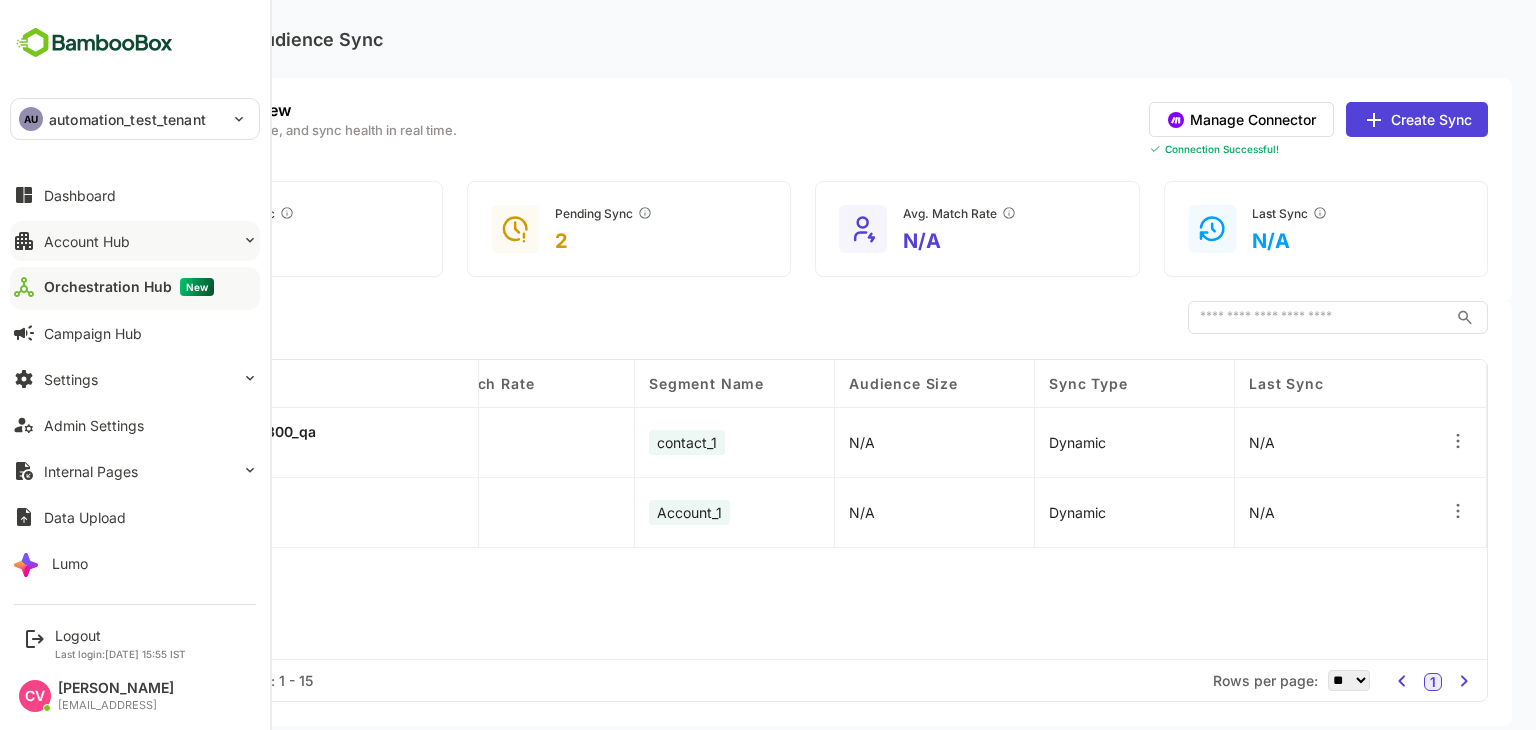 click on "Account Hub" at bounding box center (87, 241) 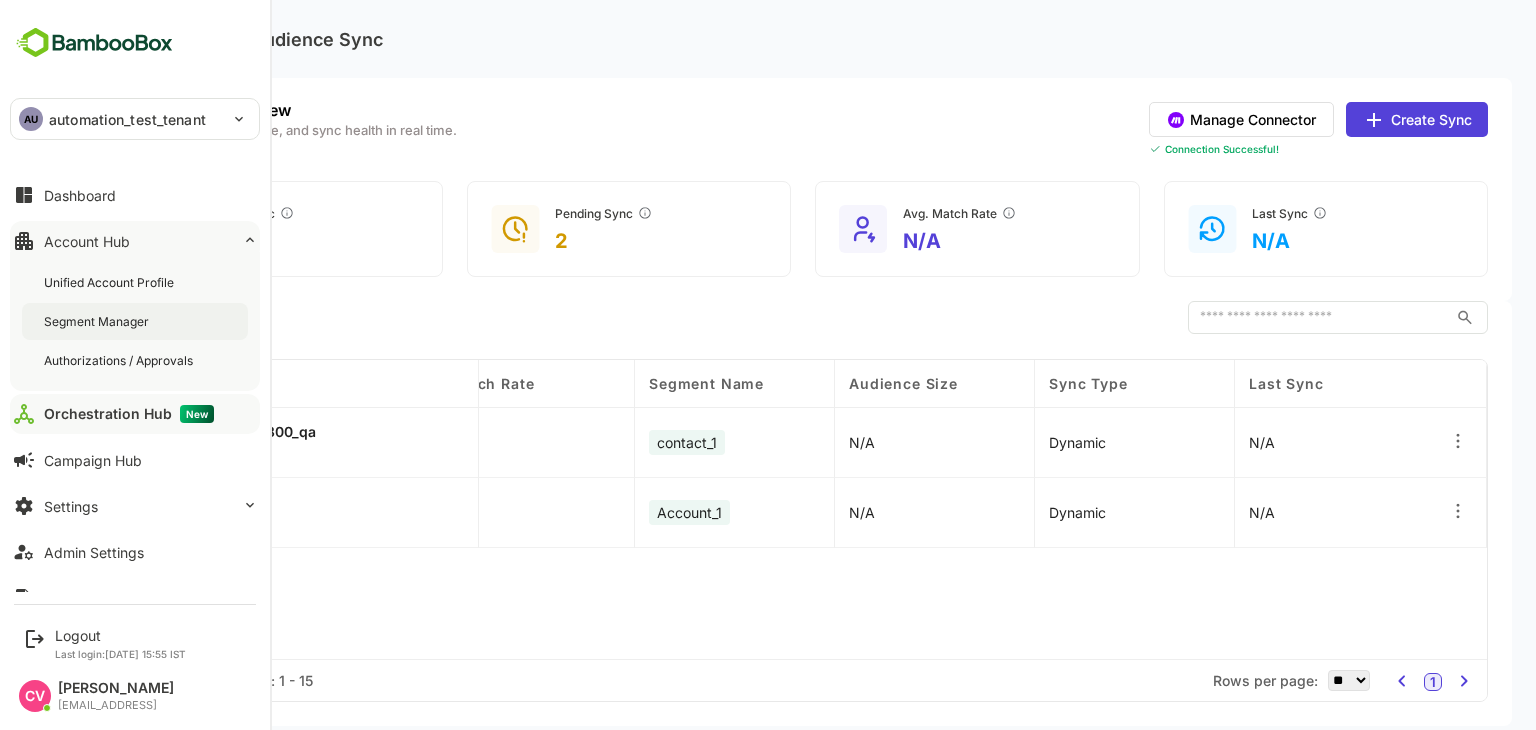 click on "Segment Manager" at bounding box center [135, 321] 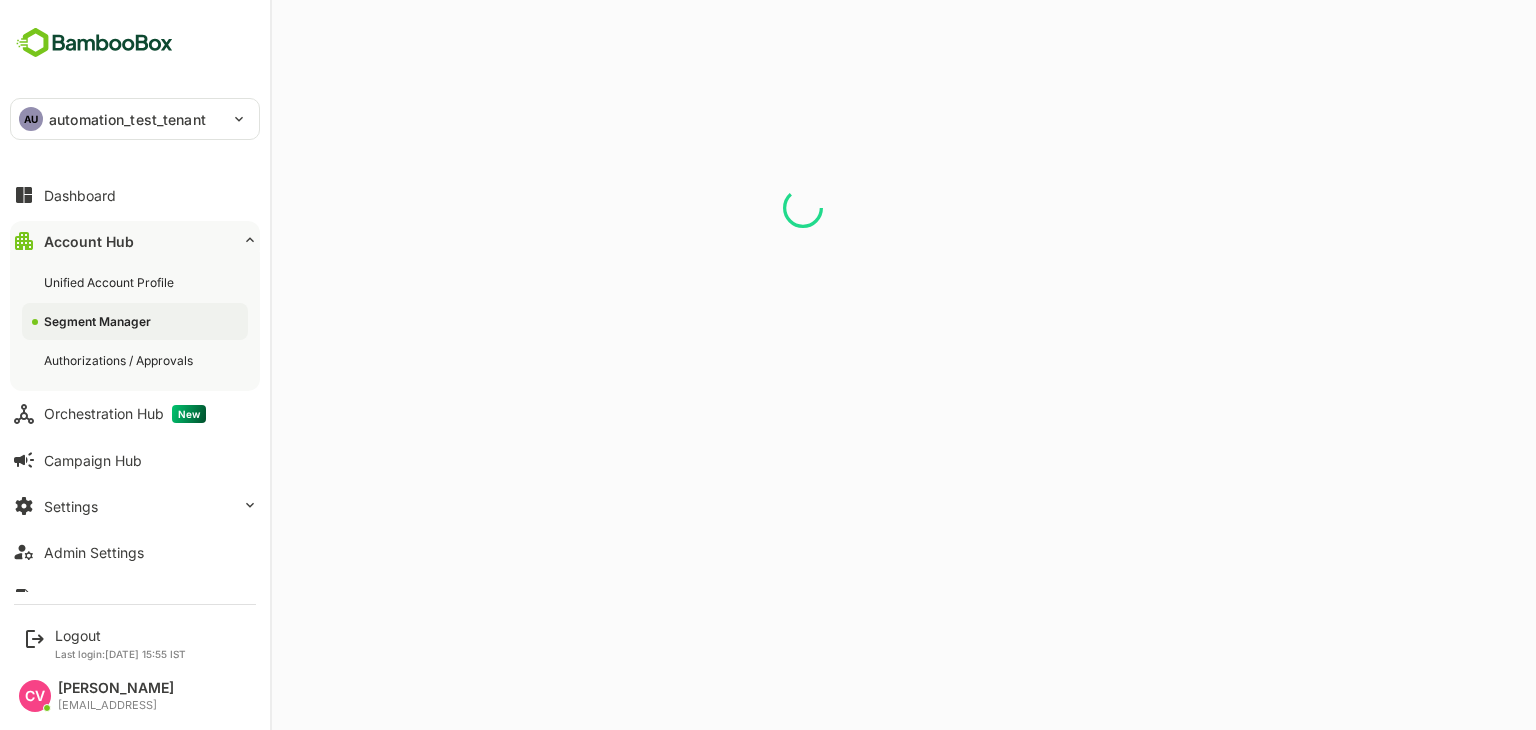 scroll, scrollTop: 0, scrollLeft: 0, axis: both 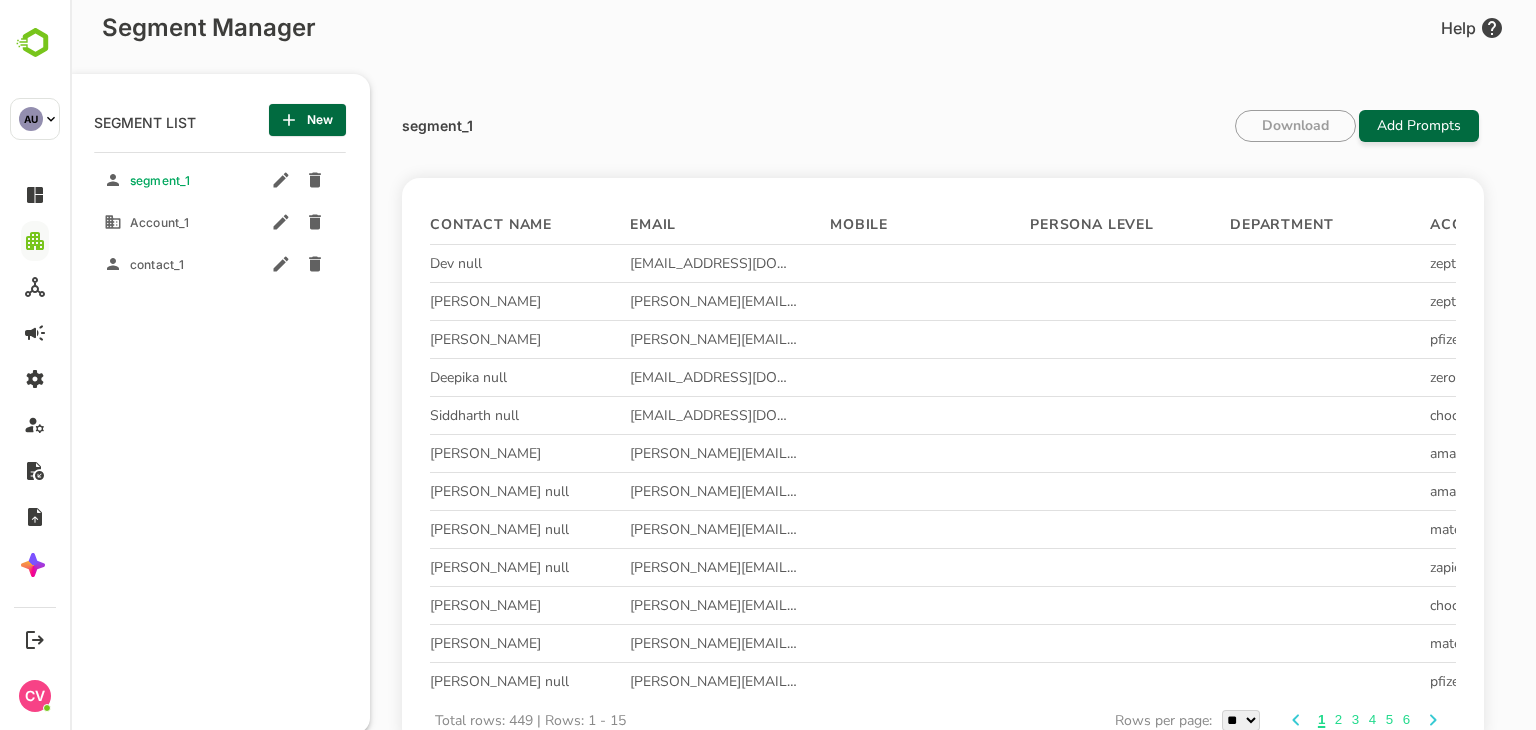 click on "New" at bounding box center [307, 120] 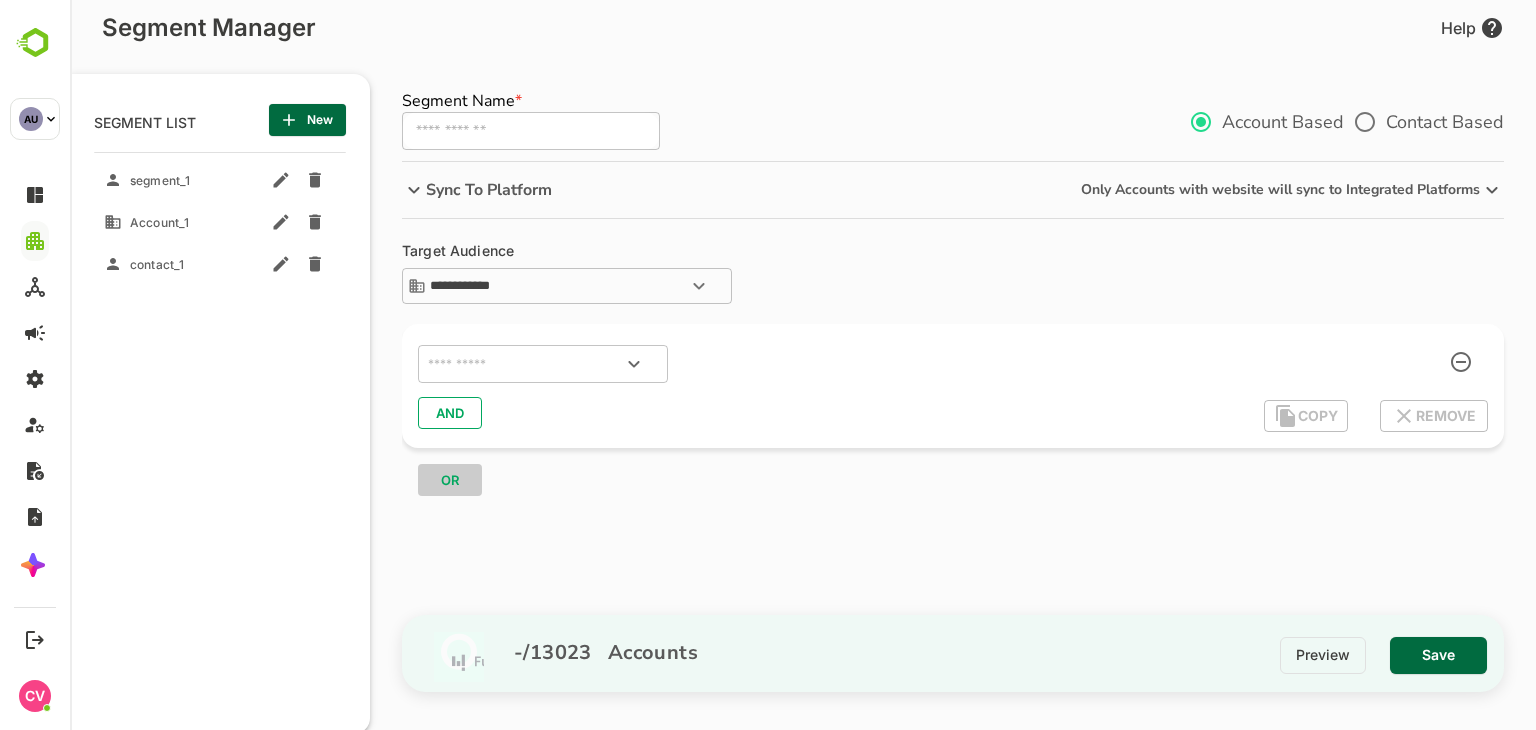 click at bounding box center (531, 131) 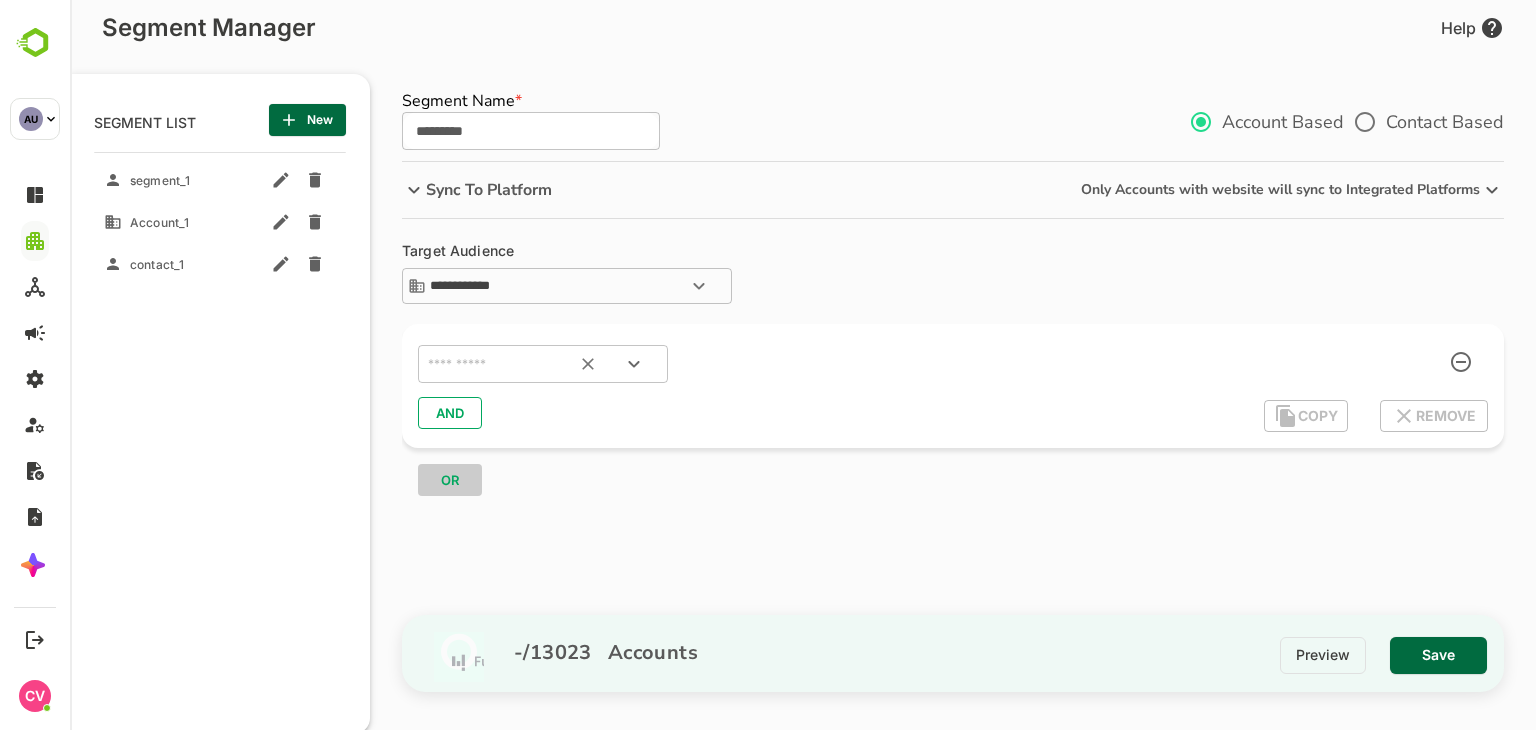 type on "*********" 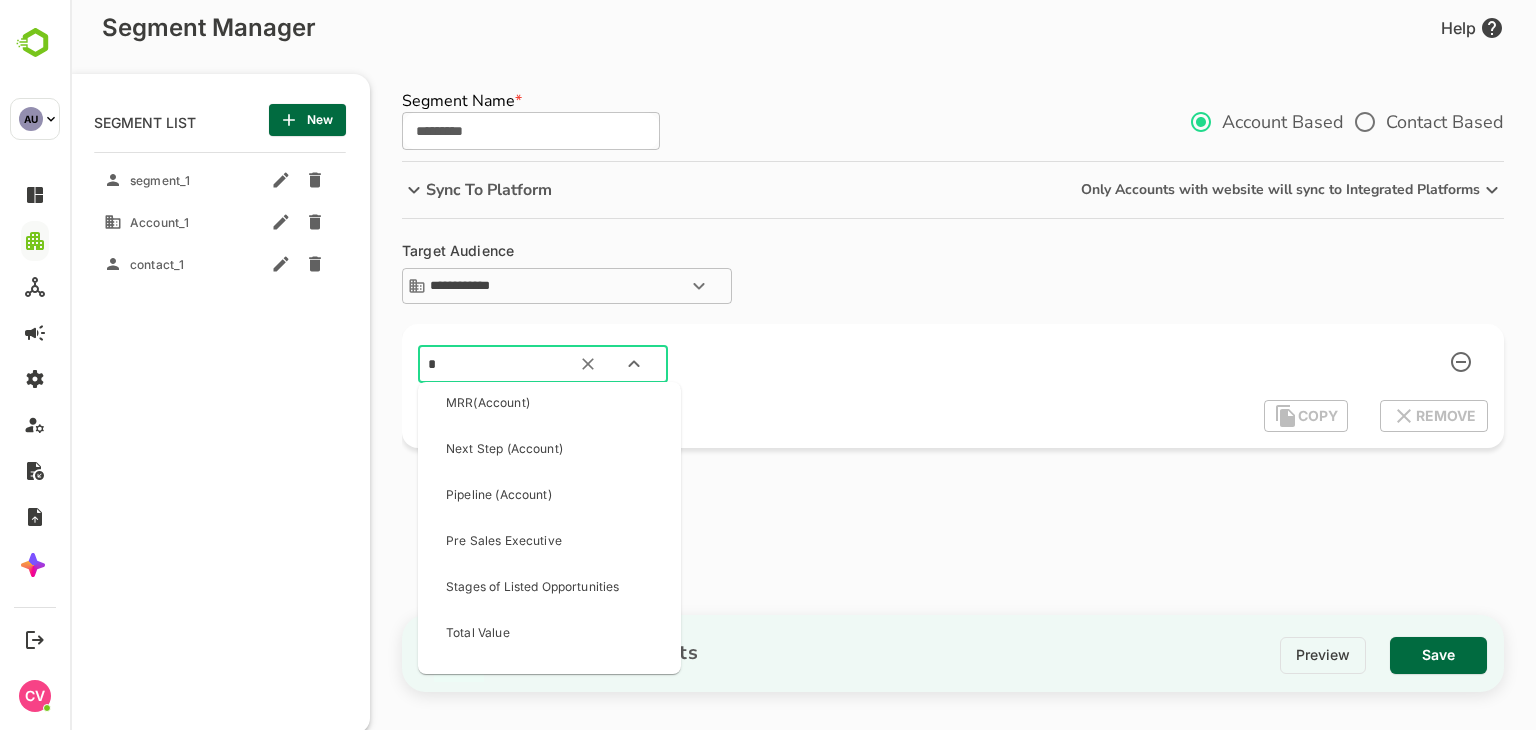 scroll, scrollTop: 0, scrollLeft: 0, axis: both 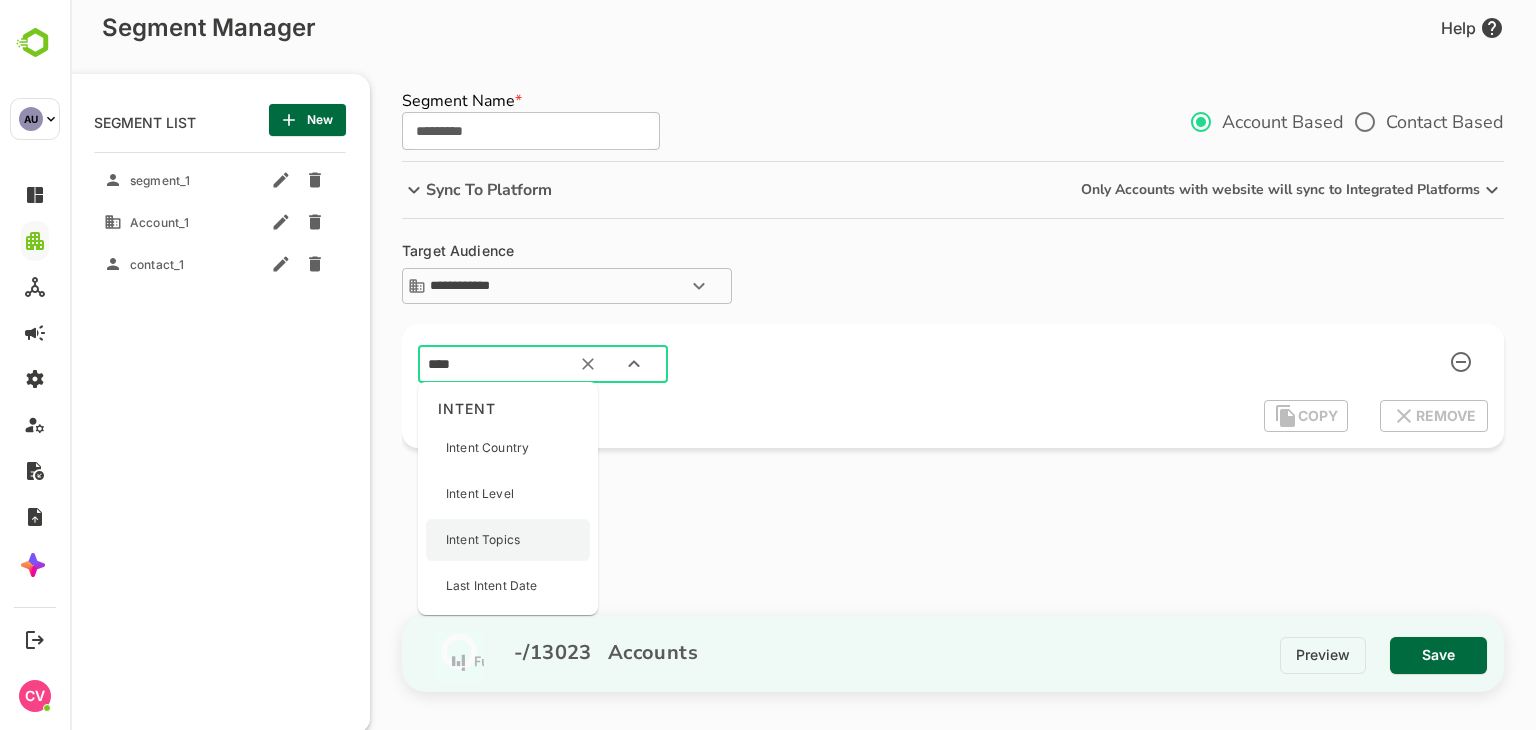 type on "*****" 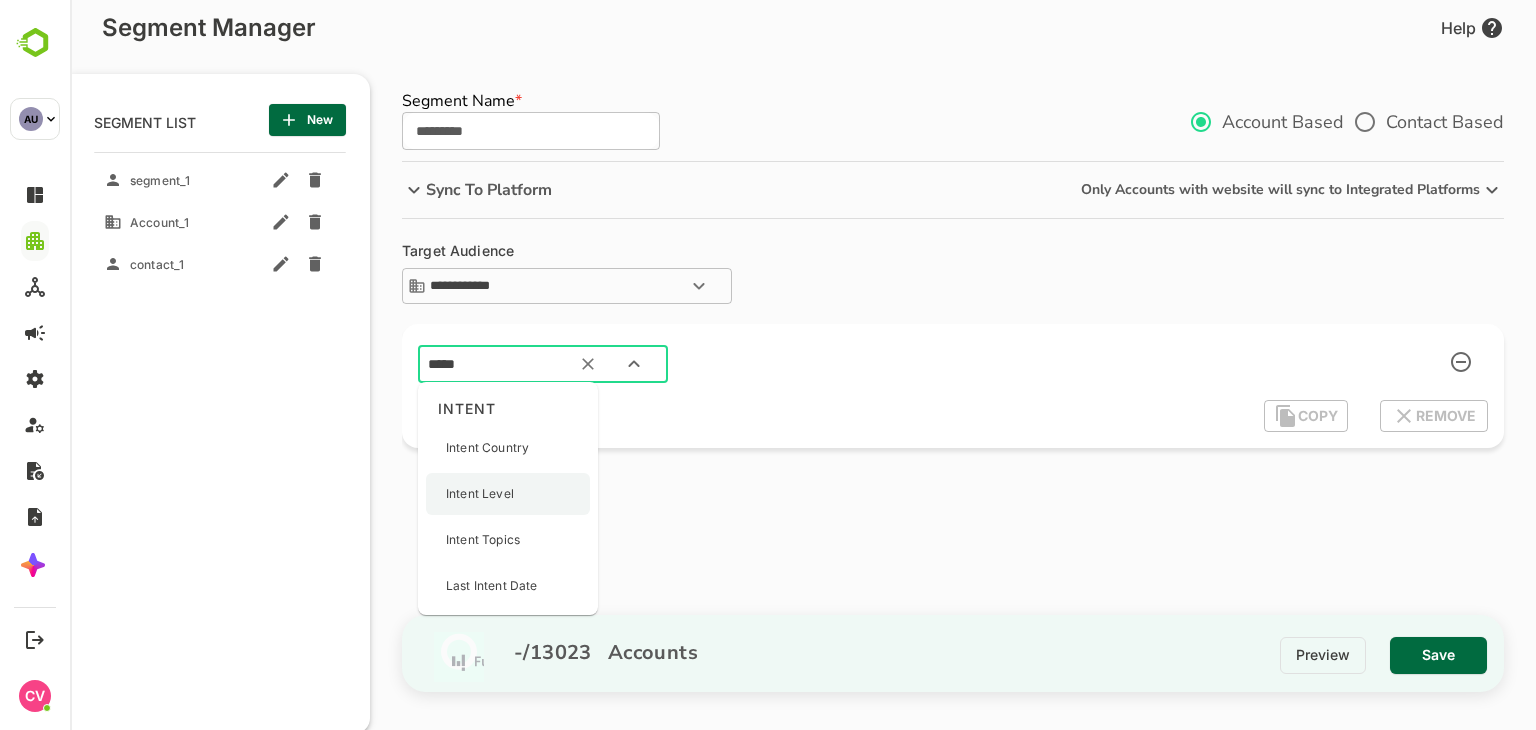 click on "Intent Level" at bounding box center [480, 494] 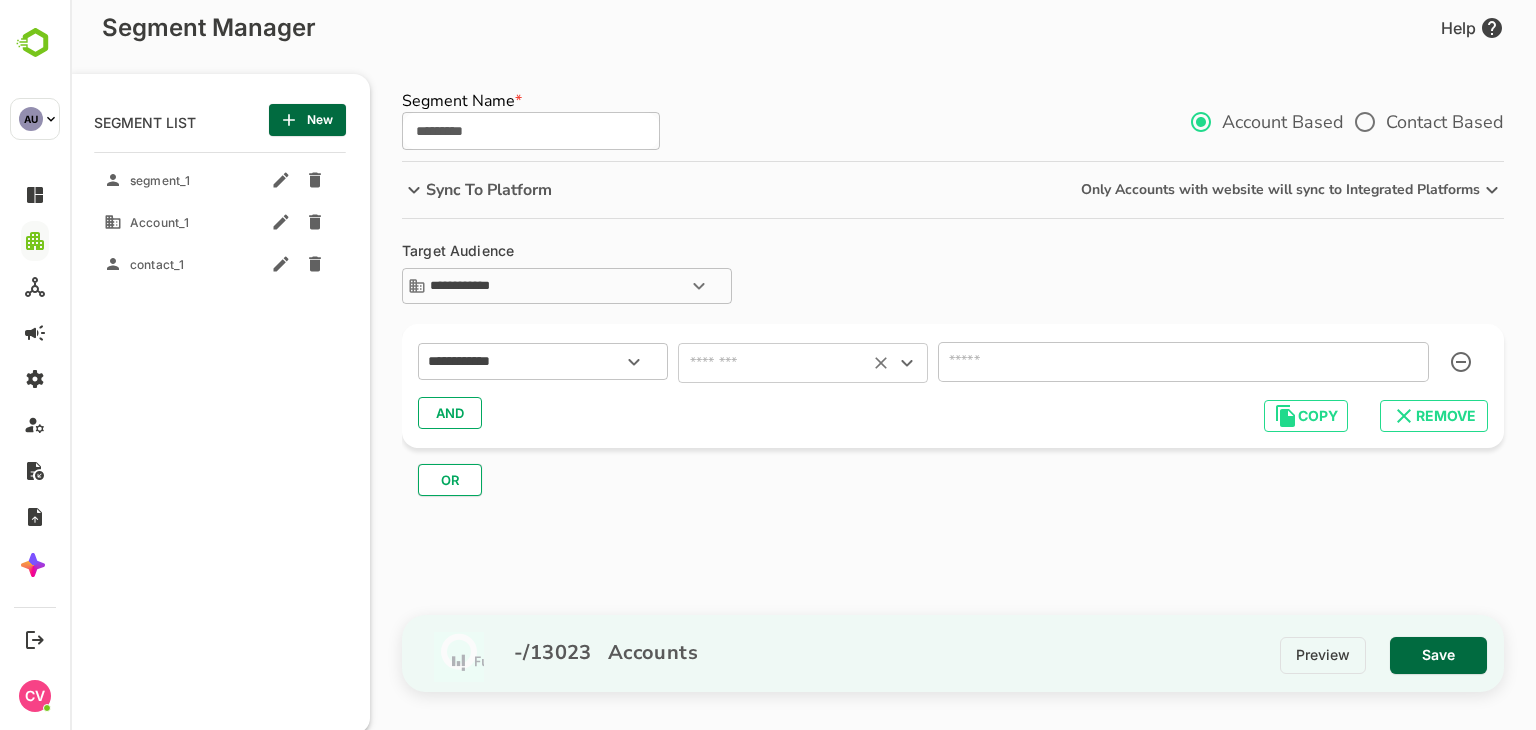 click on "​" at bounding box center (803, 363) 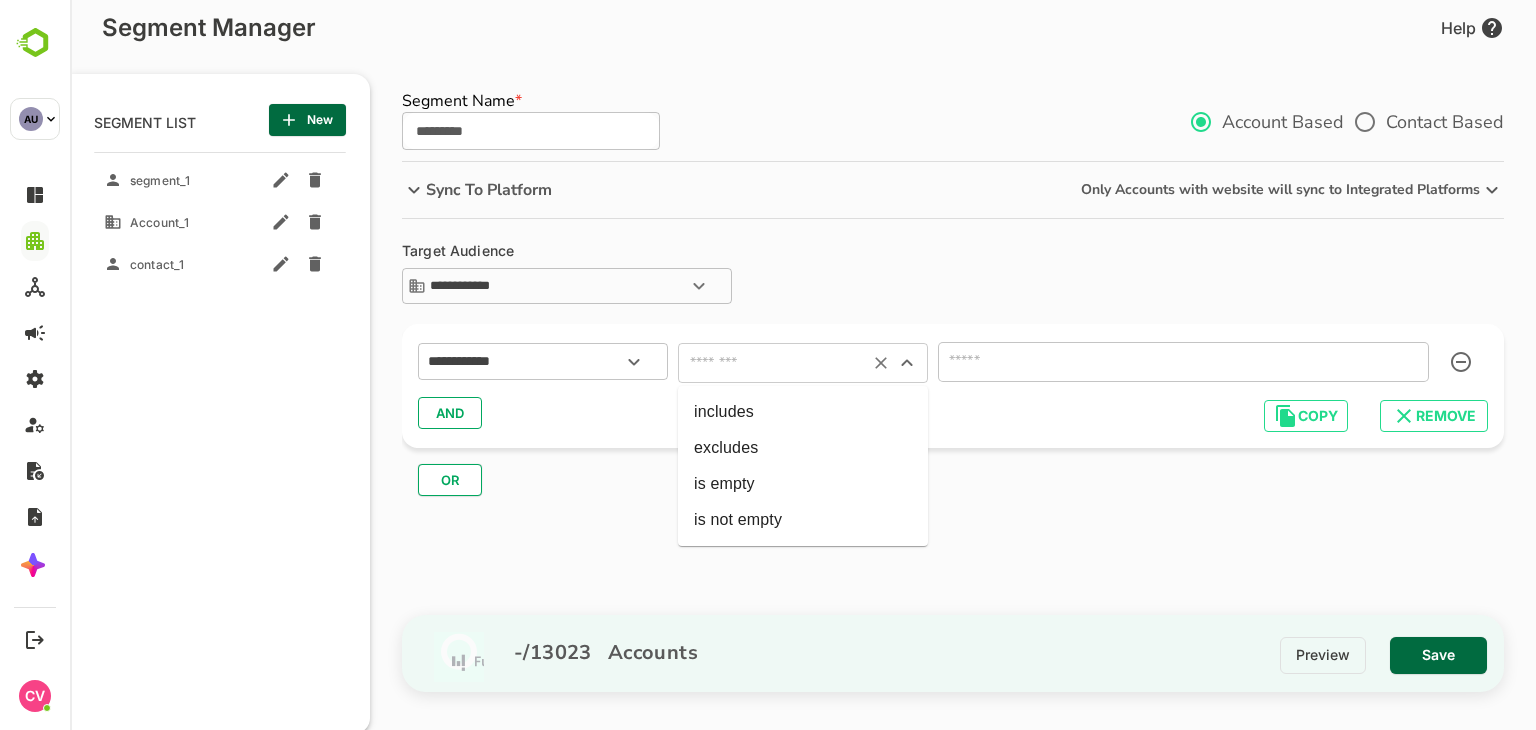 click at bounding box center (773, 363) 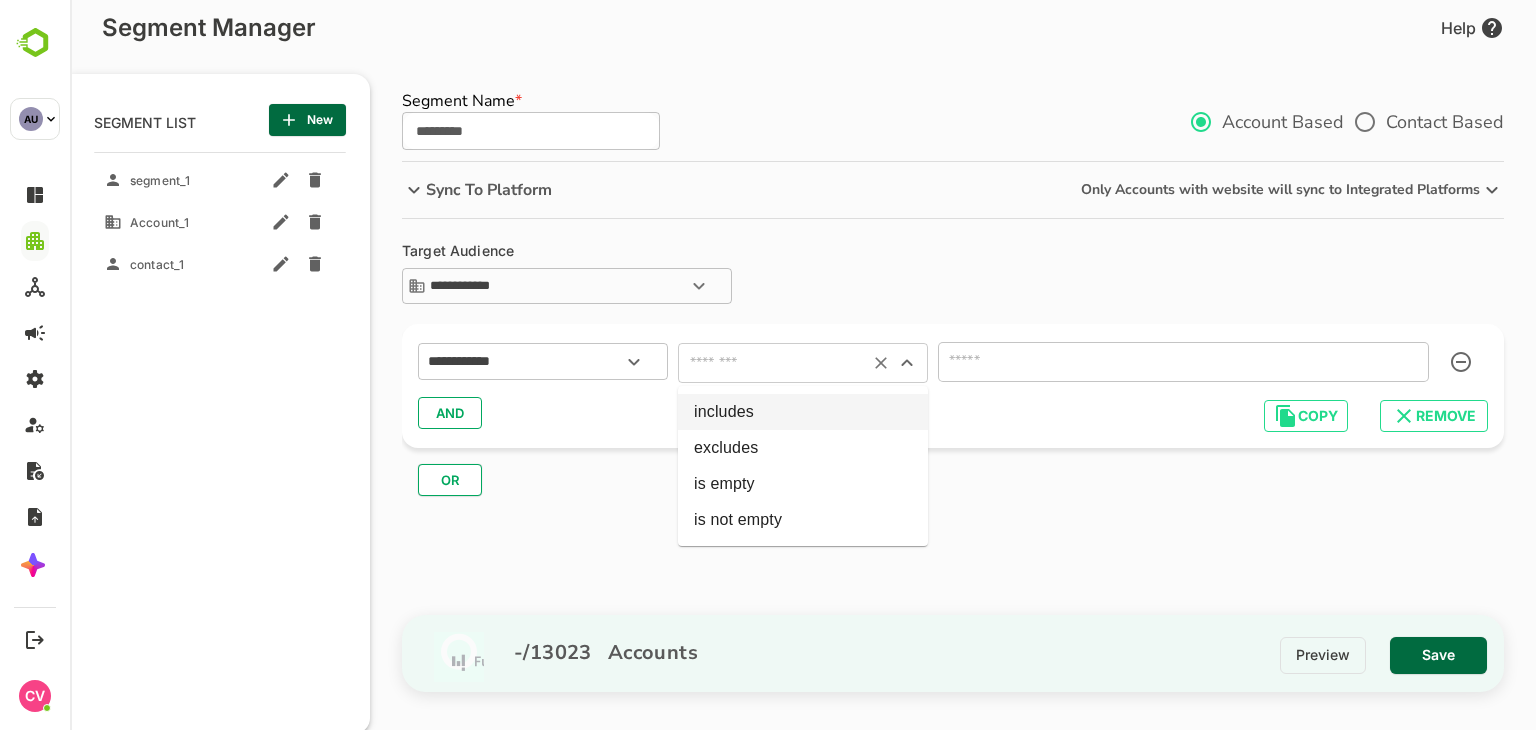 click on "includes" at bounding box center (803, 412) 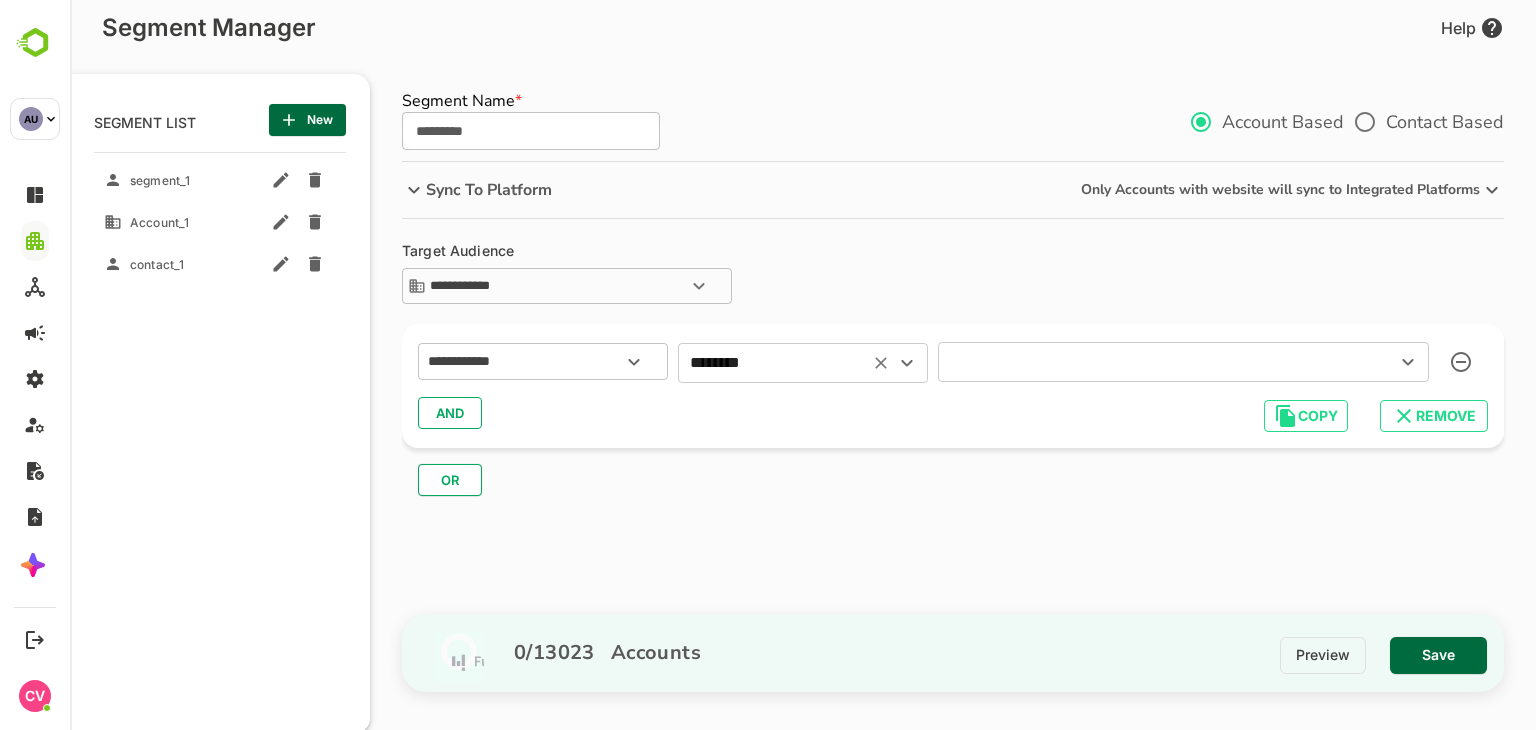 click at bounding box center [1154, 362] 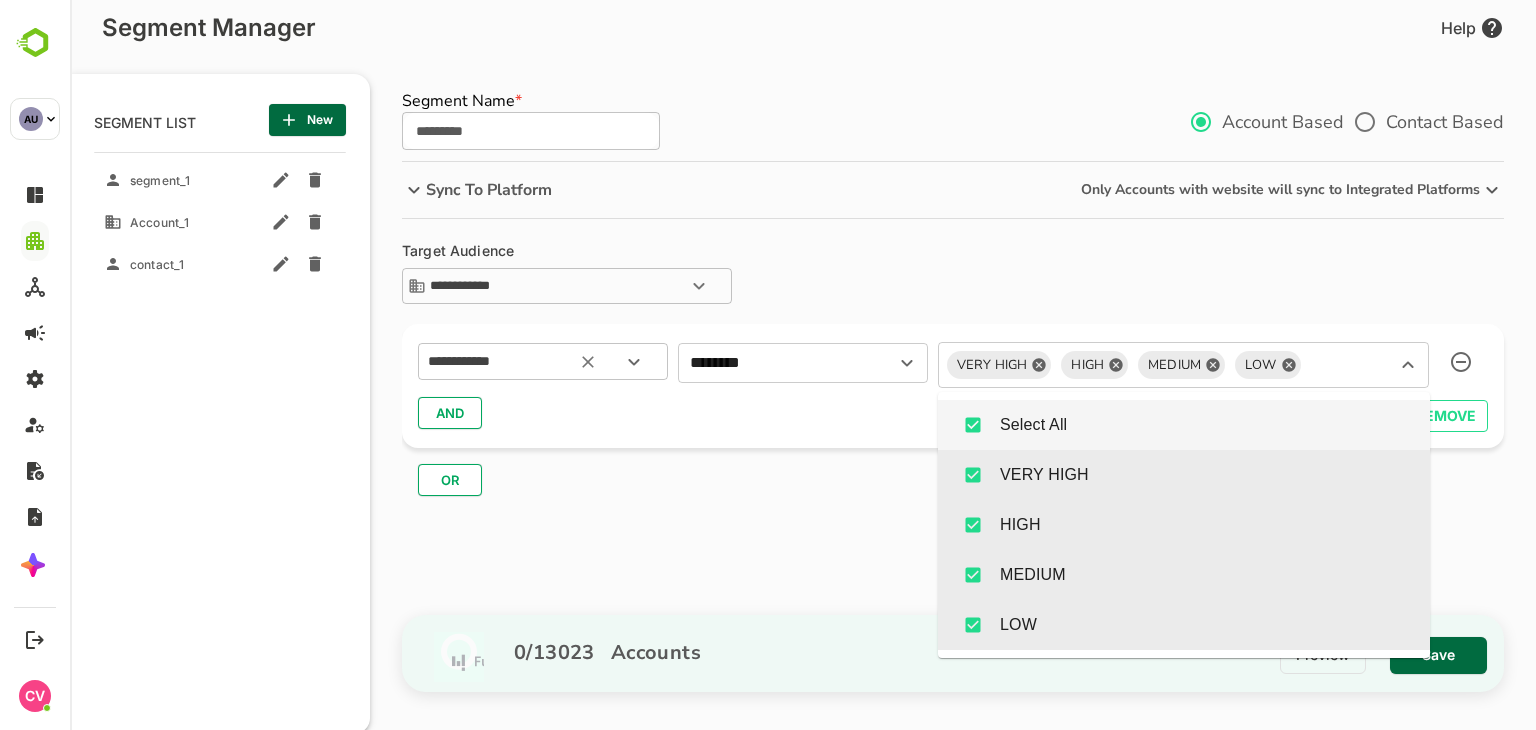 click 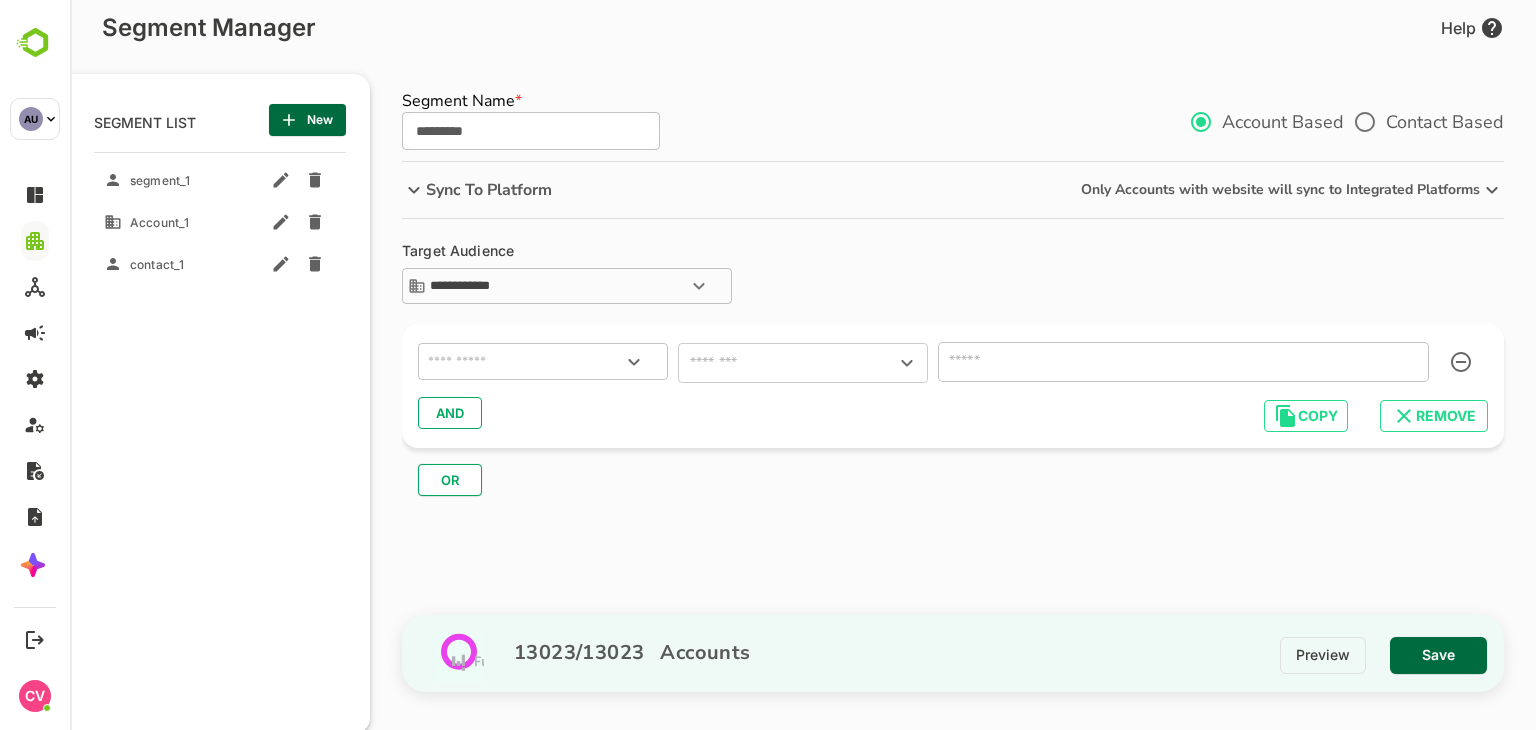 click at bounding box center (543, 362) 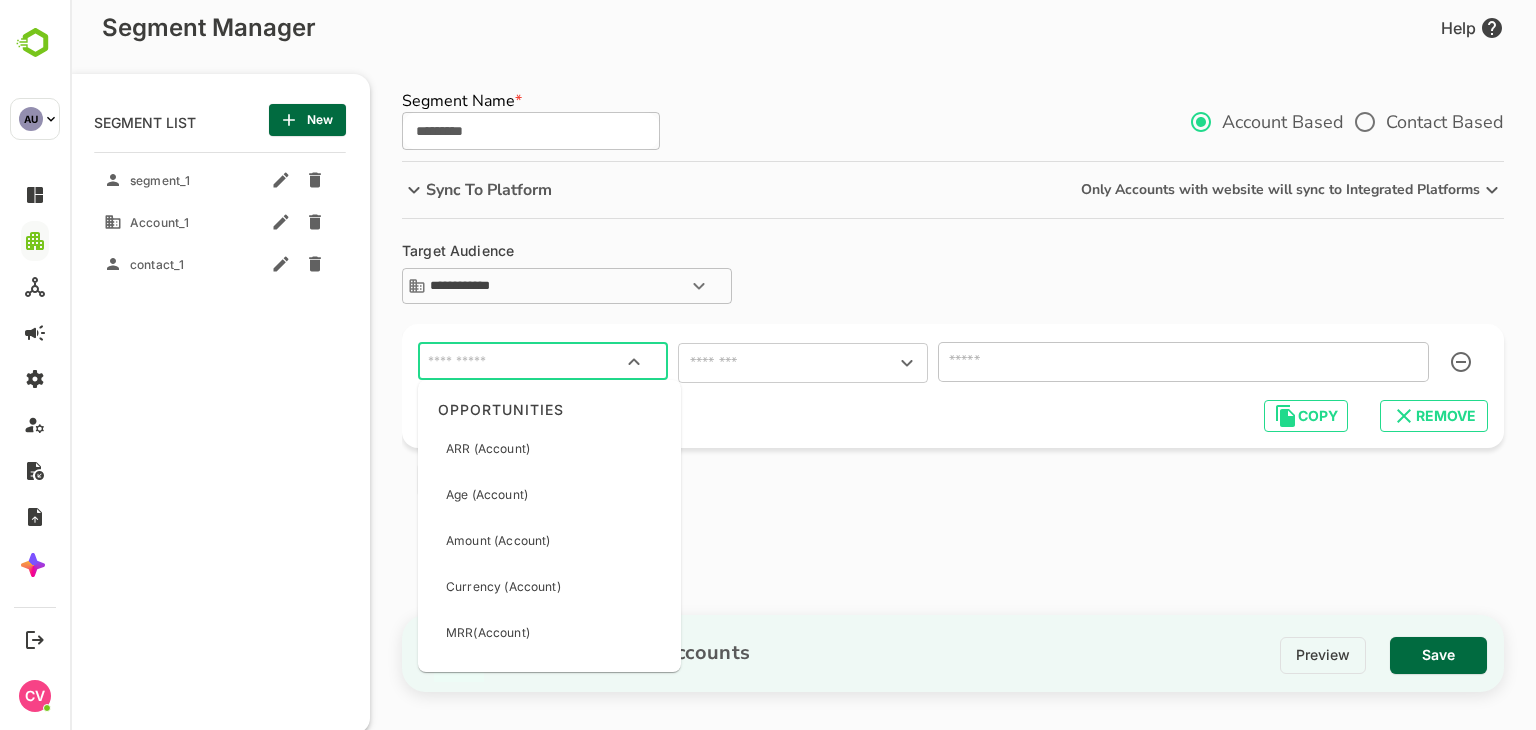scroll, scrollTop: 1364, scrollLeft: 0, axis: vertical 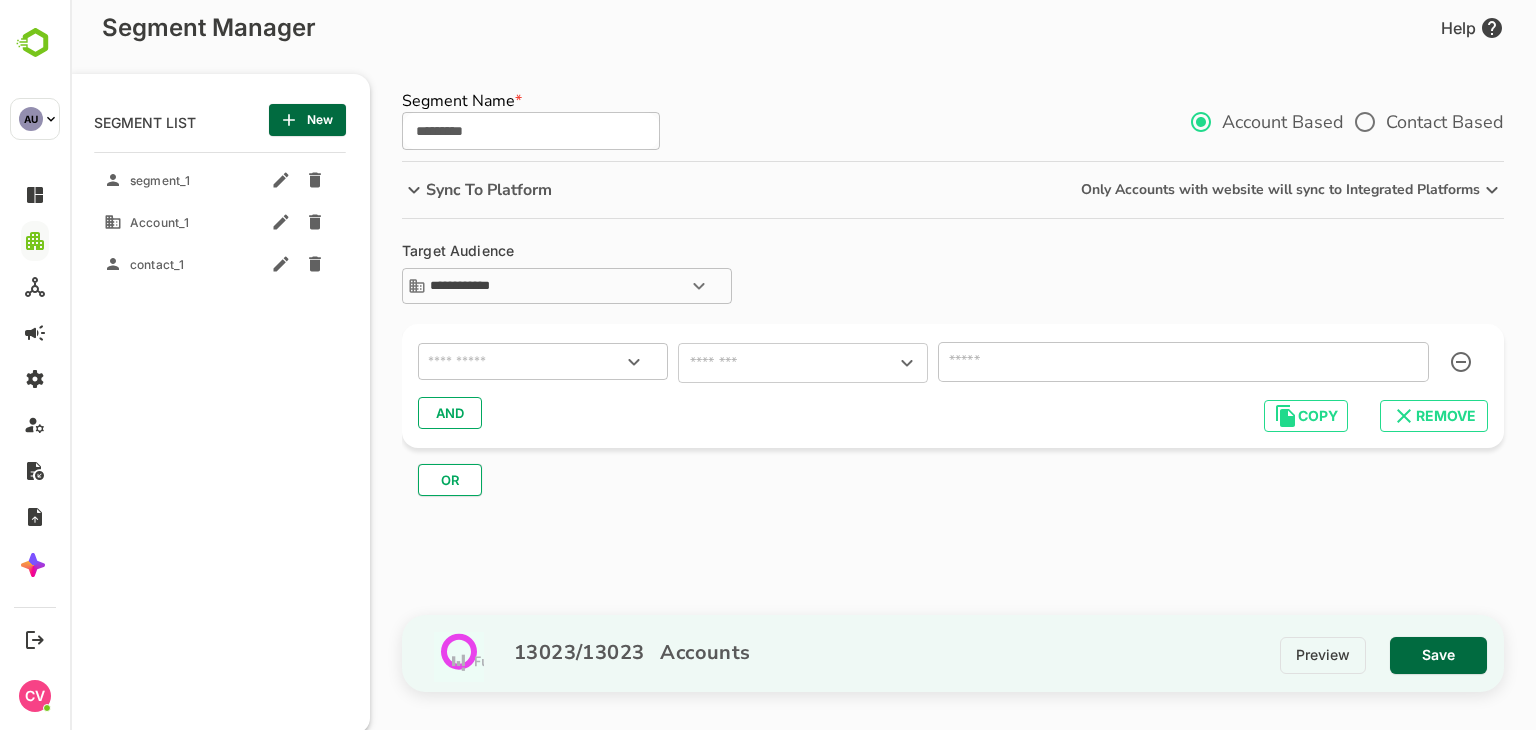click on "**********" at bounding box center (963, 387) 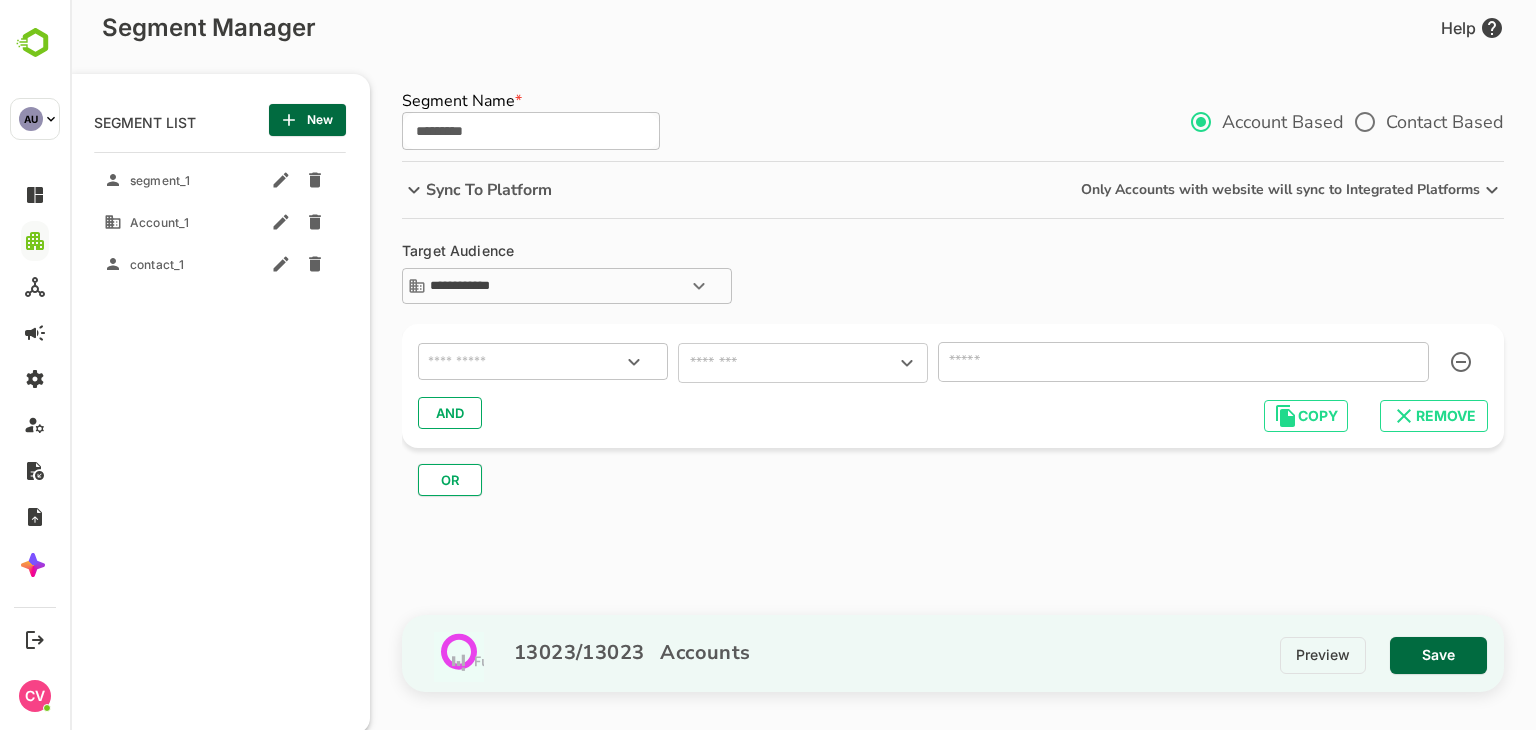 click on "Save" at bounding box center (1438, 655) 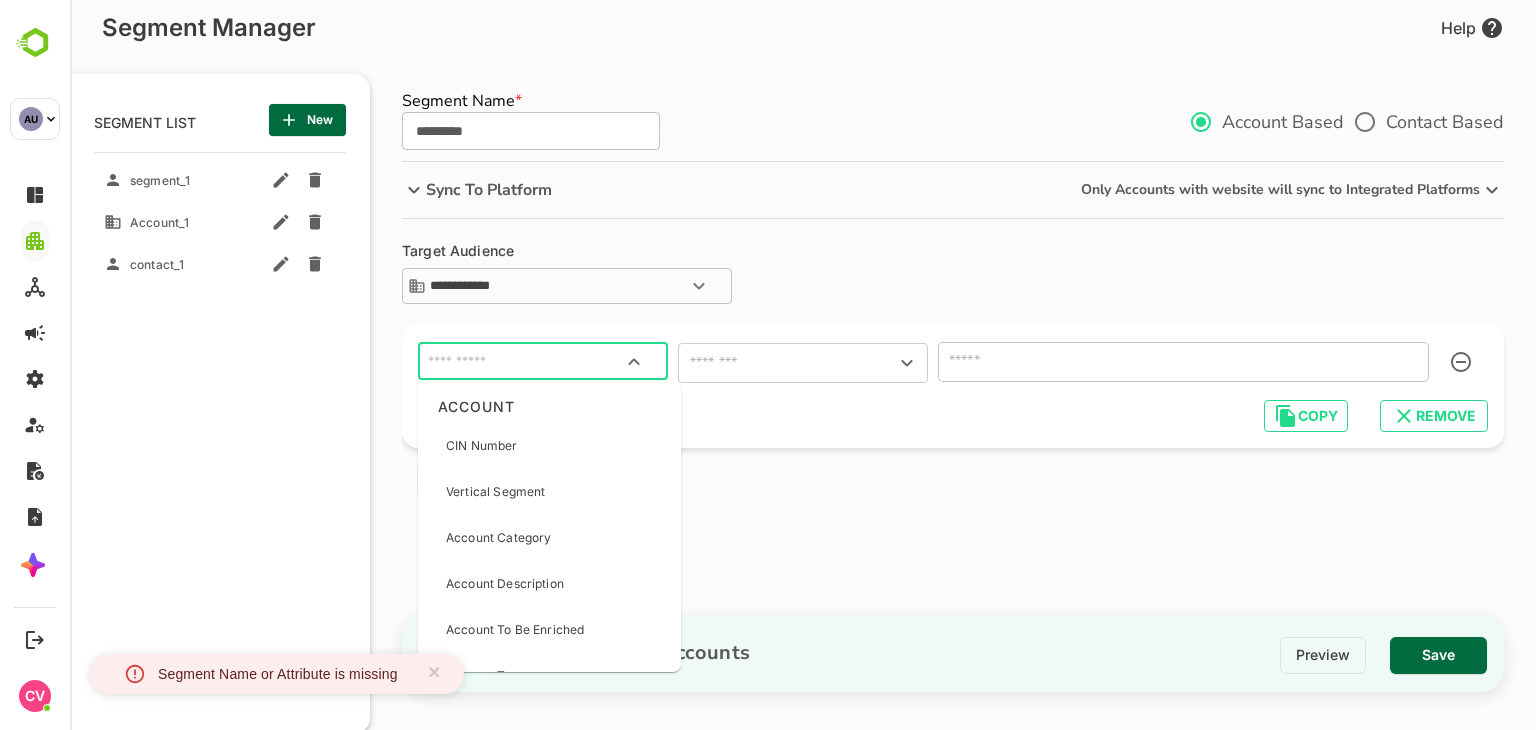 click at bounding box center [543, 362] 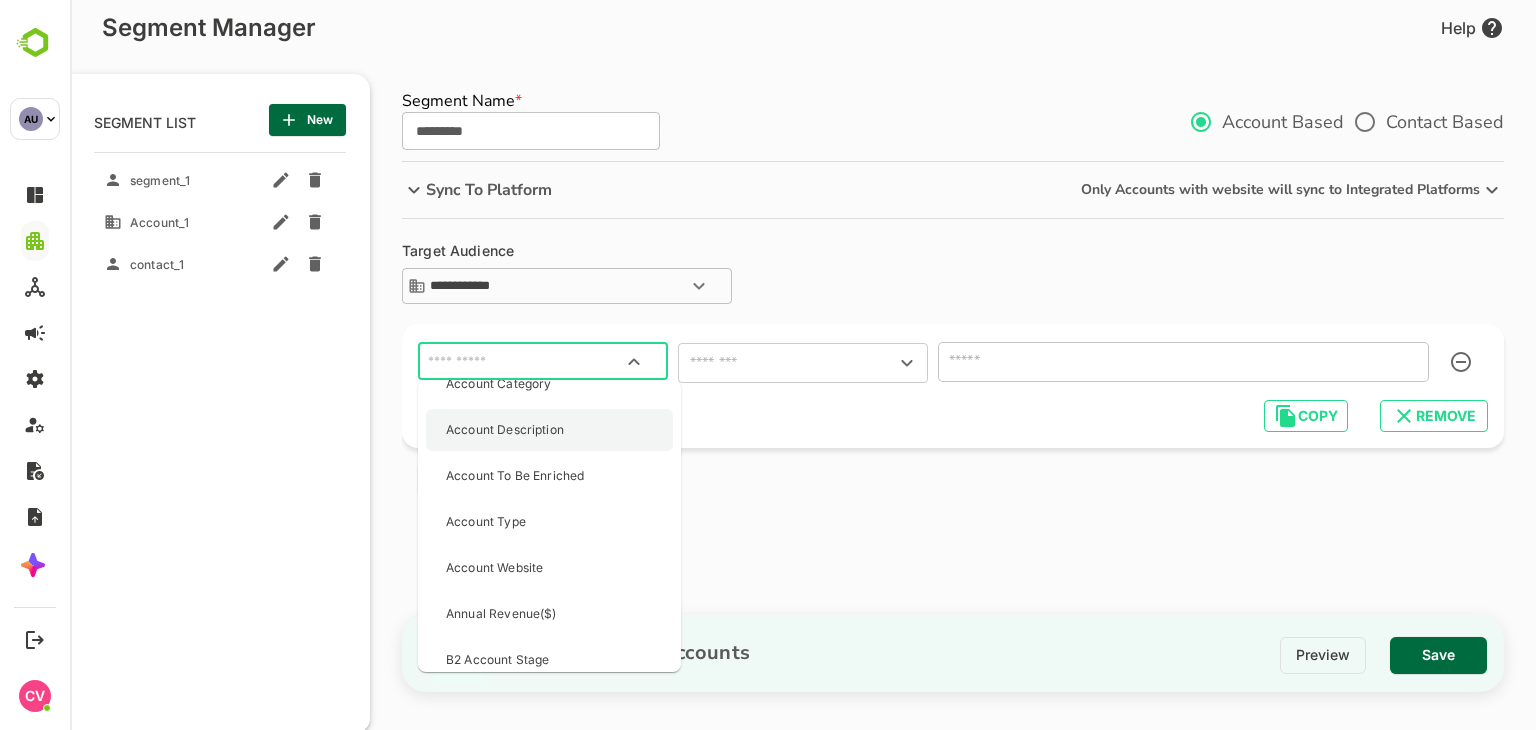 scroll, scrollTop: 164, scrollLeft: 0, axis: vertical 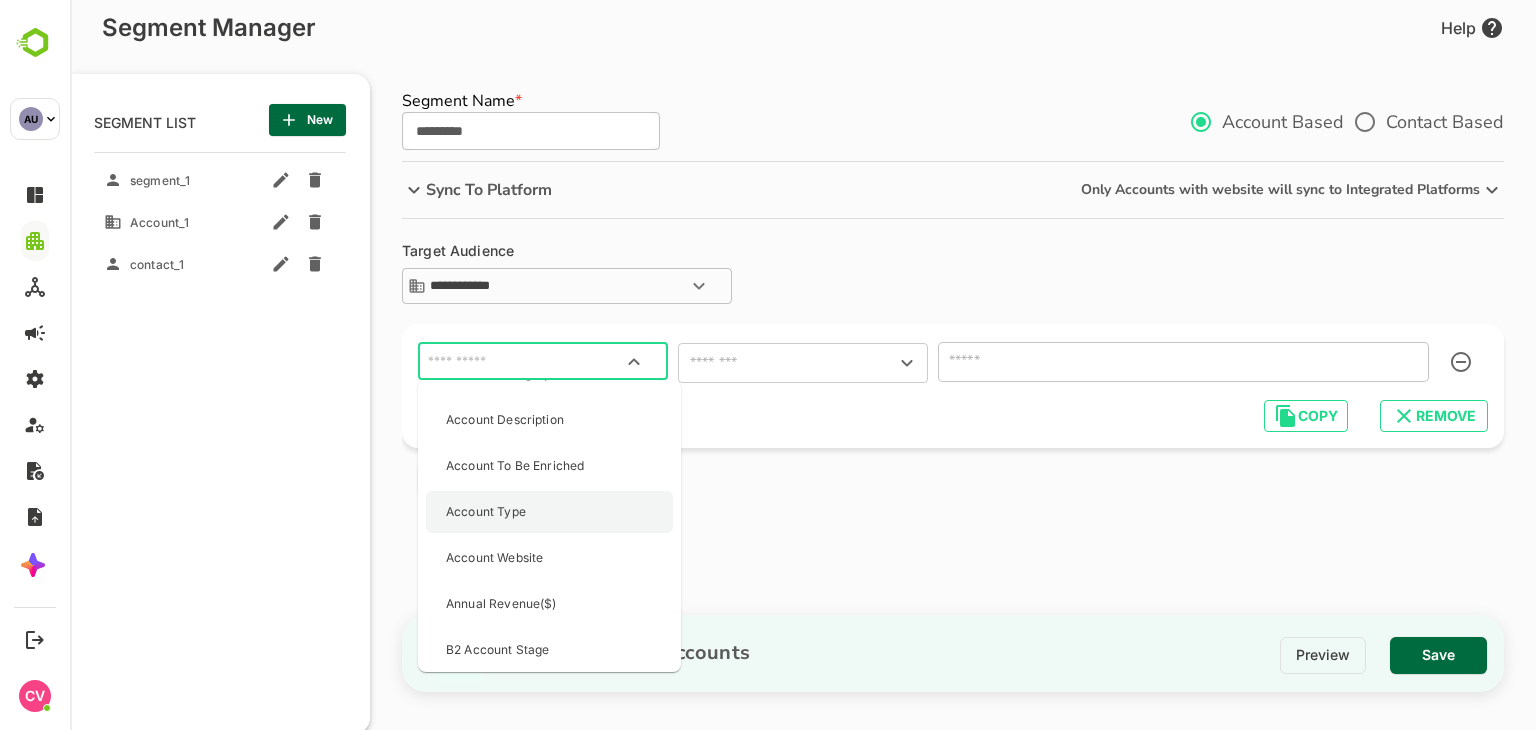 click on "Account Type" at bounding box center [486, 512] 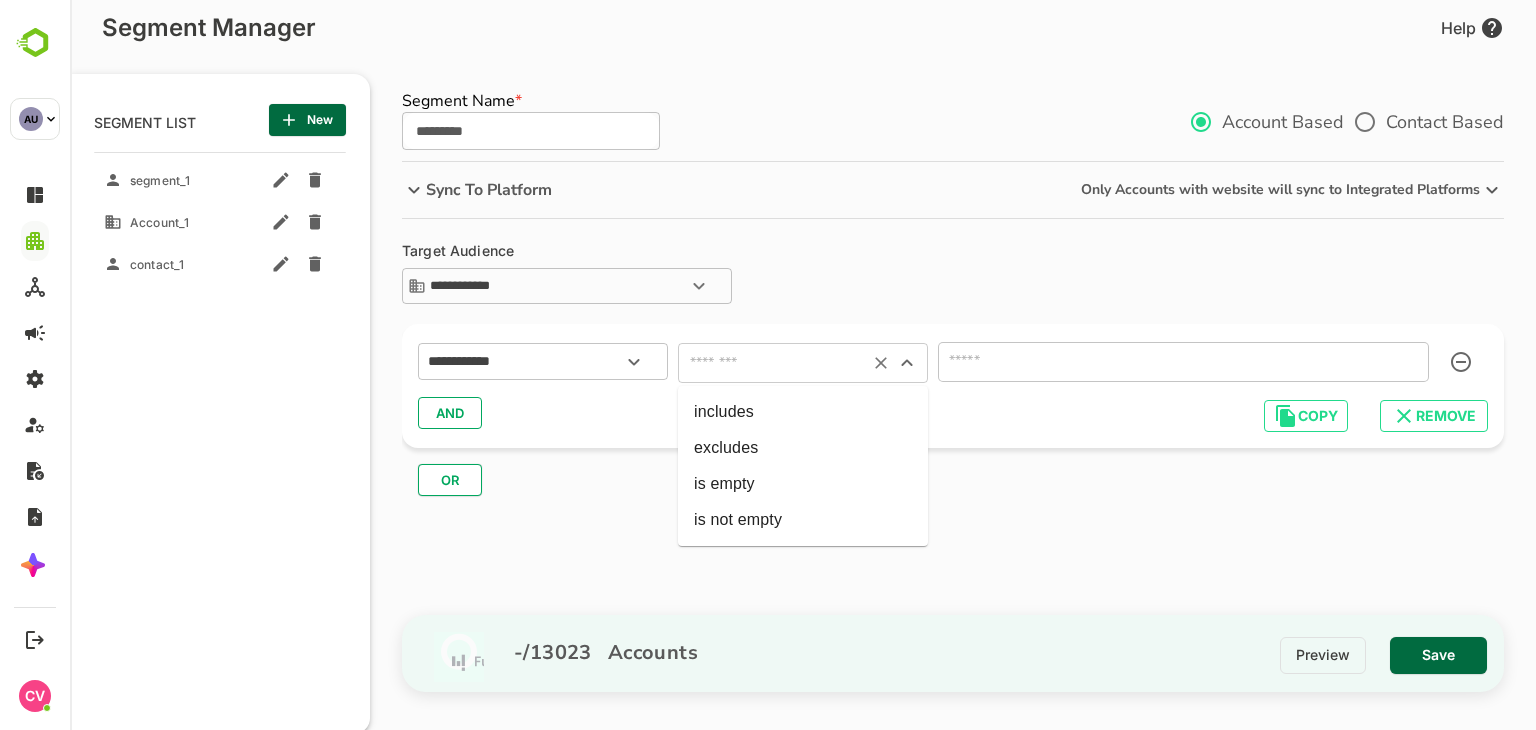 click at bounding box center (773, 363) 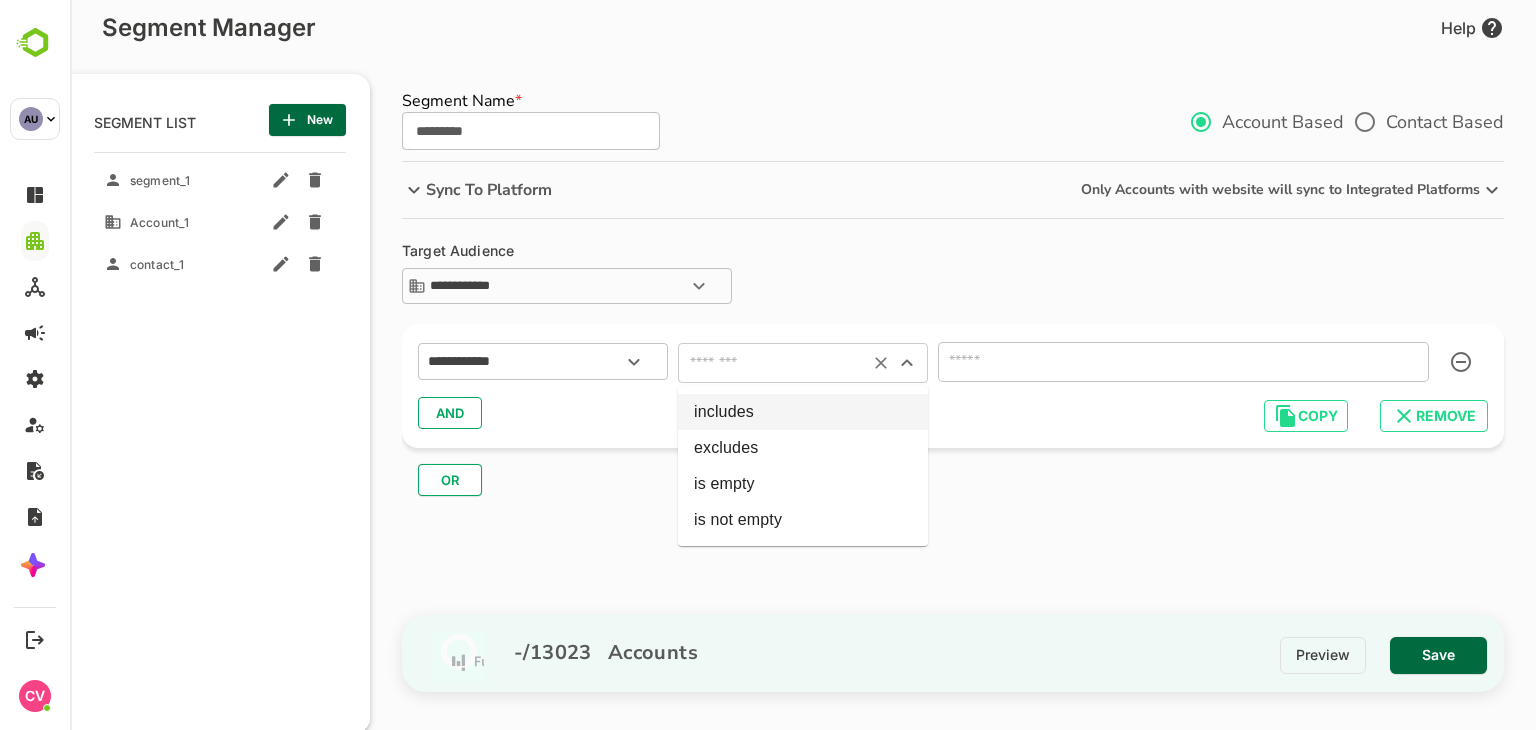 click on "includes" at bounding box center (803, 412) 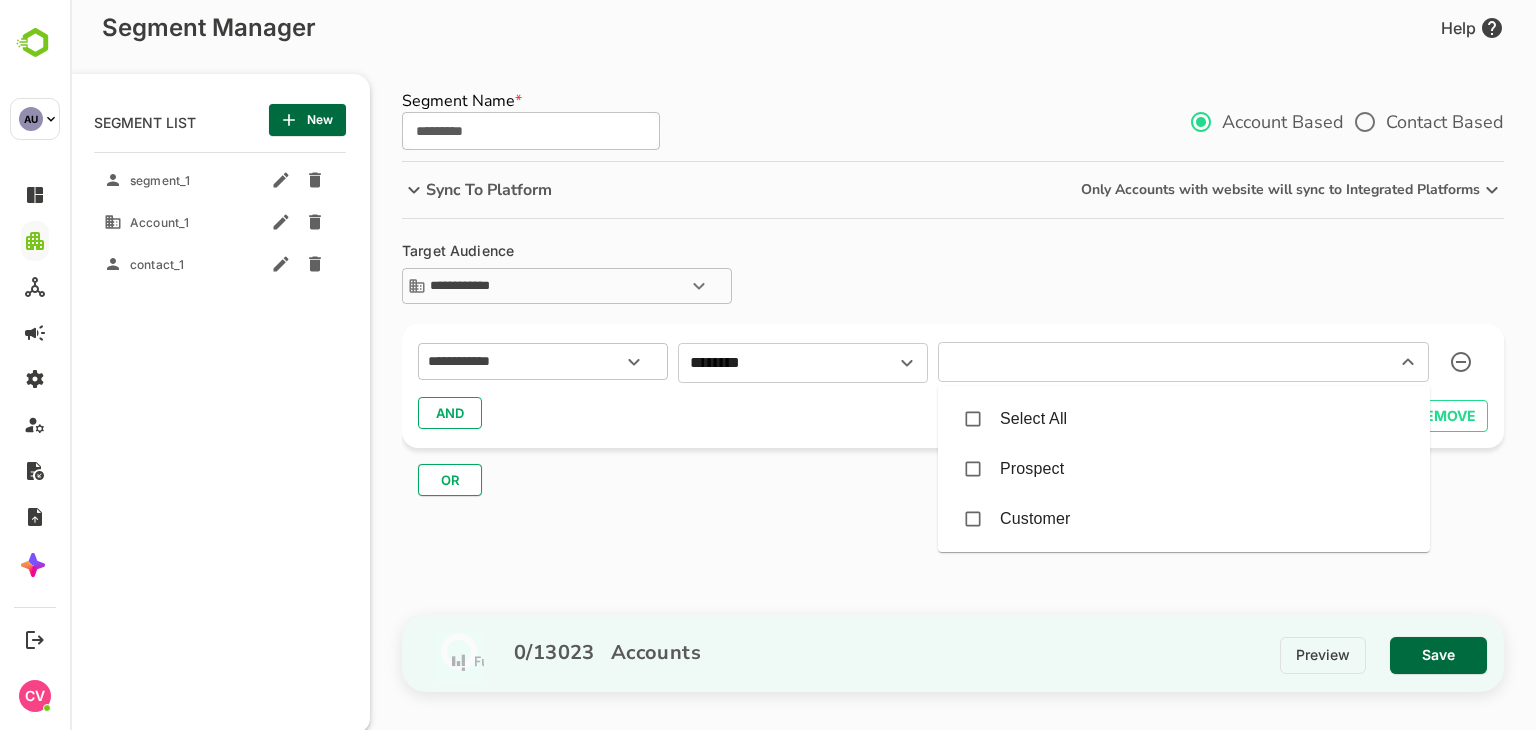 click at bounding box center (1154, 362) 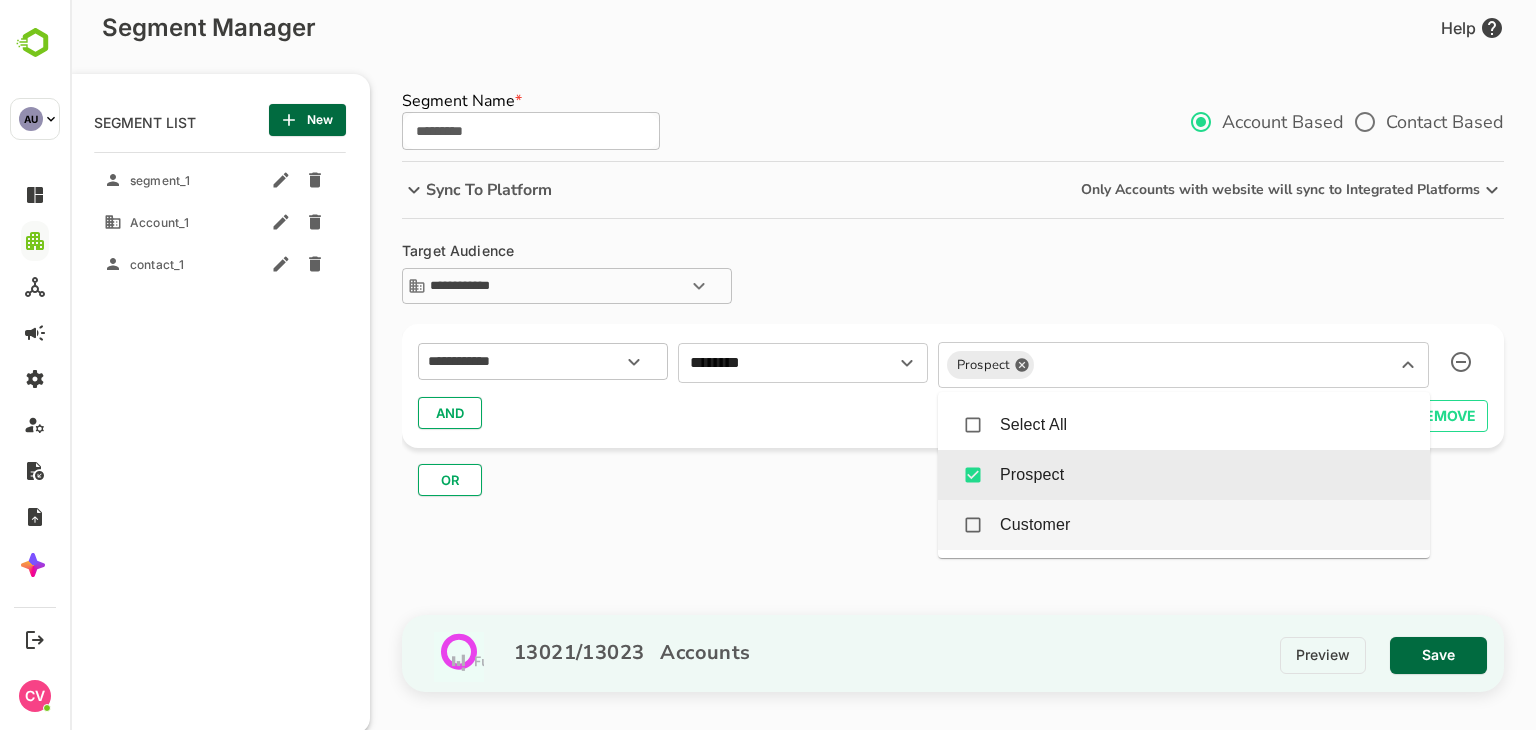 click on "**********" at bounding box center (963, 387) 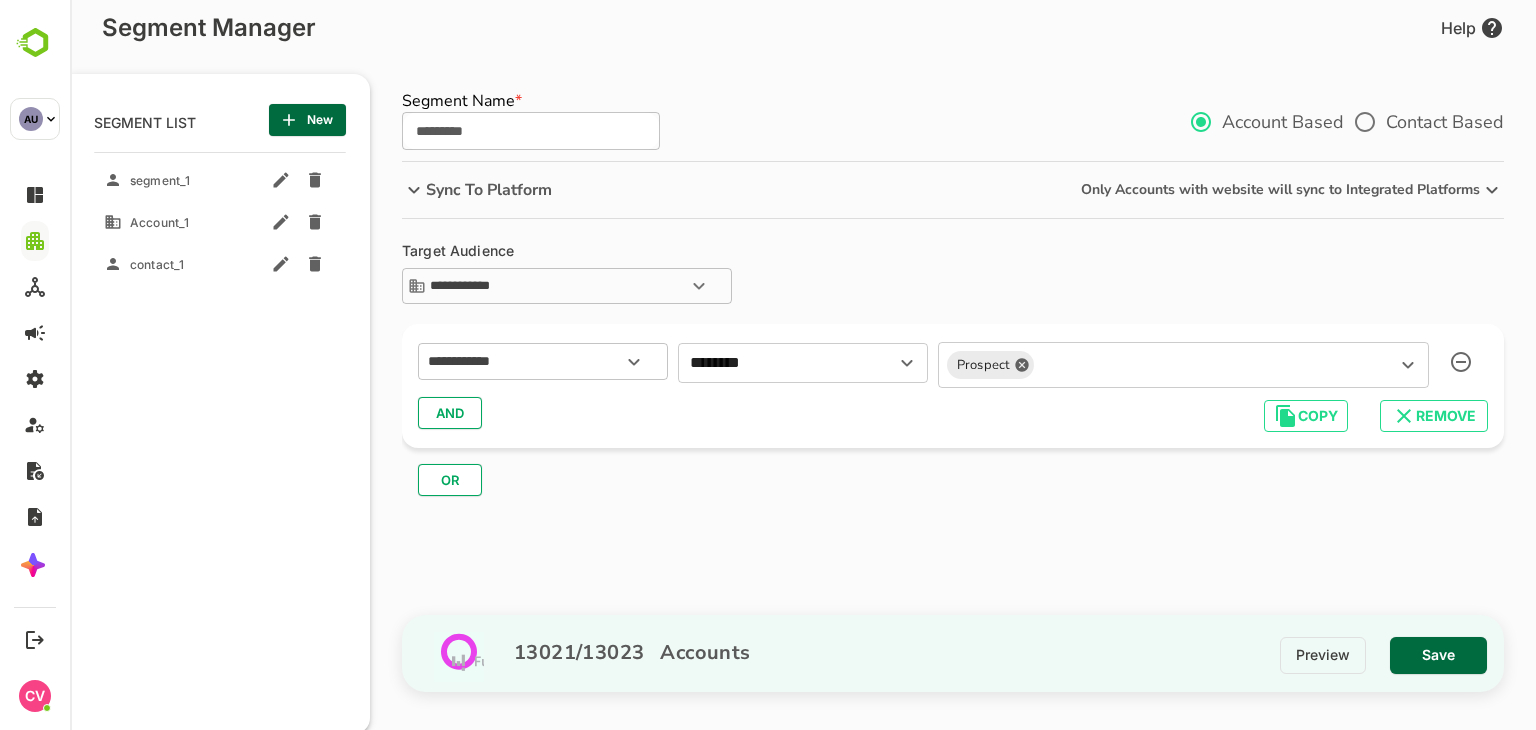 click on "Save" at bounding box center [1438, 655] 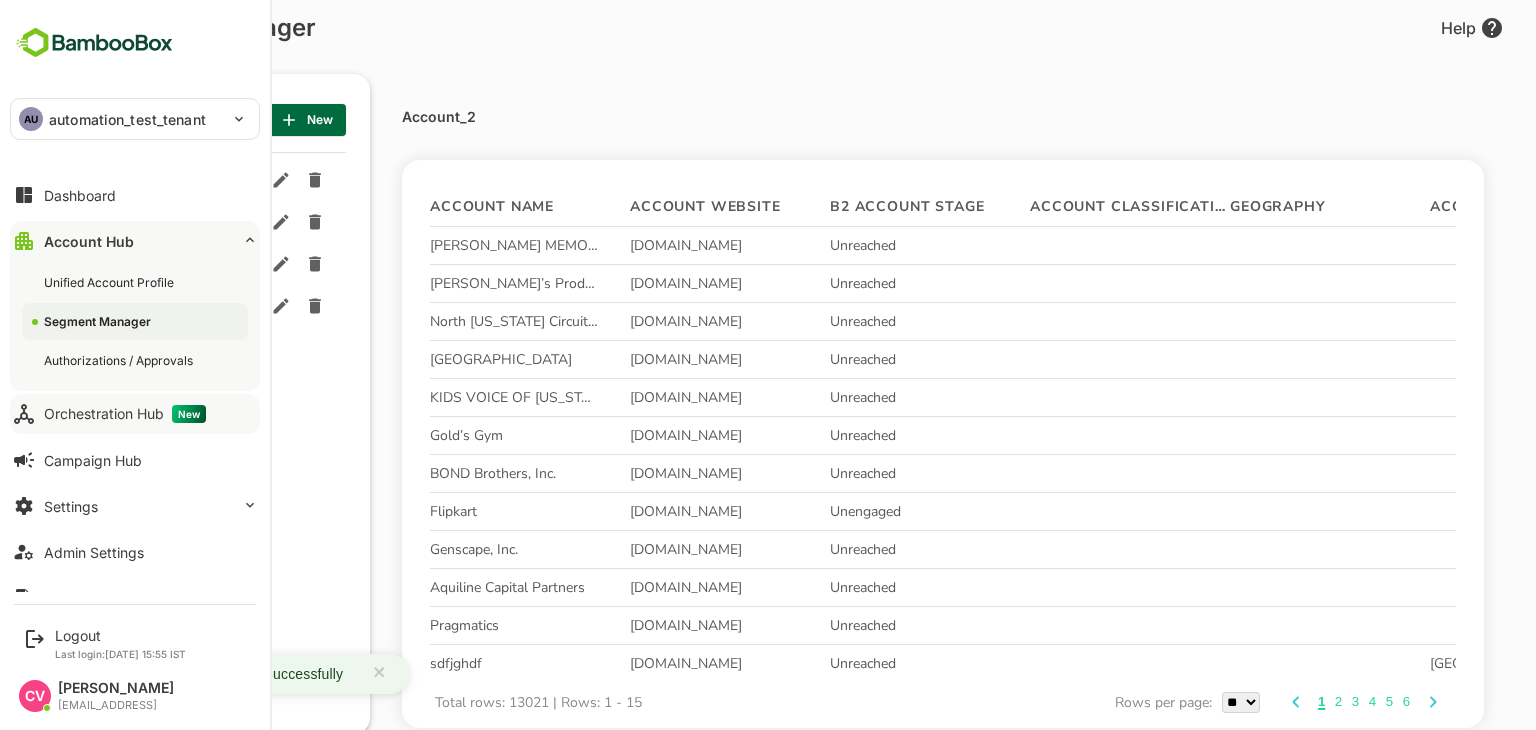 click on "Orchestration Hub New" at bounding box center (125, 414) 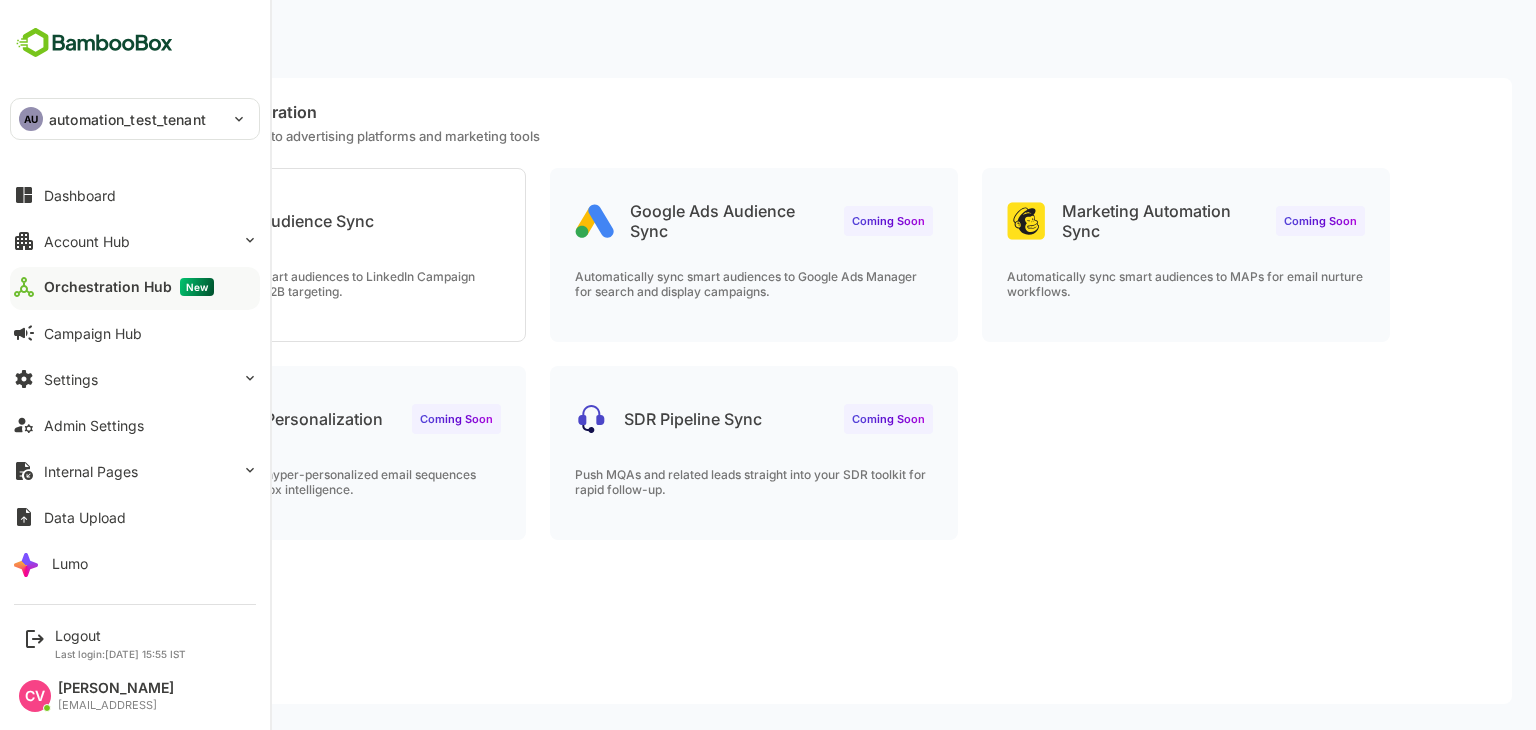 scroll, scrollTop: 0, scrollLeft: 0, axis: both 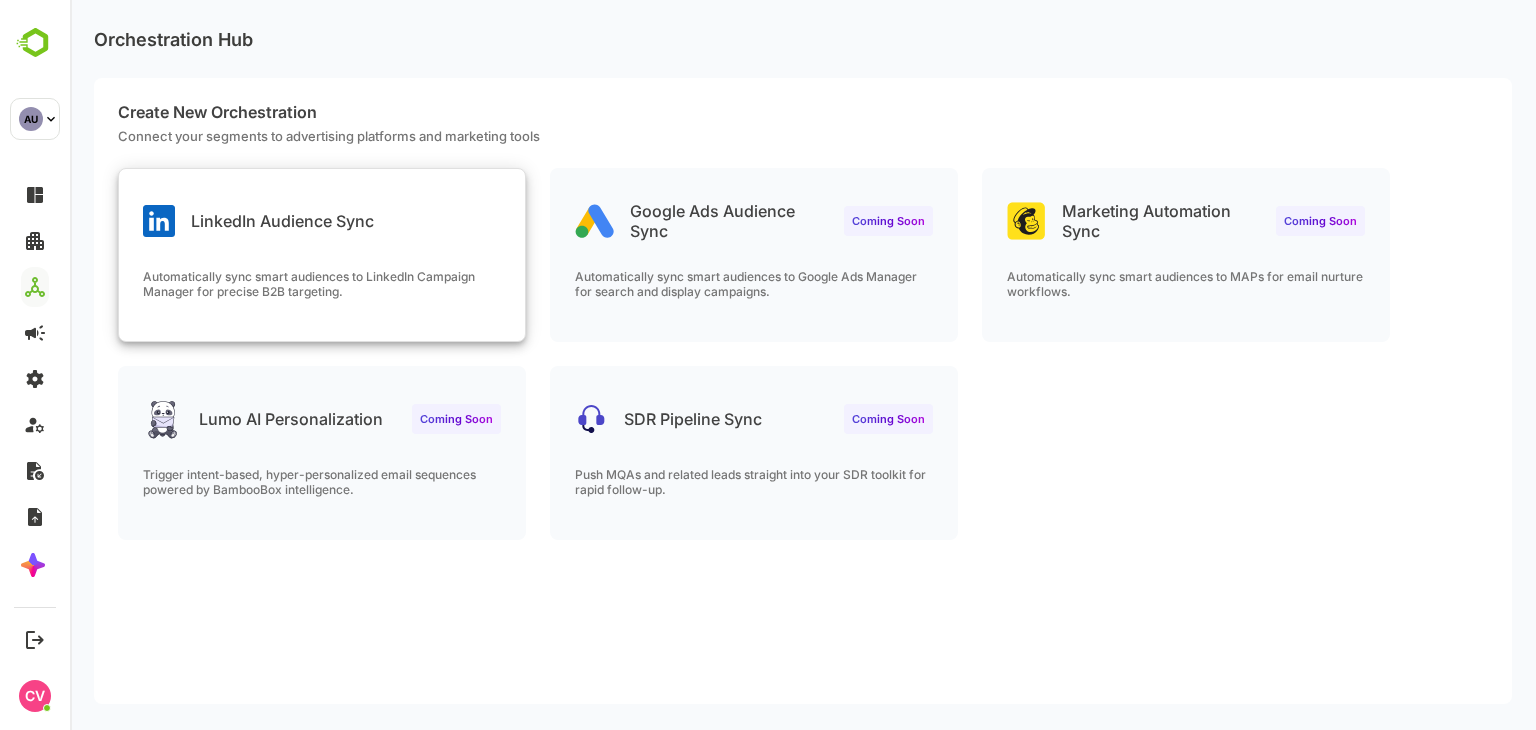click on "LinkedIn Audience Sync Automatically sync smart audiences to LinkedIn Campaign Manager for precise B2B targeting." at bounding box center (322, 255) 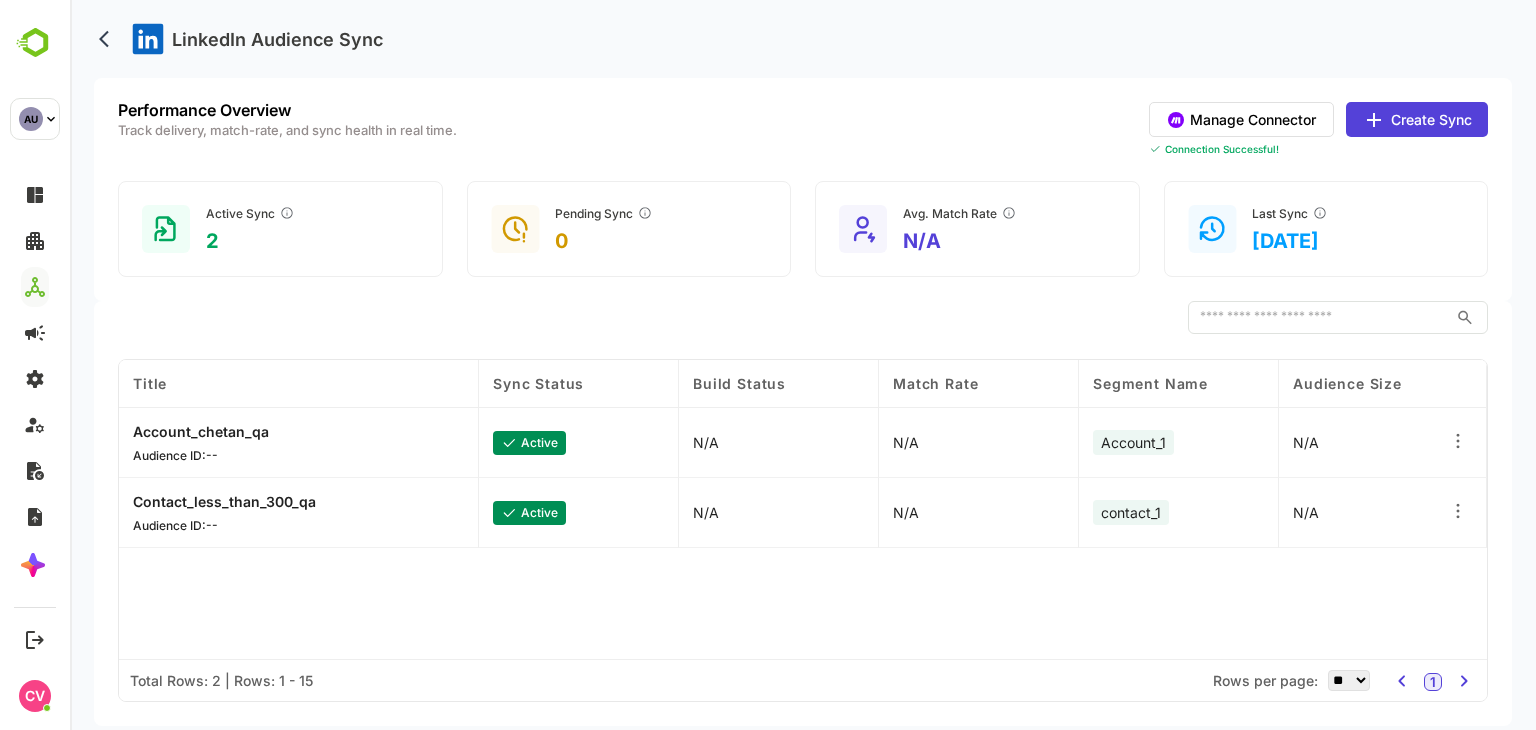 click on "Create Sync" at bounding box center (1417, 119) 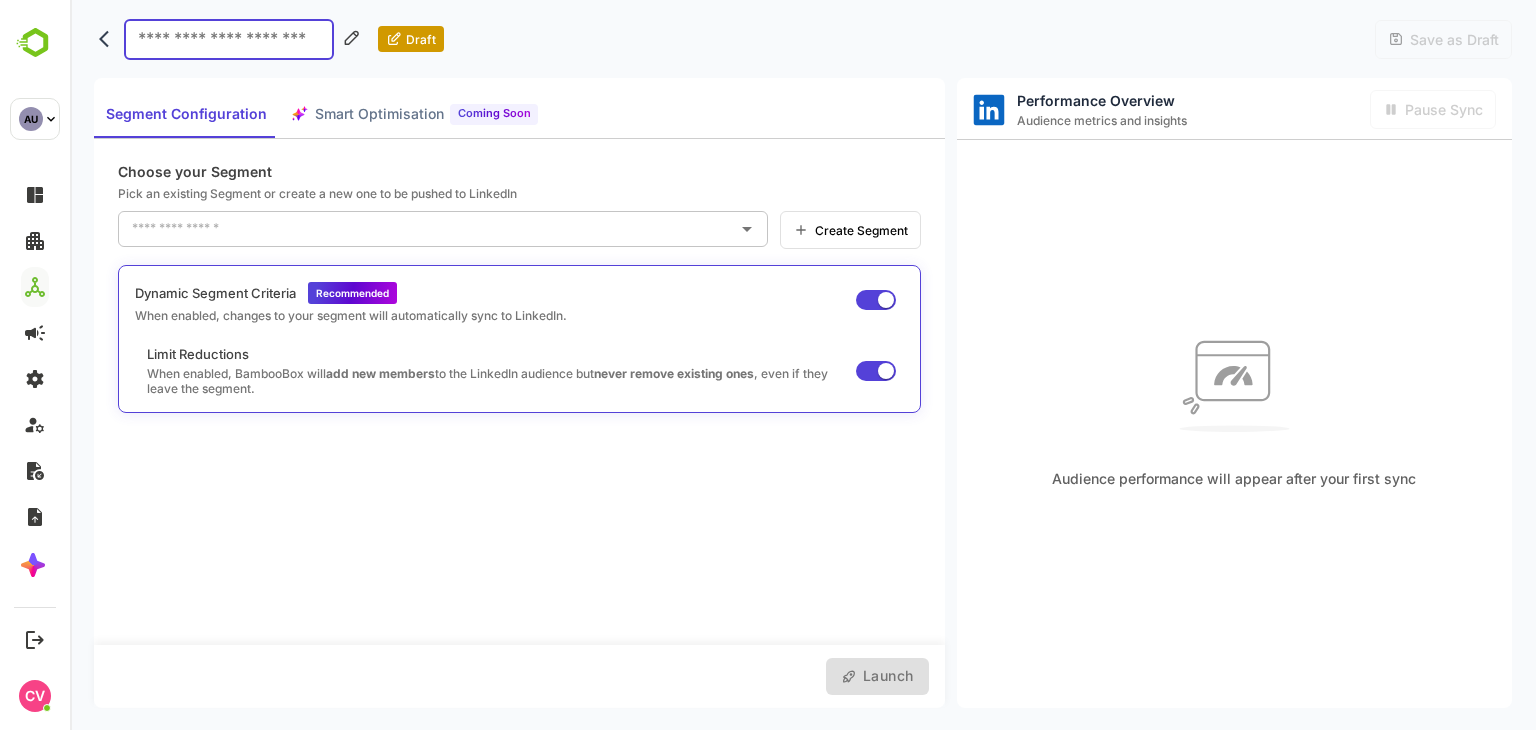 click at bounding box center (229, 39) 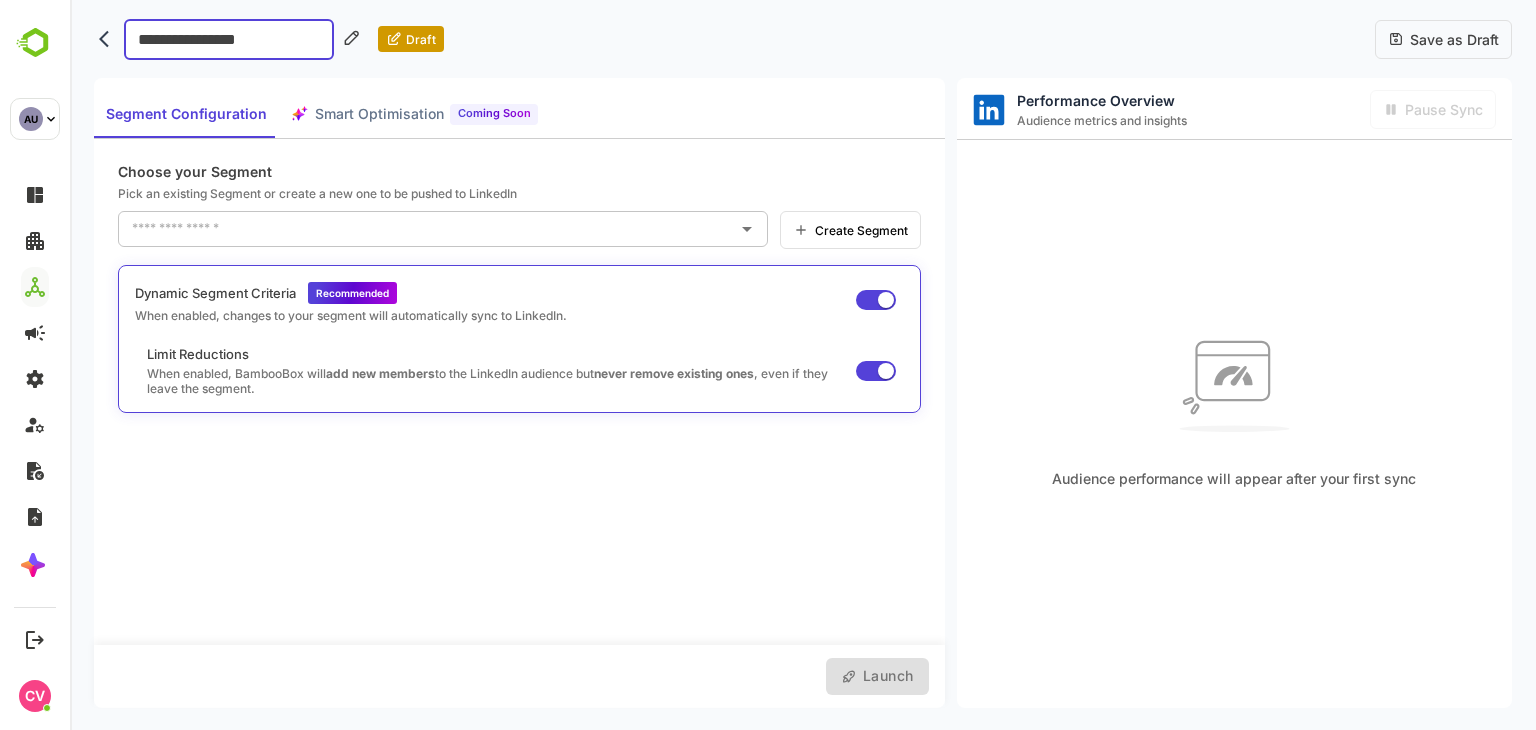 type on "**********" 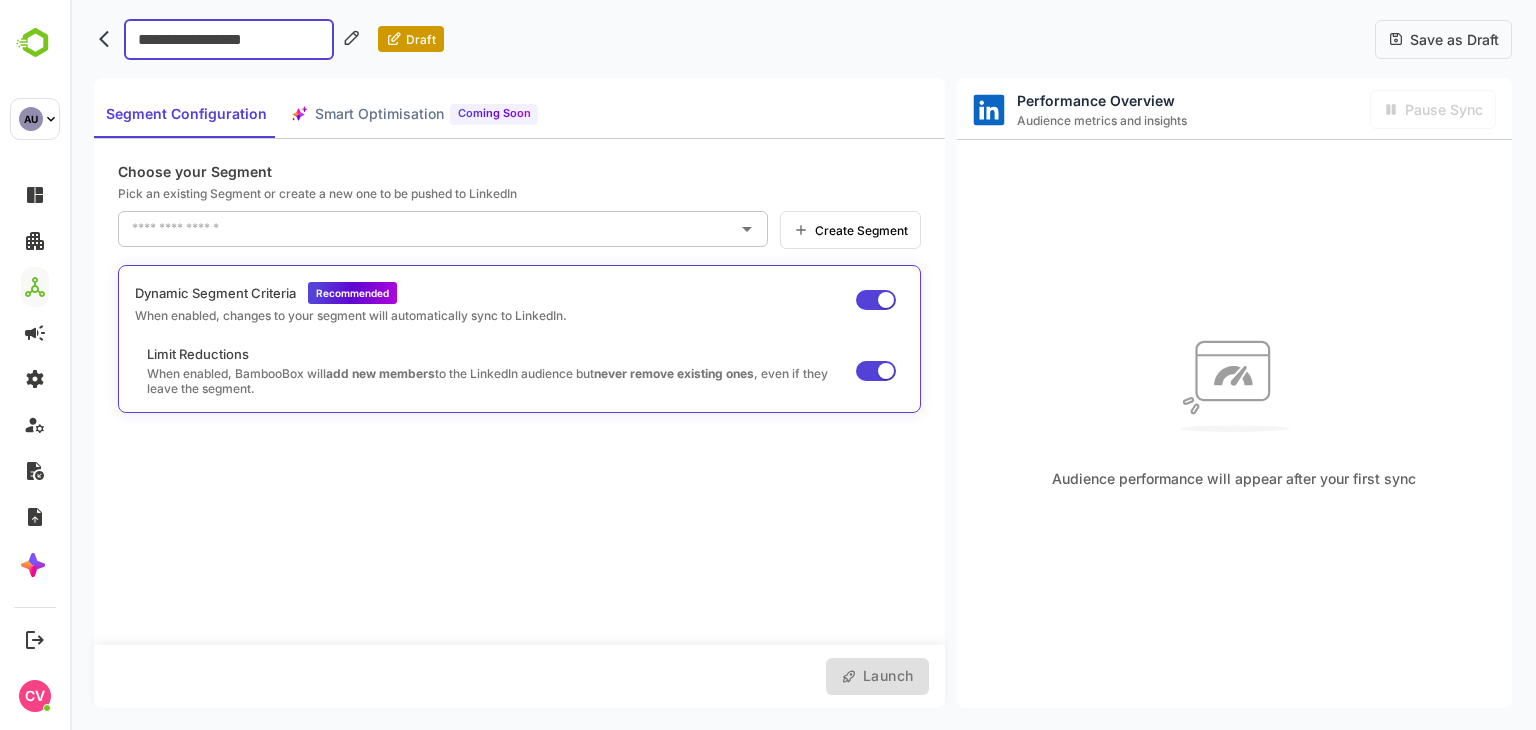 click at bounding box center (428, 229) 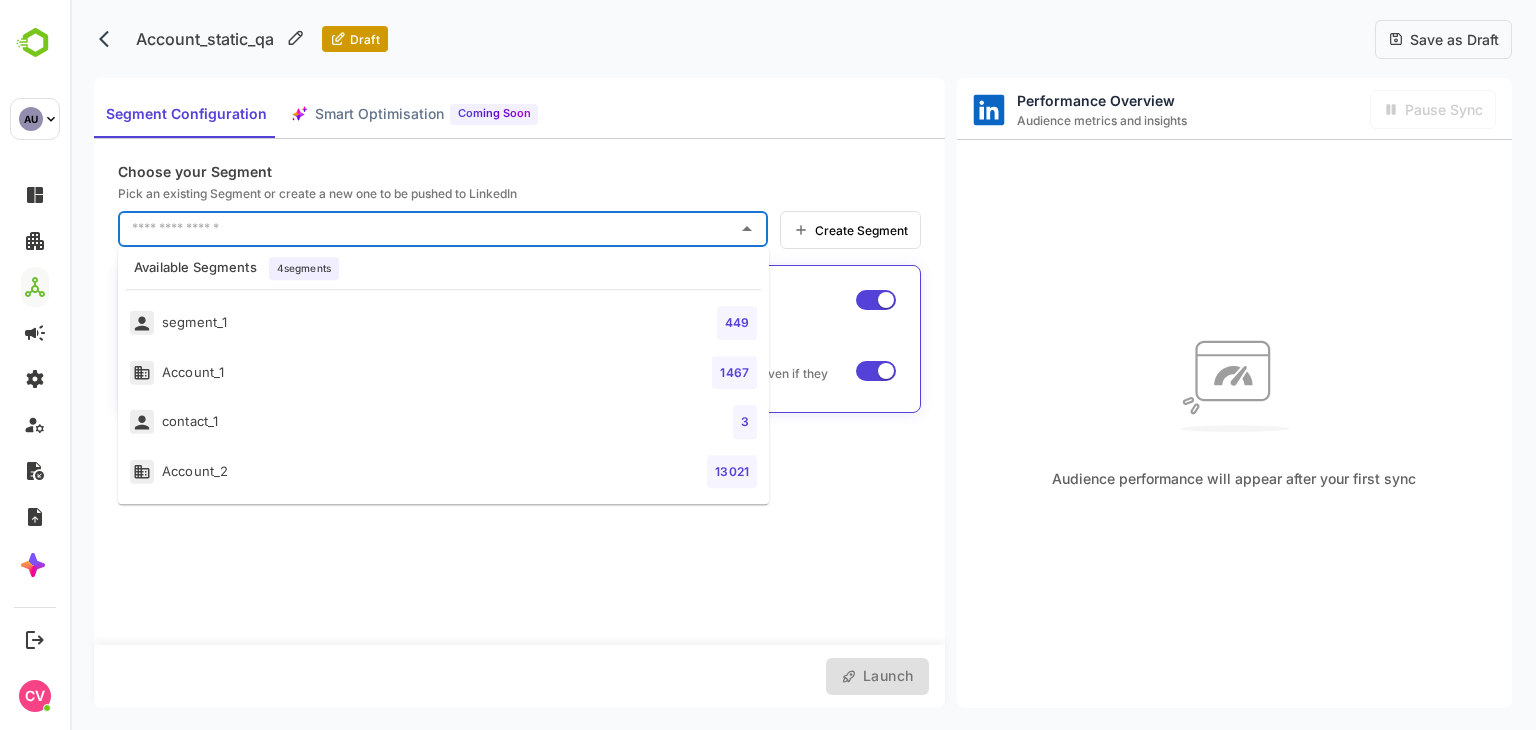 click on "Account_2 13021" at bounding box center (443, 472) 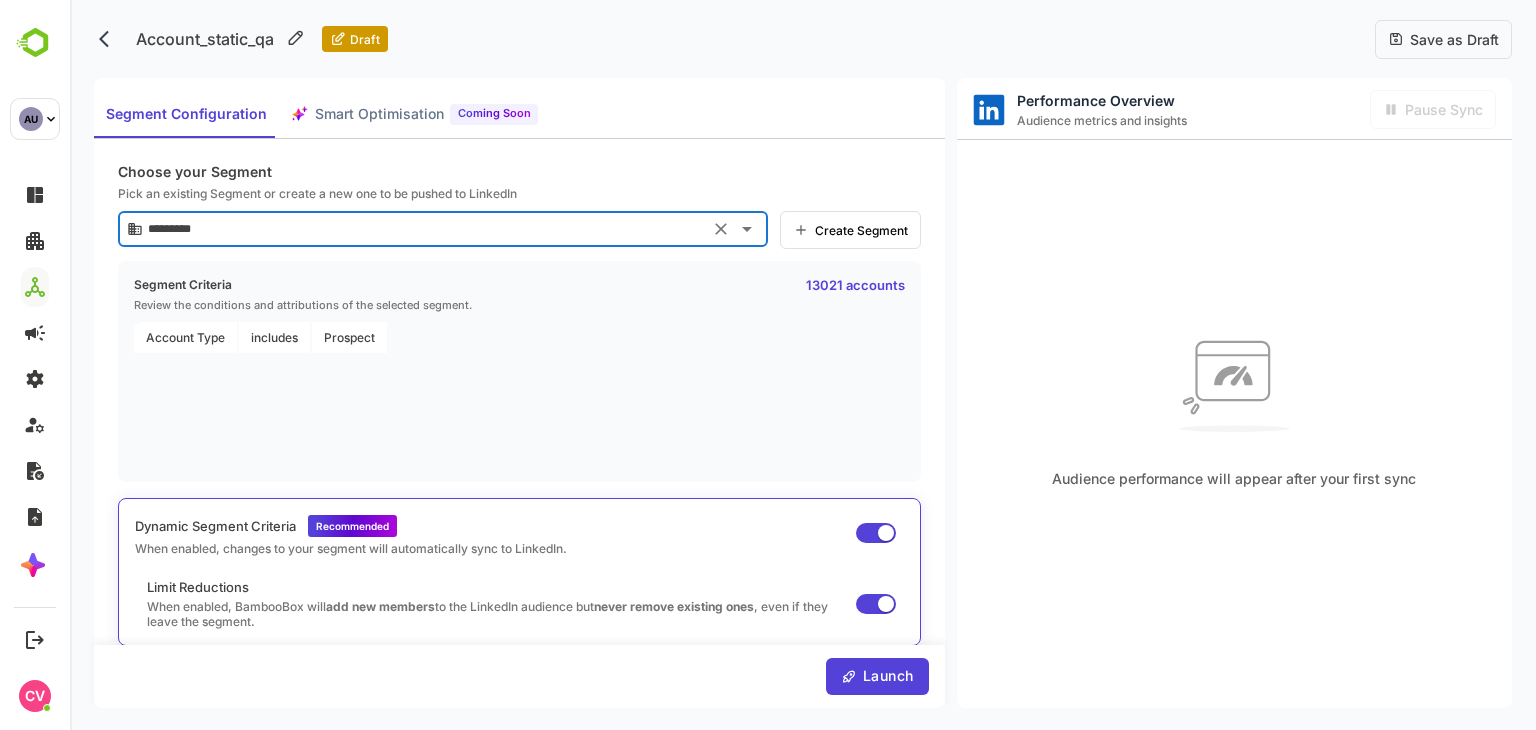 click at bounding box center [876, 533] 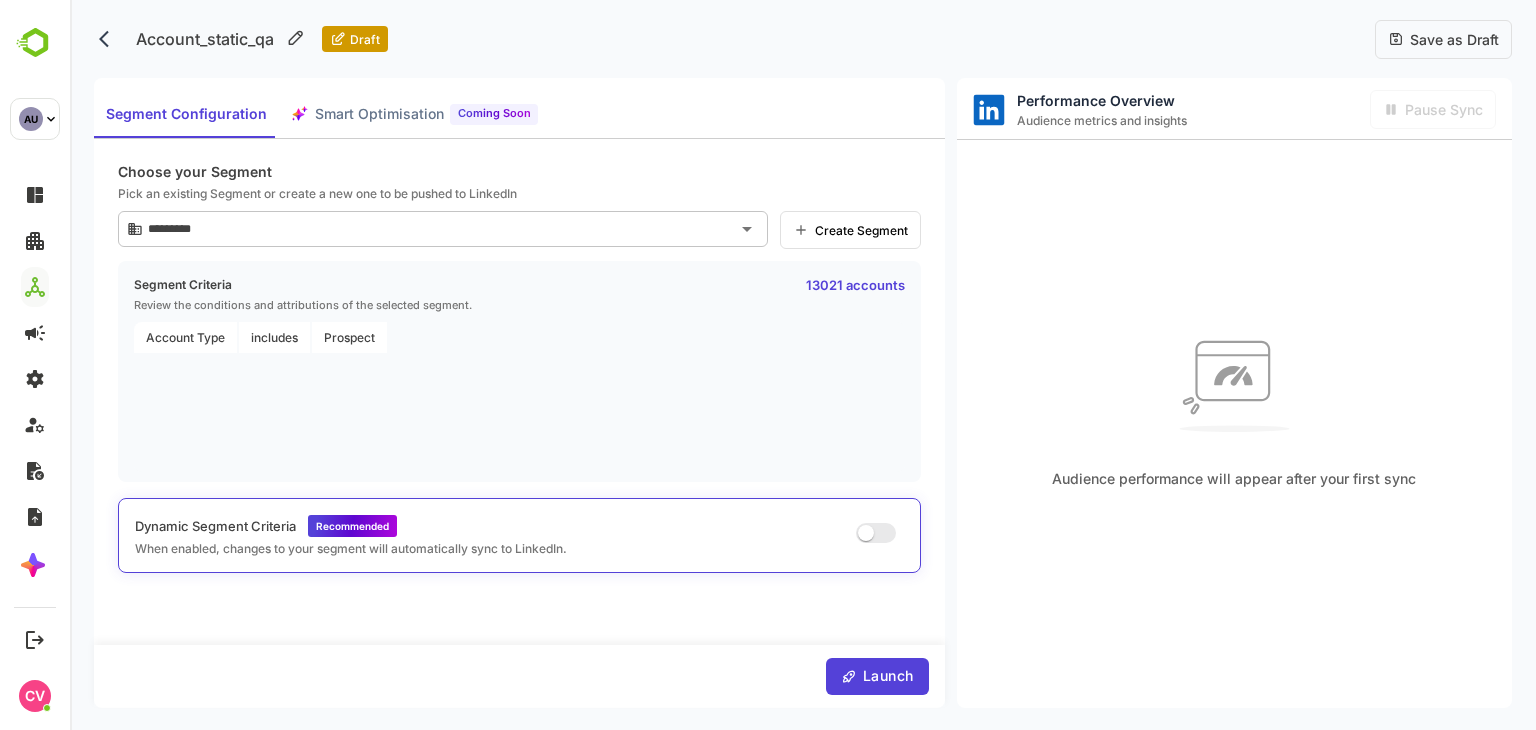 click on "Launch" at bounding box center (885, 676) 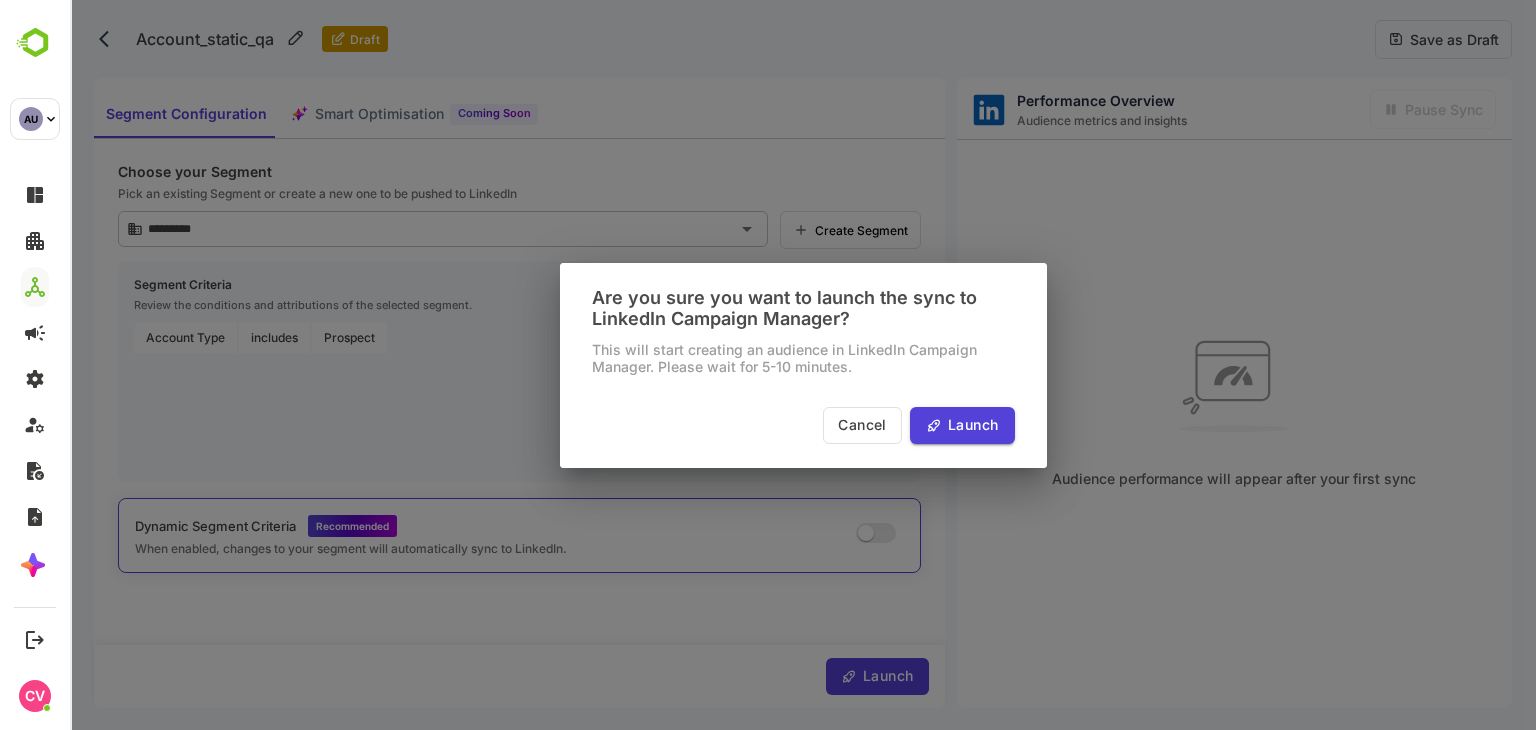 click on "Launch" at bounding box center (970, 425) 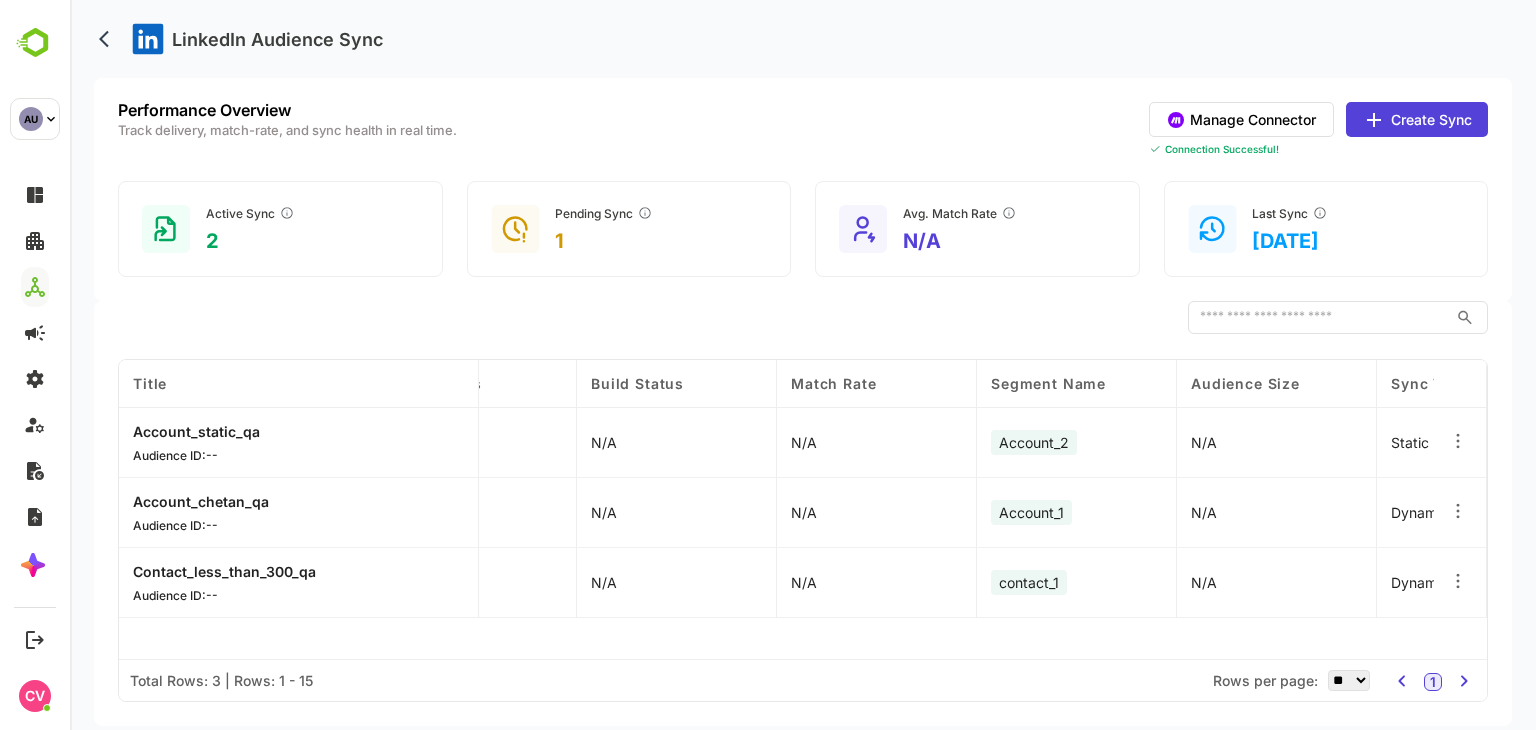 scroll, scrollTop: 0, scrollLeft: 0, axis: both 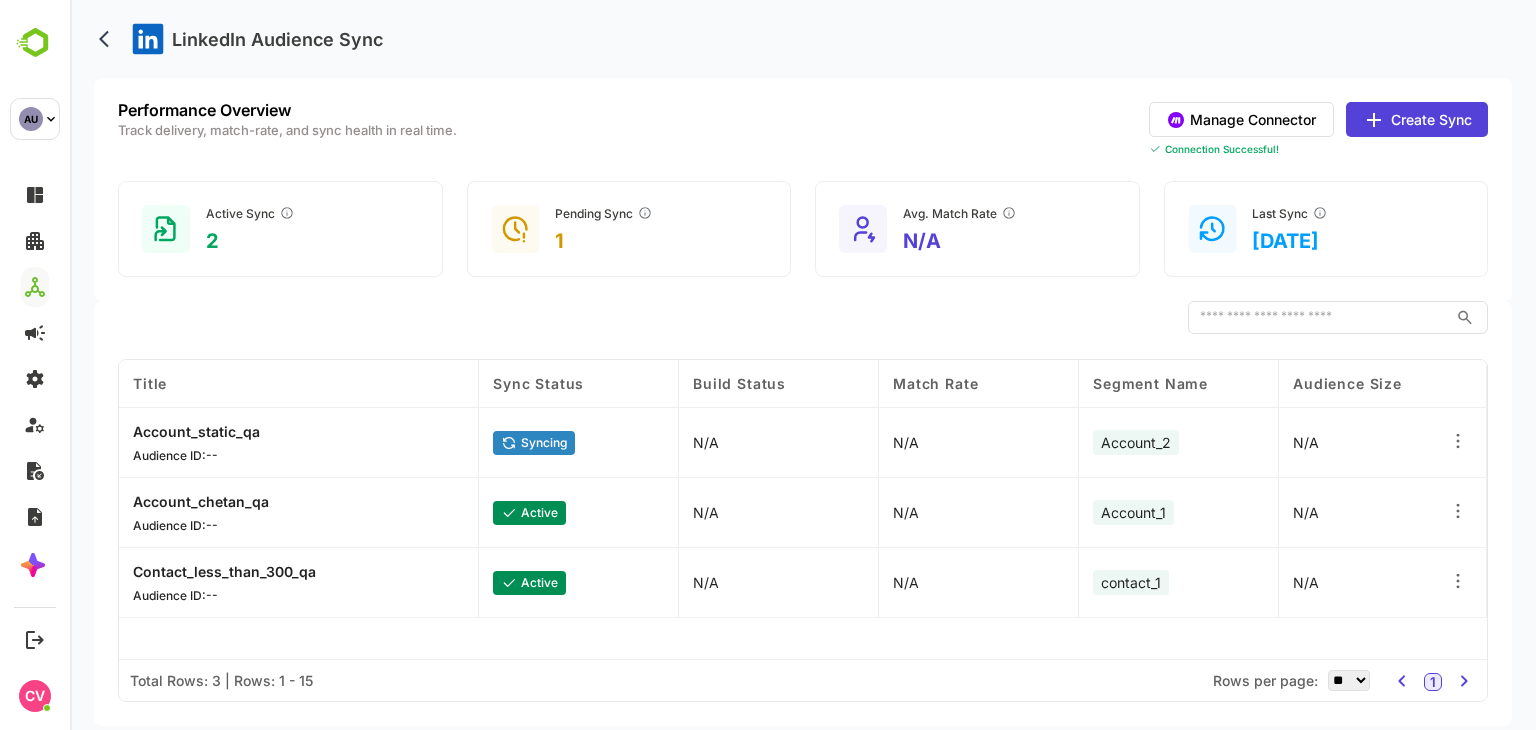 drag, startPoint x: 228, startPoint y: 432, endPoint x: 176, endPoint y: 435, distance: 52.086468 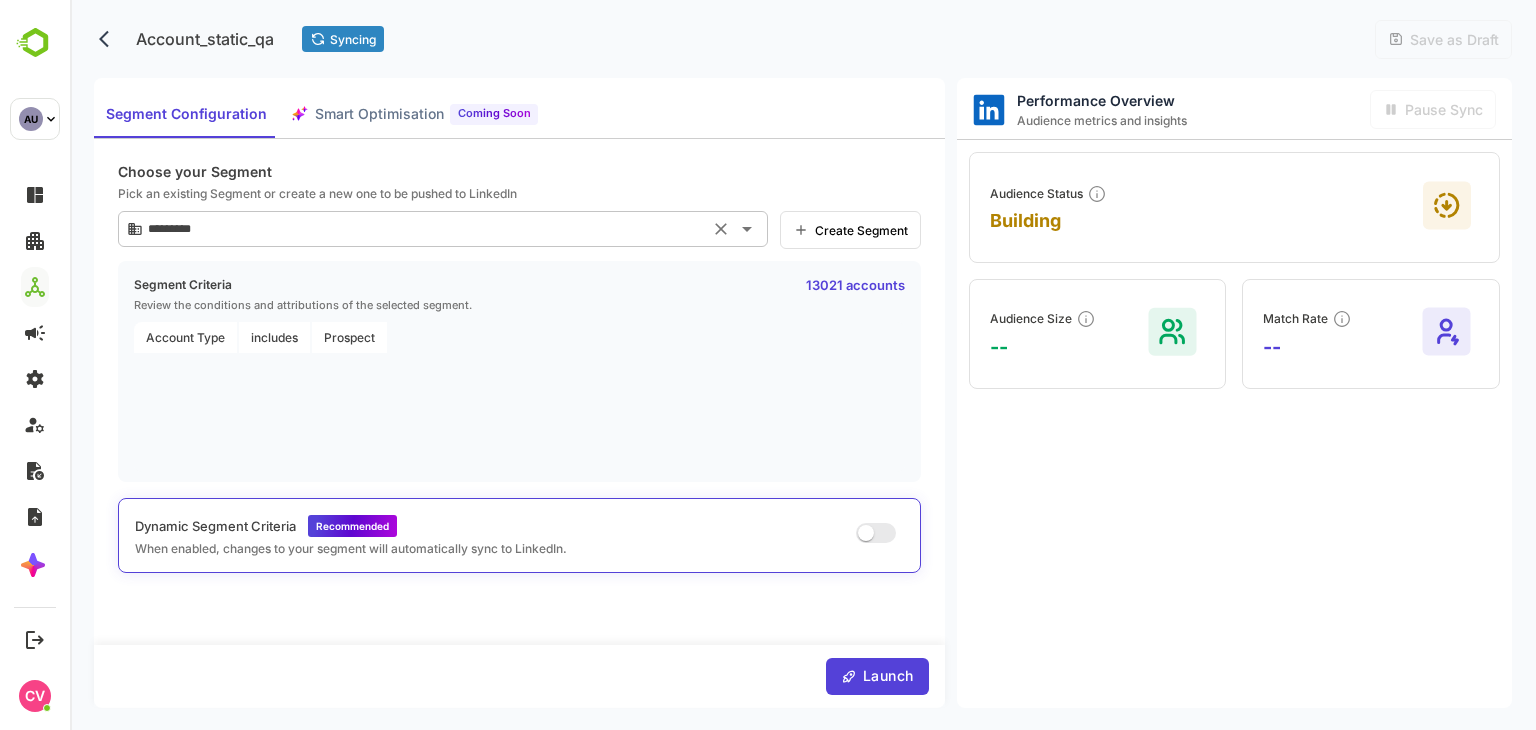 click on "*********" at bounding box center [423, 229] 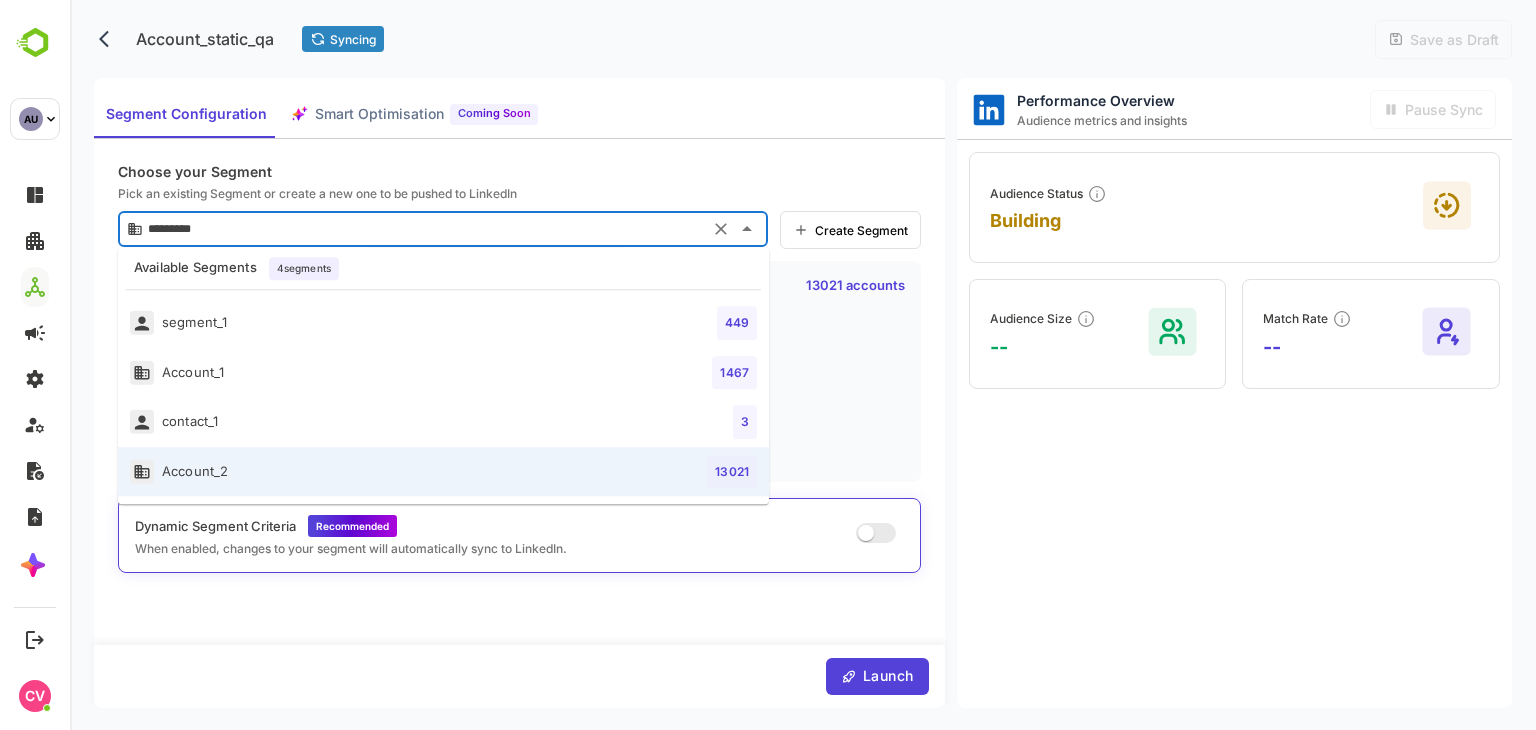 click on "segment_1 449" at bounding box center [443, 323] 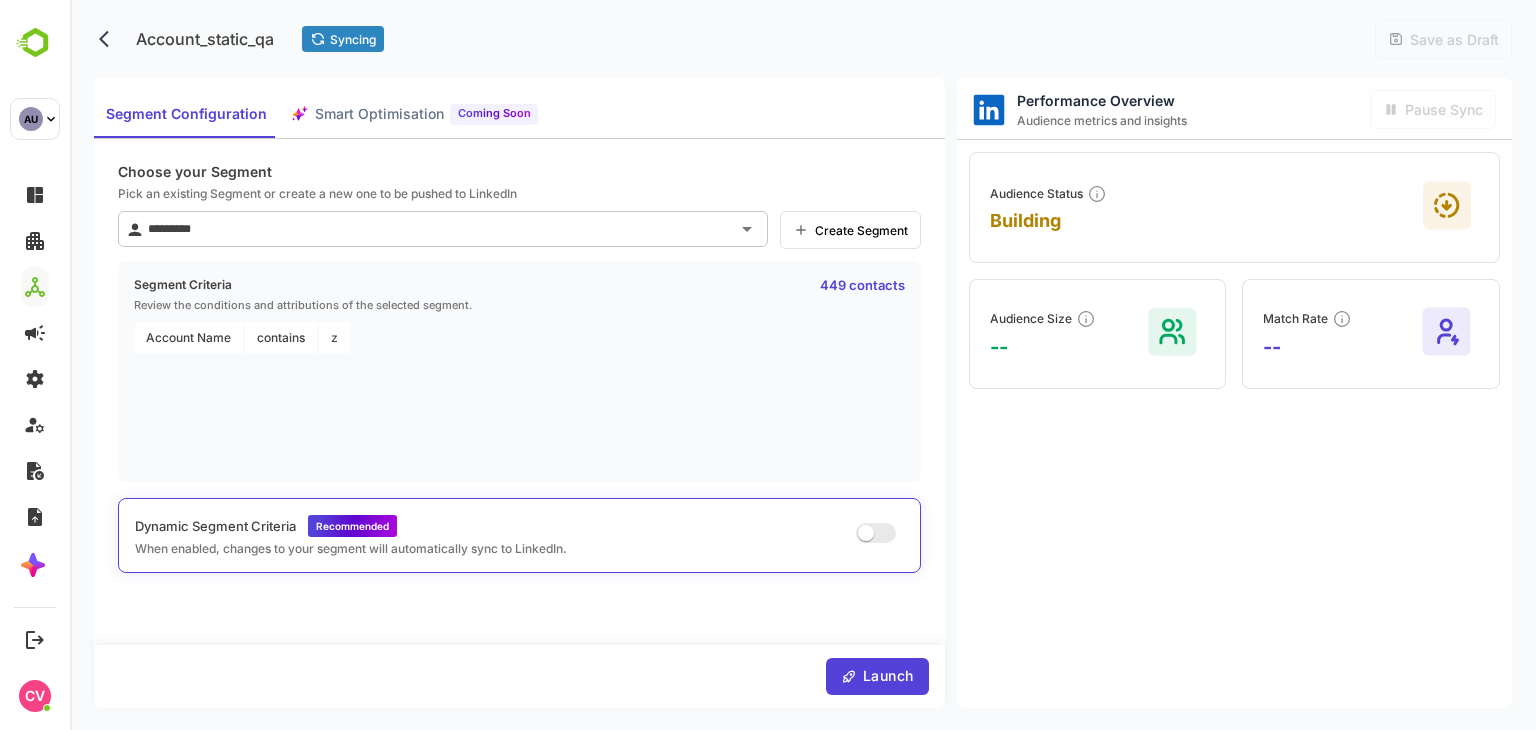 click on "Dynamic Segment Criteria   Recommended When enabled, changes to your segment will automatically sync to LinkedIn." at bounding box center [519, 535] 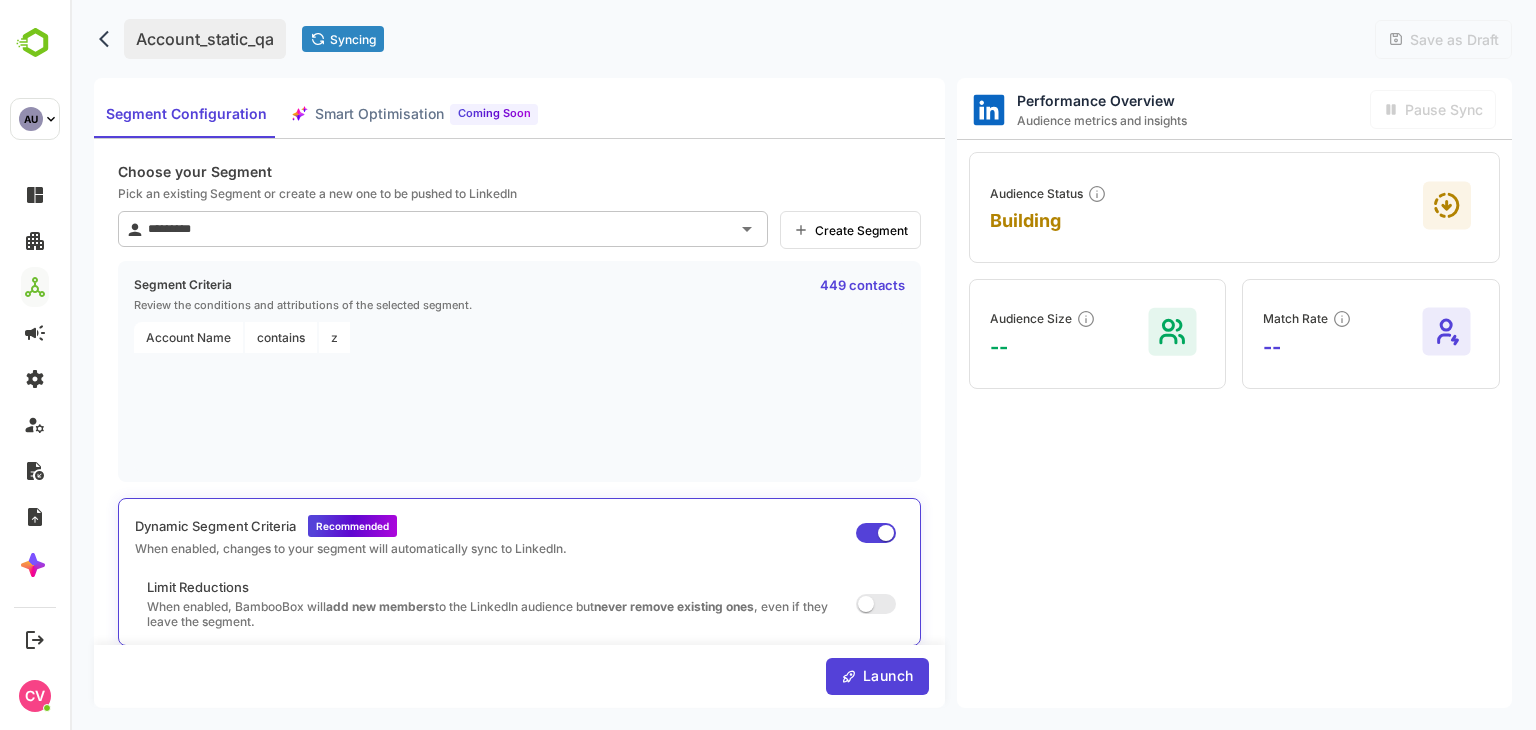 click on "Account_static_qa" at bounding box center [205, 39] 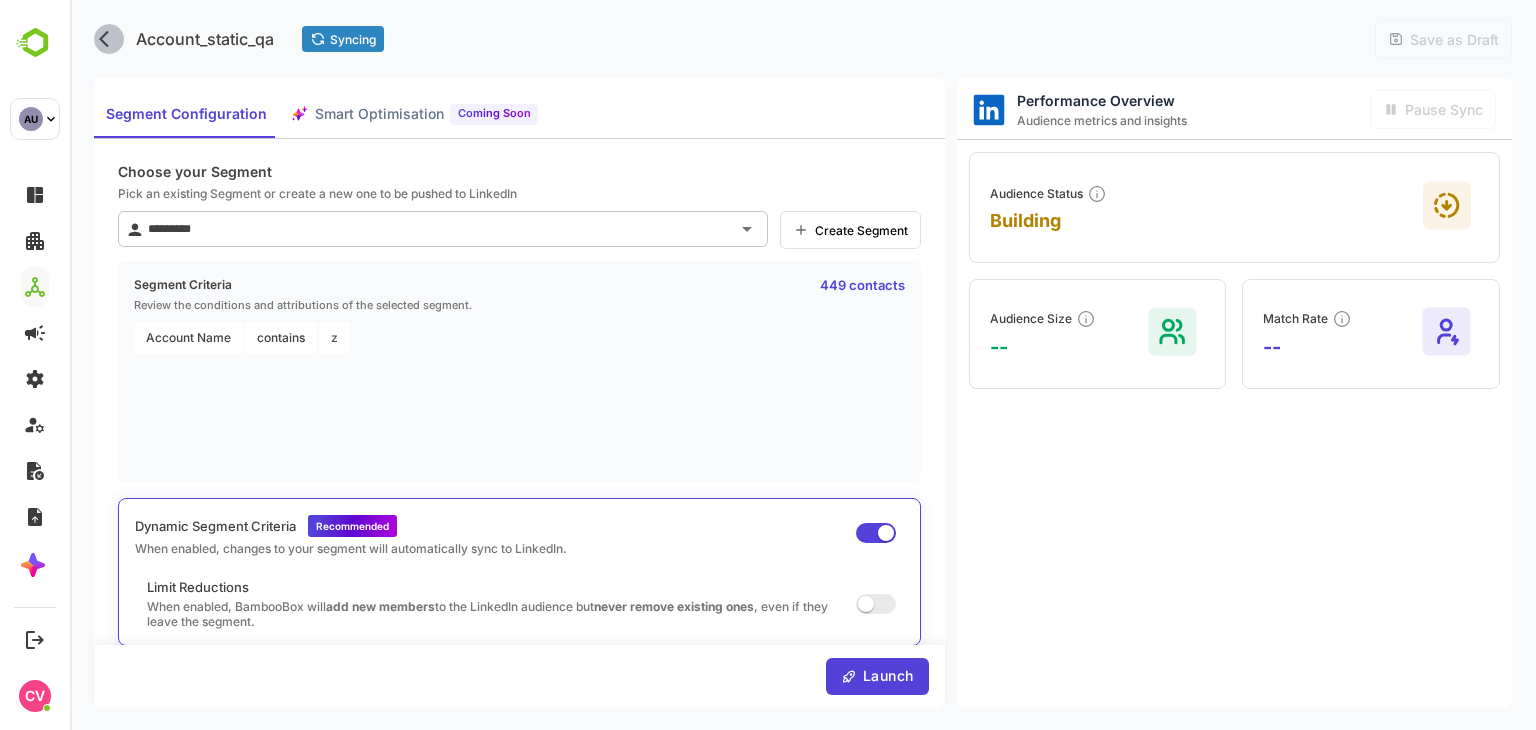 click 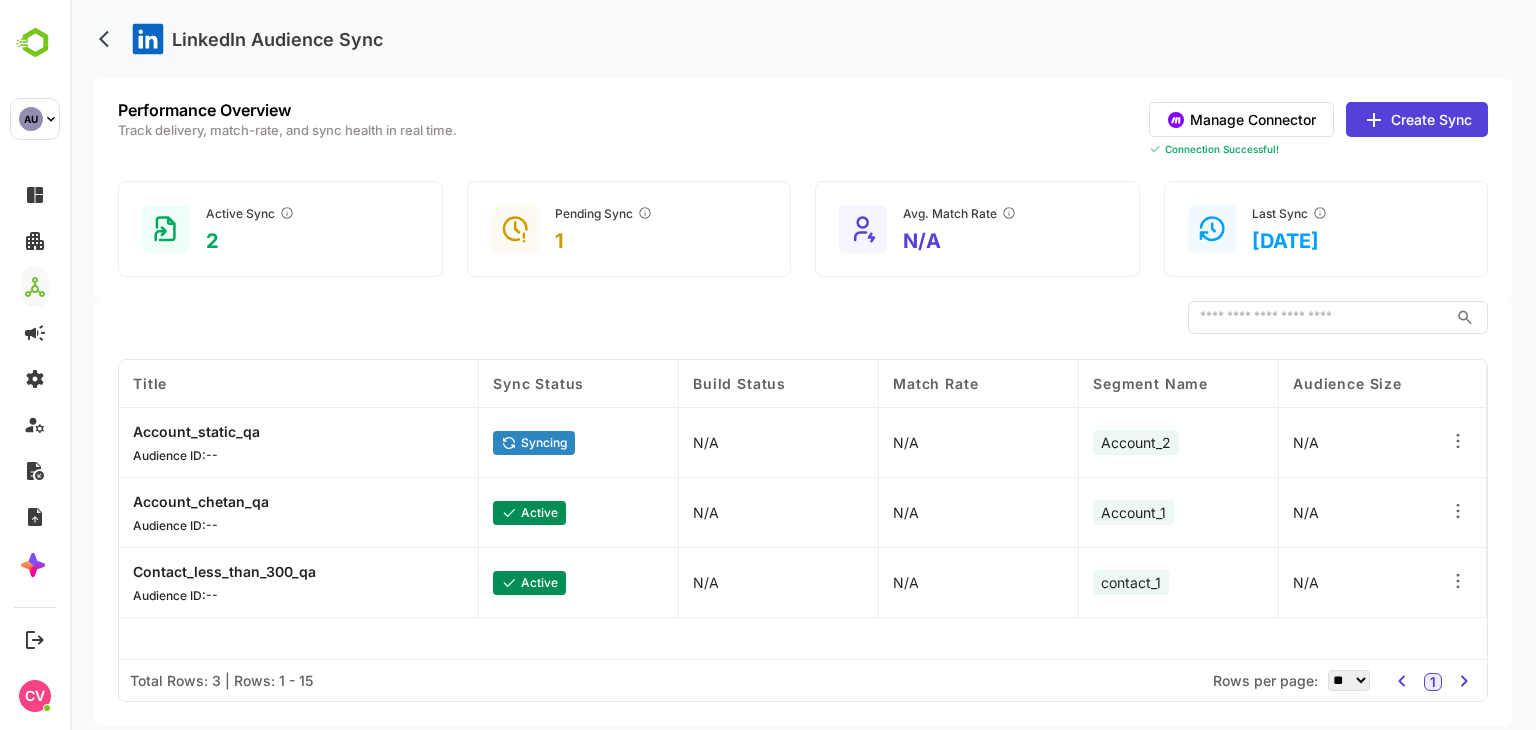 click on "Create Sync" at bounding box center (1417, 119) 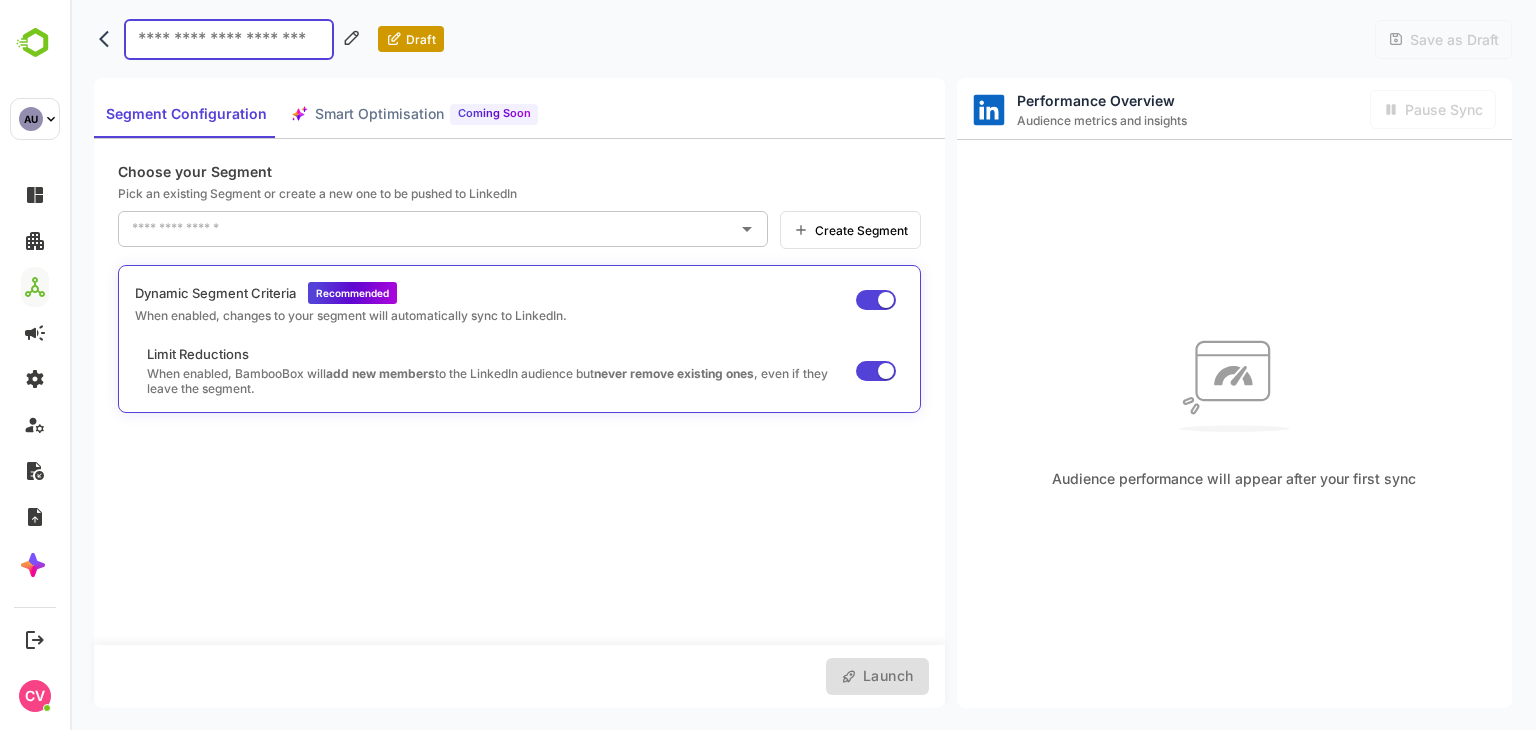 click at bounding box center [229, 39] 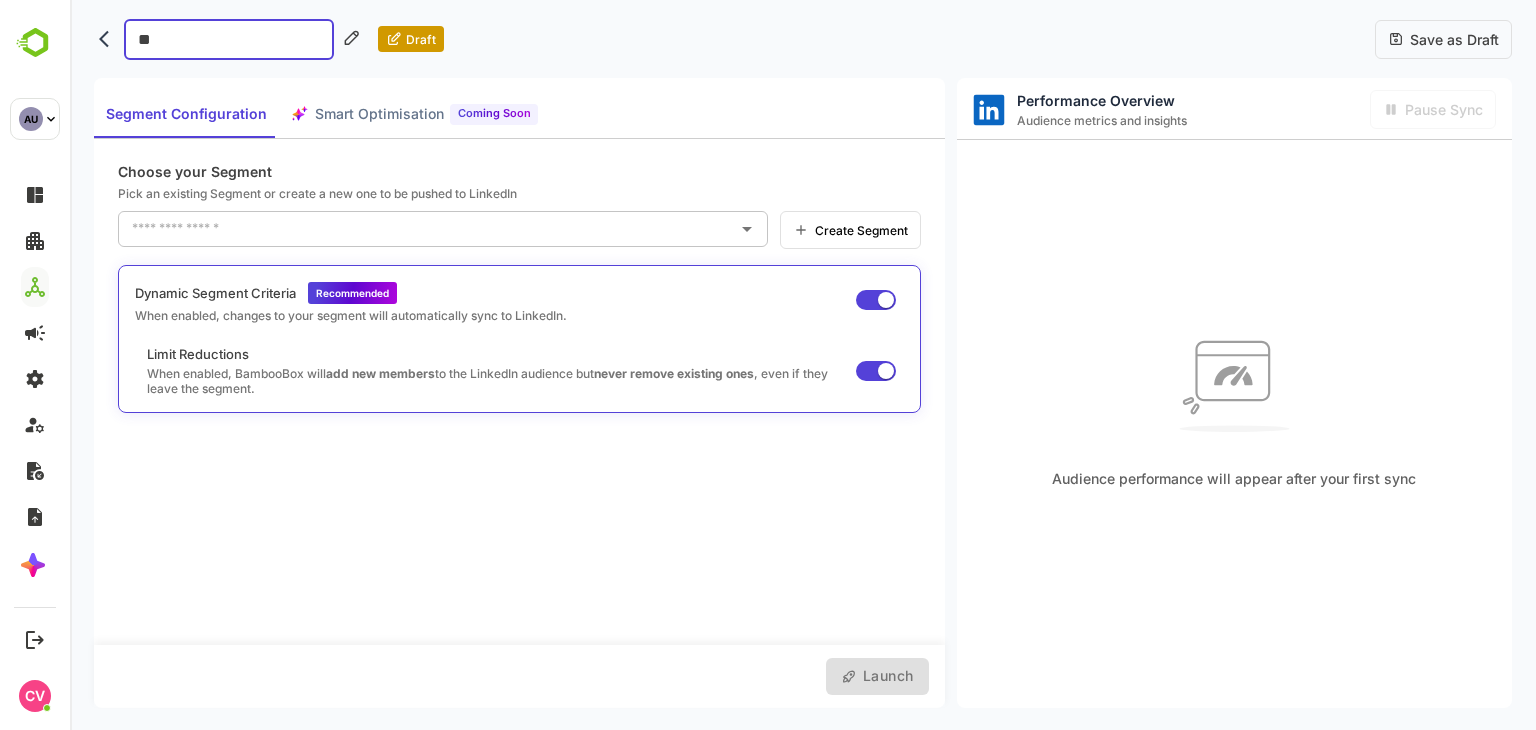 type on "***" 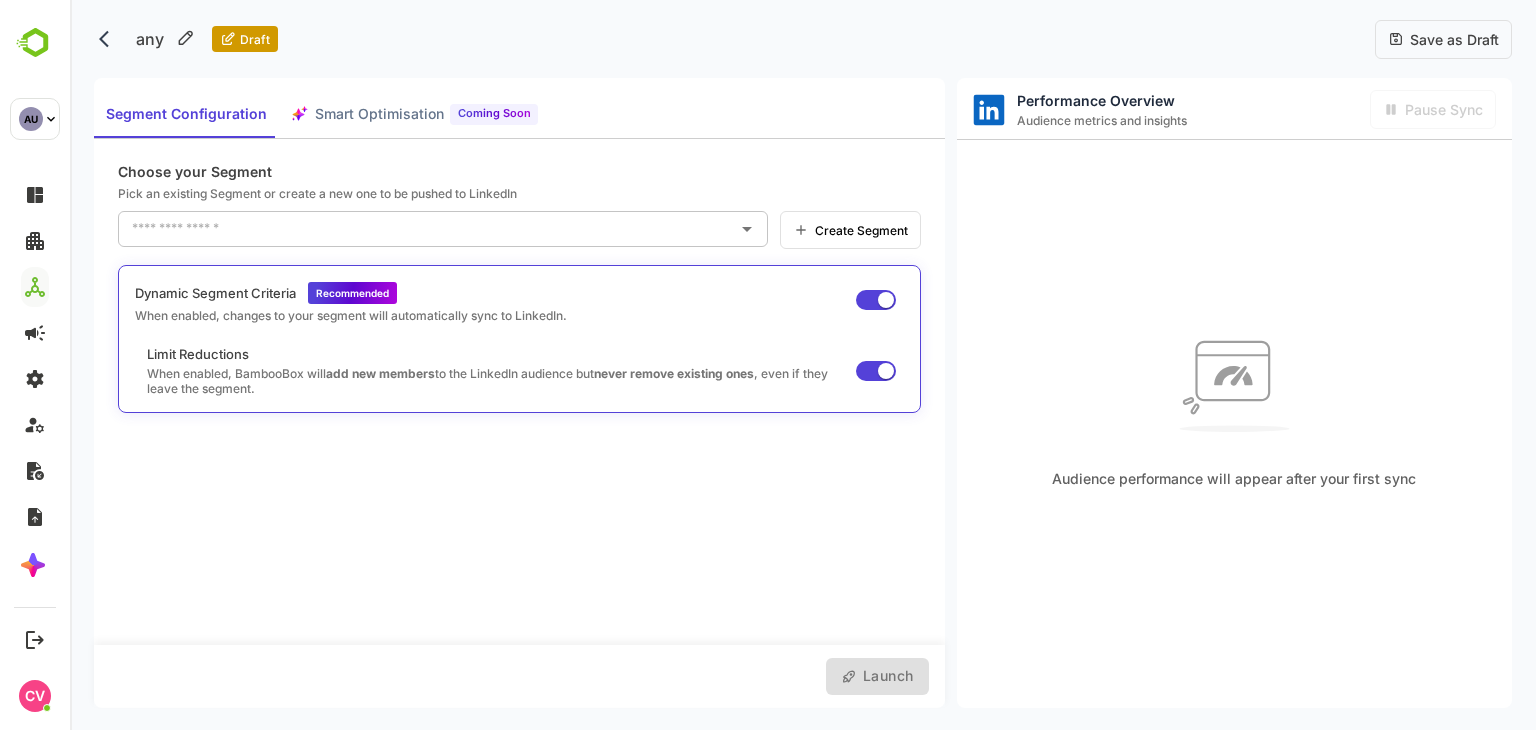 click on "Save as Draft" at bounding box center [1451, 39] 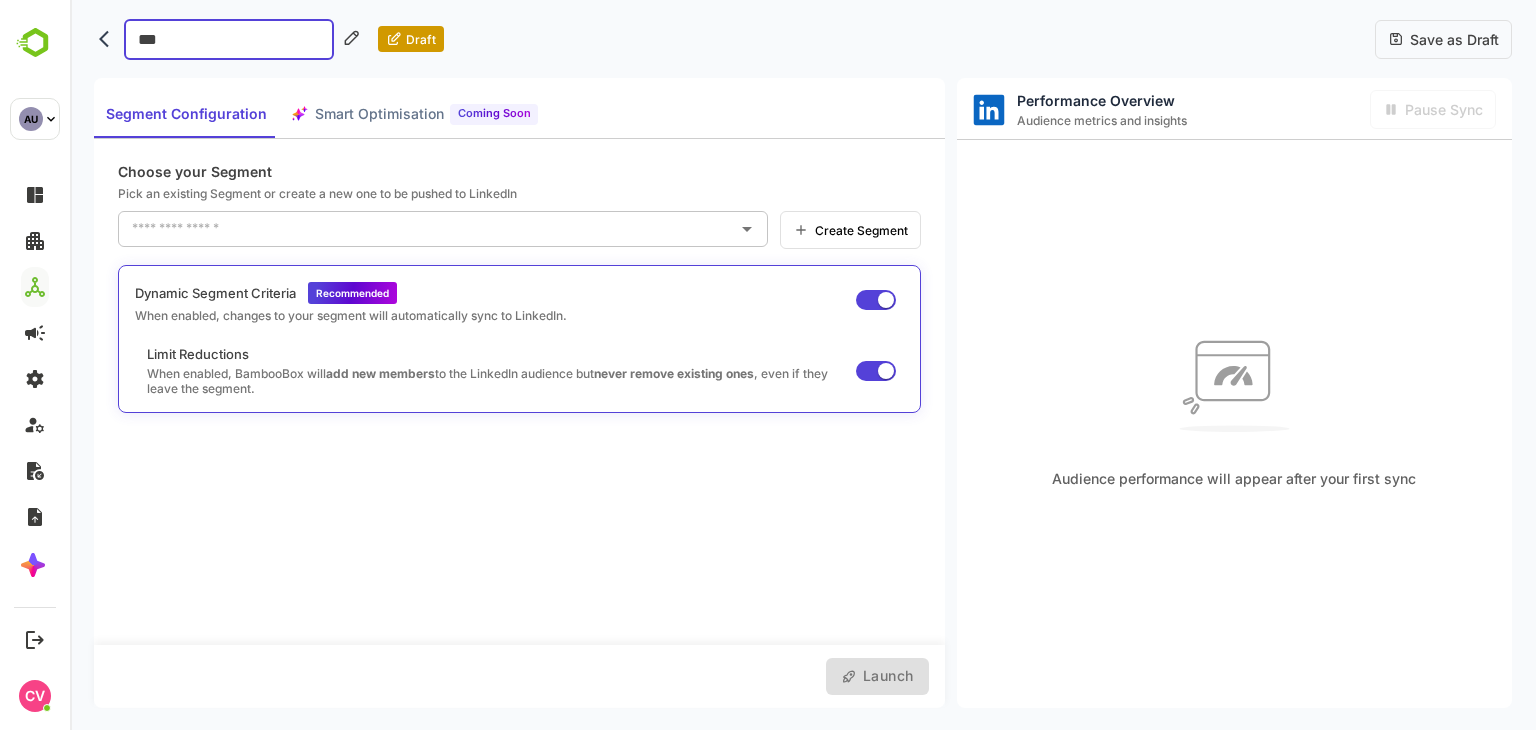 click on "***" at bounding box center [229, 39] 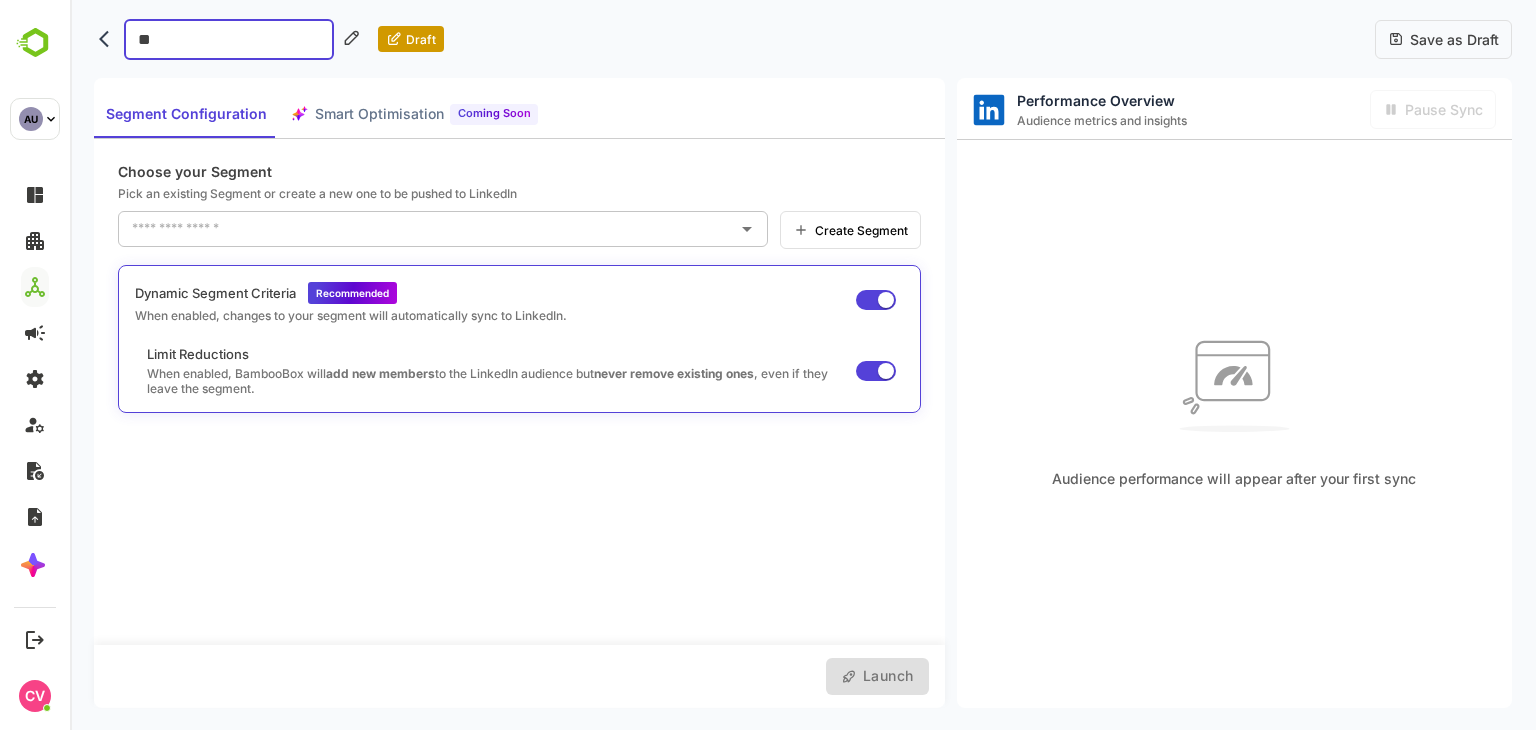 type on "***" 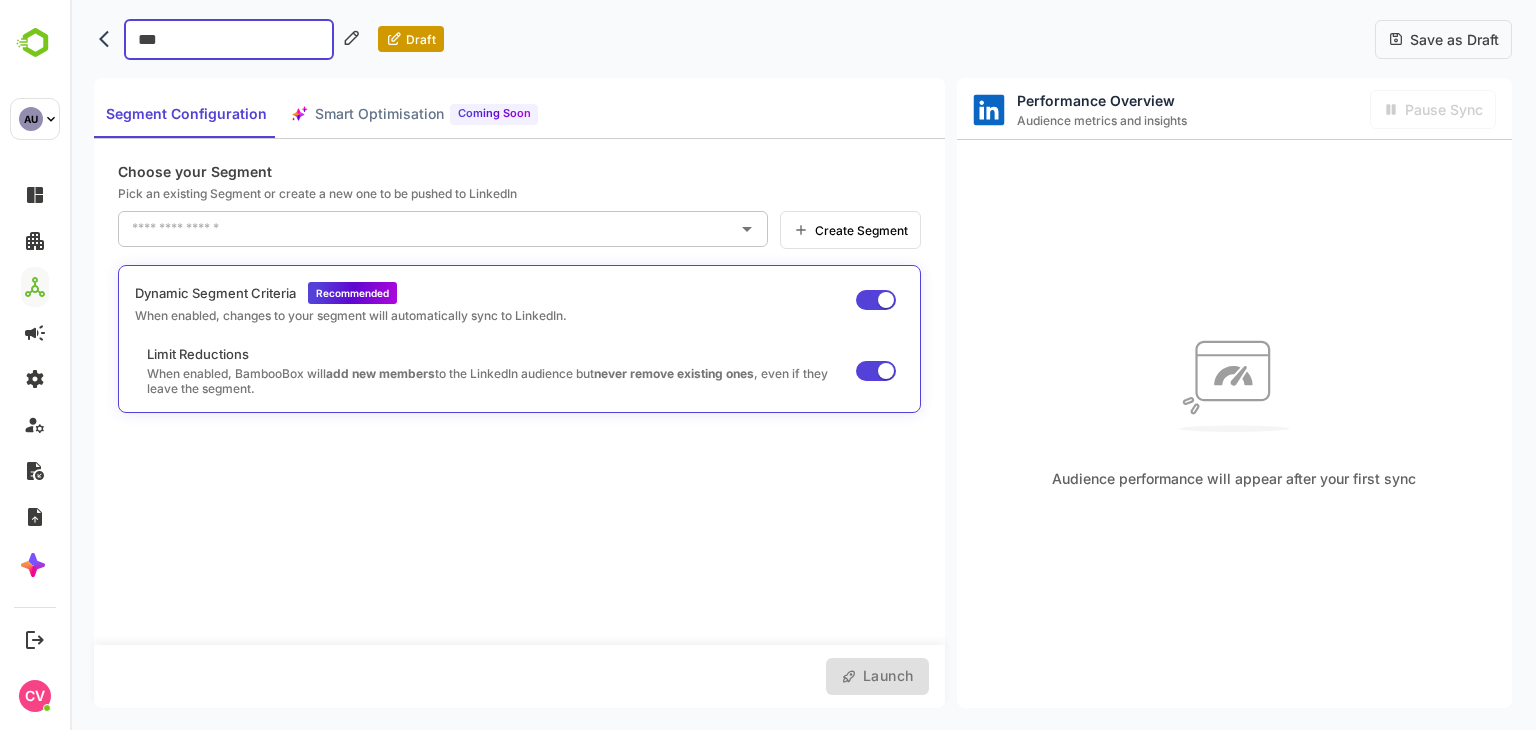 click on "Save as Draft" at bounding box center (1451, 39) 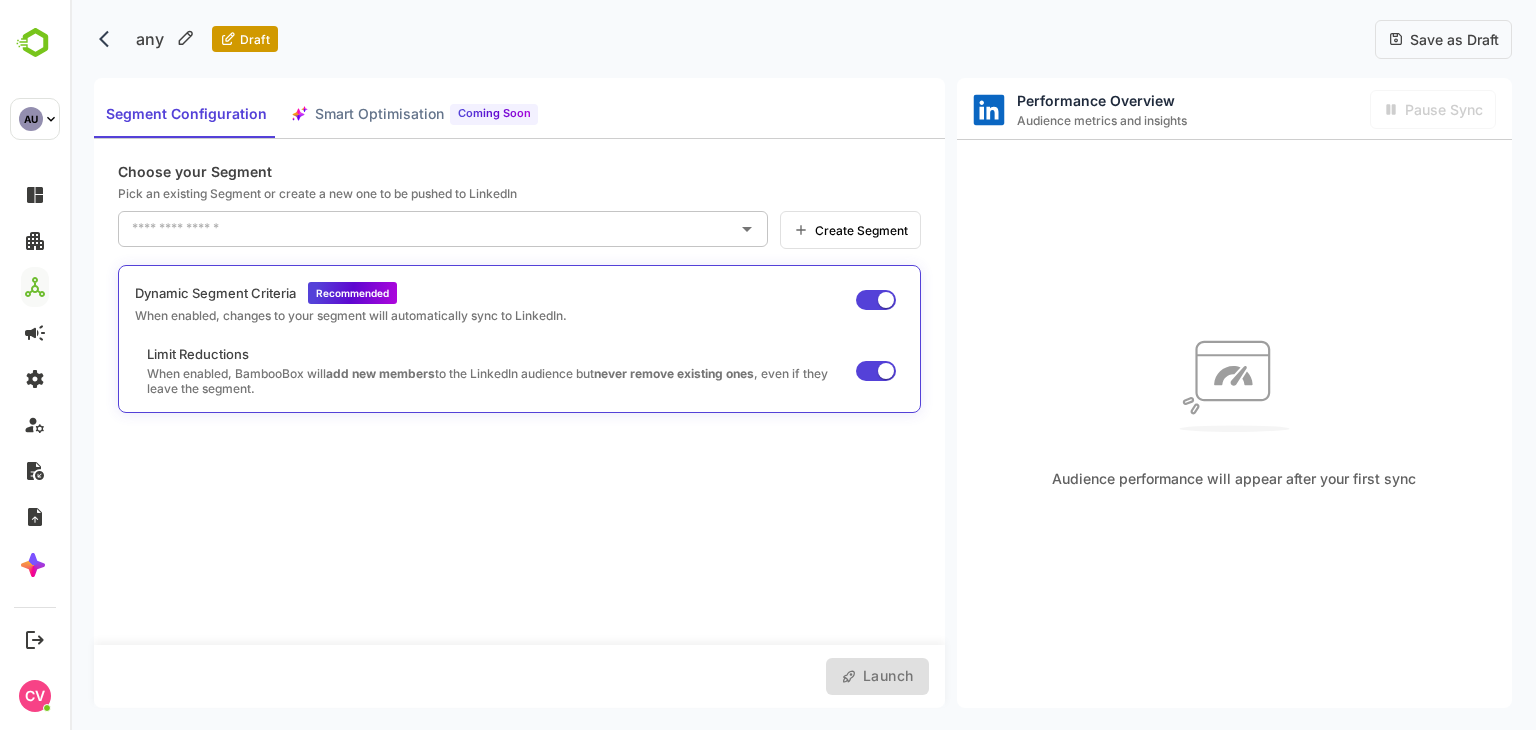 click on "Save as Draft" at bounding box center [1451, 39] 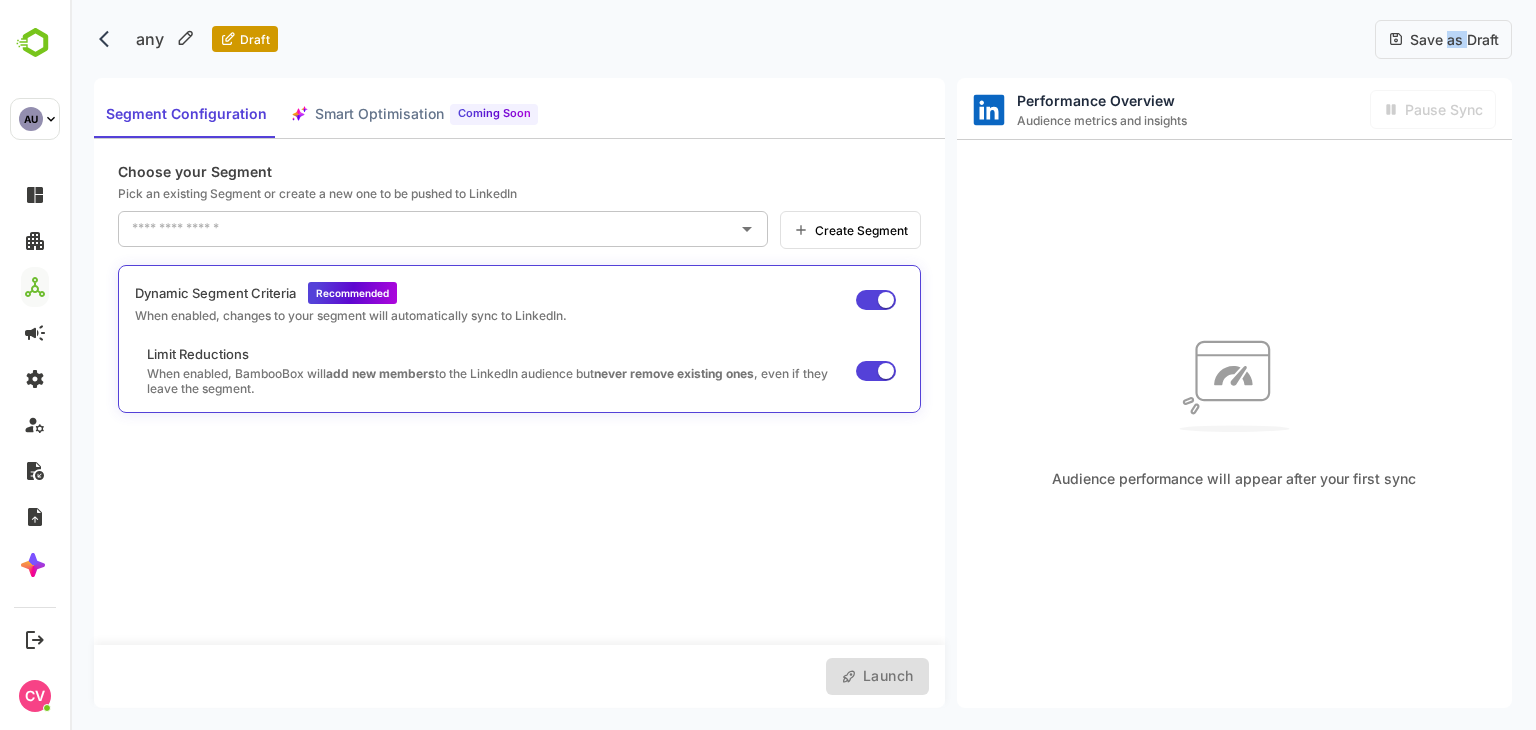 click on "Save as Draft" at bounding box center (1451, 39) 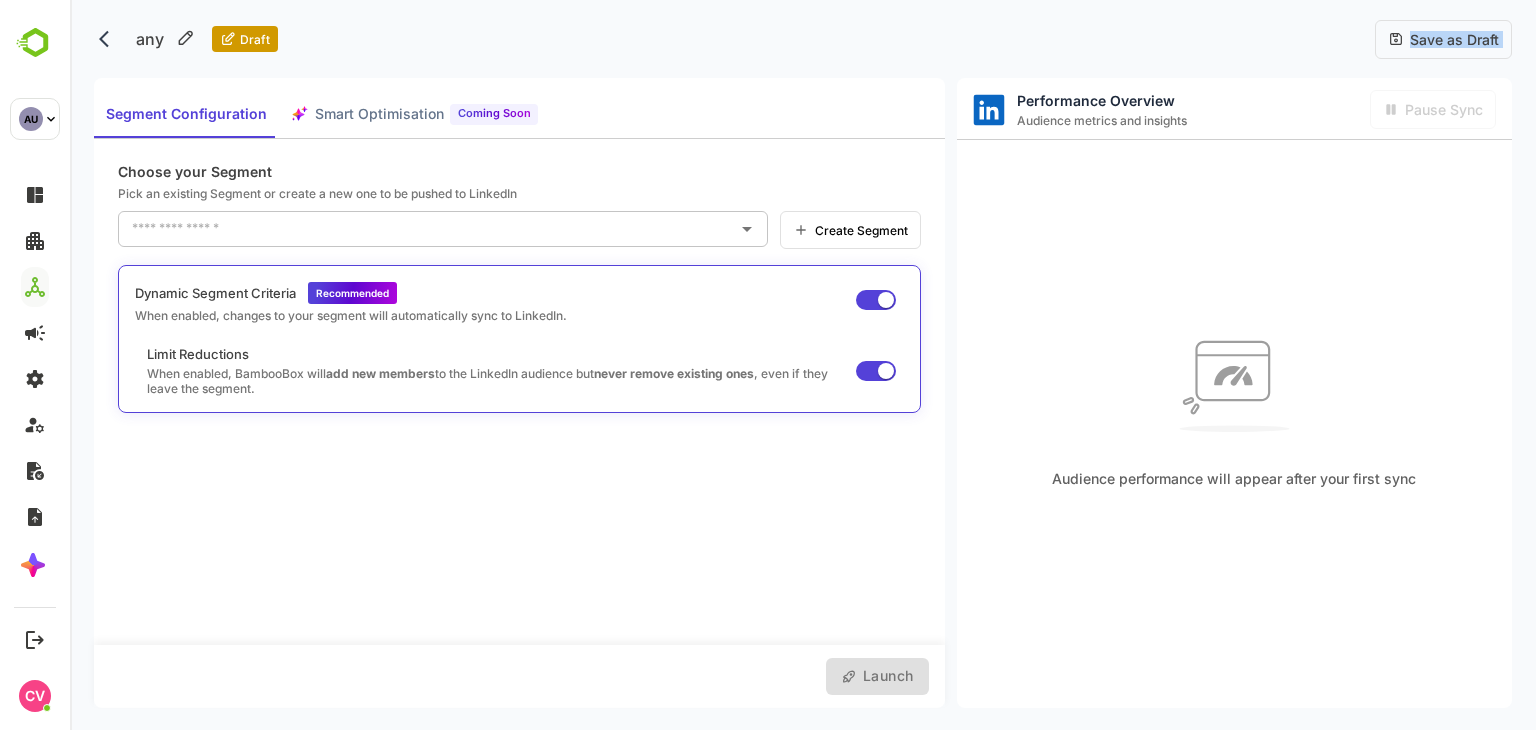 click on "Save as Draft" at bounding box center [1451, 39] 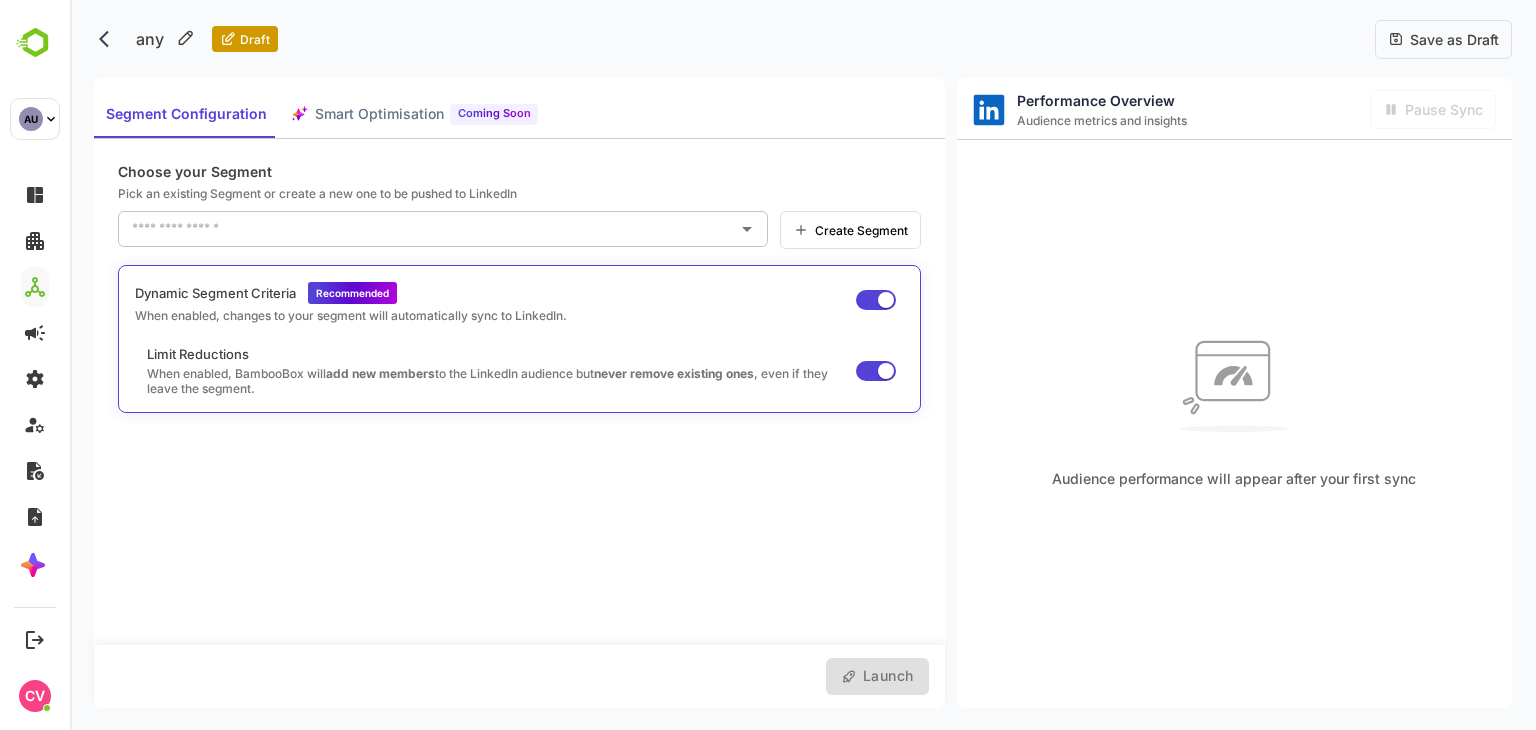 click on "Audience performance will appear after your first sync" at bounding box center [1234, 405] 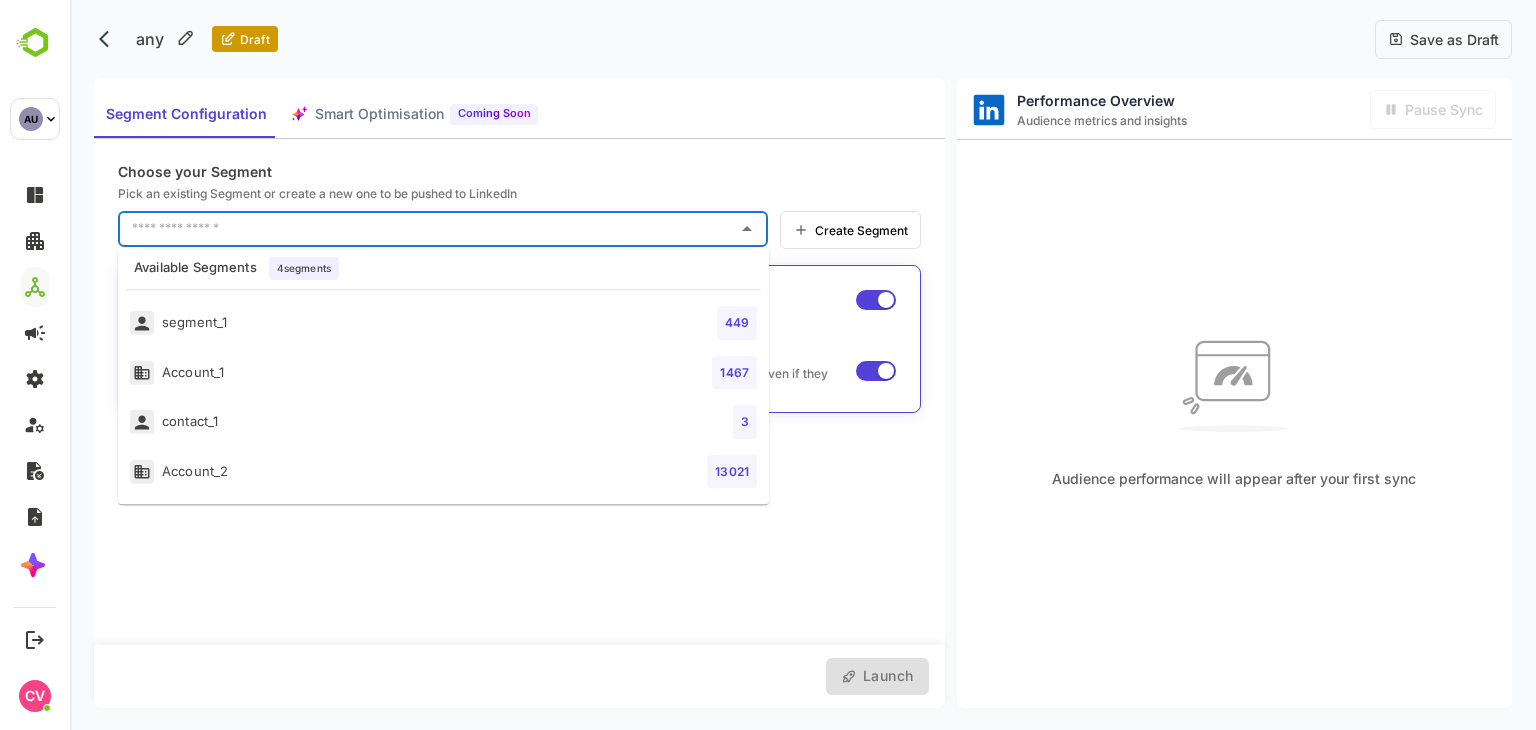 click on "segment_1 449" at bounding box center [443, 323] 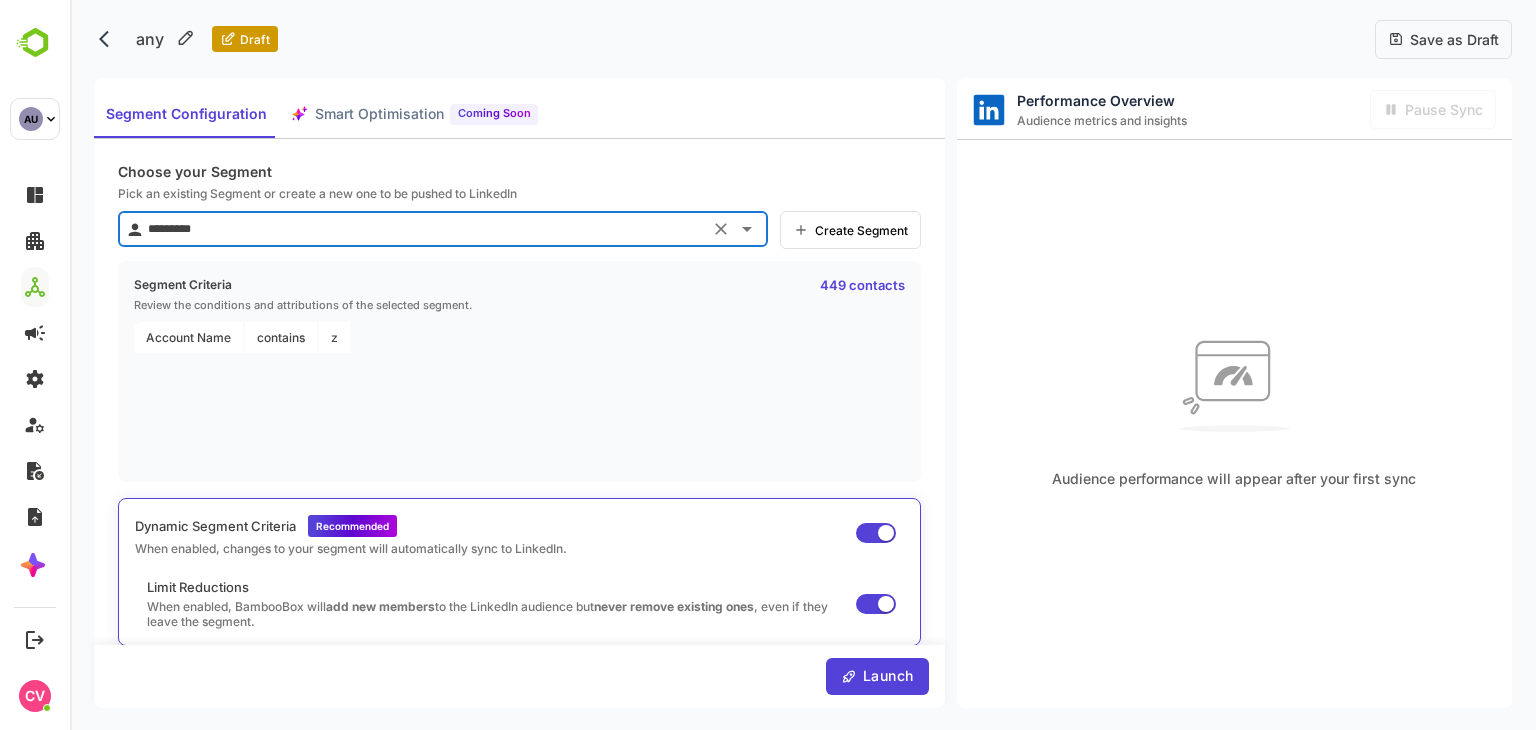 click on "Save as Draft" at bounding box center (1451, 39) 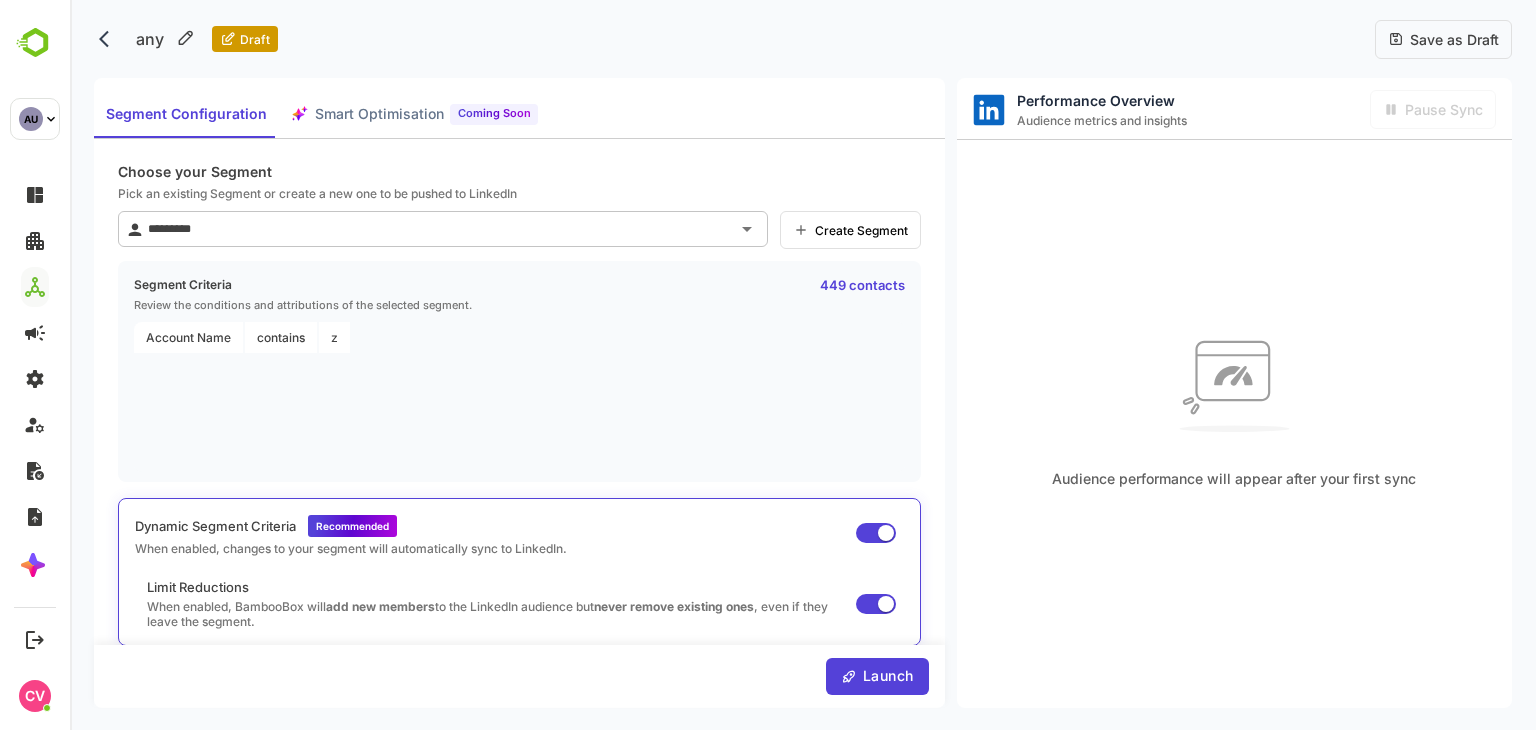 click on "Save as Draft" at bounding box center (1451, 39) 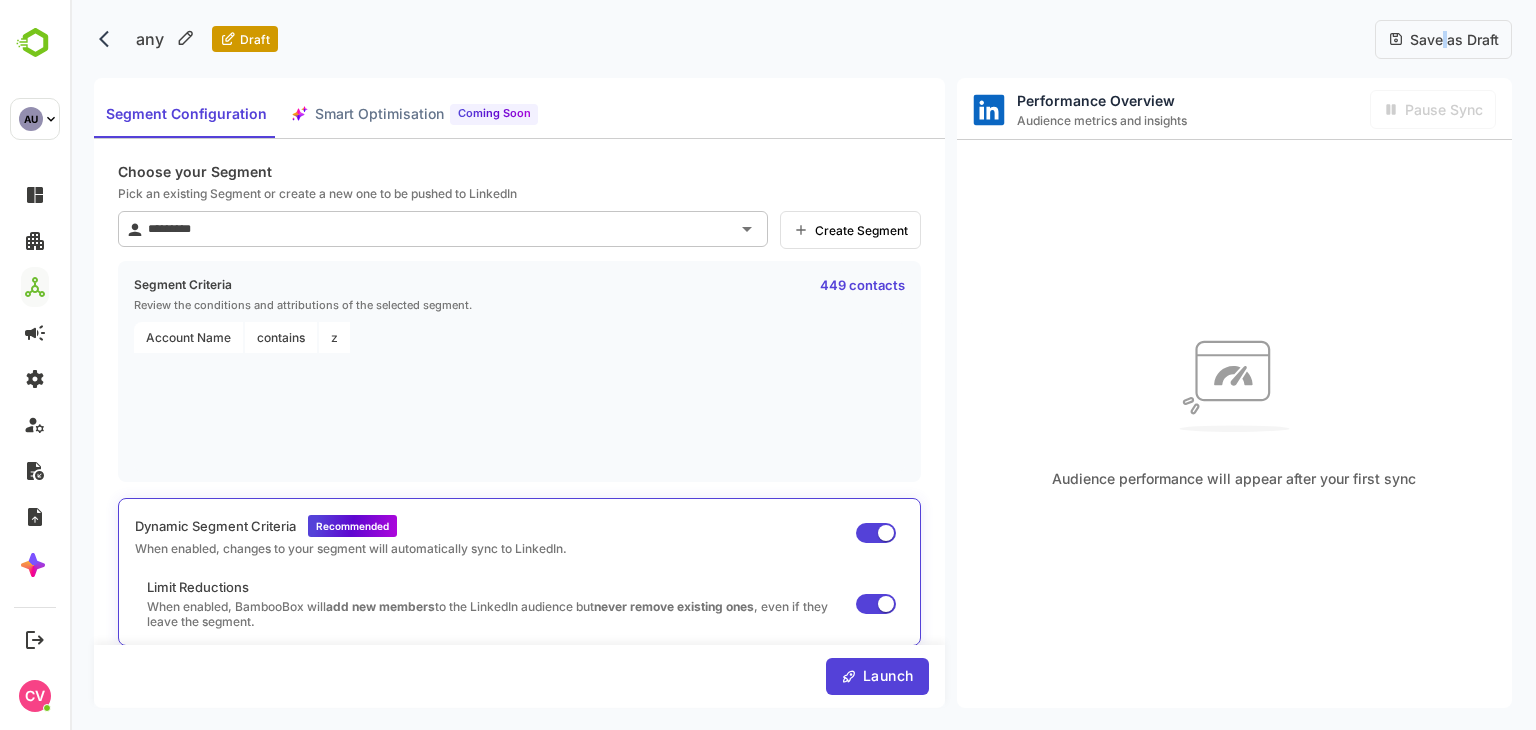 click on "Save as Draft" at bounding box center [1451, 39] 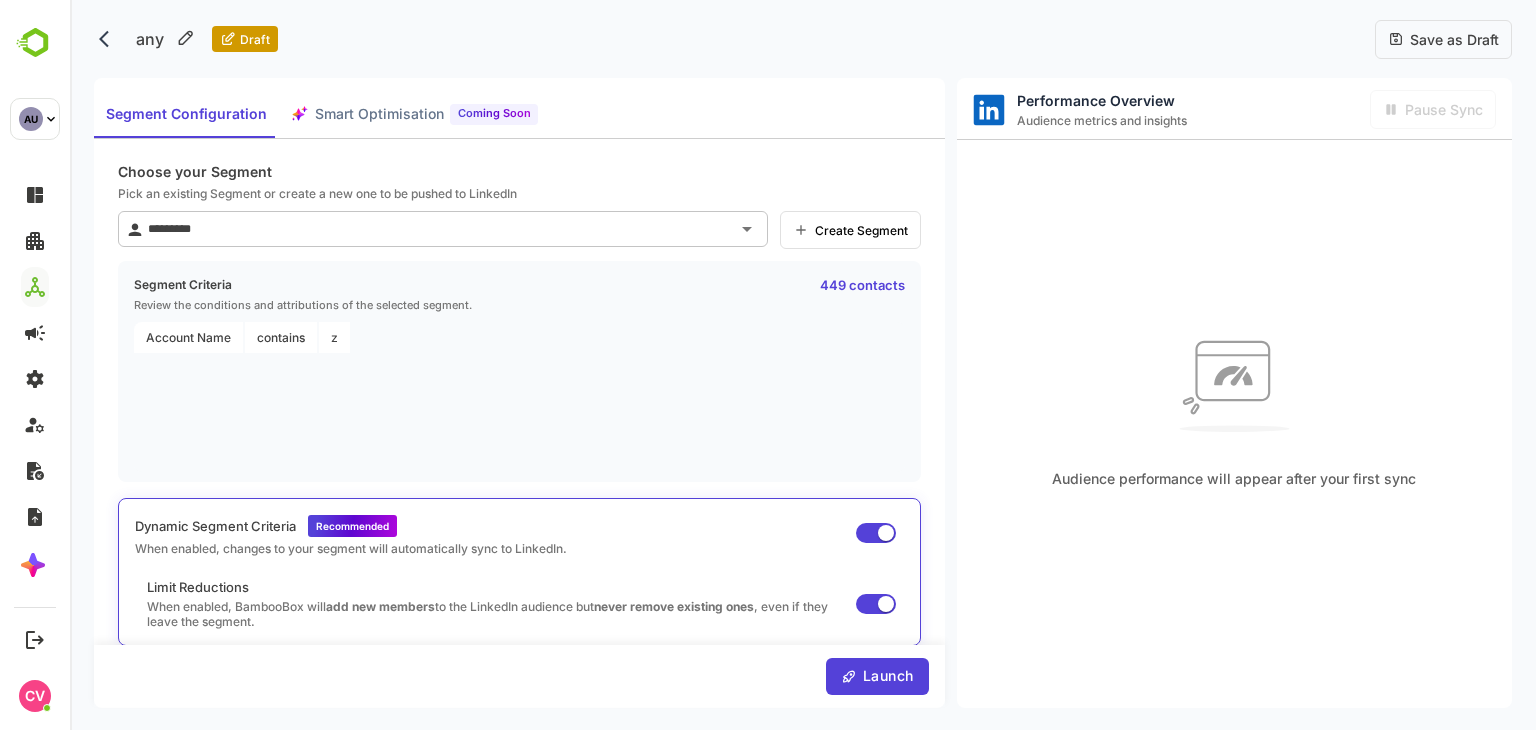 click on "Save as Draft" at bounding box center (1451, 39) 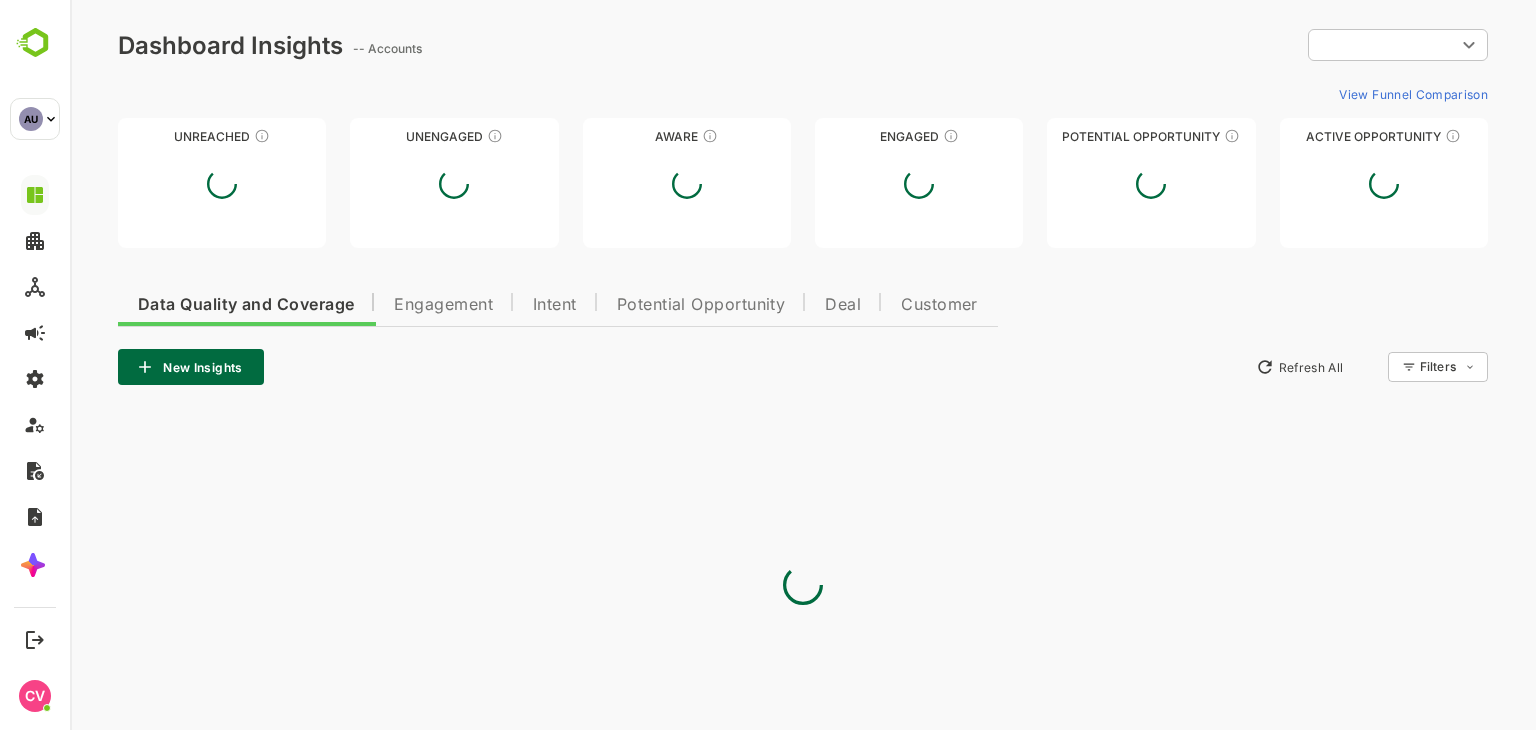 scroll, scrollTop: 0, scrollLeft: 0, axis: both 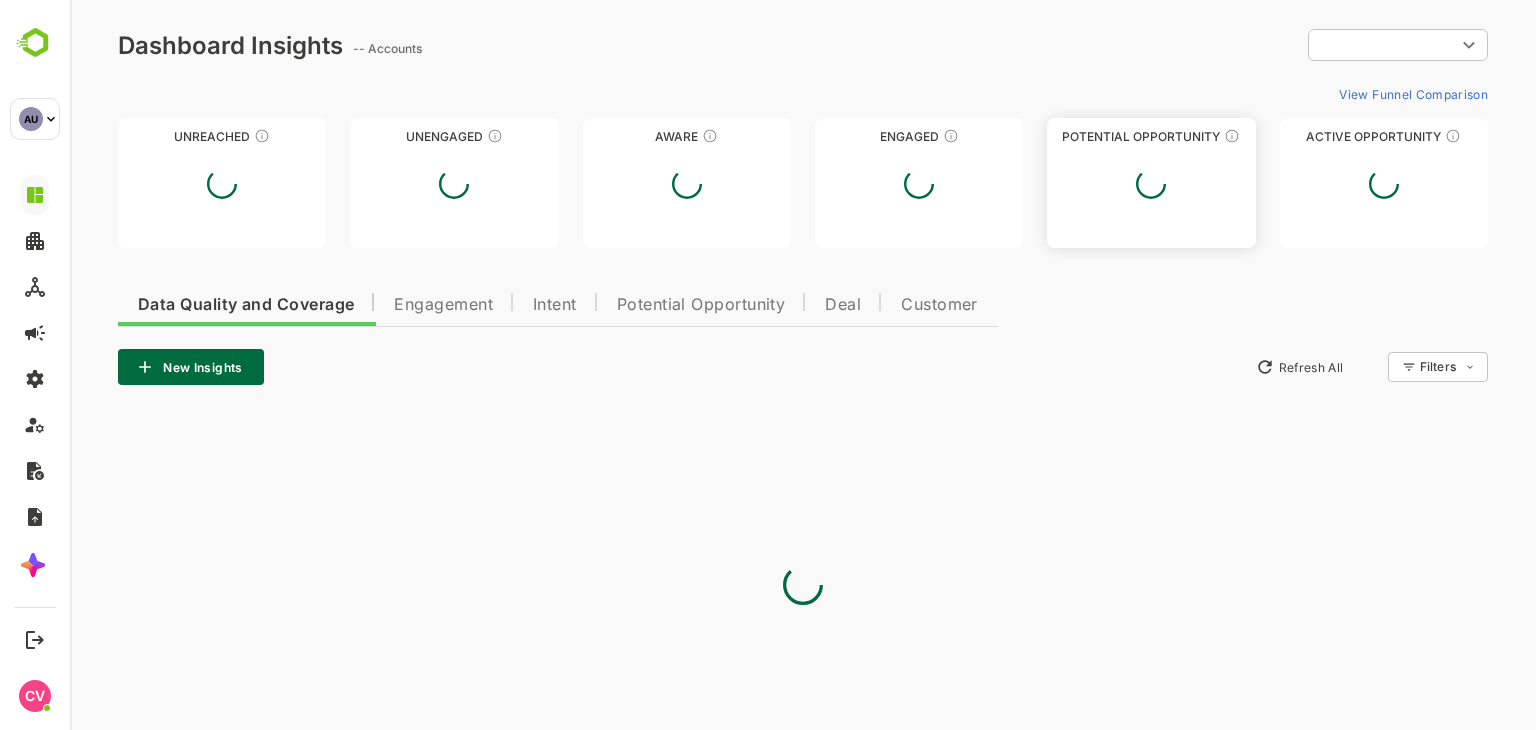 type on "**********" 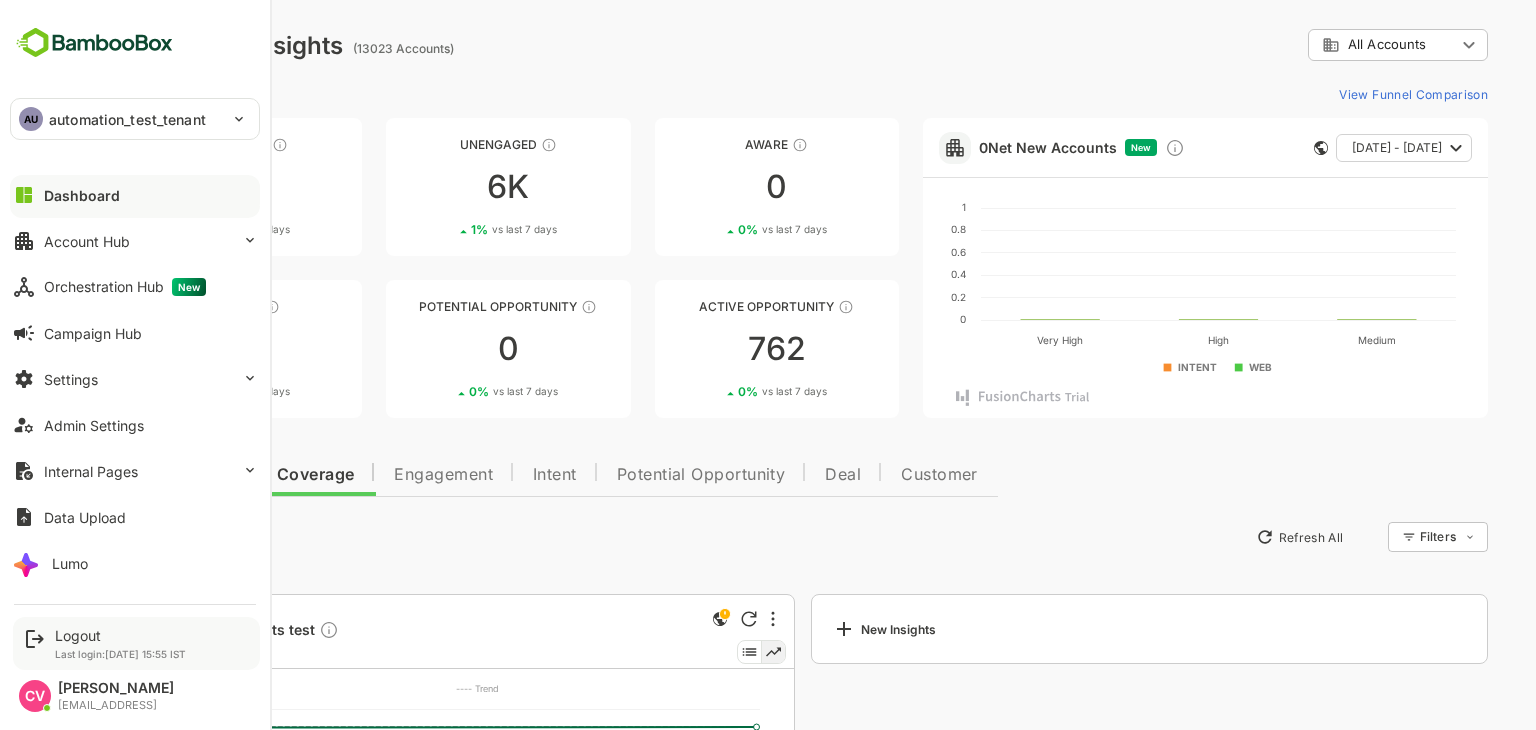 click on "Logout Last login:  Jul 7   15:55   IST" at bounding box center (136, 643) 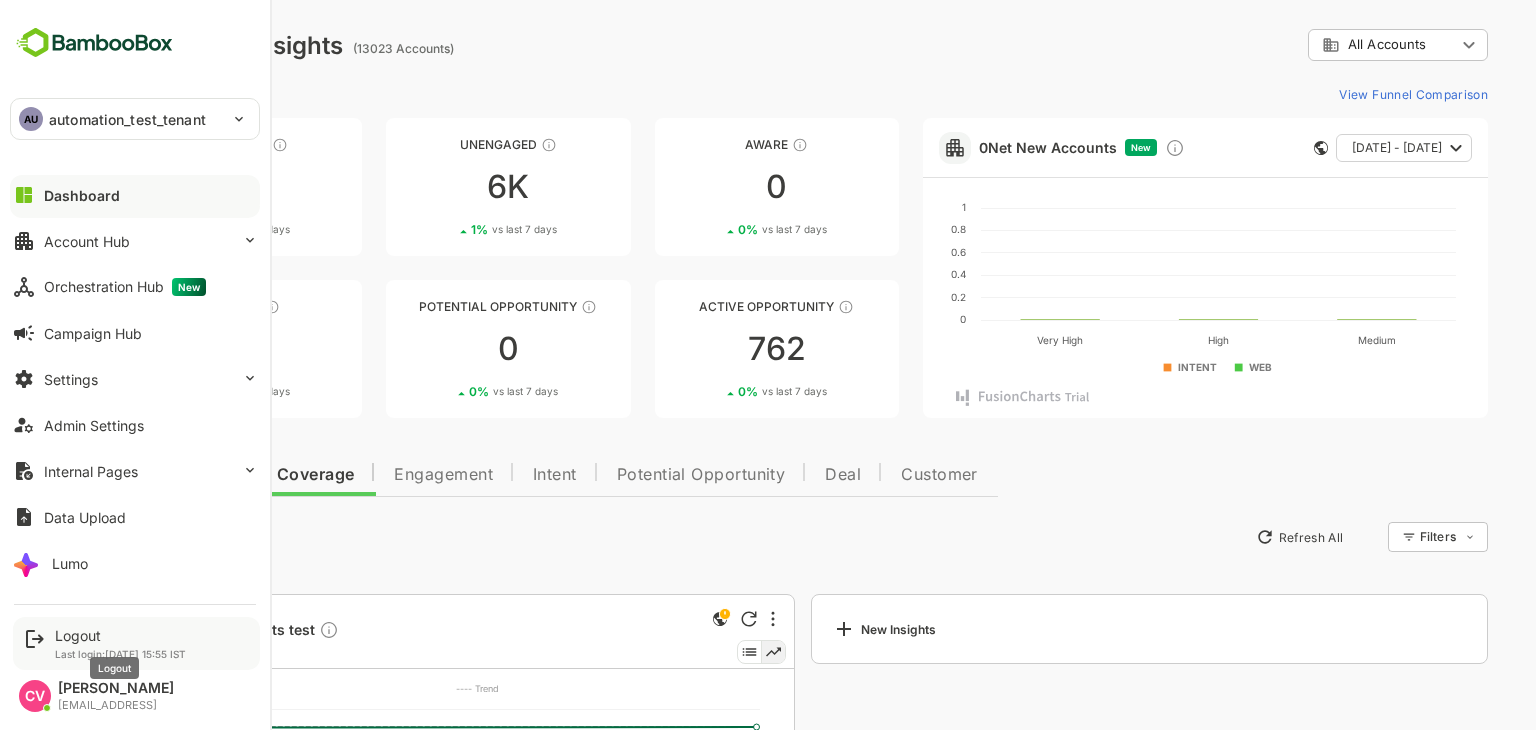 click on "Logout" at bounding box center (120, 635) 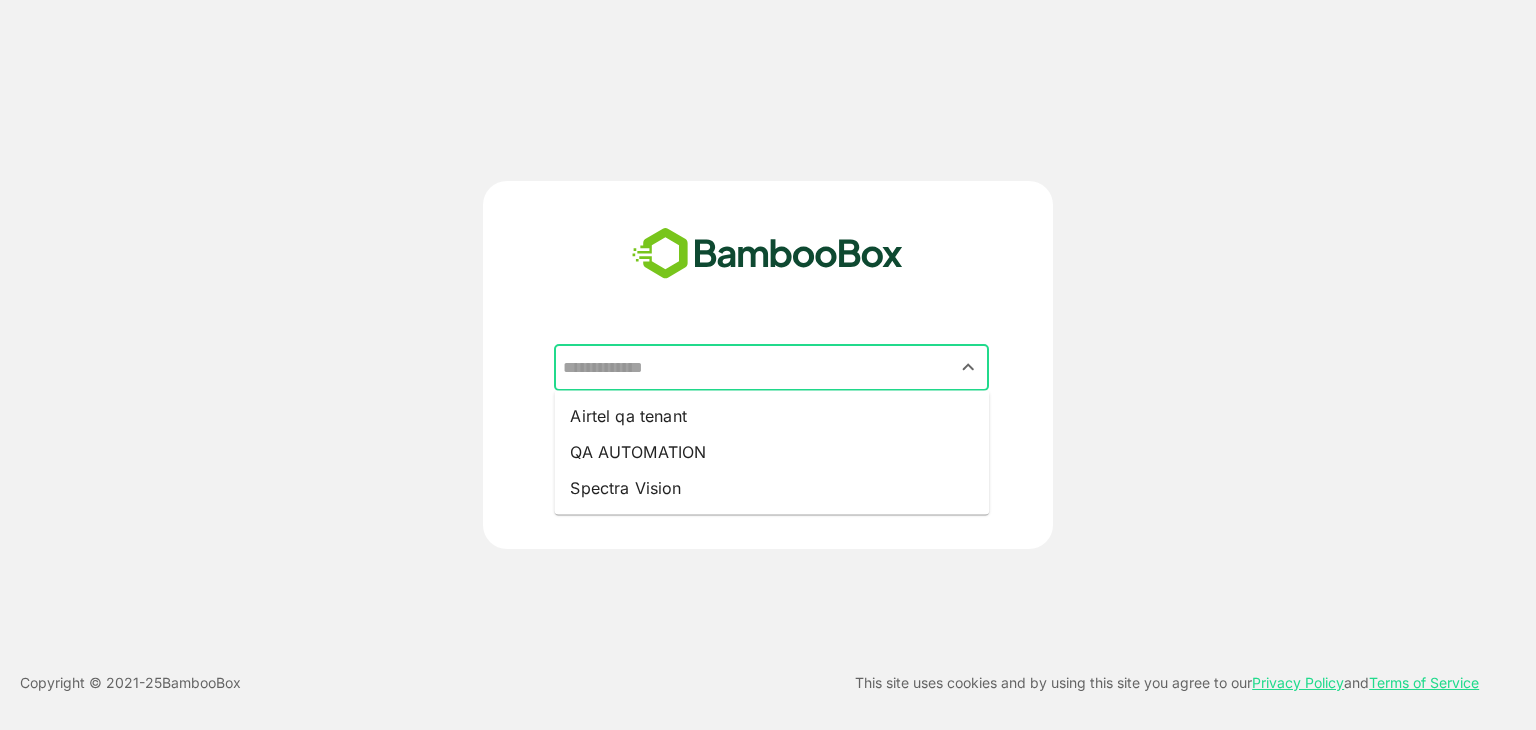 click at bounding box center (771, 368) 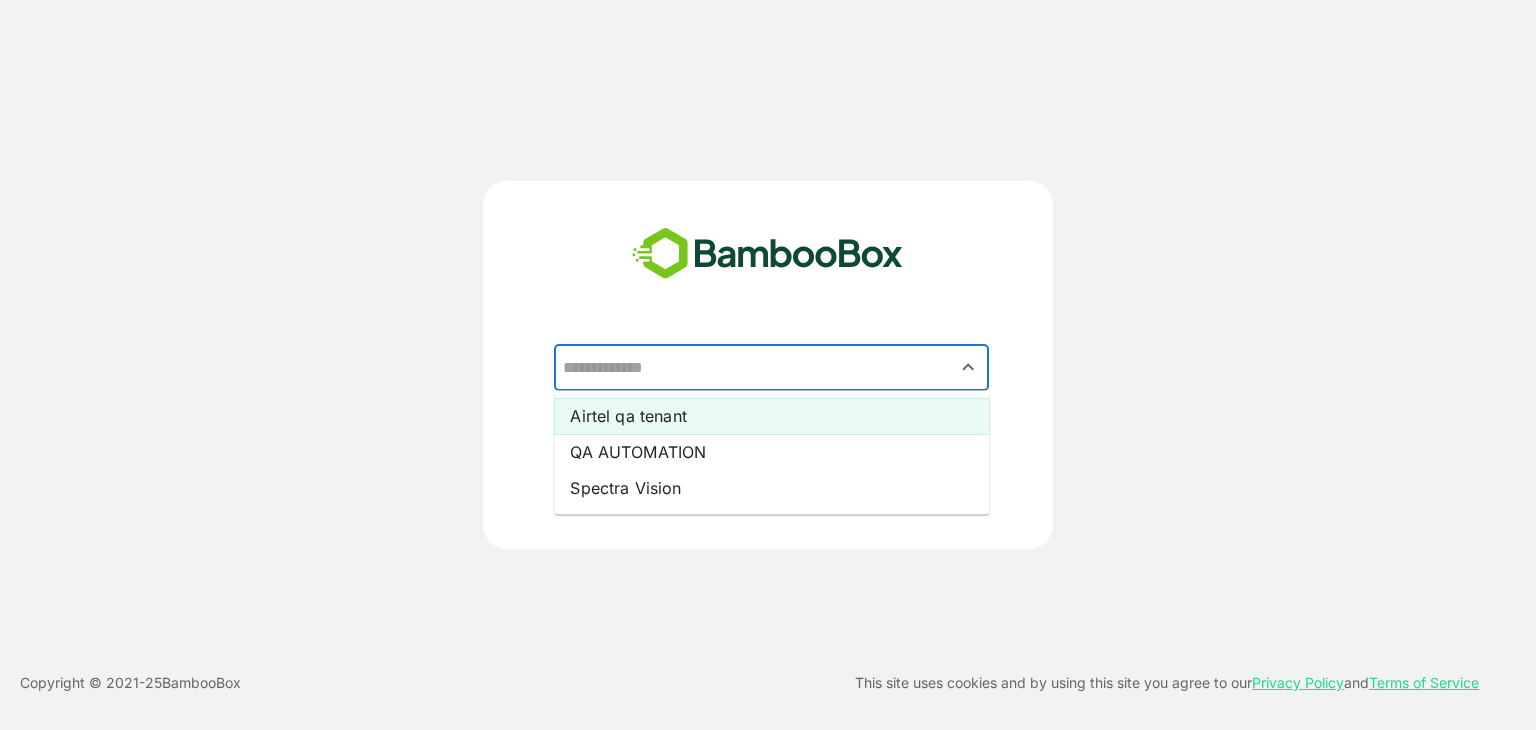 click on "Airtel qa tenant QA AUTOMATION Spectra Vision" at bounding box center [771, 452] 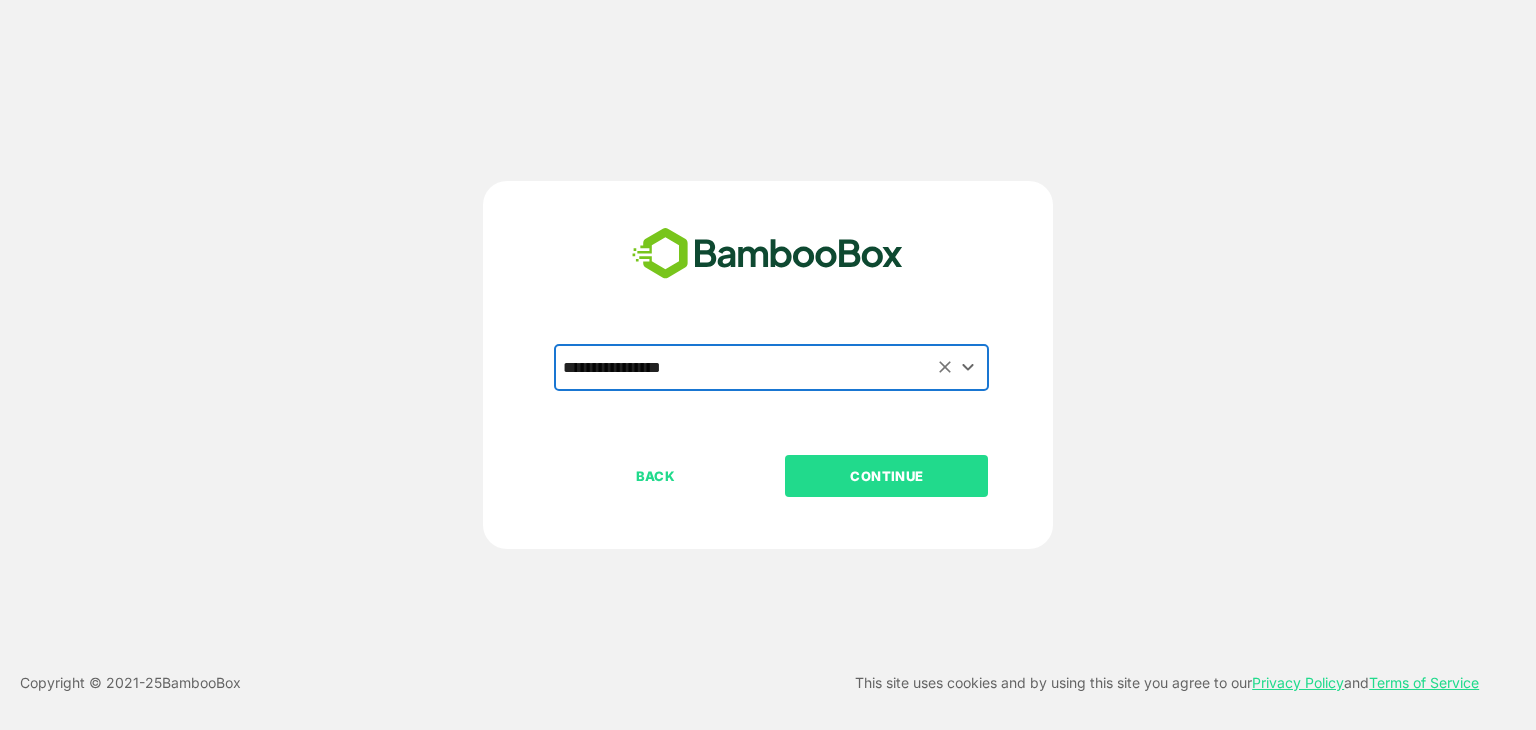 click on "CONTINUE" at bounding box center (887, 476) 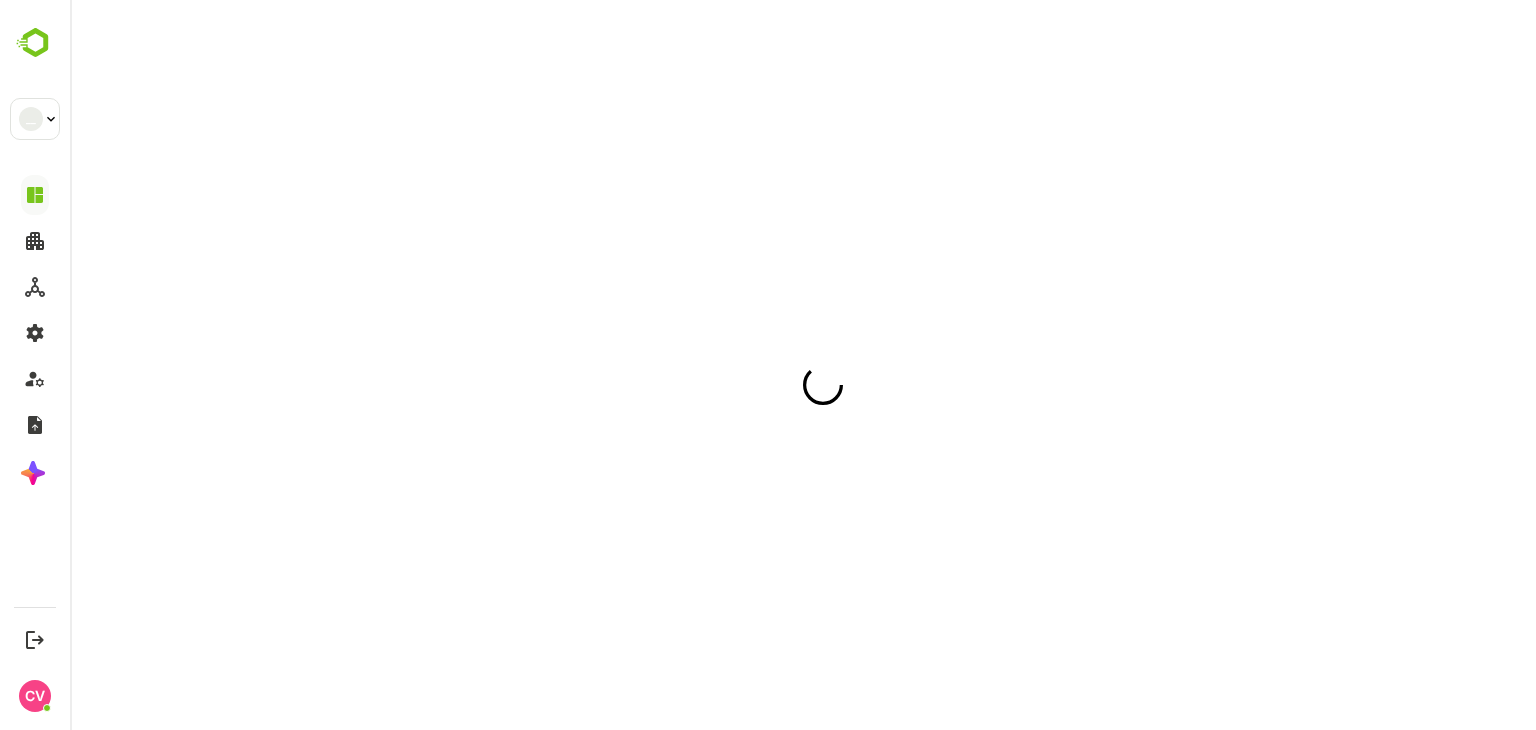 scroll, scrollTop: 0, scrollLeft: 0, axis: both 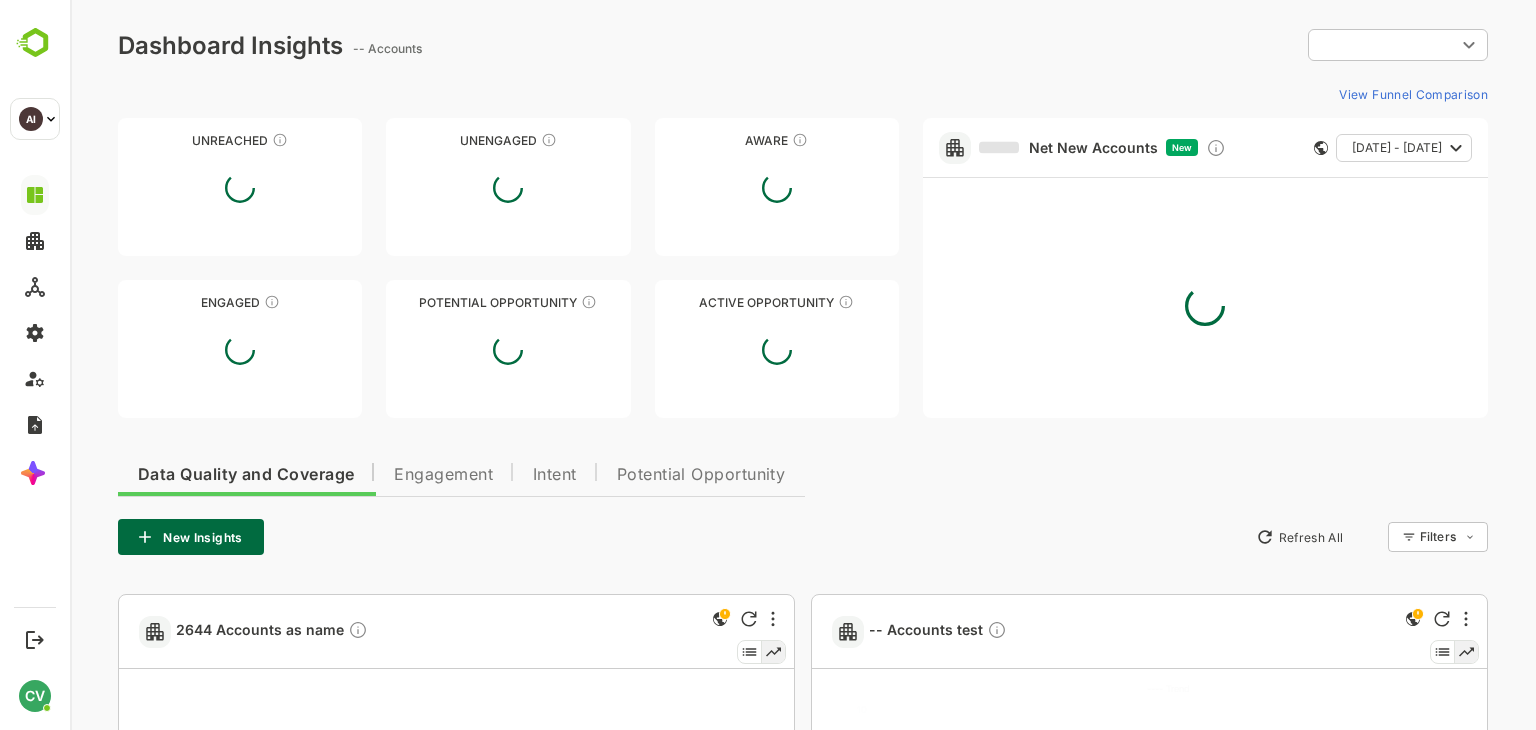 type on "**********" 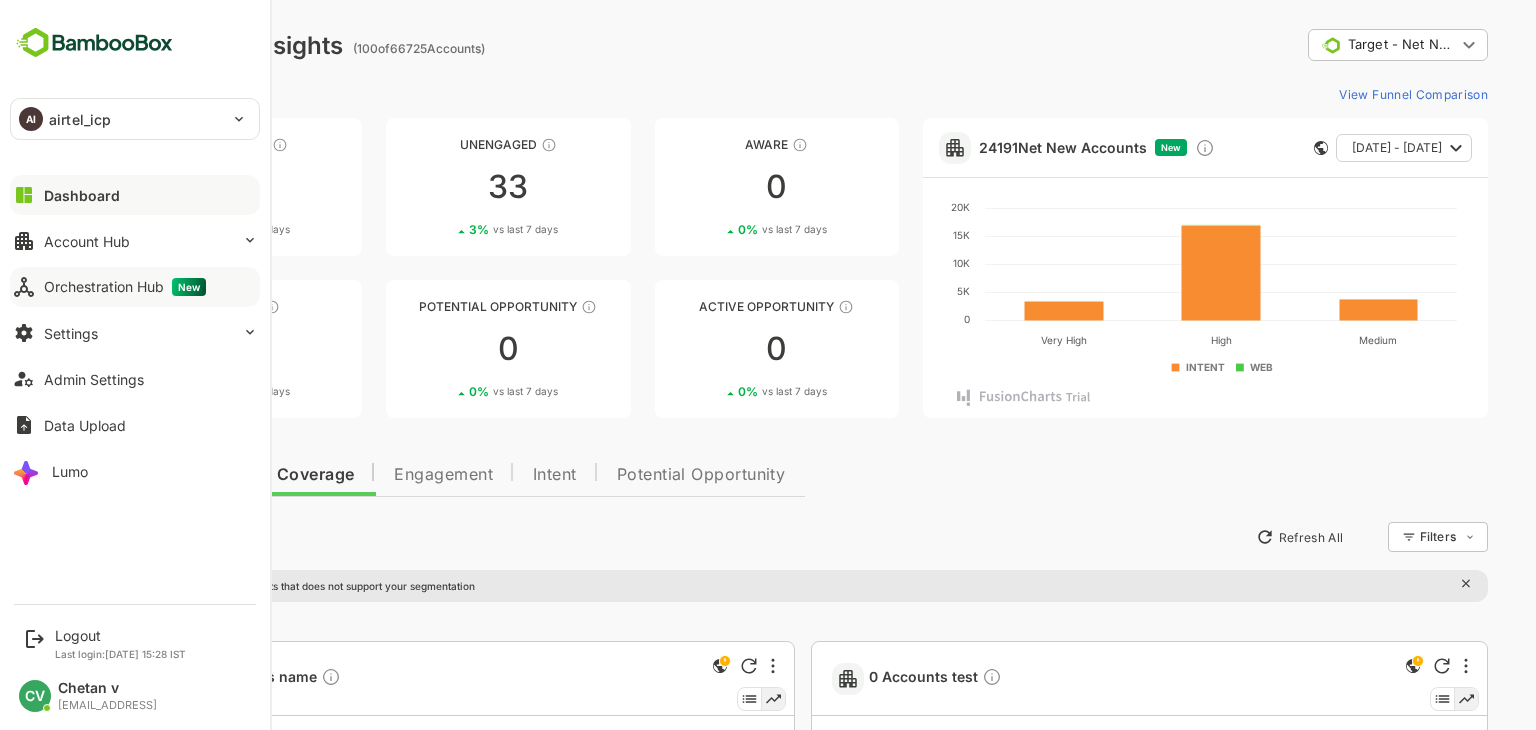 click on "Orchestration Hub New" at bounding box center (125, 287) 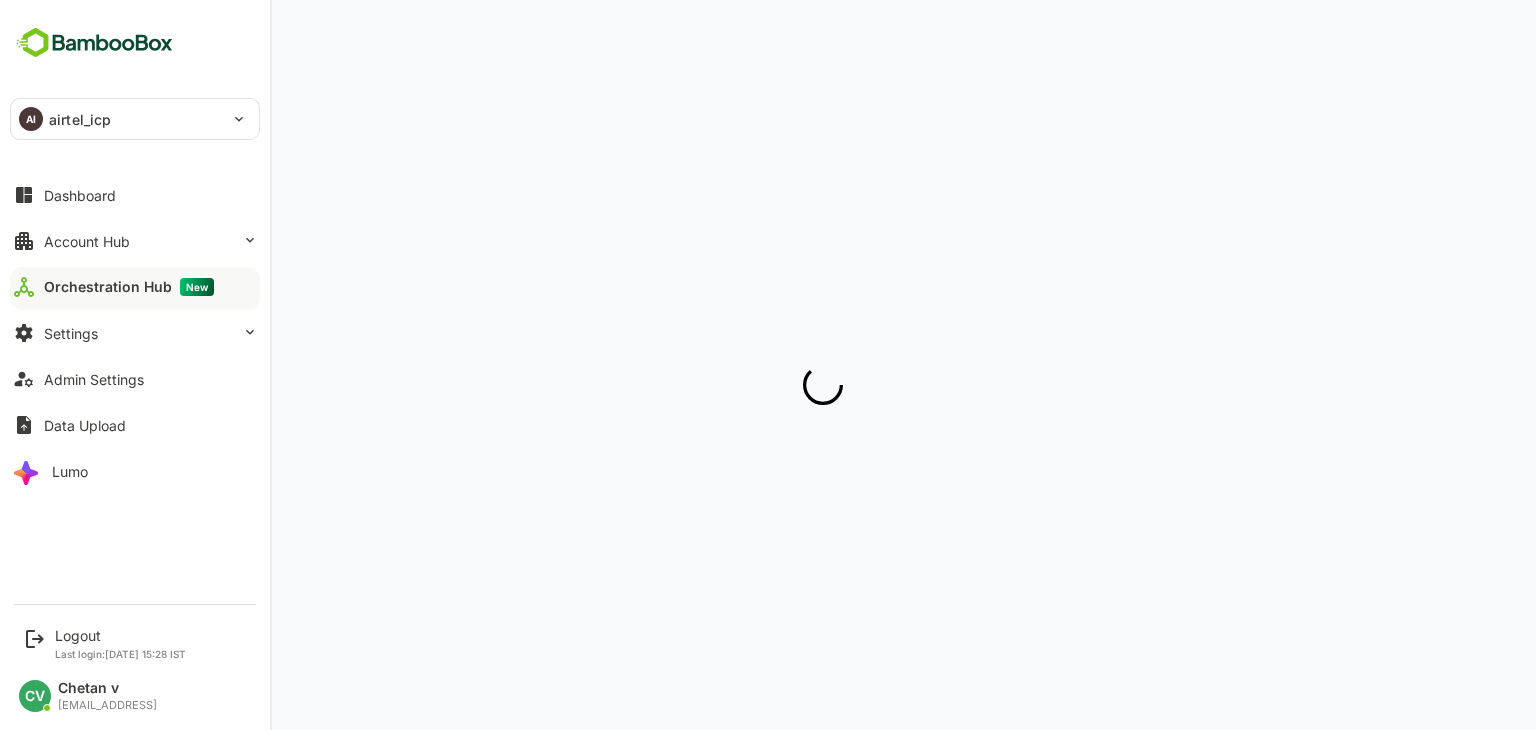 scroll, scrollTop: 0, scrollLeft: 0, axis: both 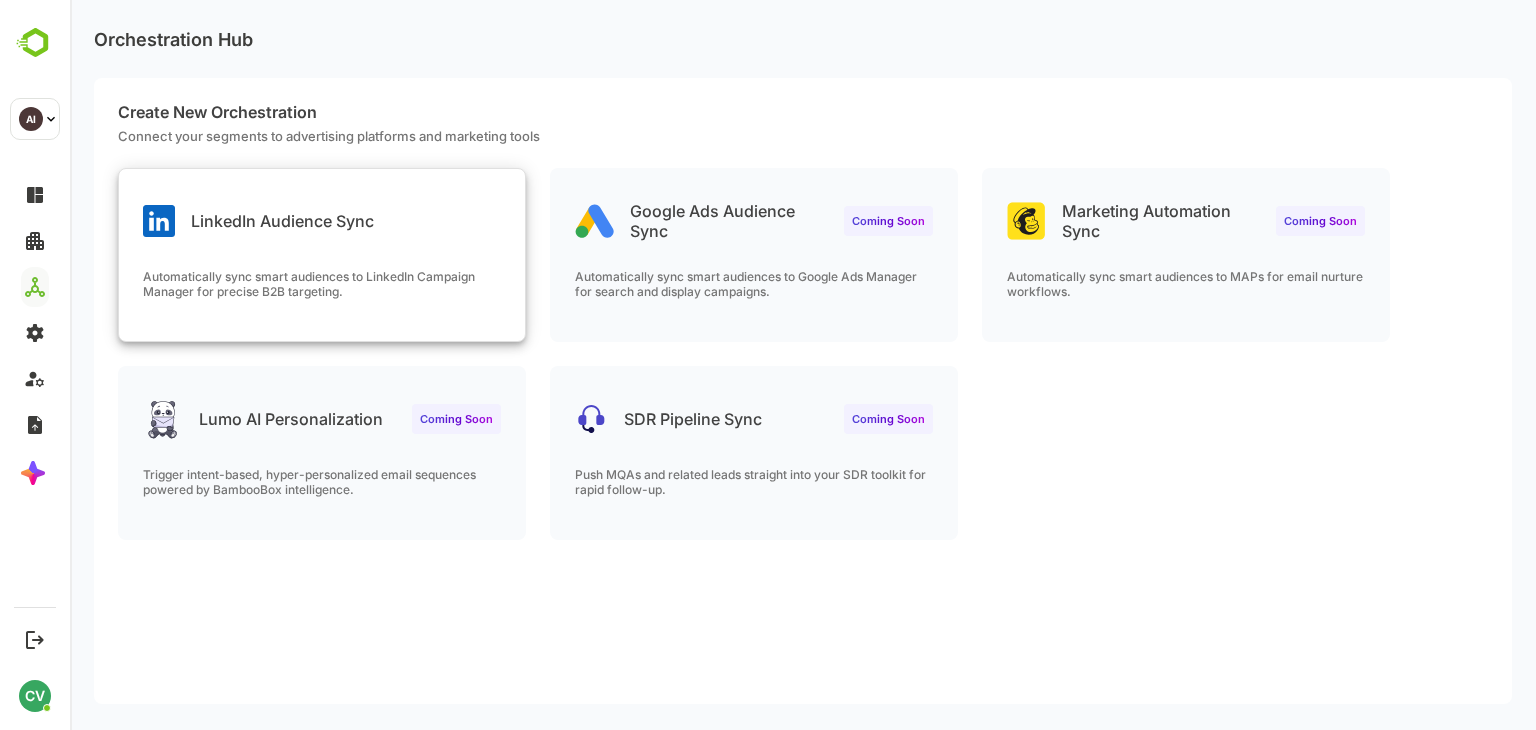 click on "LinkedIn Audience Sync" at bounding box center [282, 221] 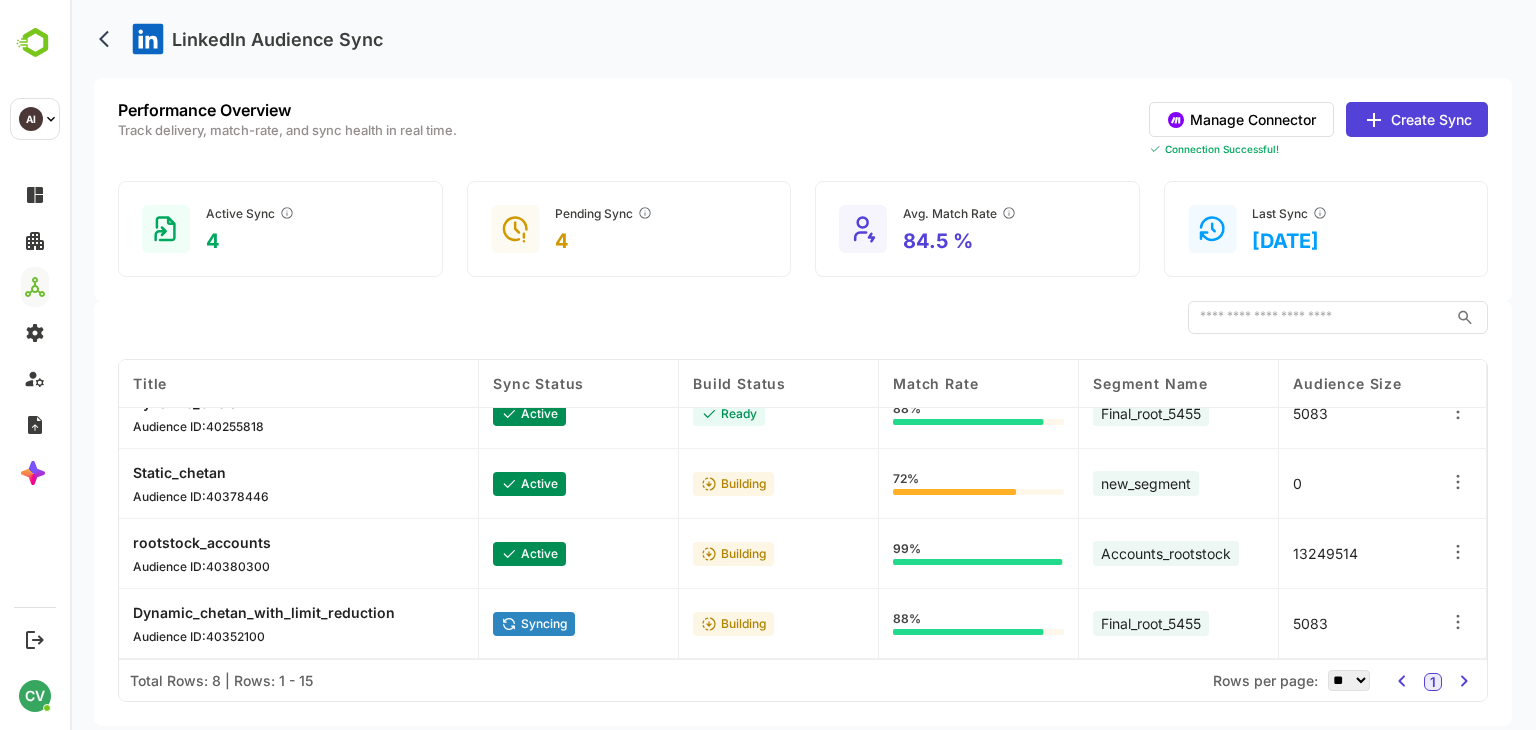 scroll, scrollTop: 0, scrollLeft: 0, axis: both 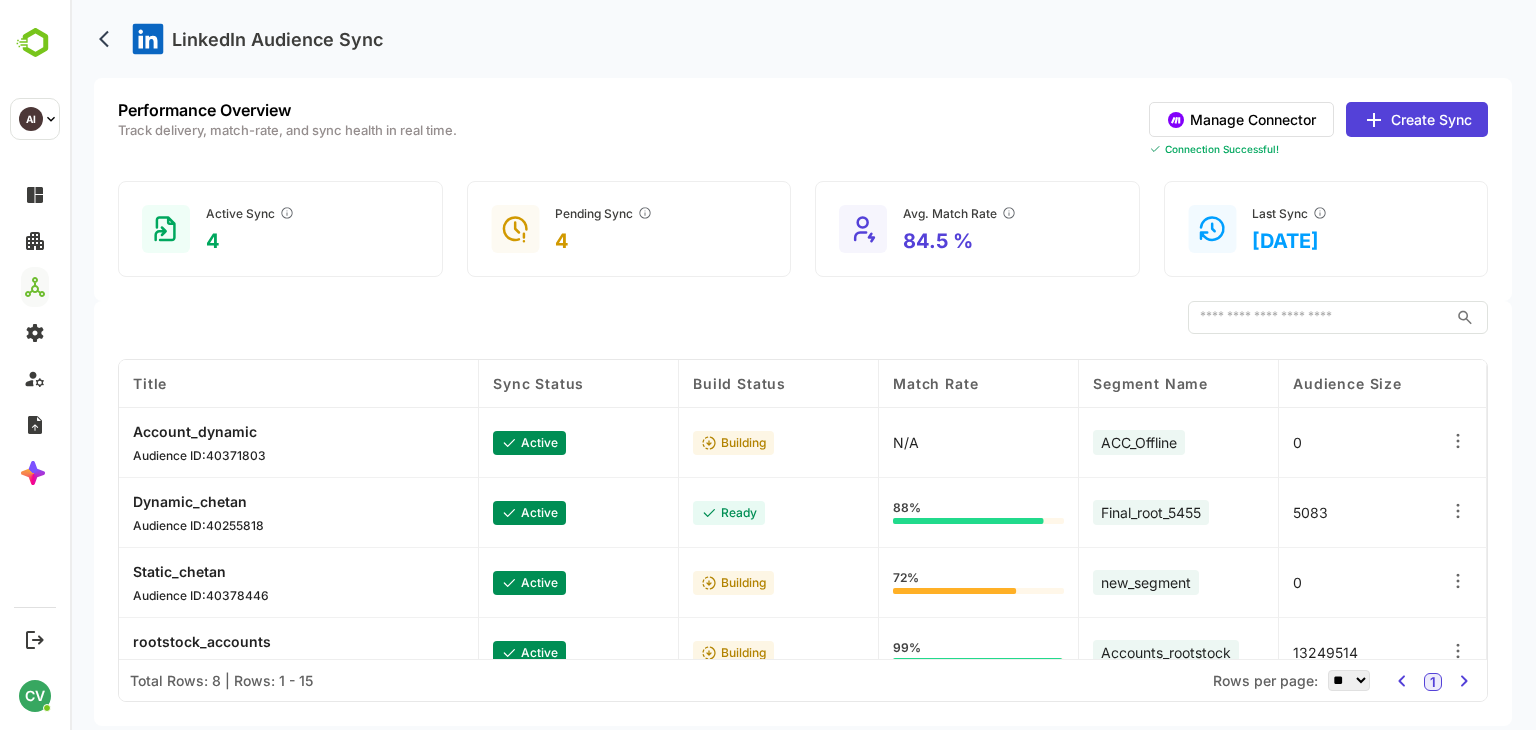 click on "LinkedIn Audience Sync" at bounding box center [803, 39] 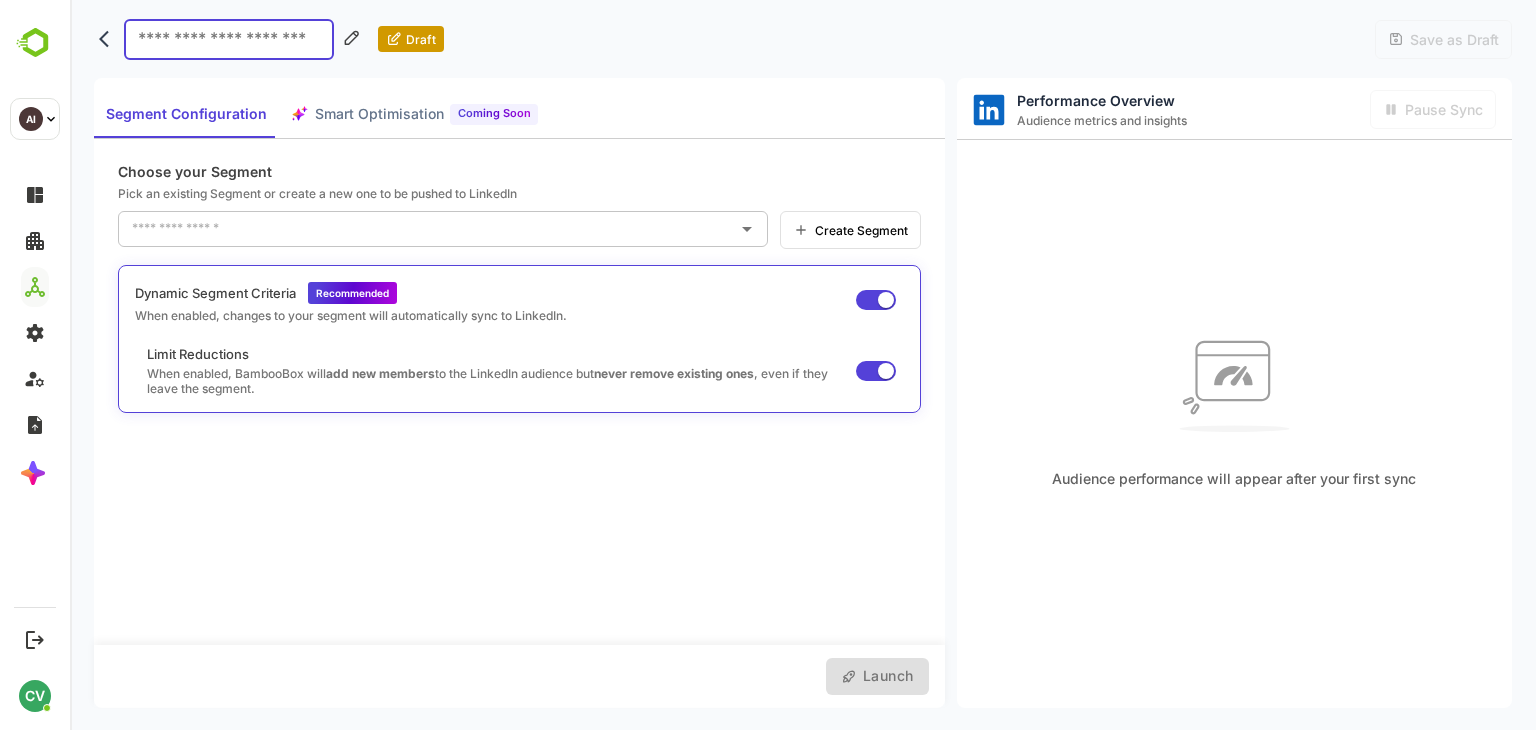click at bounding box center (229, 39) 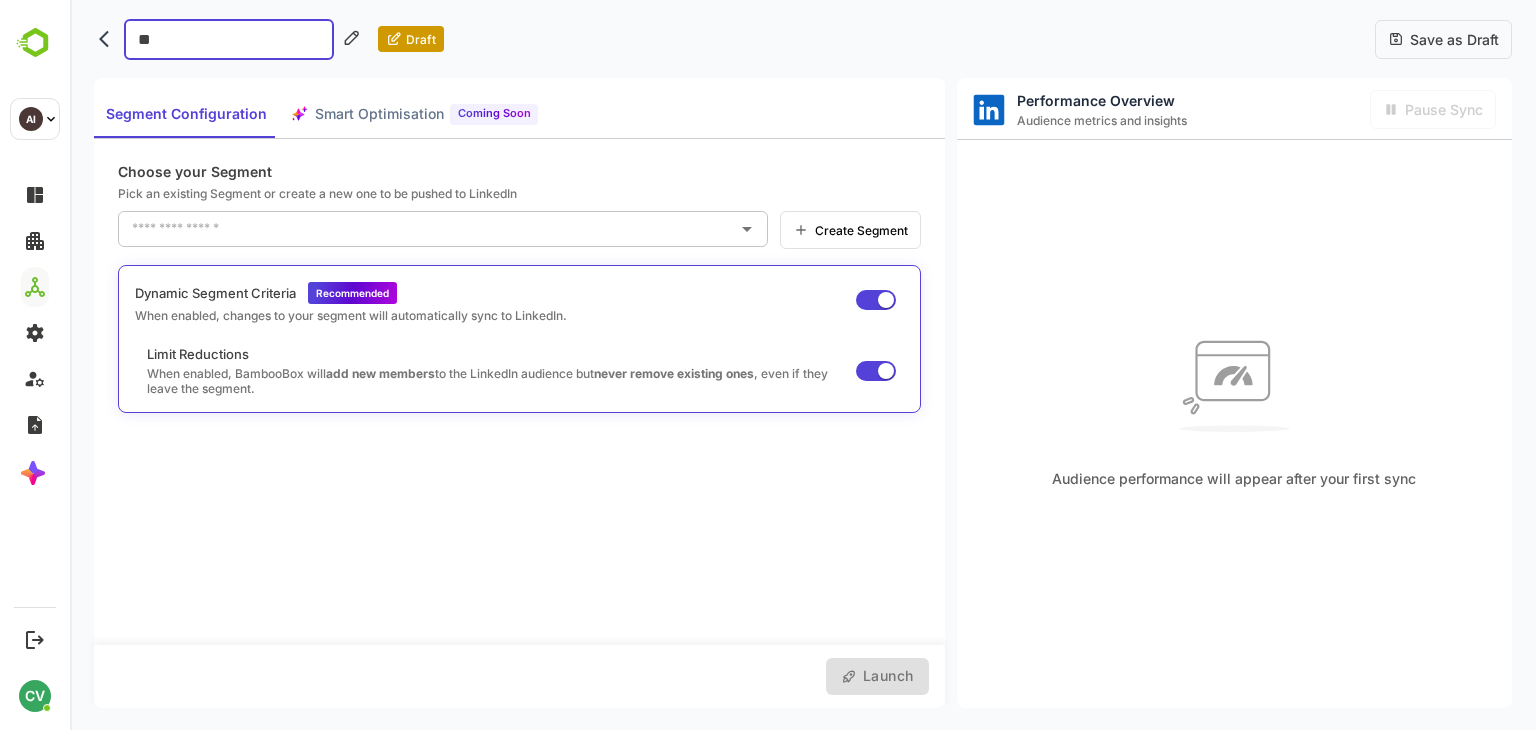 type on "***" 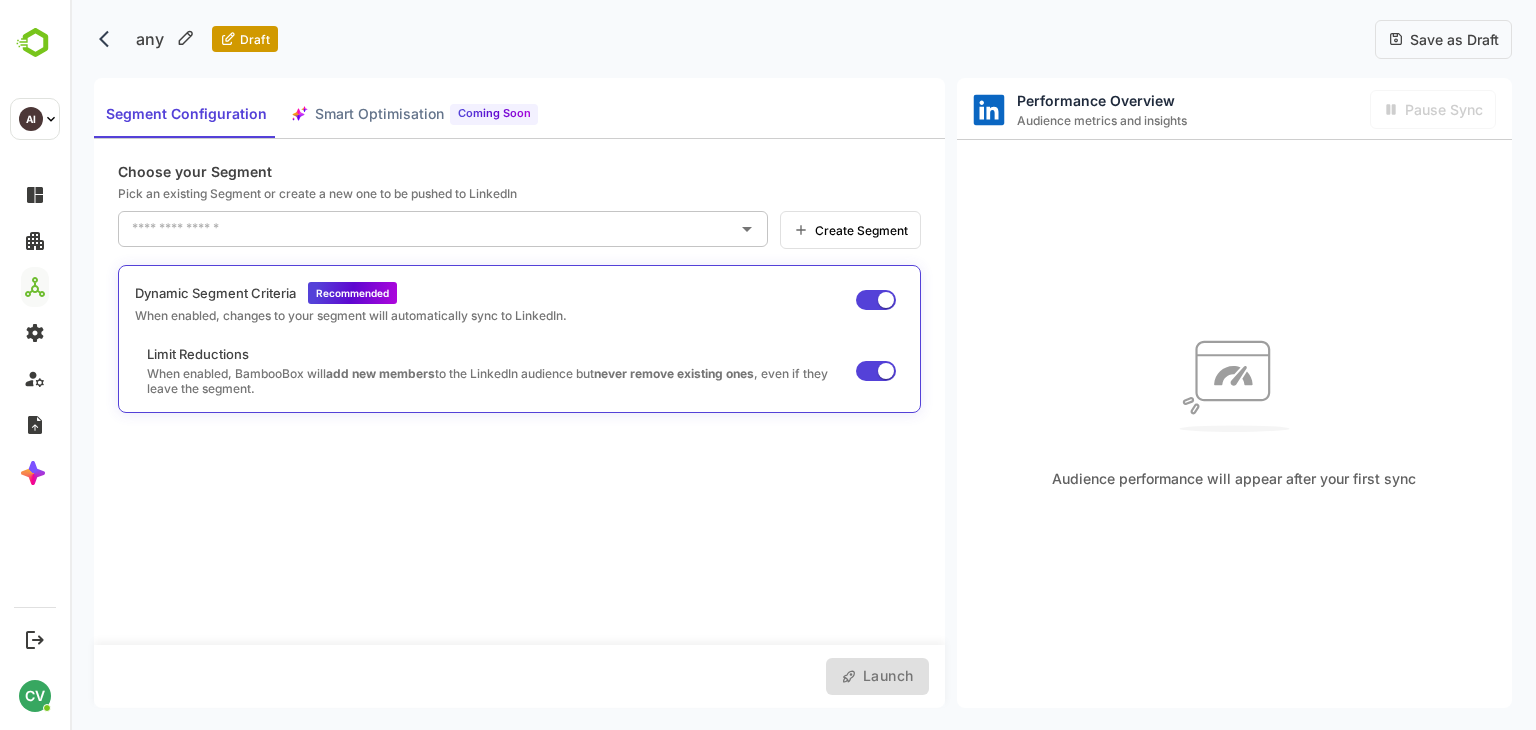 click on "Save as Draft" at bounding box center (1443, 39) 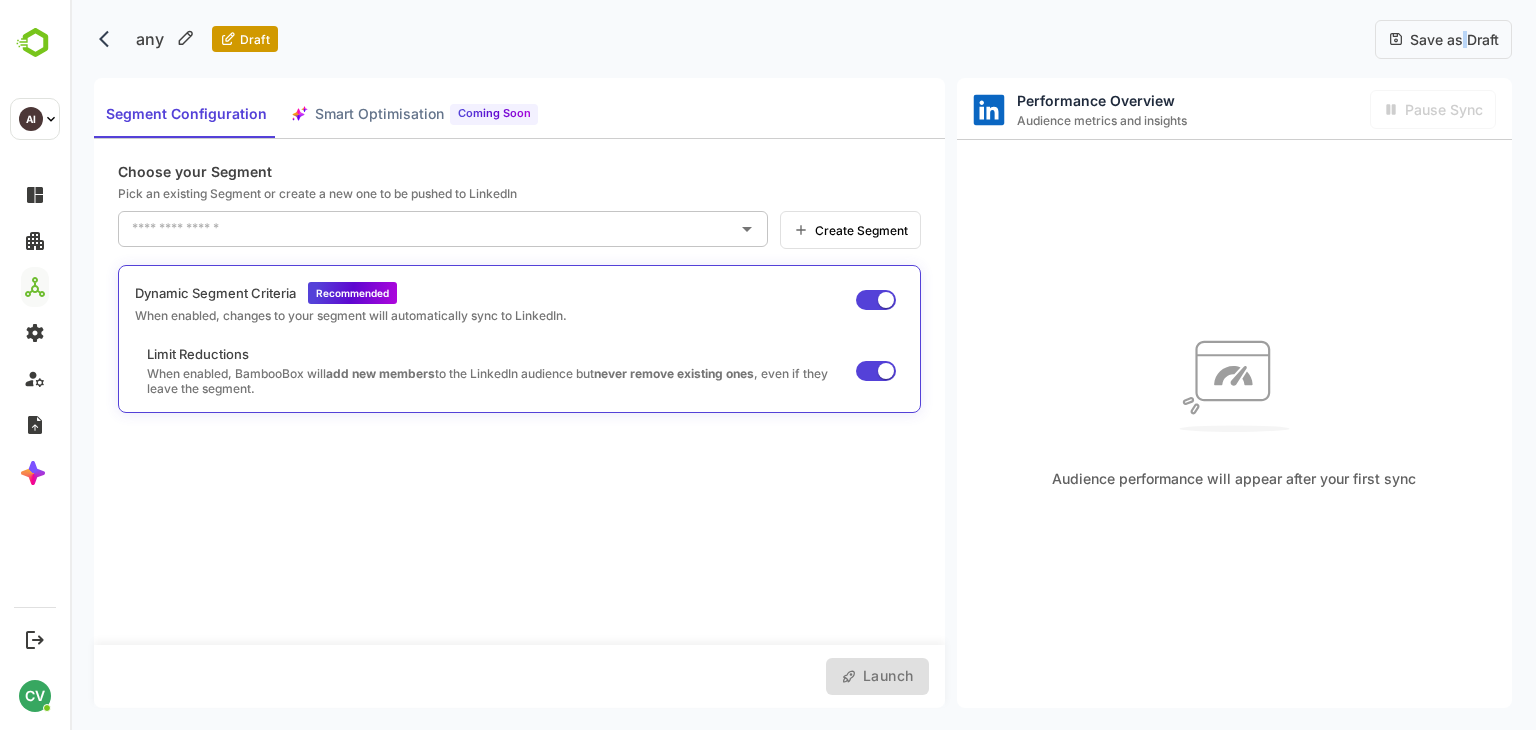 click on "Save as Draft" at bounding box center [1451, 39] 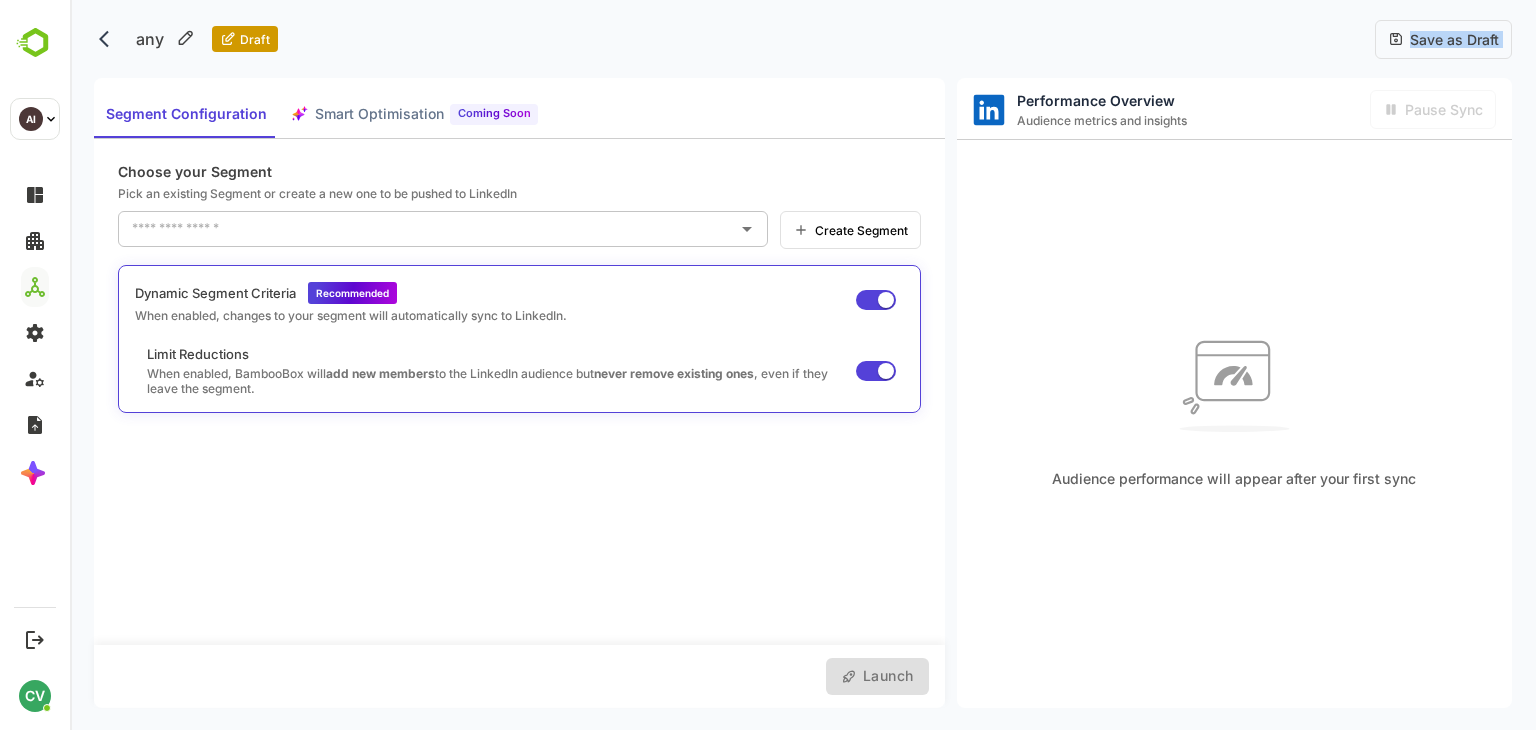 click on "Save as Draft" at bounding box center [1451, 39] 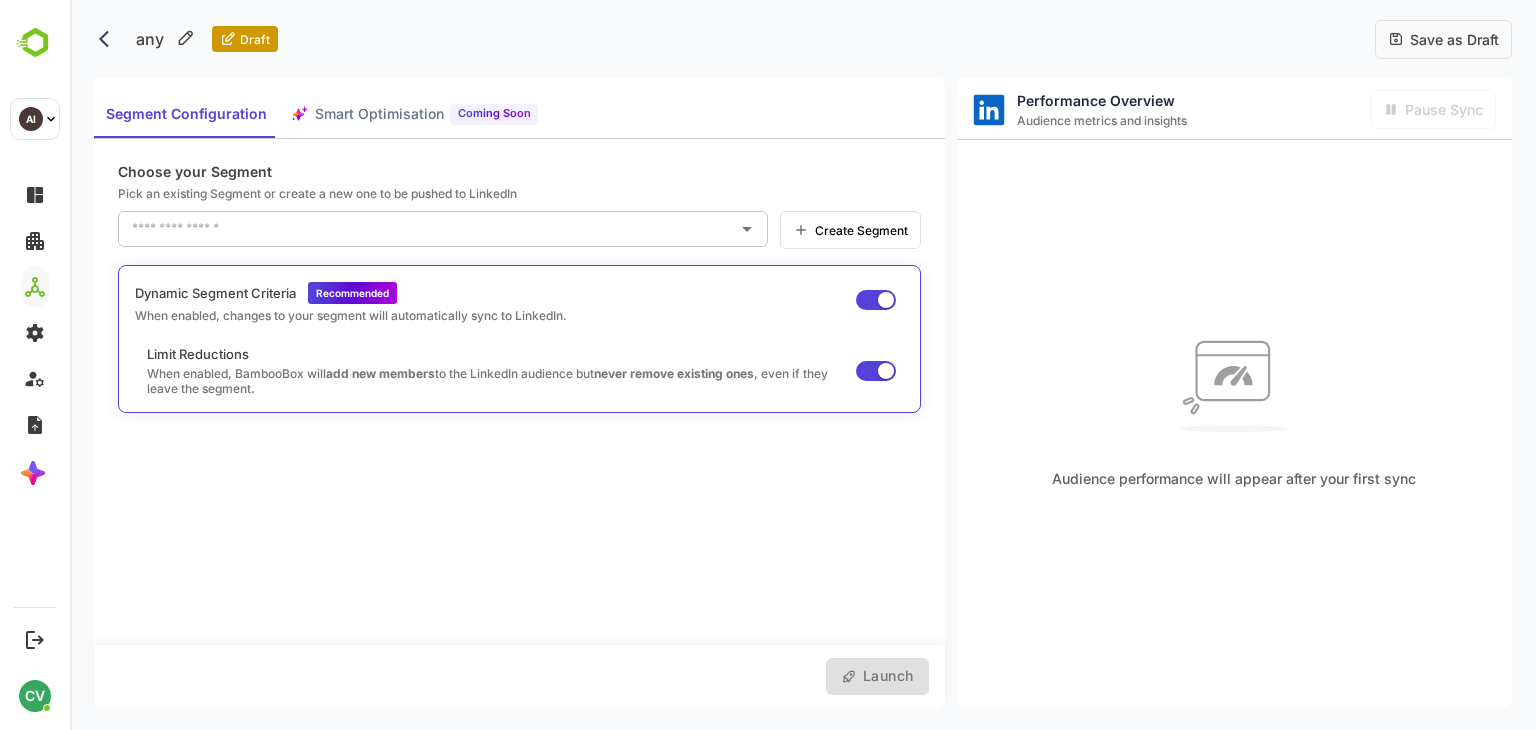 click on "Save as Draft" at bounding box center (1451, 39) 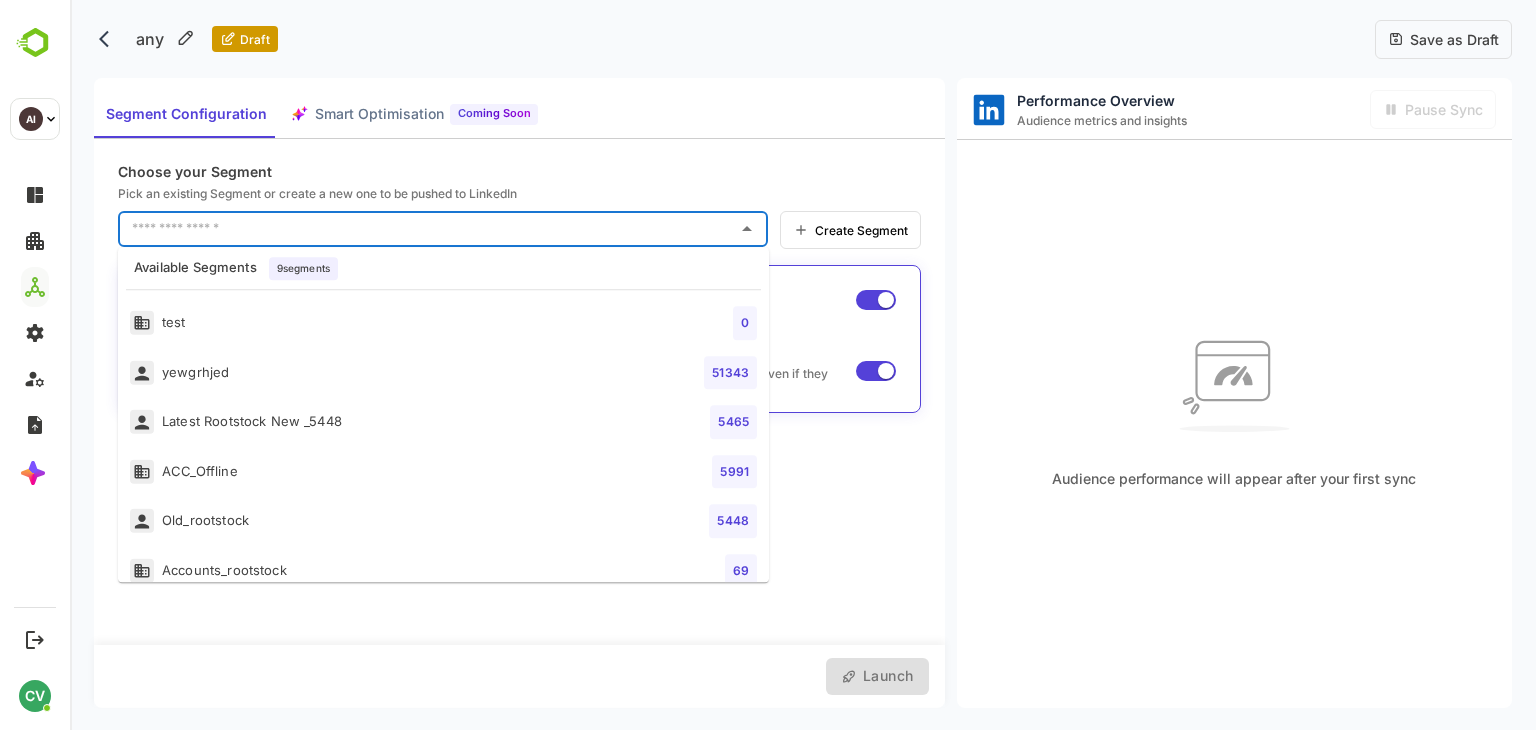 click on "test 0" at bounding box center (443, 323) 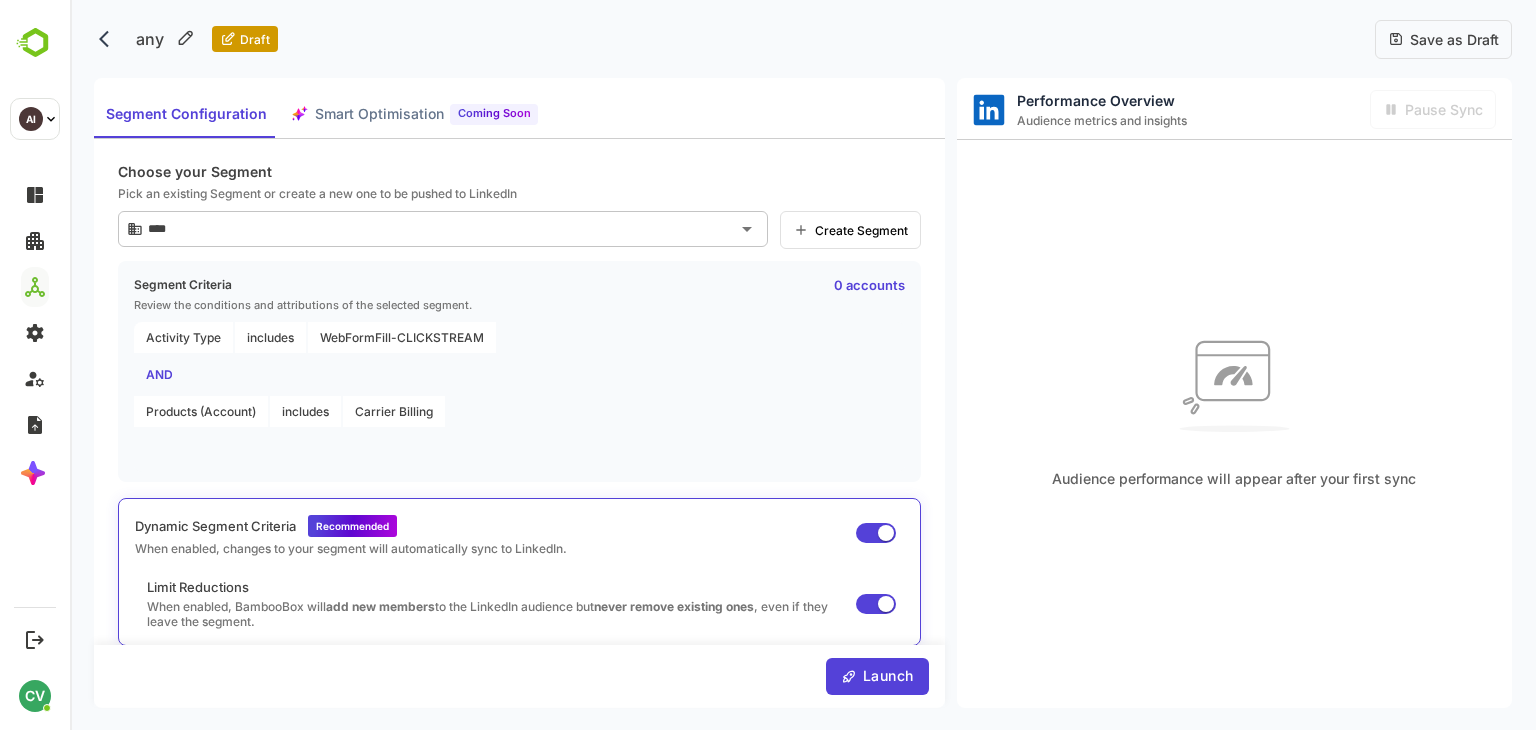 click on "Save as Draft" at bounding box center [1451, 39] 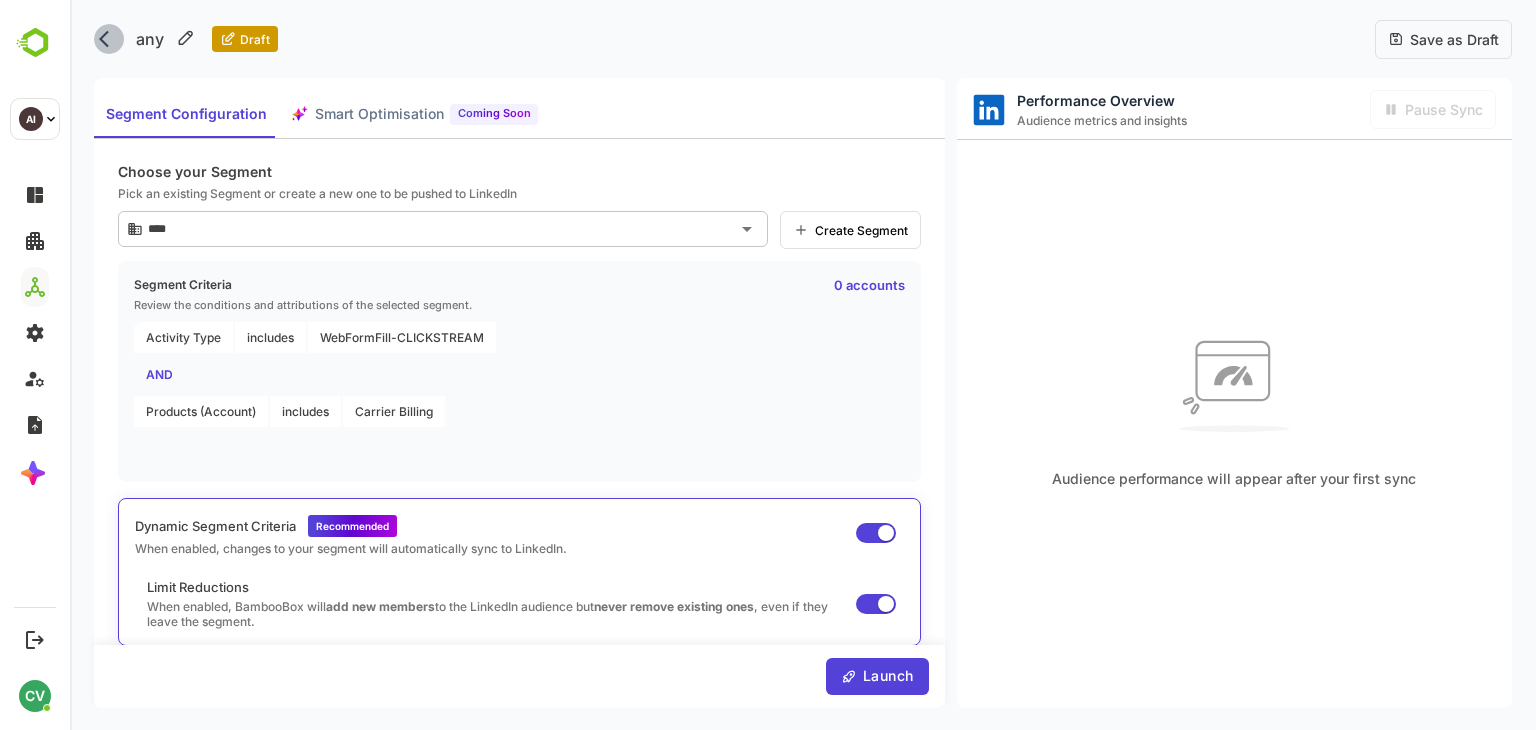 click 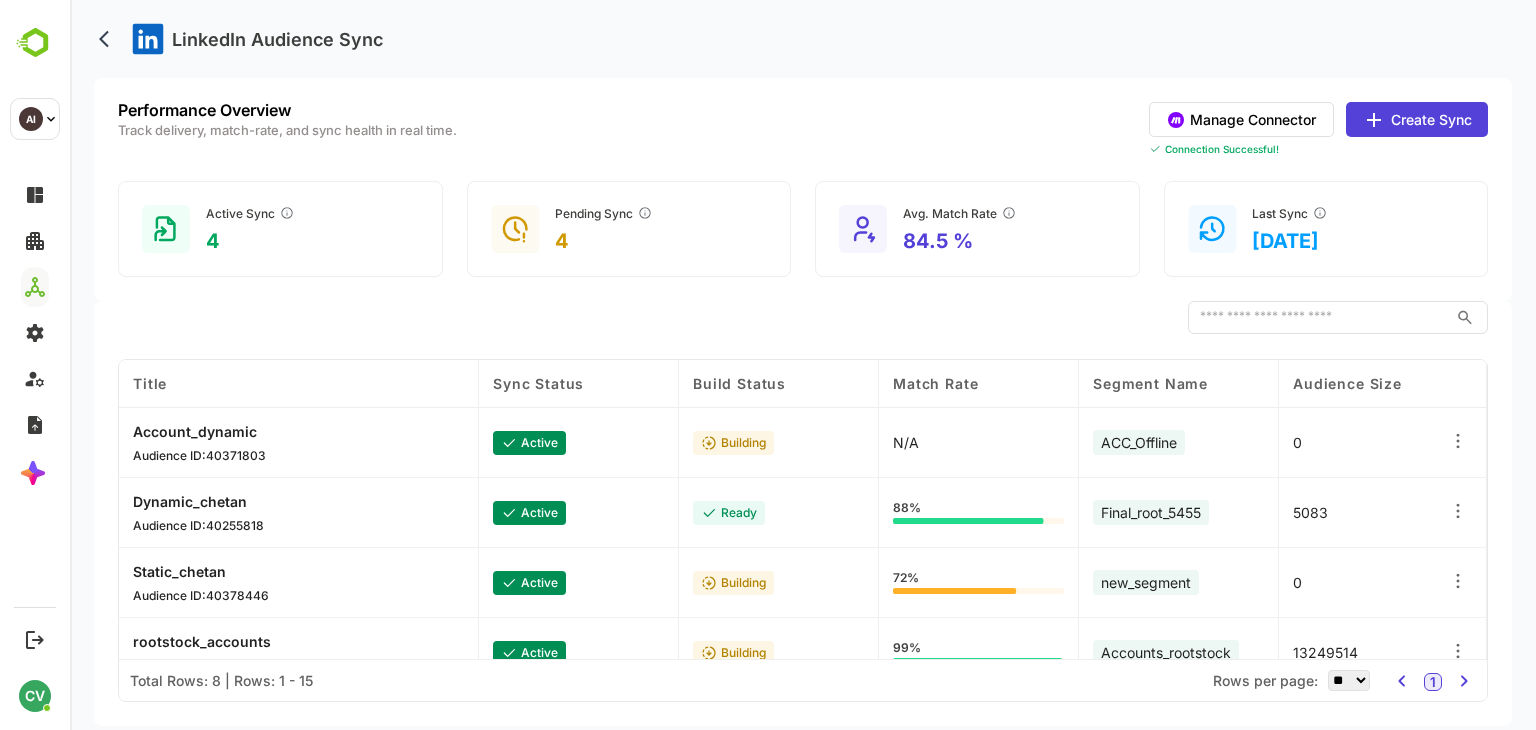click on "Account_dynamic" at bounding box center (199, 431) 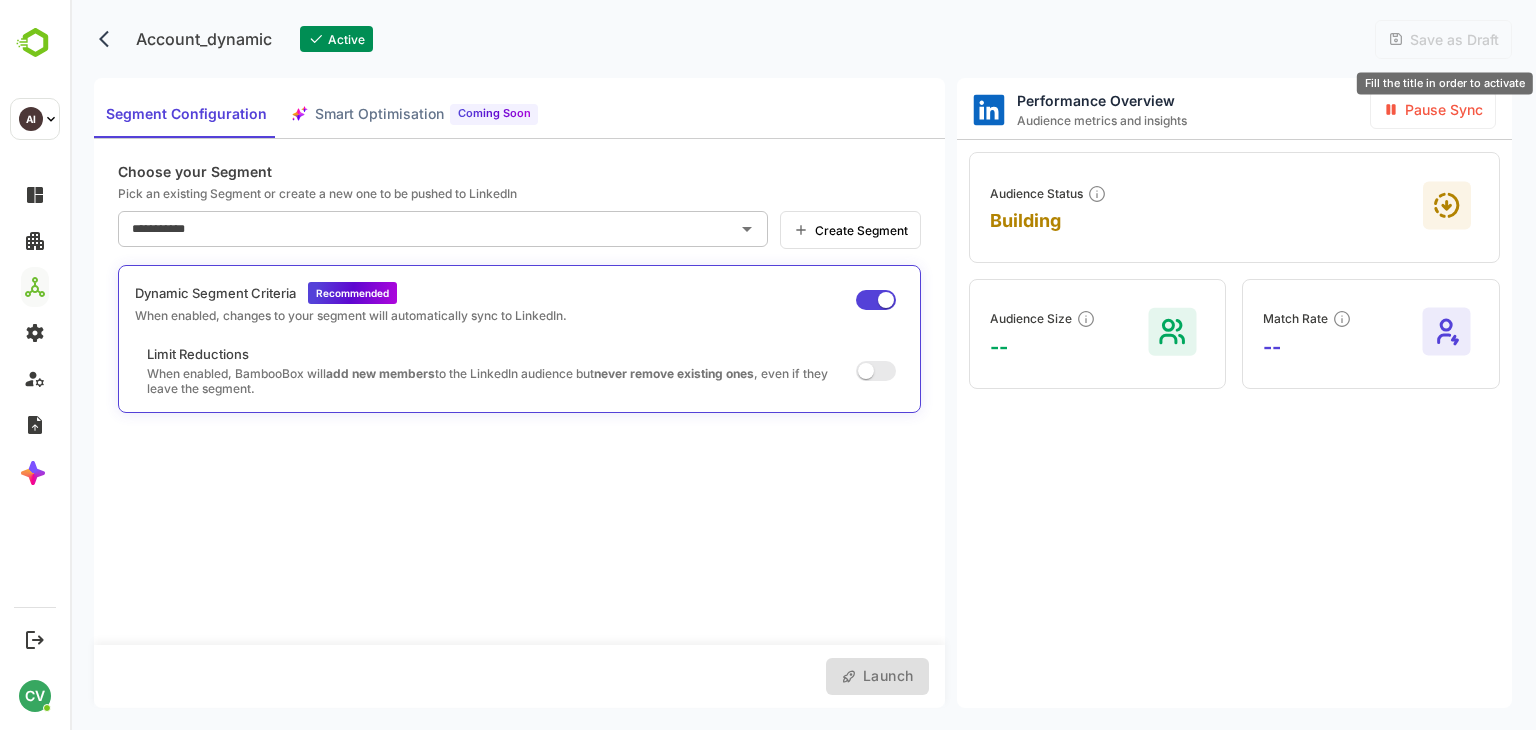 click on "Save as Draft" at bounding box center [1451, 39] 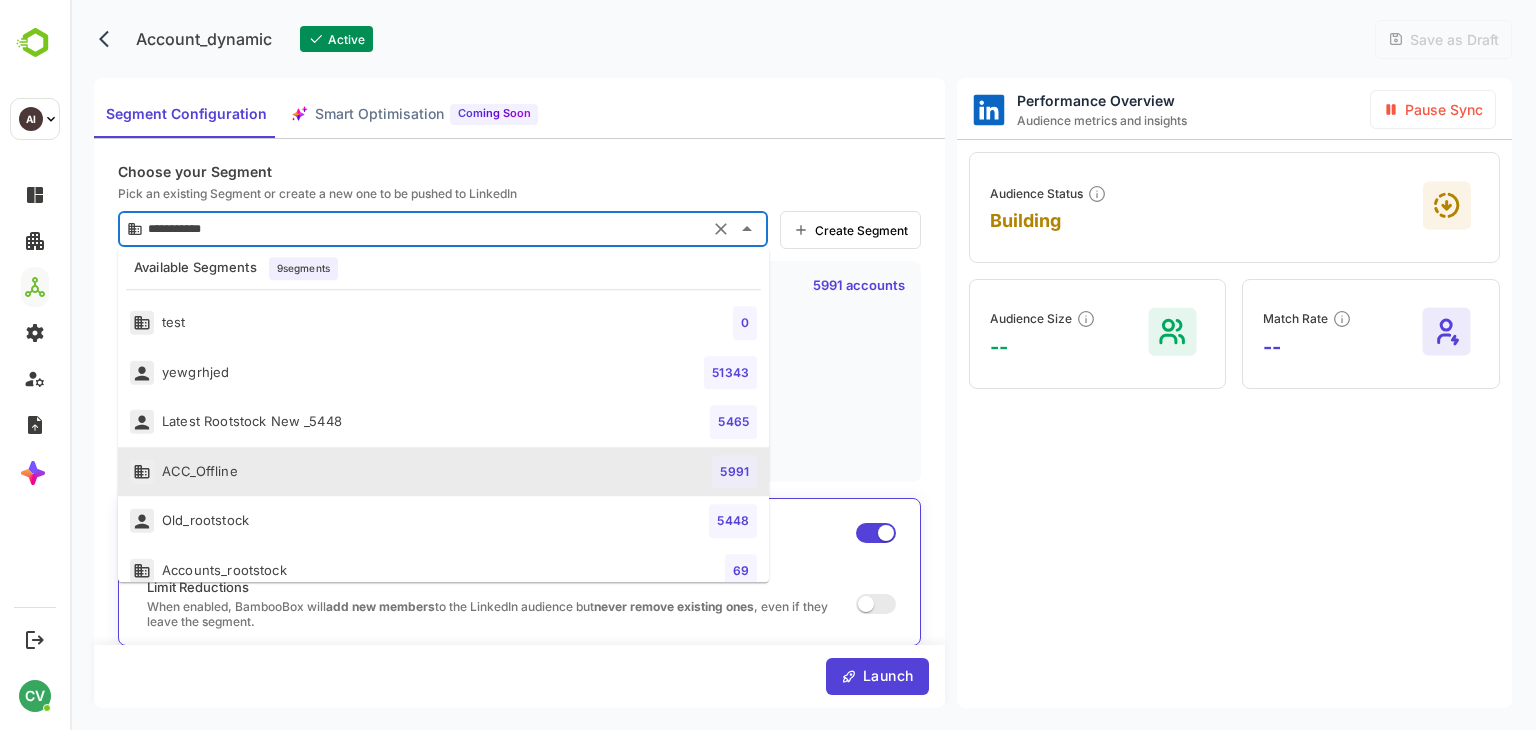 click on "**********" at bounding box center (423, 229) 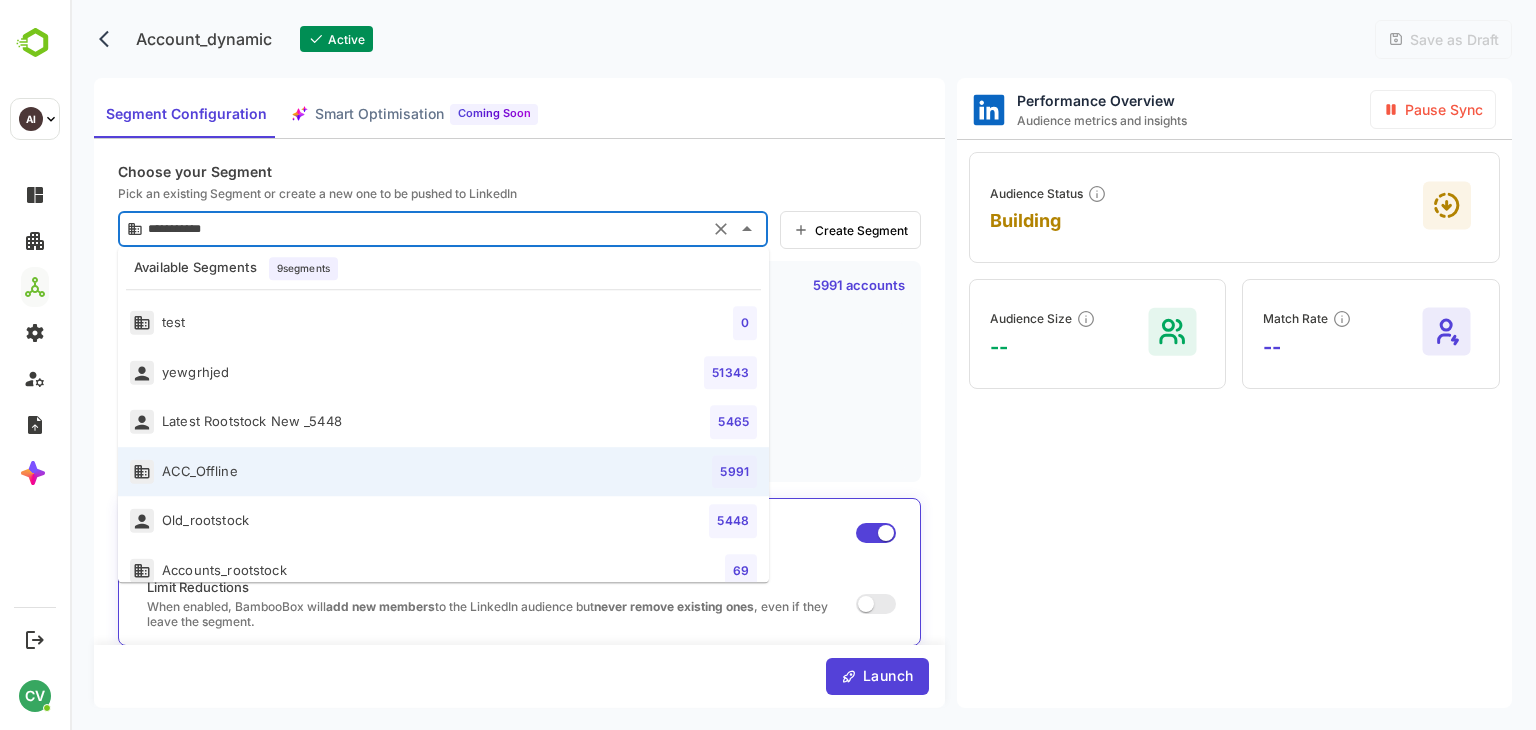 click on "Latest Rootstock New _5448 5465" at bounding box center [443, 422] 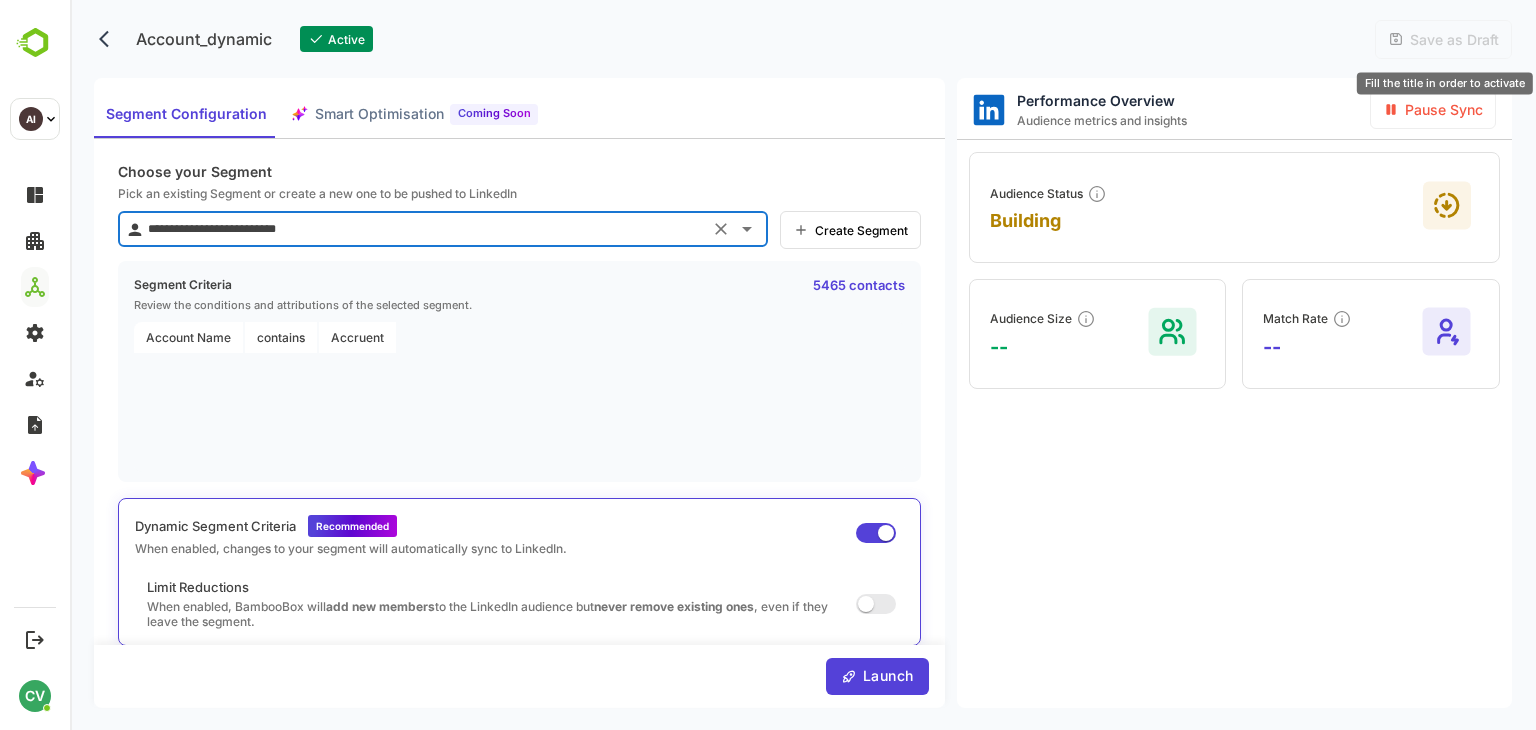 click on "Save as Draft" at bounding box center (1451, 39) 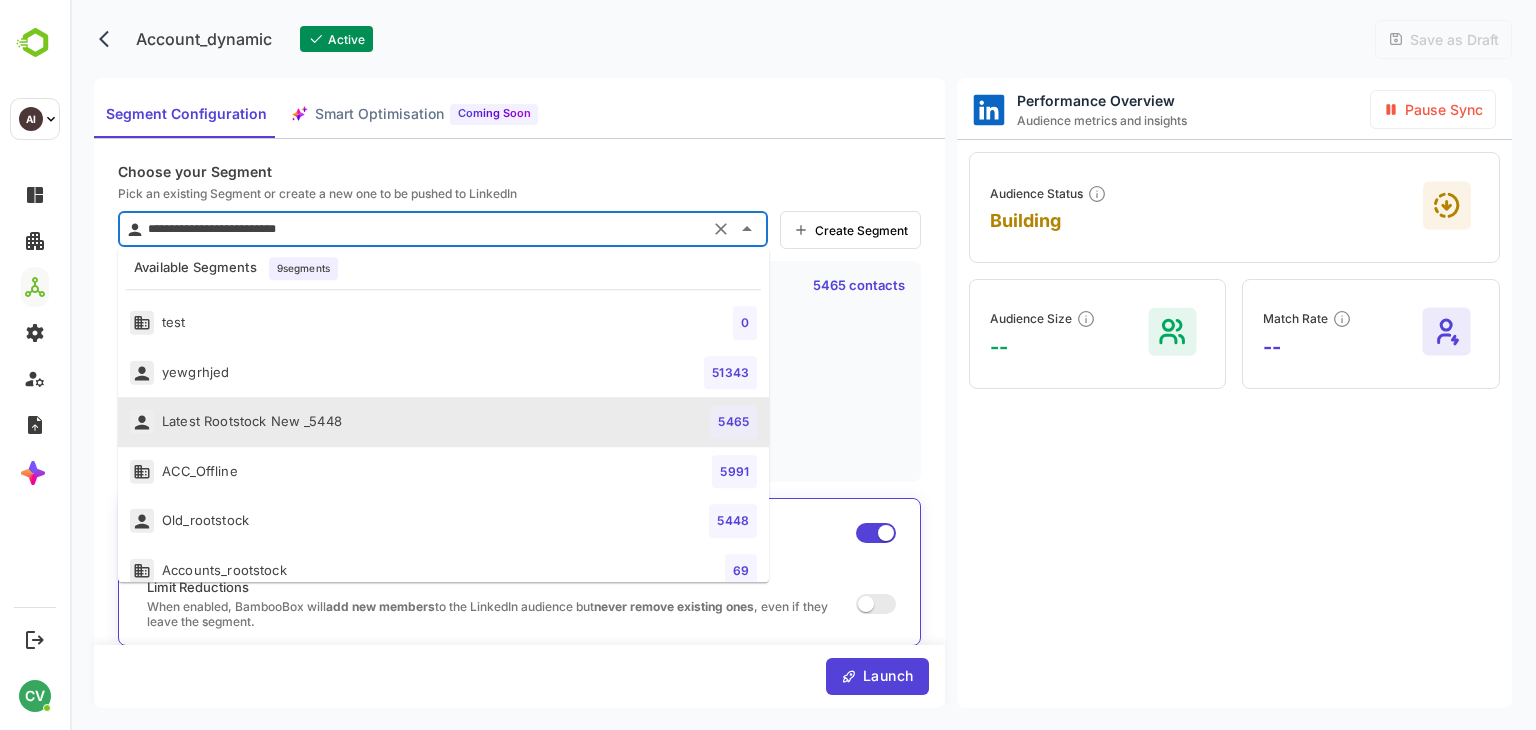 click on "**********" at bounding box center [423, 229] 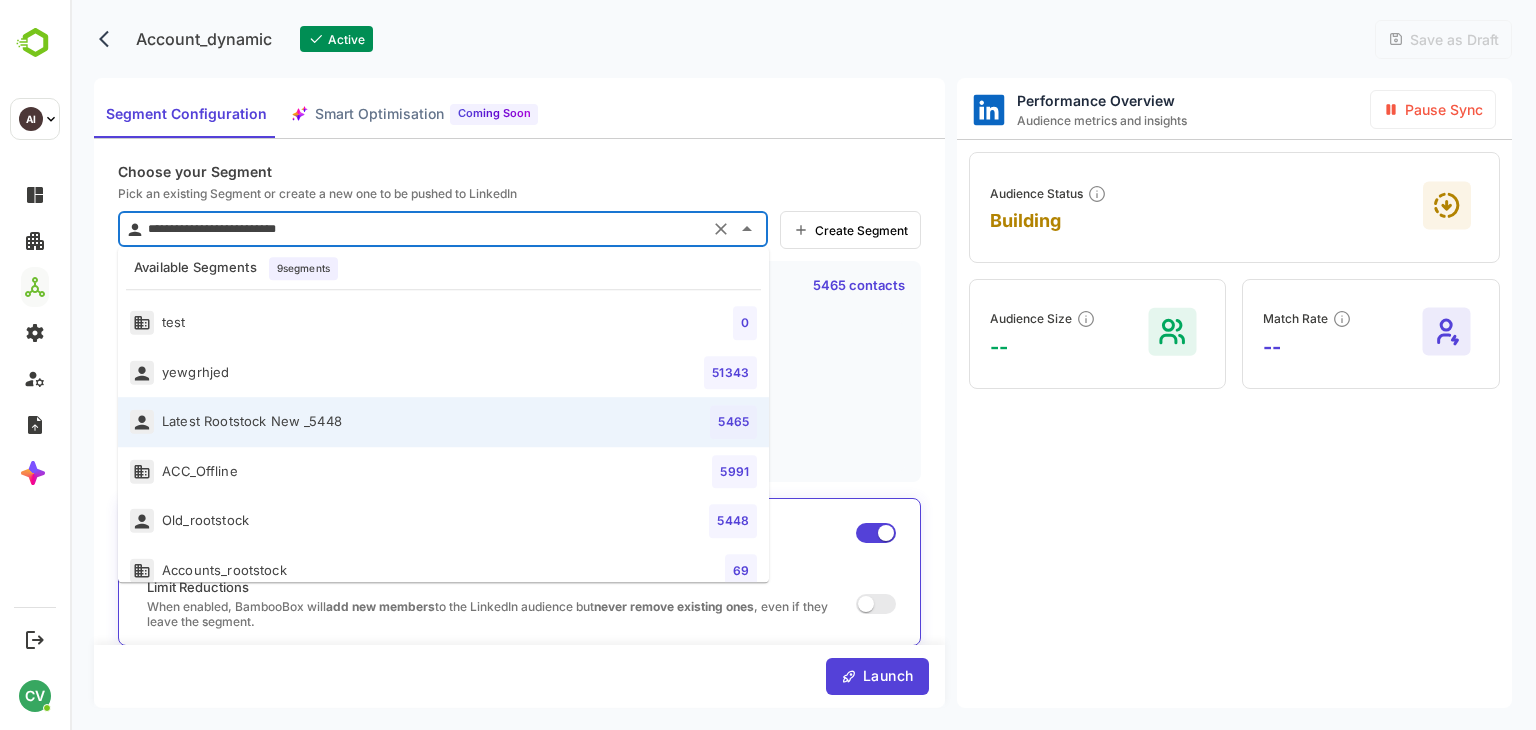 click on "test 0" at bounding box center (443, 323) 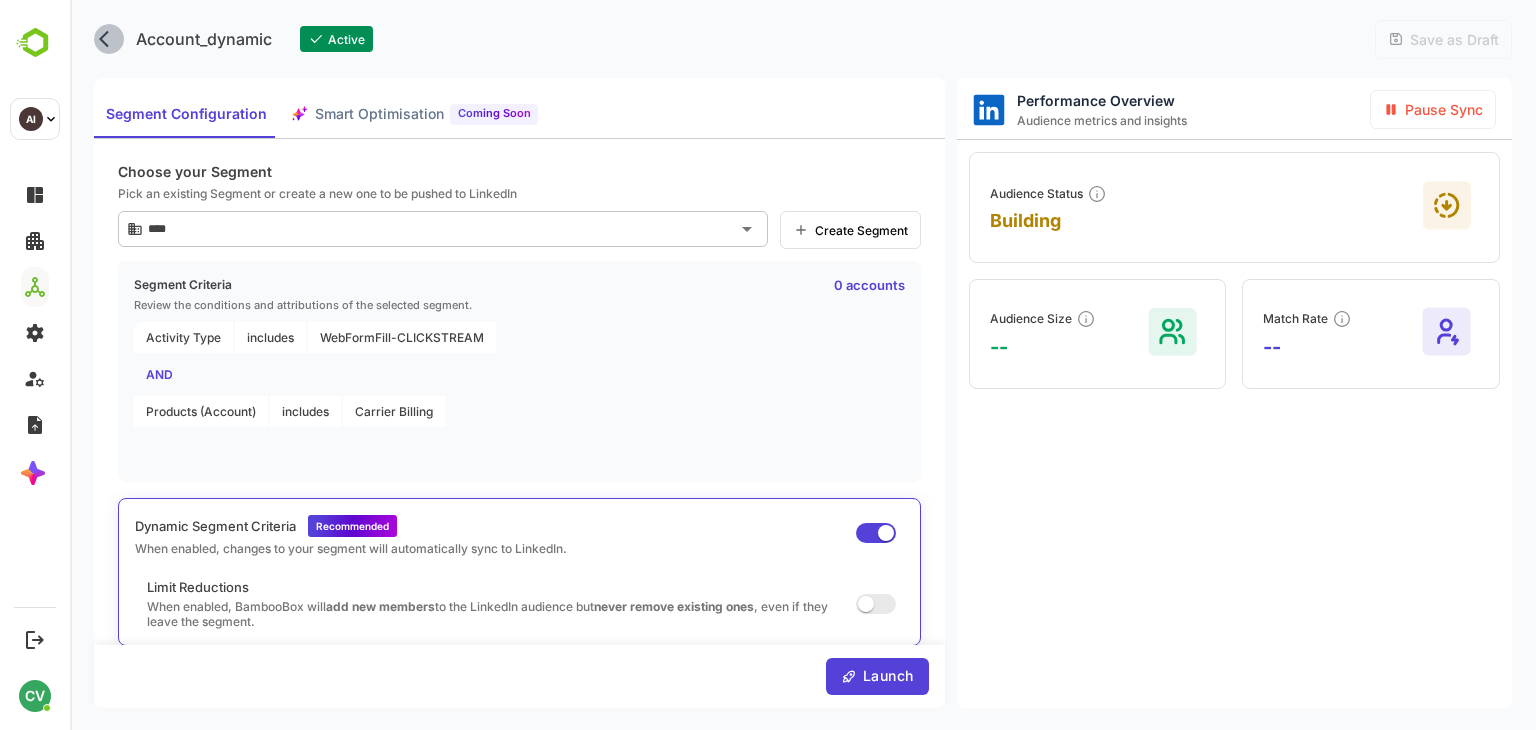 click 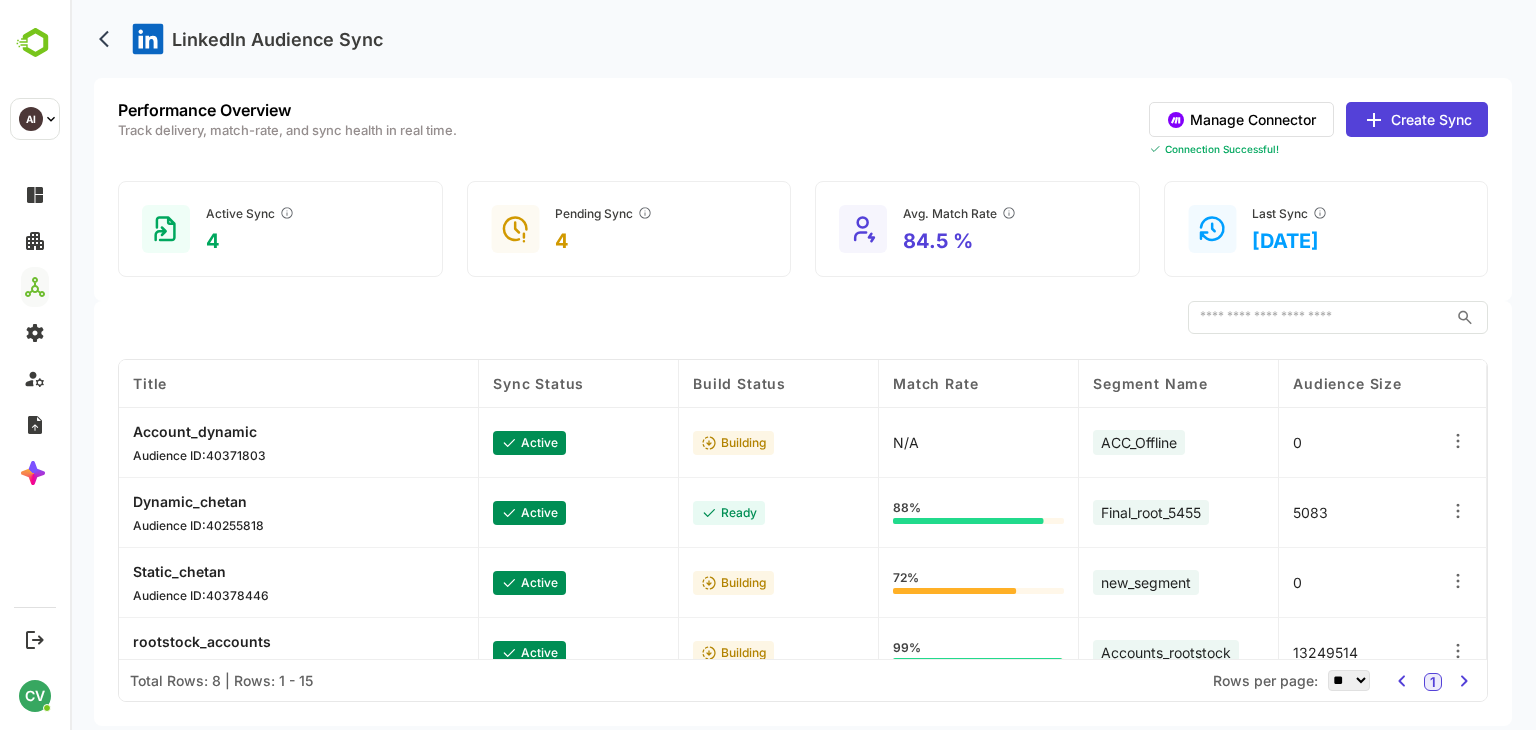 click on "Manage Connector  Create Sync Connection Successful!" at bounding box center [1318, 129] 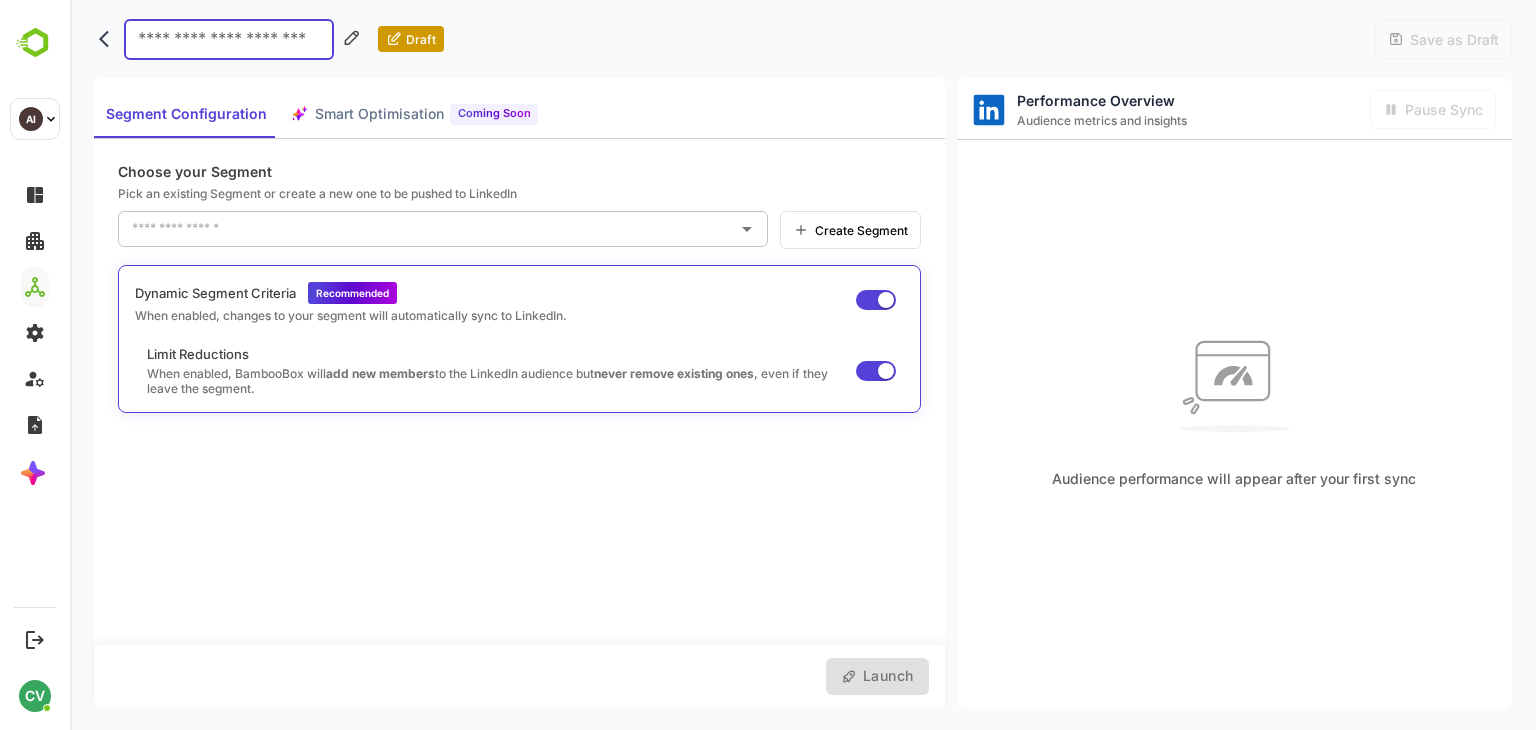 click at bounding box center [229, 39] 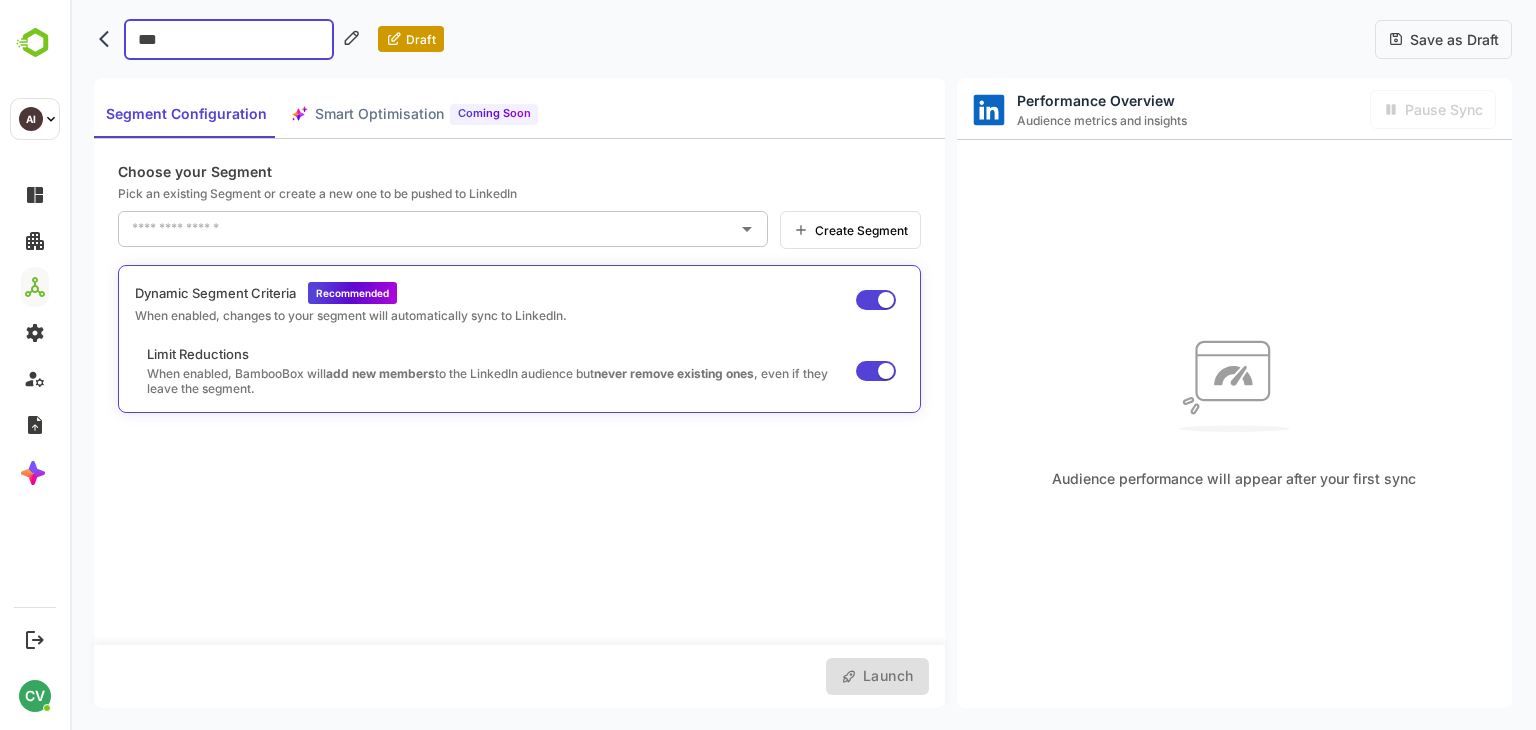 type on "****" 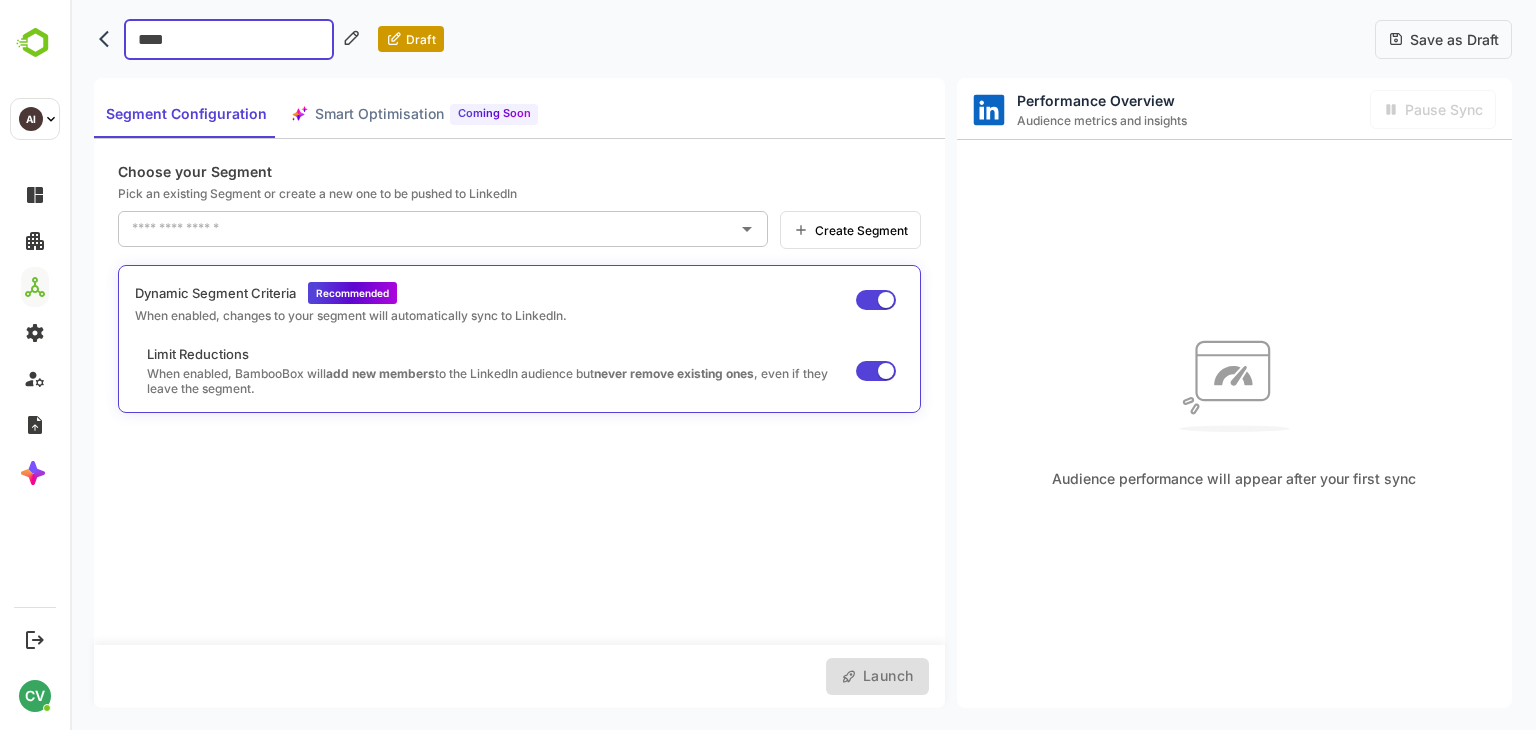 click on "Save as Draft" at bounding box center [1451, 39] 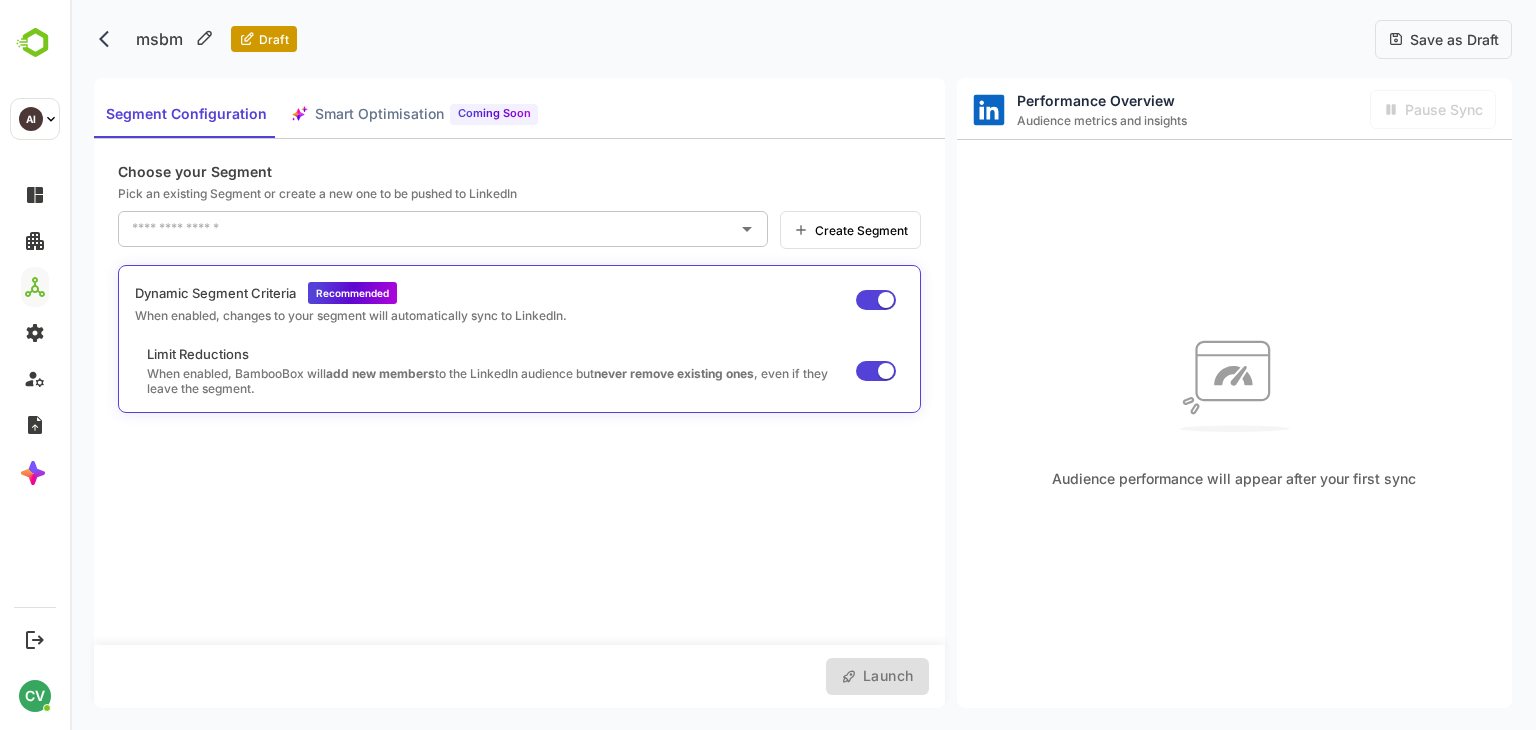 click on "Save as Draft" at bounding box center [1451, 39] 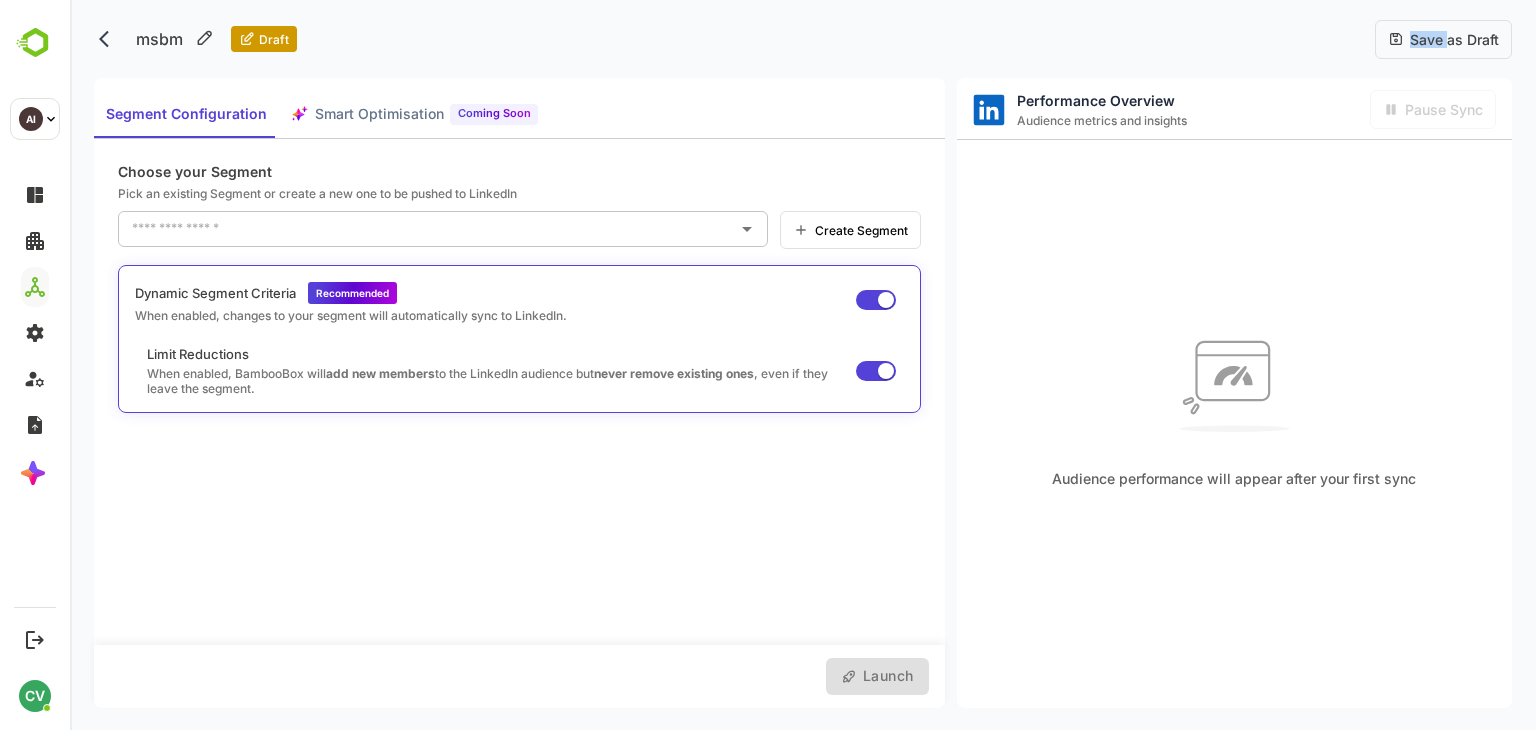 click on "Save as Draft" at bounding box center (1451, 39) 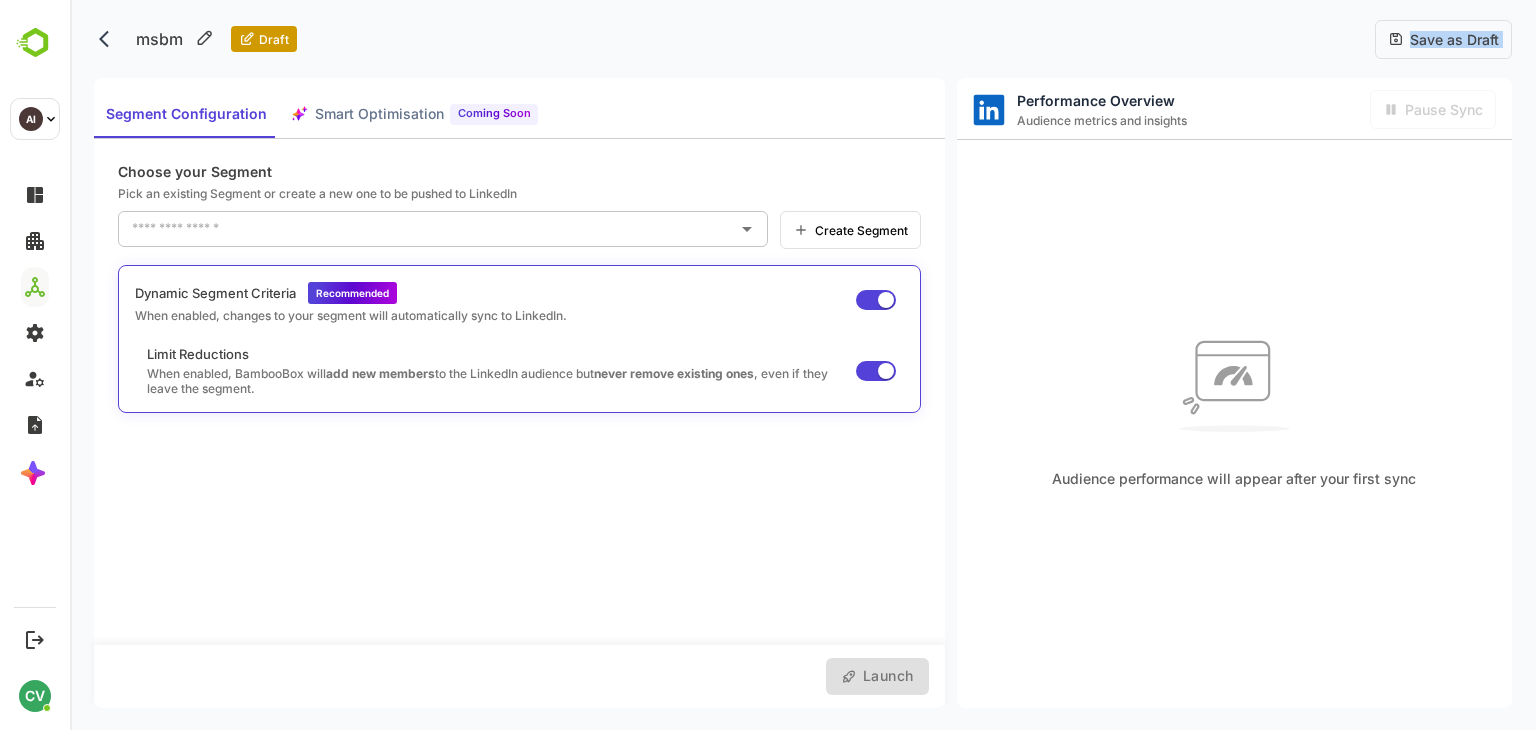click on "Save as Draft" at bounding box center [1451, 39] 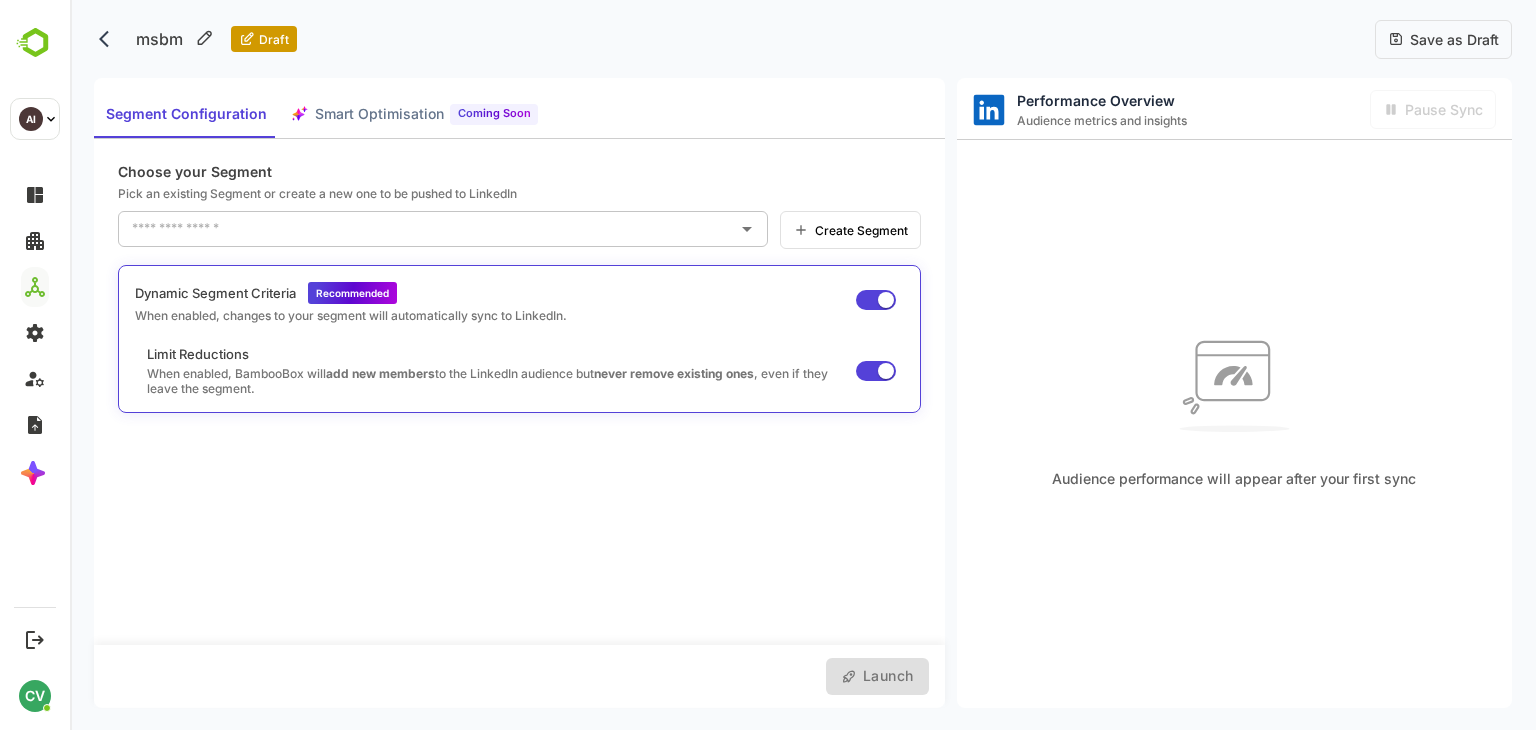 drag, startPoint x: 1443, startPoint y: 41, endPoint x: 1490, endPoint y: 79, distance: 60.440052 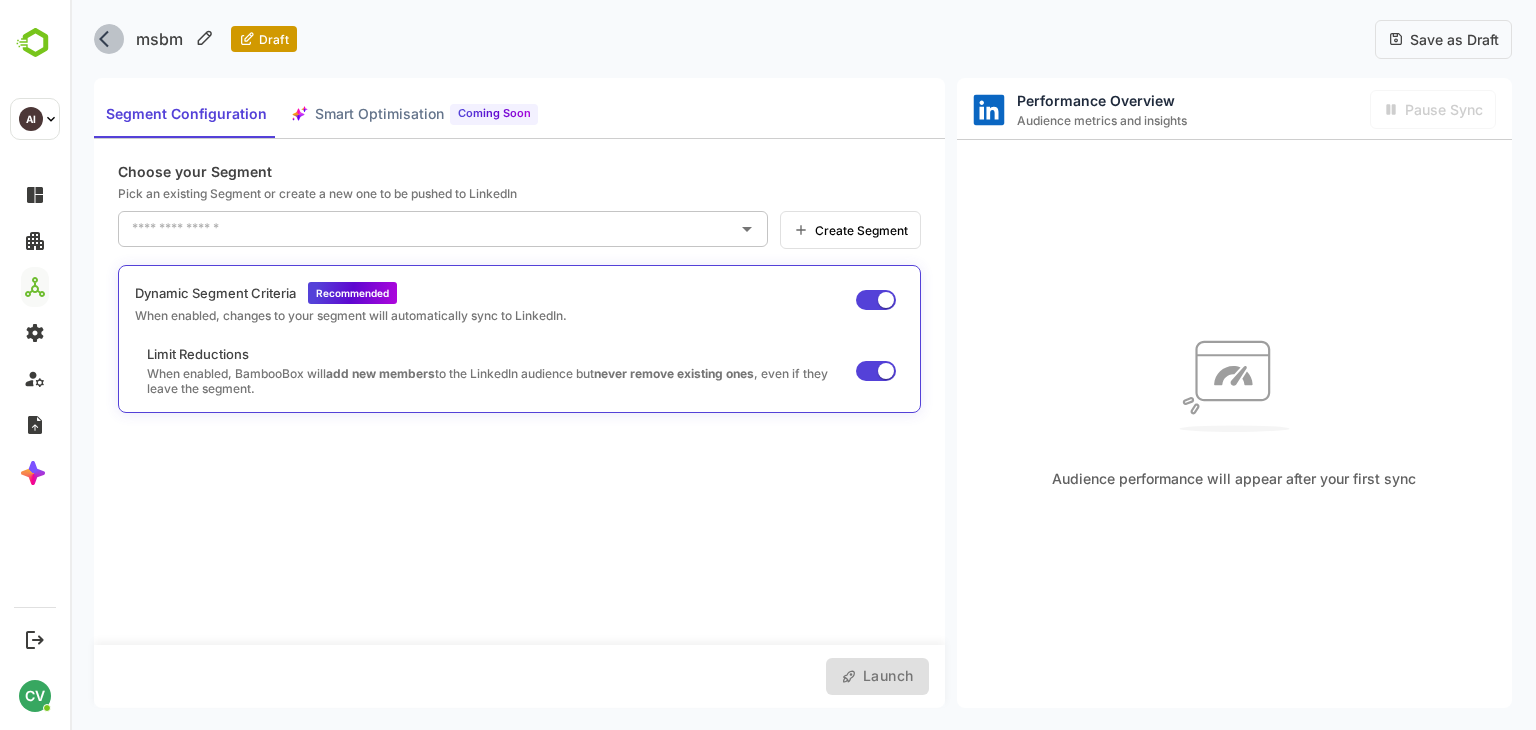 click 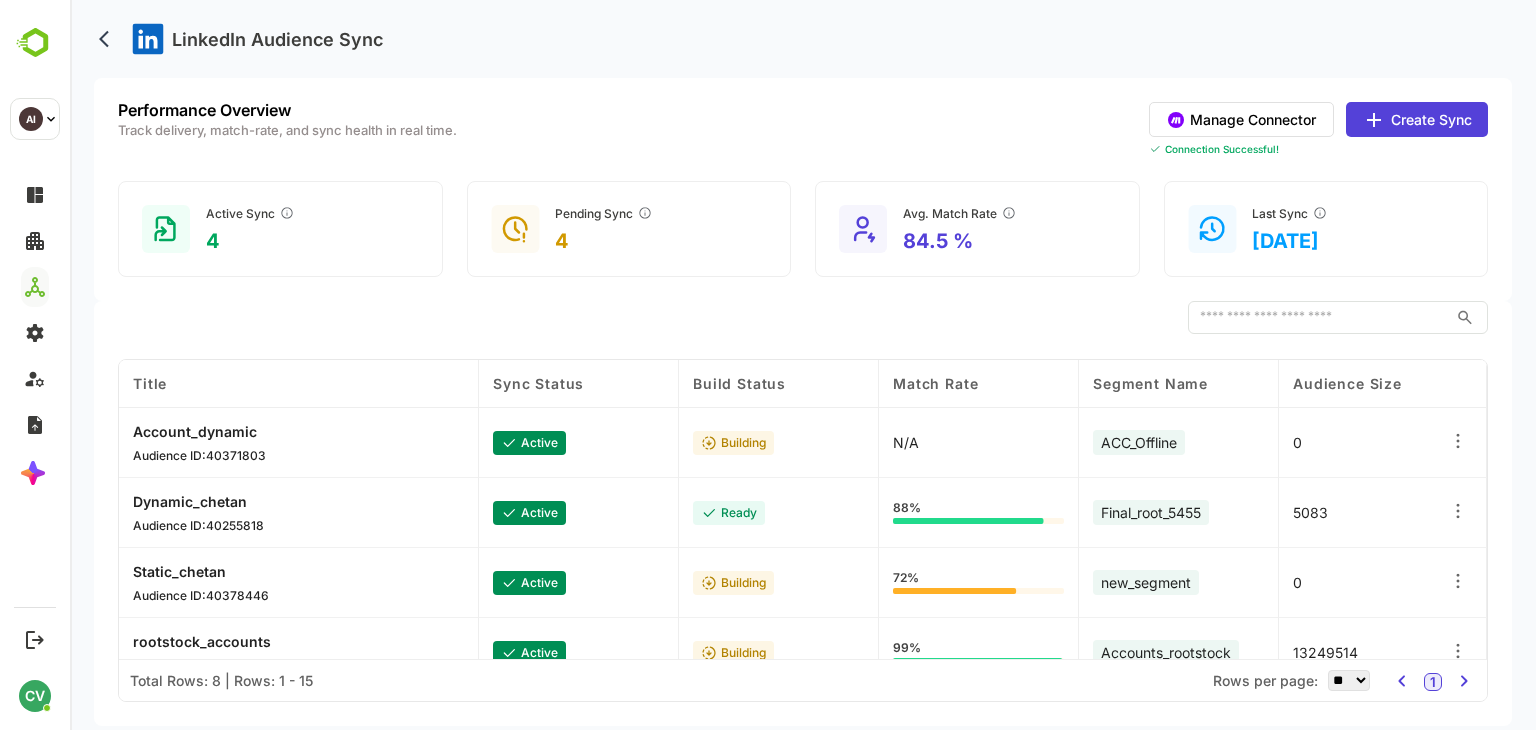 click on "Dynamic_chetan" at bounding box center (198, 501) 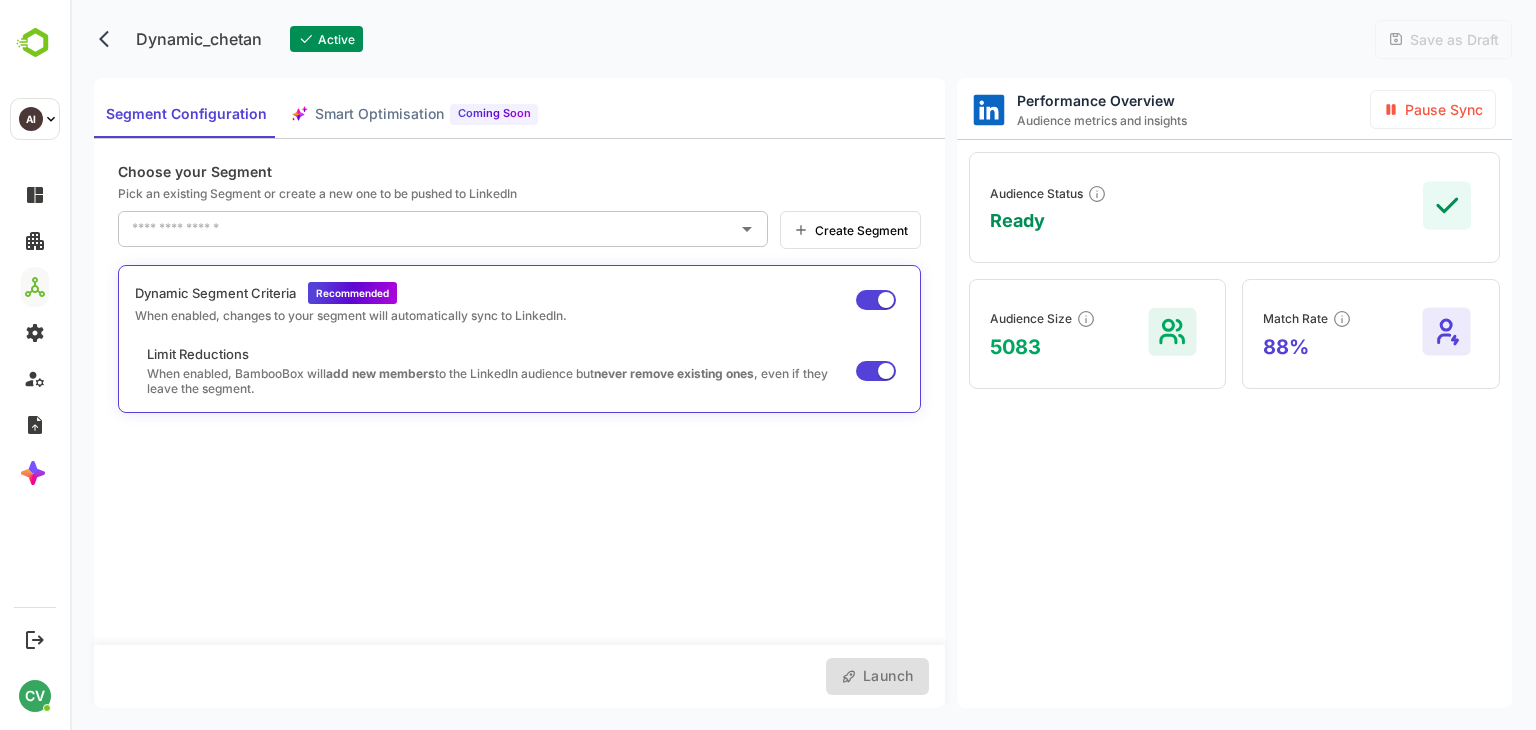 type on "**********" 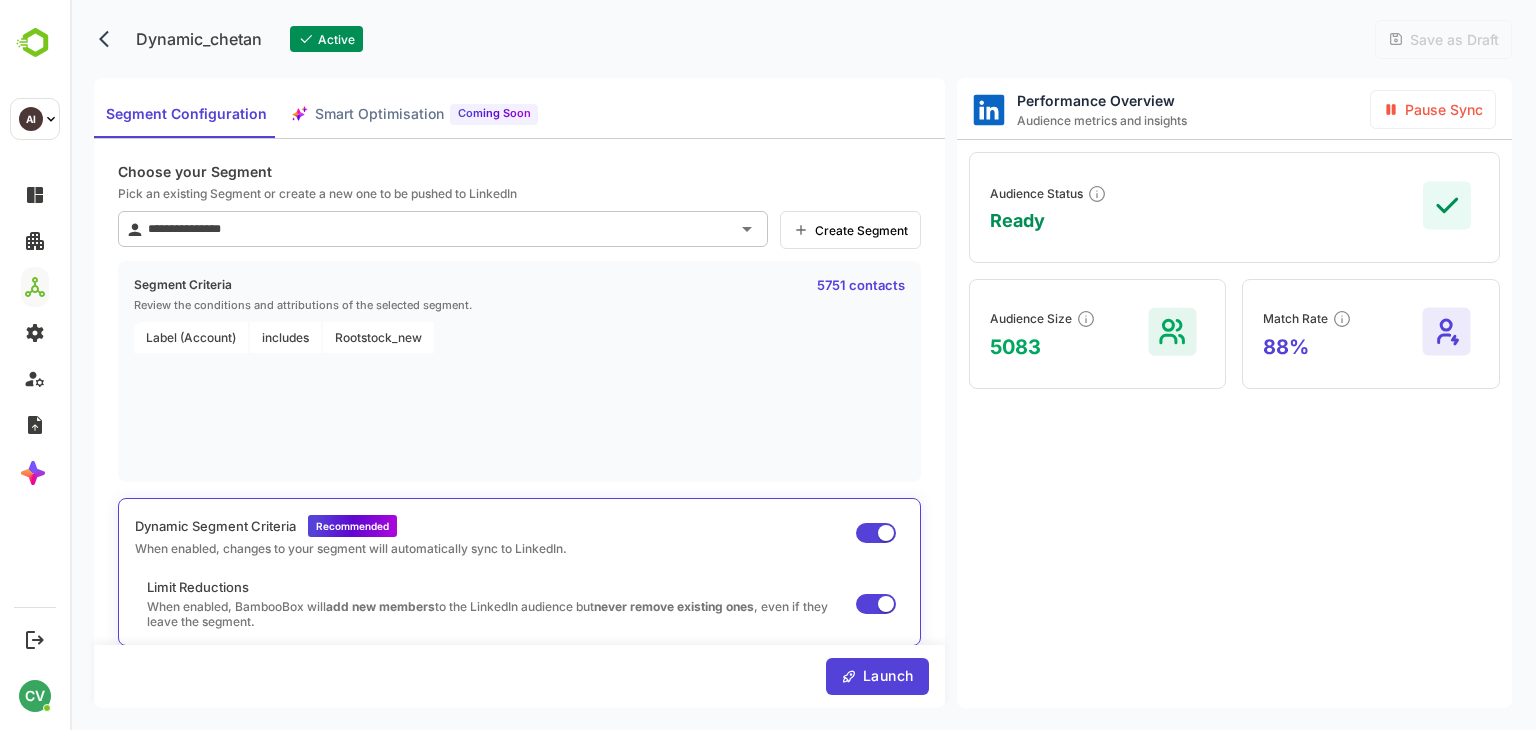 click 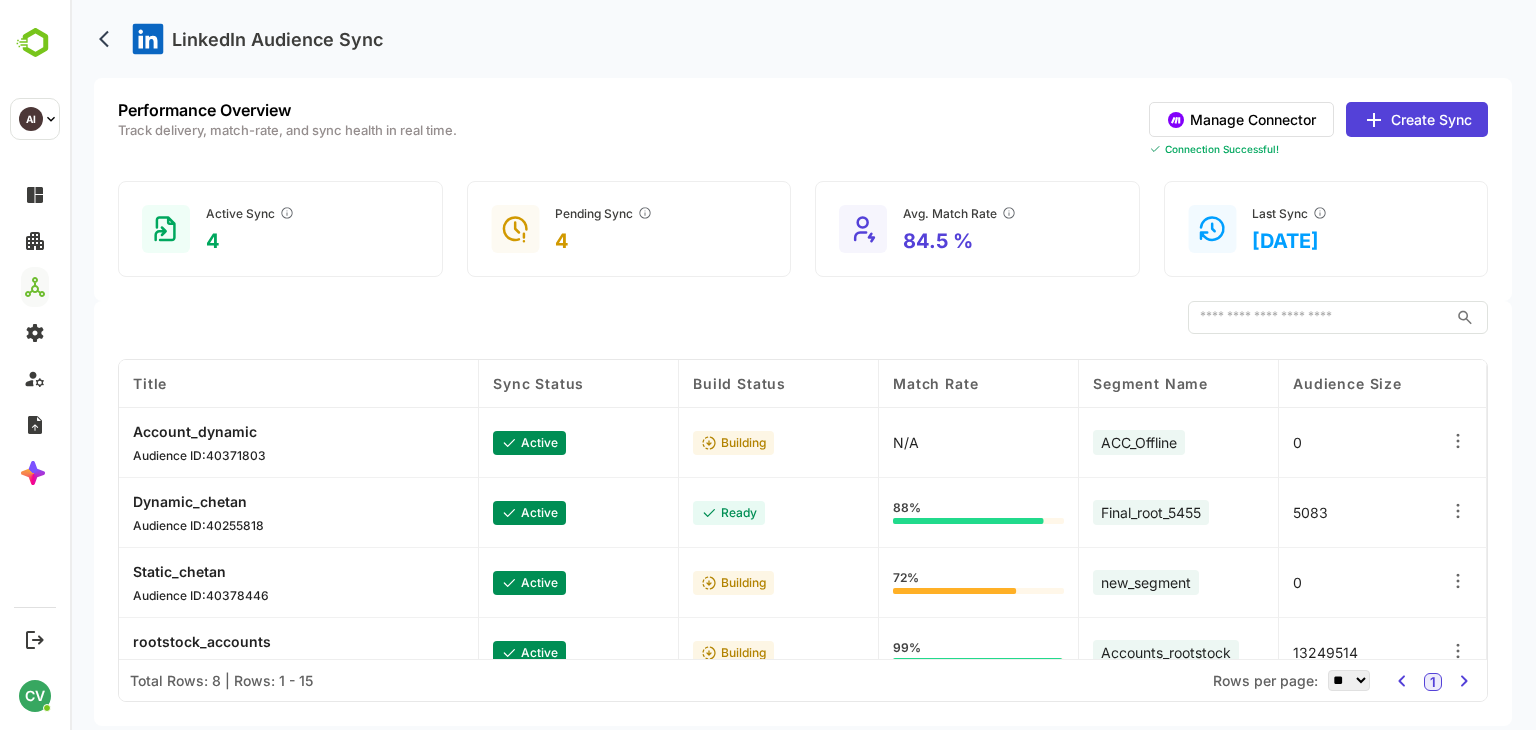 click on "Account_dynamic" at bounding box center (199, 431) 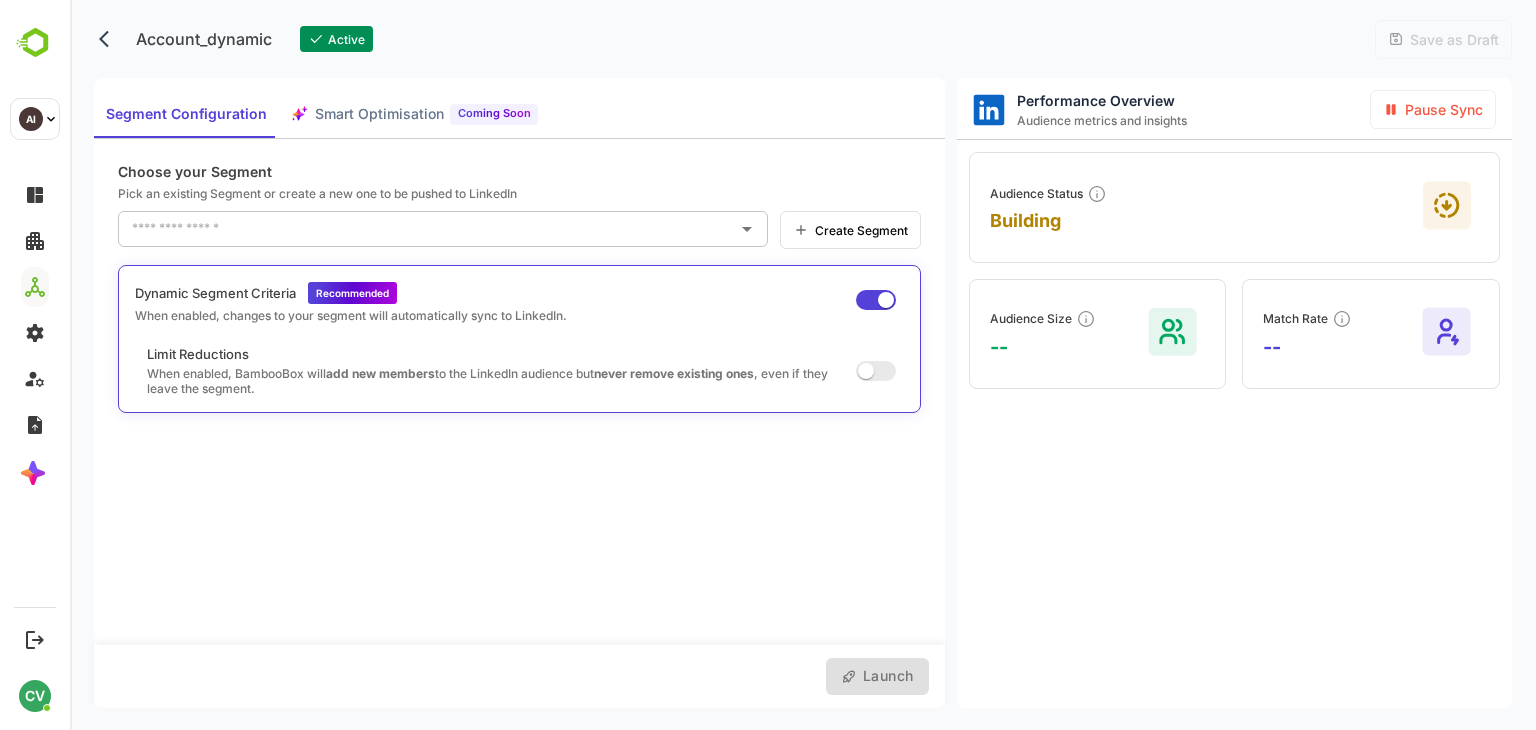 type on "**********" 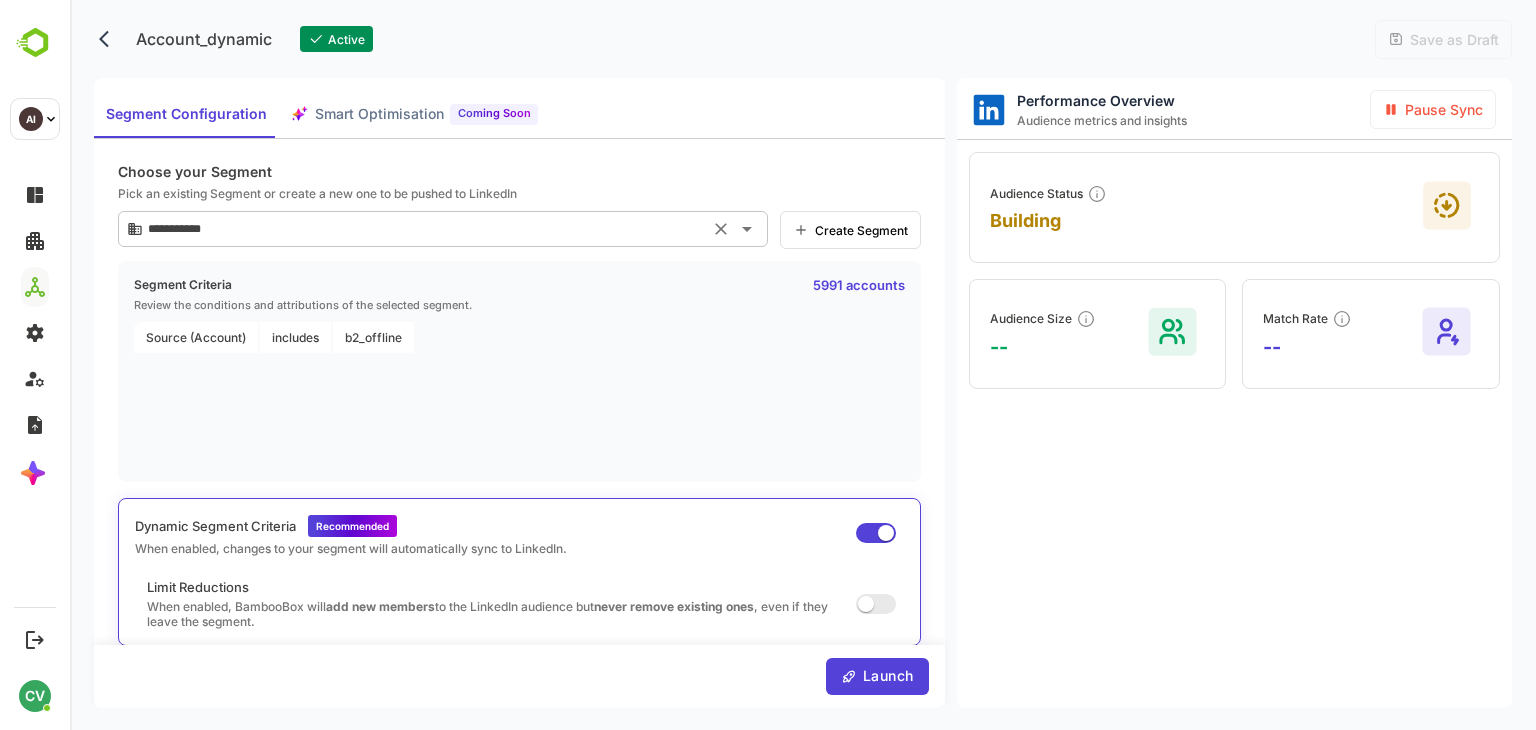 click on "**********" at bounding box center [423, 229] 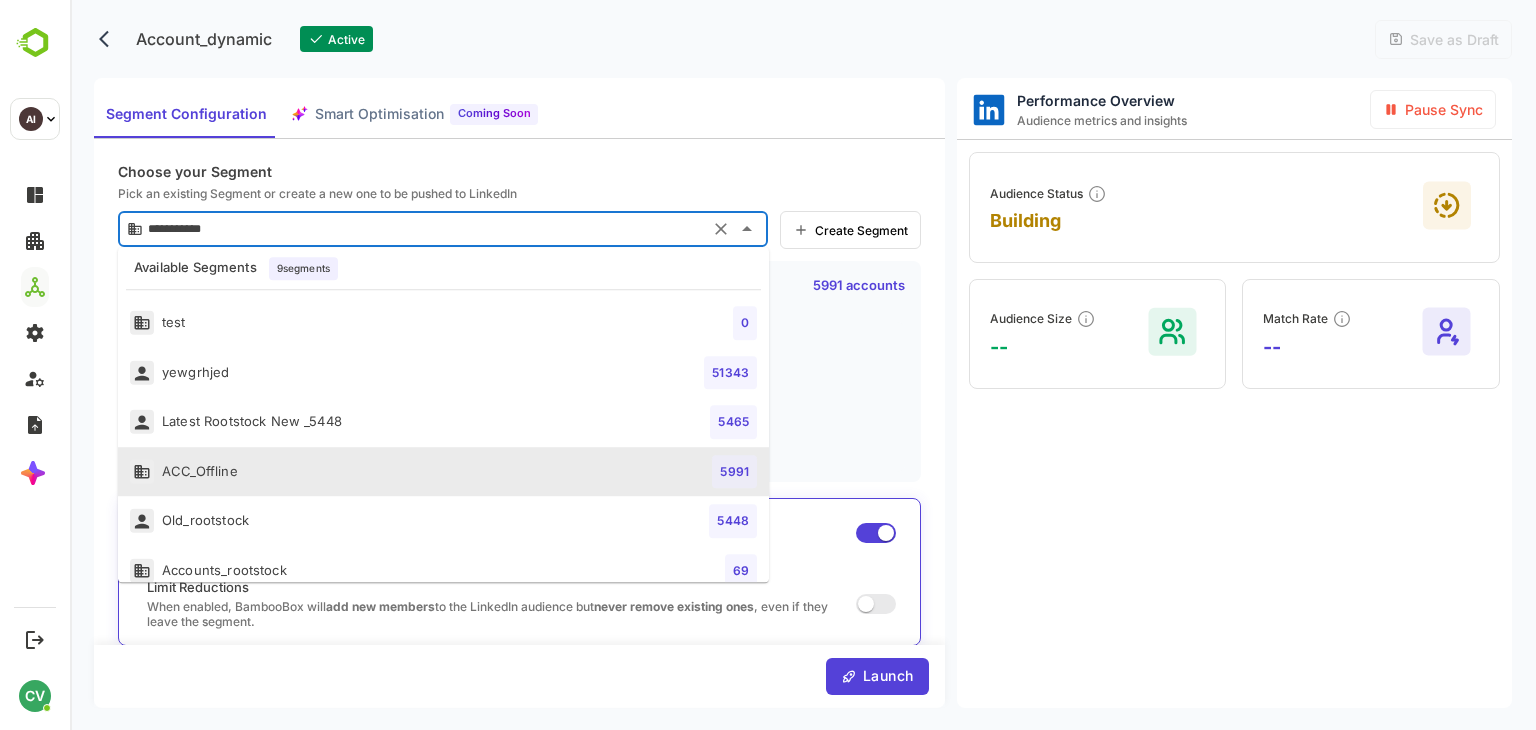 click on "Choose your Segment" at bounding box center (519, 171) 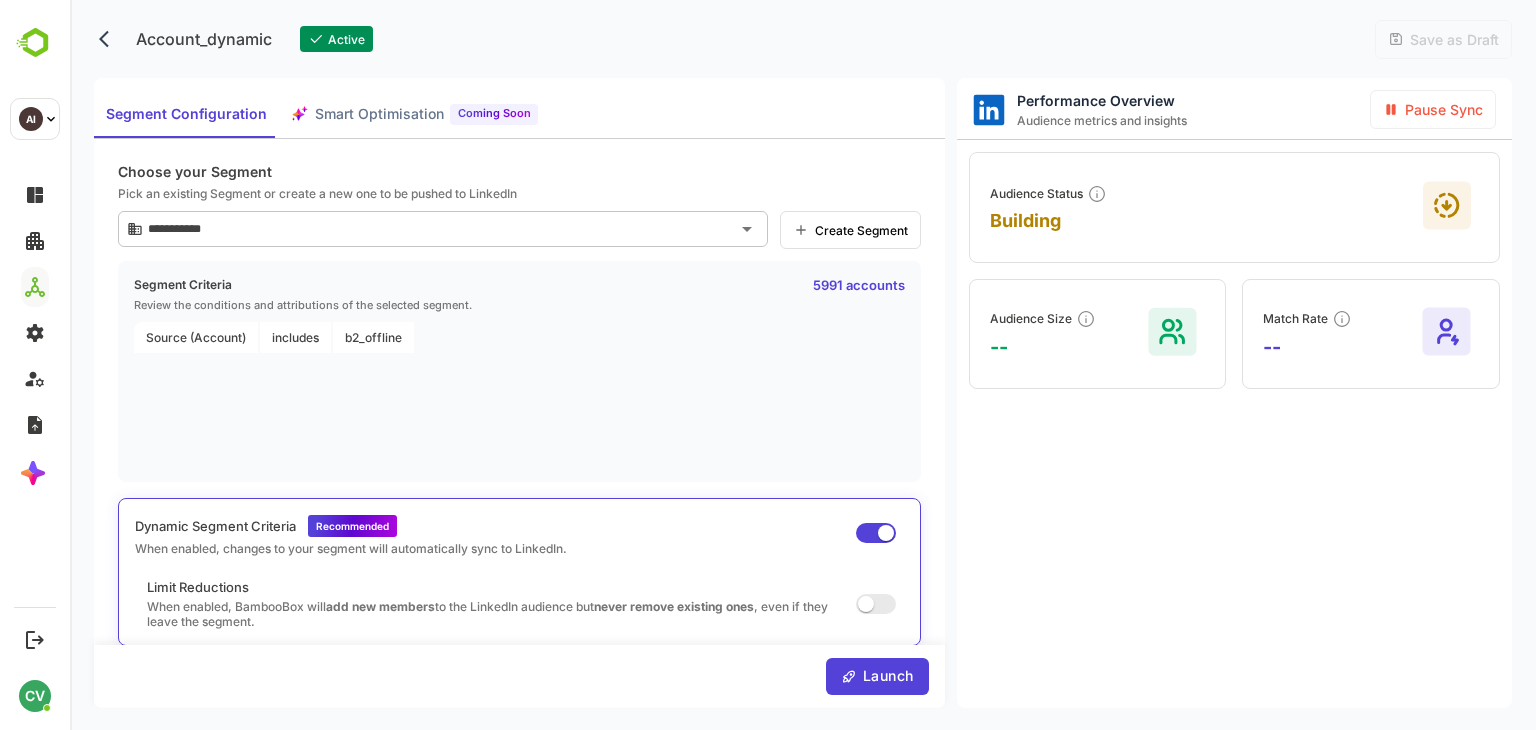 click 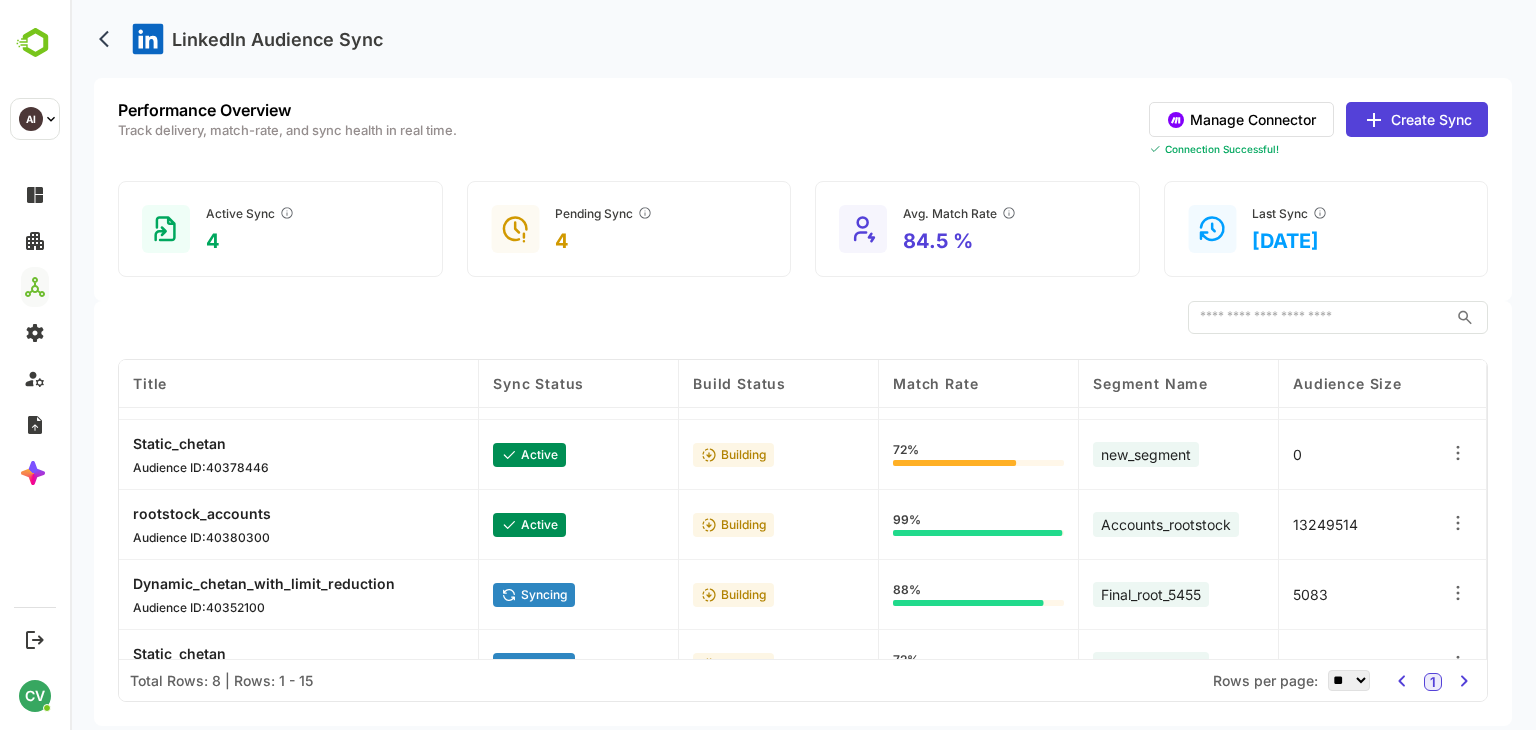 scroll, scrollTop: 128, scrollLeft: 445, axis: both 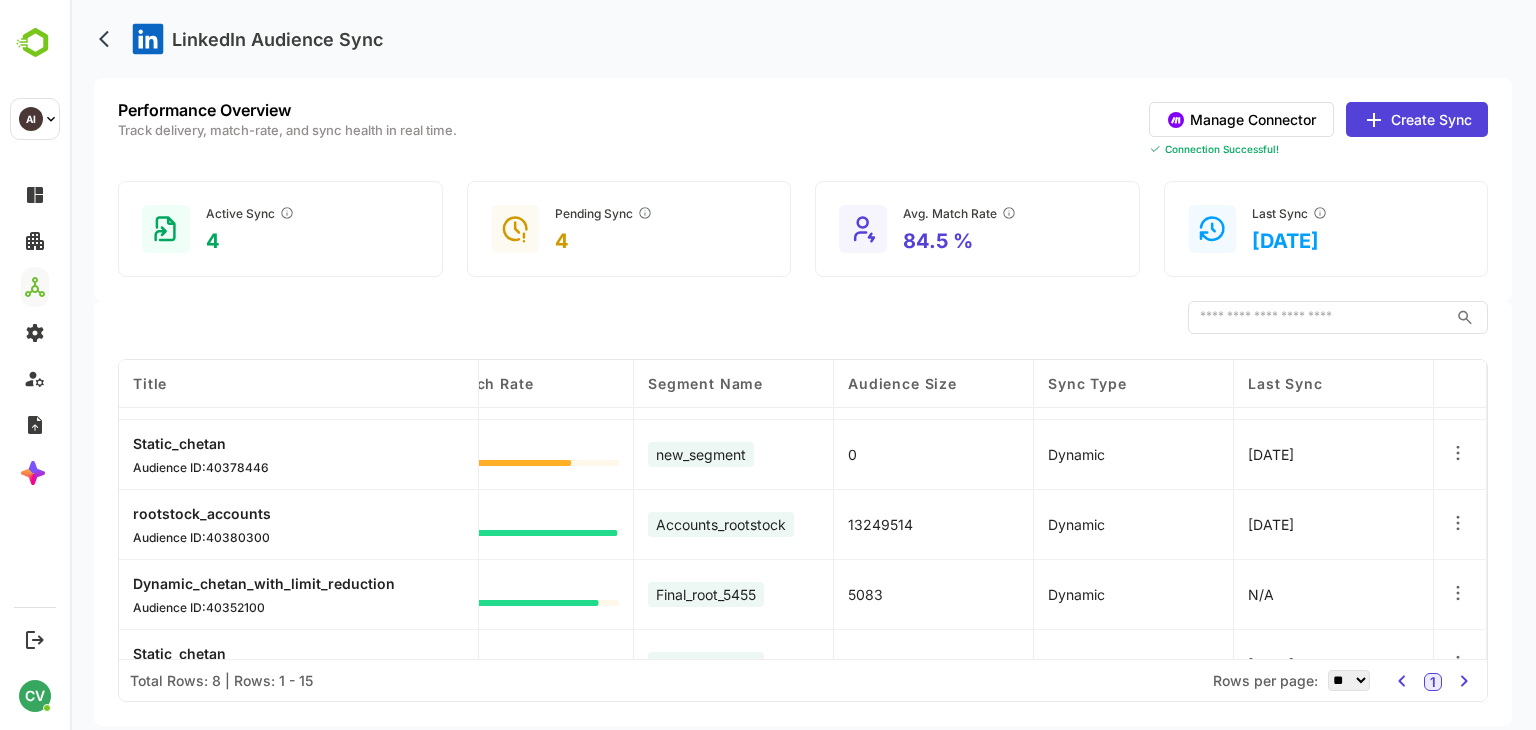 click on "rootstock_accounts" at bounding box center (202, 513) 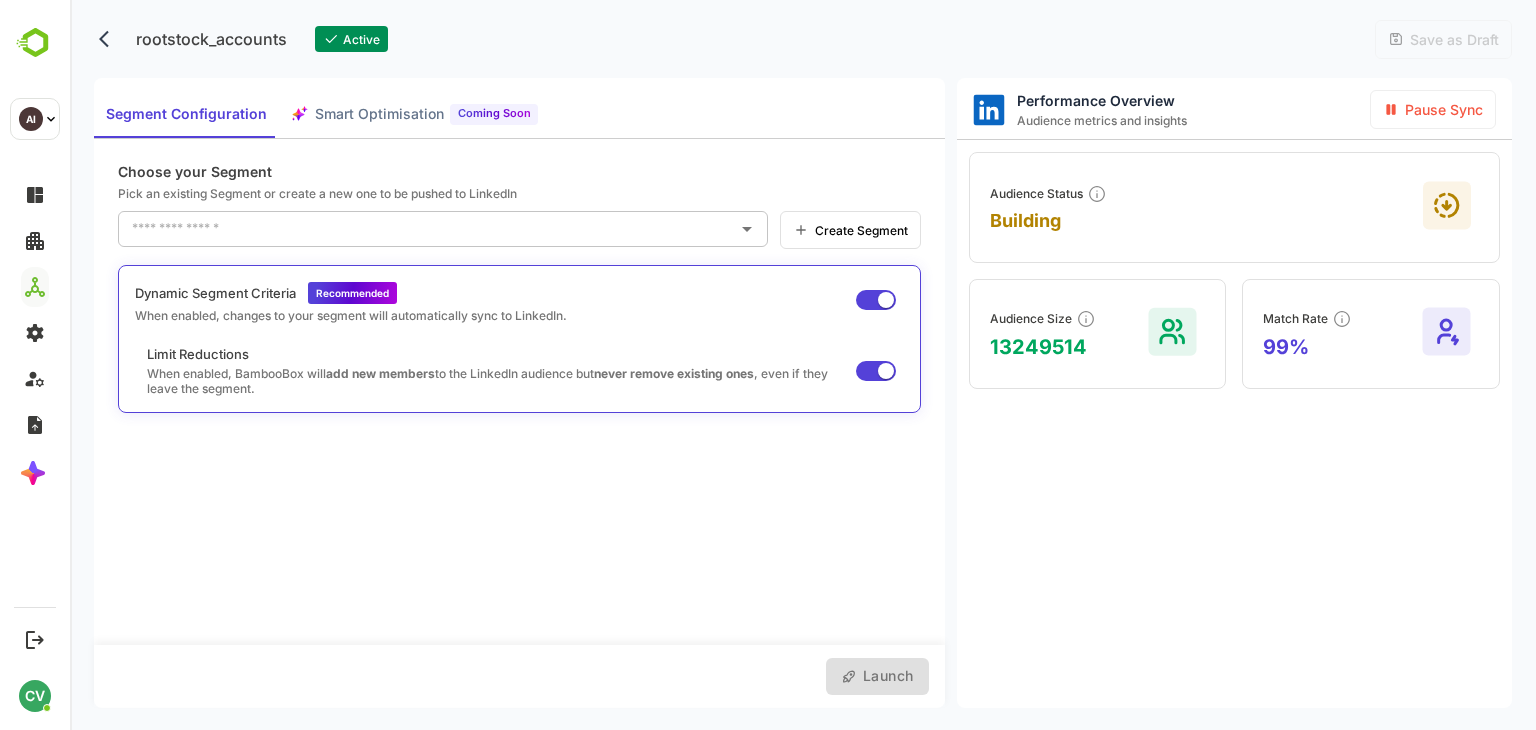 type on "**********" 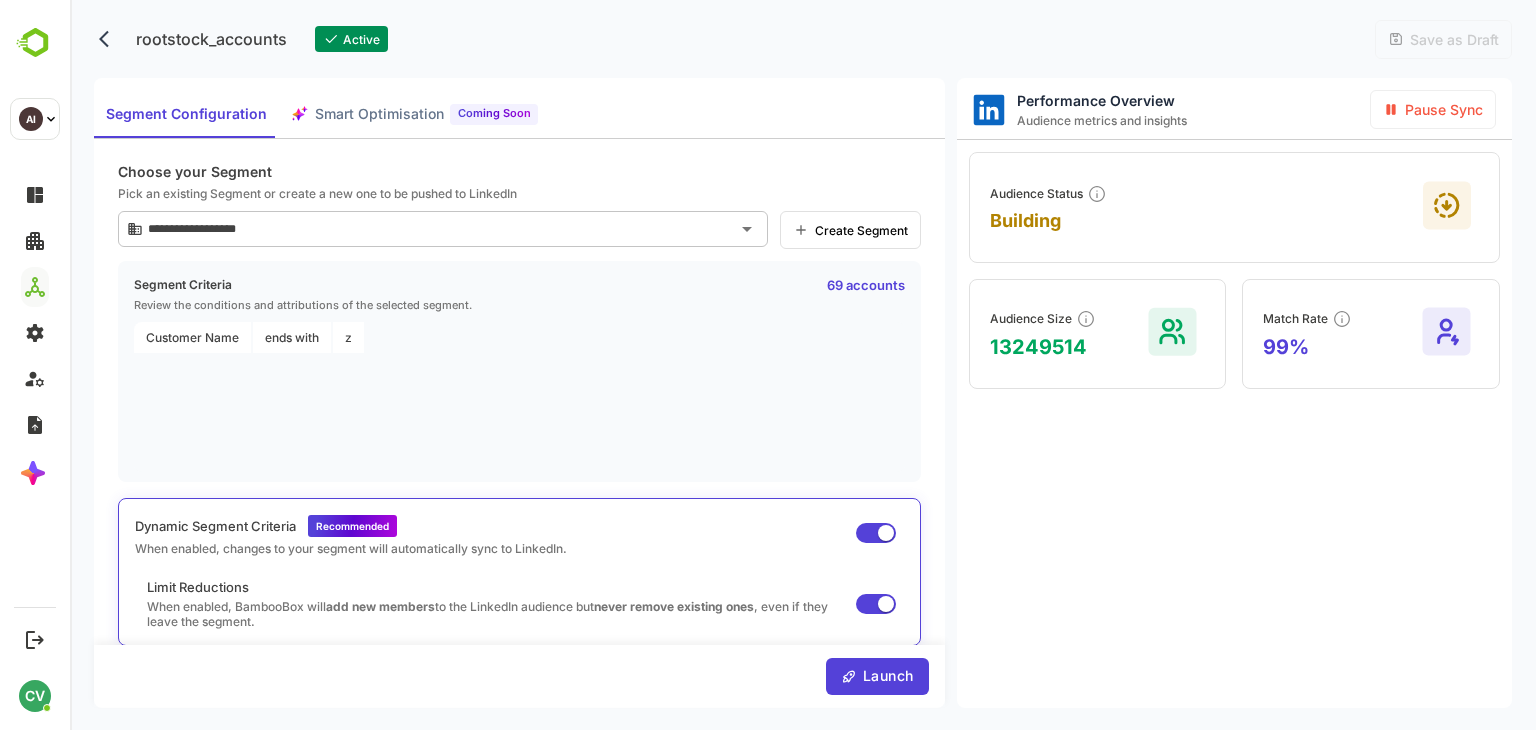 click 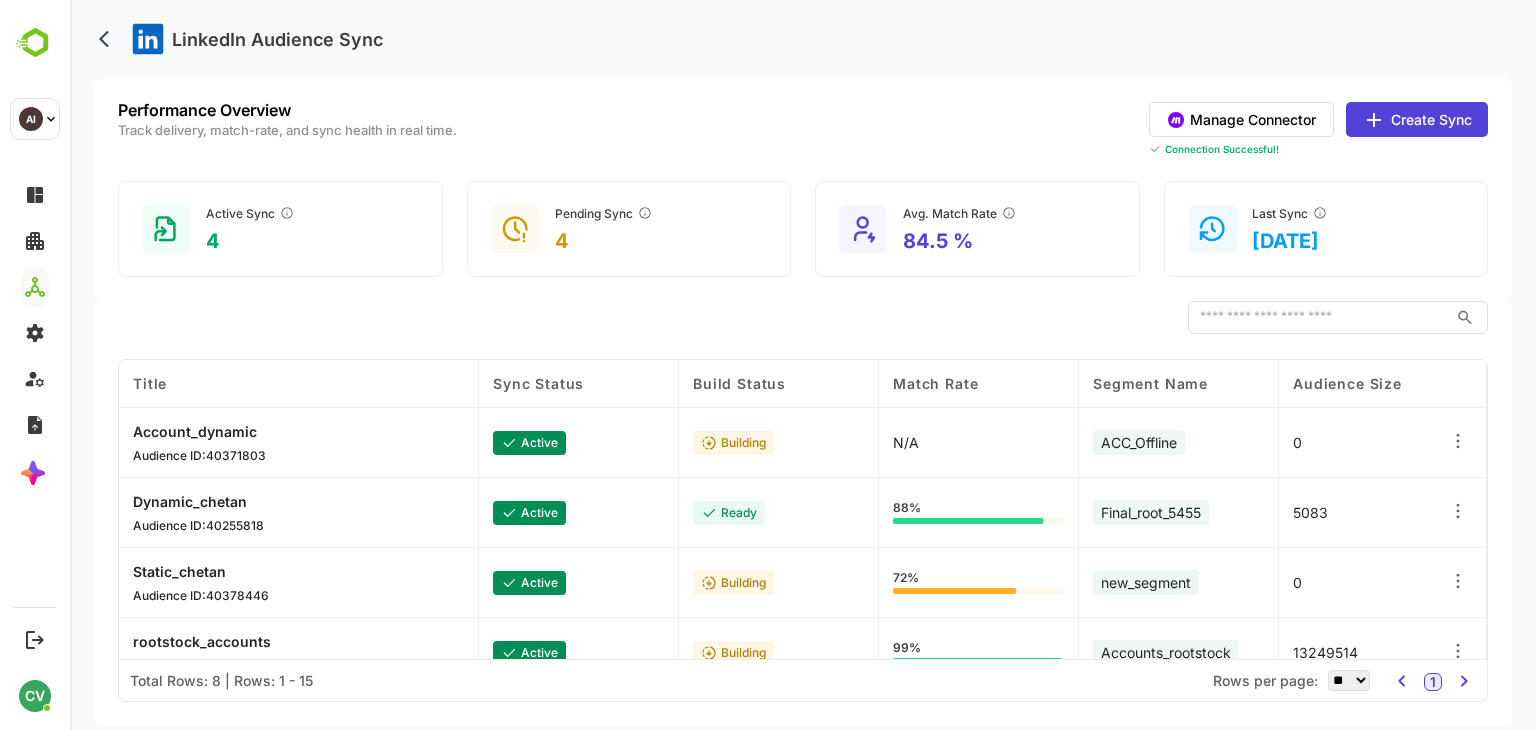 click on "LinkedIn Audience Sync" at bounding box center [803, 39] 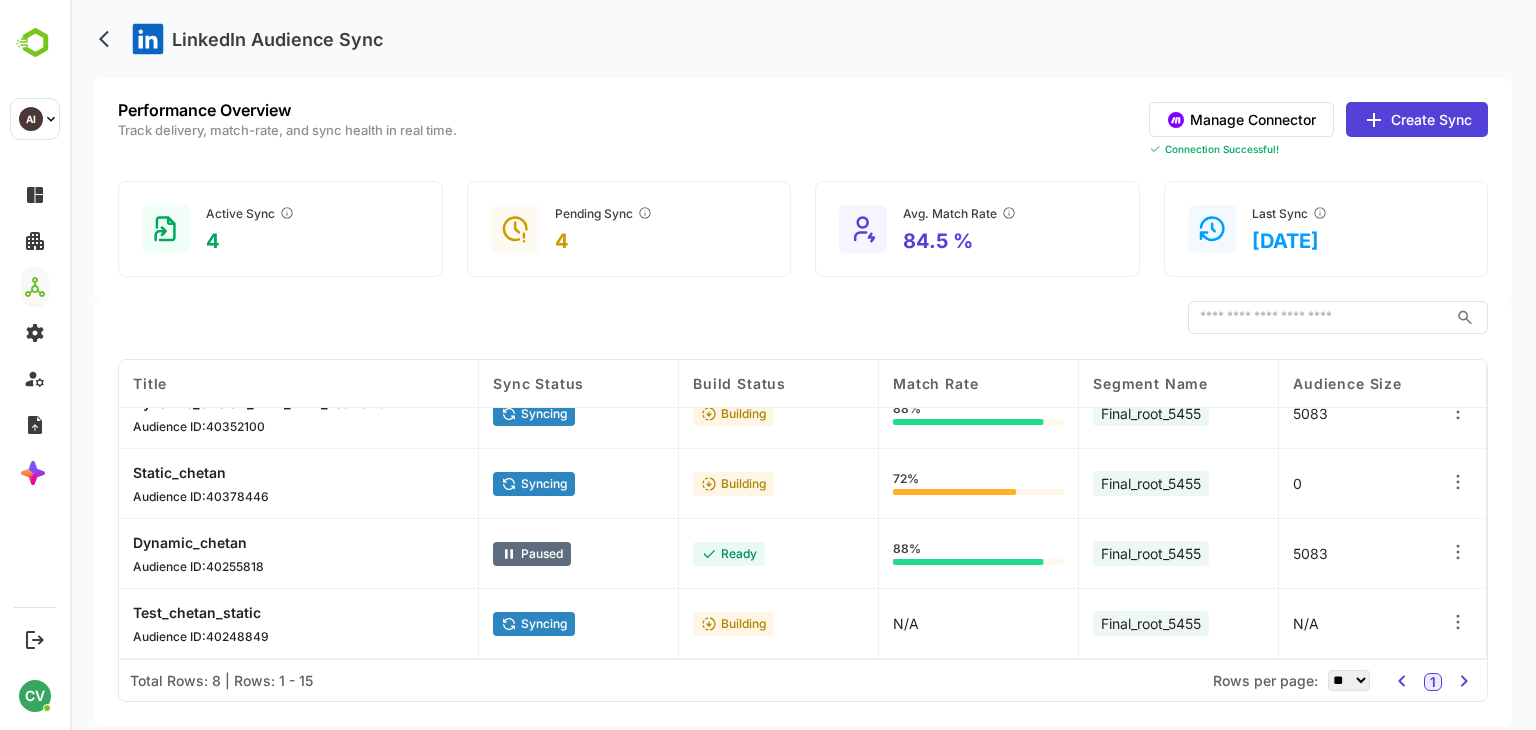 scroll, scrollTop: 0, scrollLeft: 0, axis: both 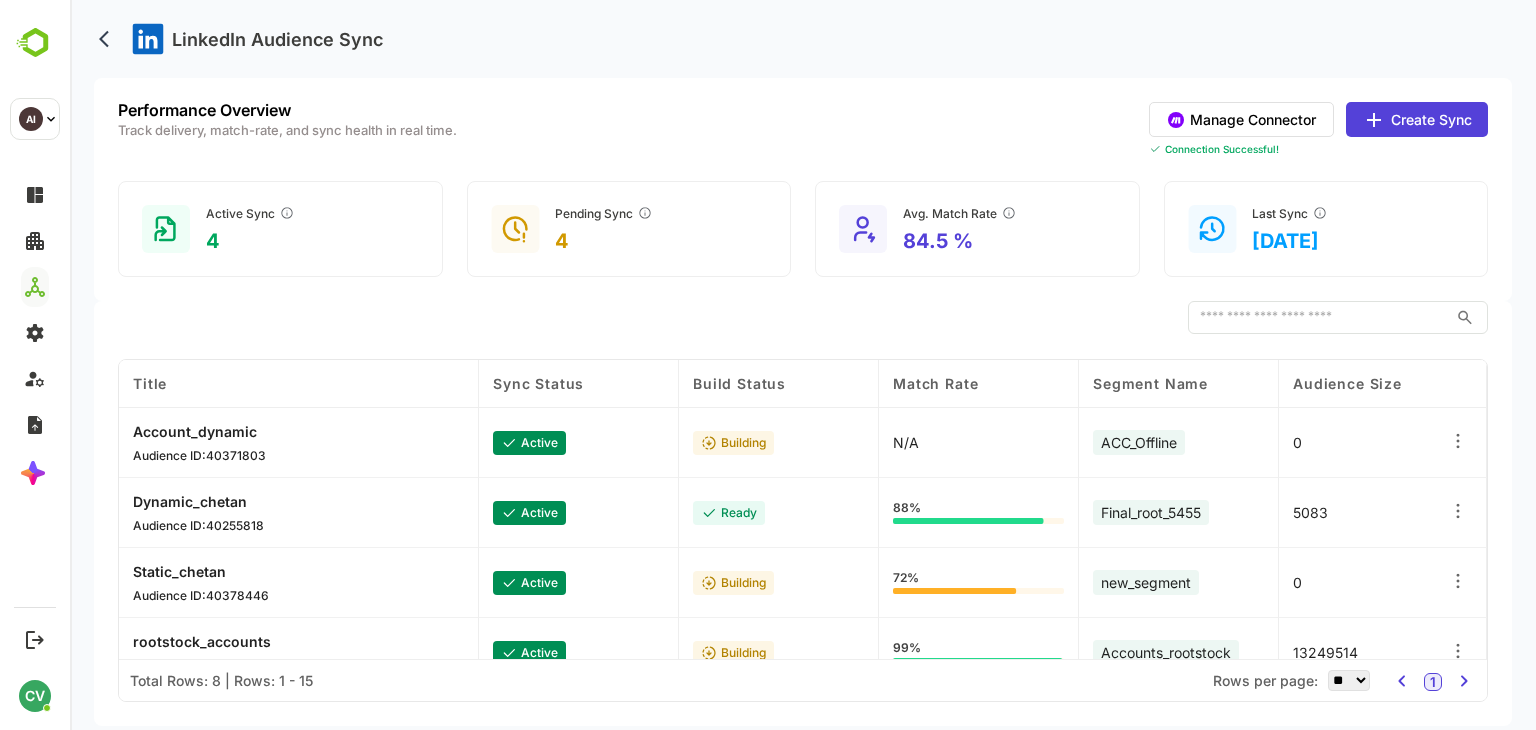 click on "LinkedIn Audience Sync" at bounding box center [803, 39] 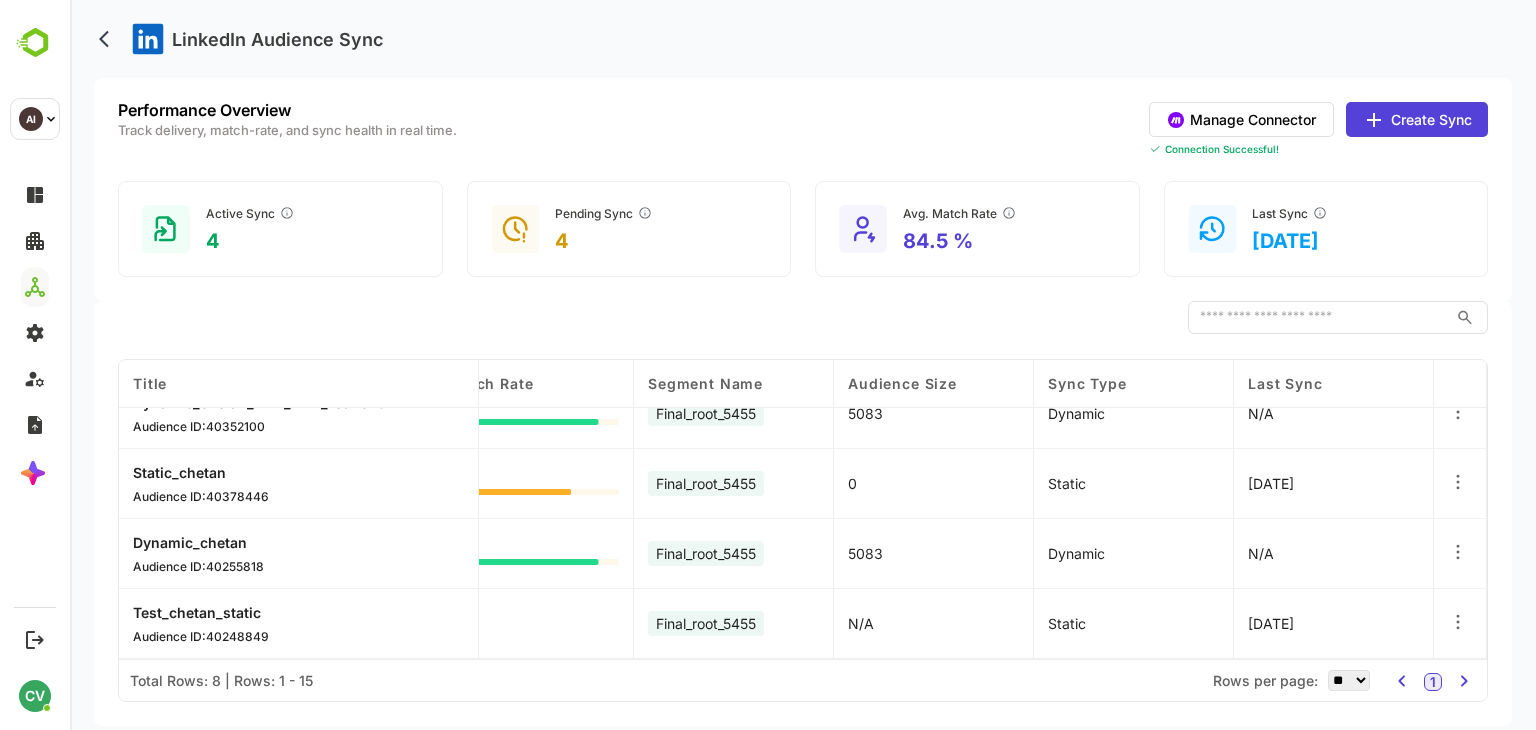 scroll, scrollTop: 0, scrollLeft: 445, axis: horizontal 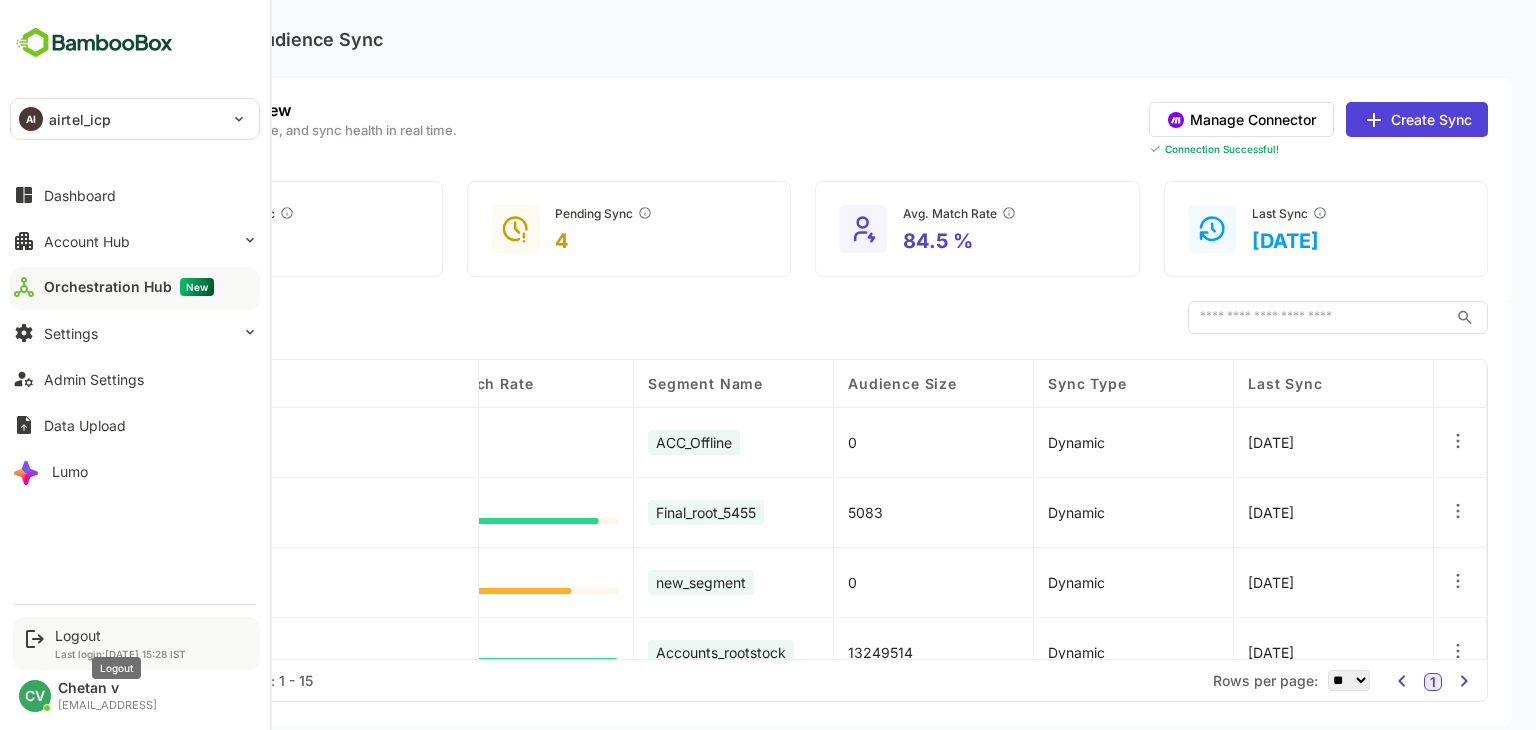 click on "Logout" at bounding box center [120, 635] 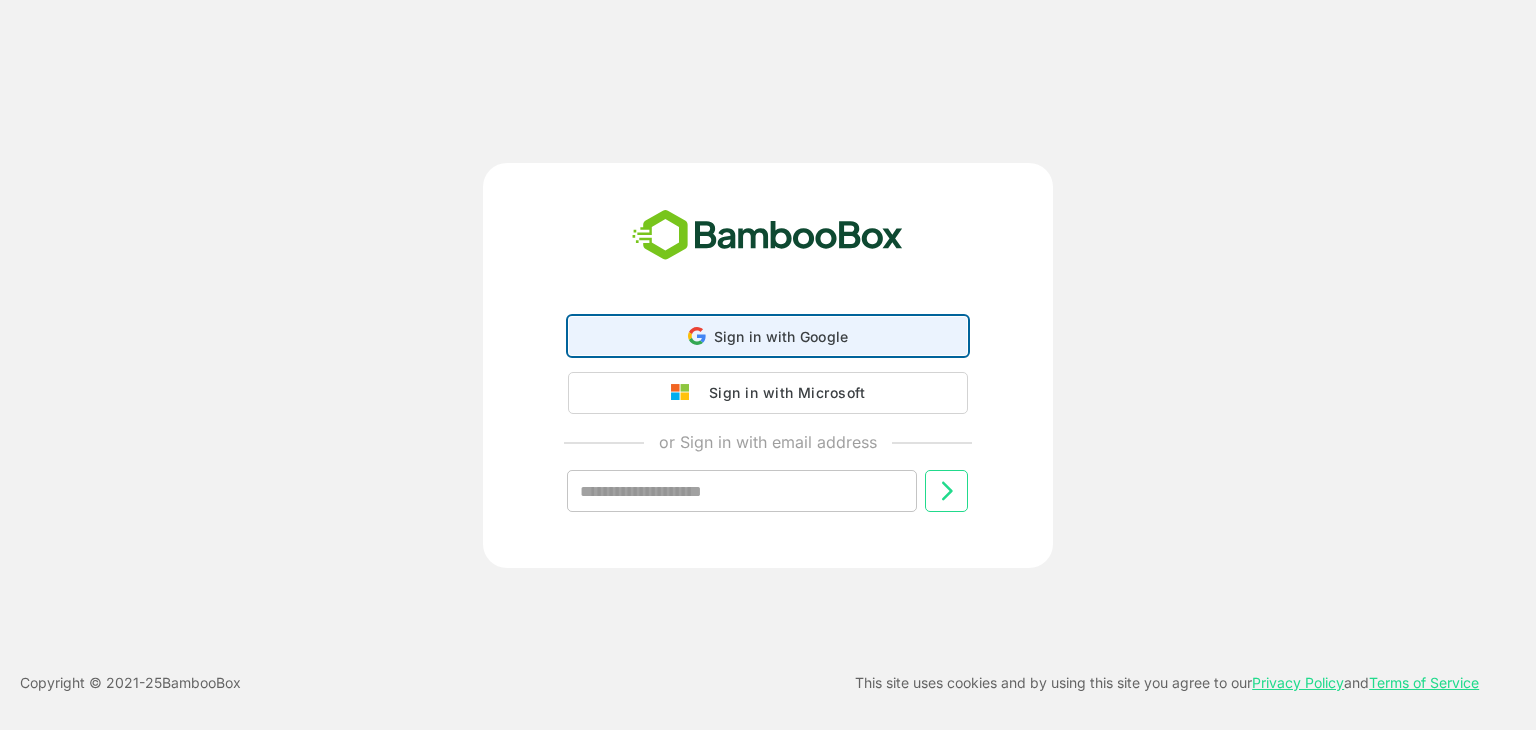 click on "Sign in with Google" at bounding box center [781, 336] 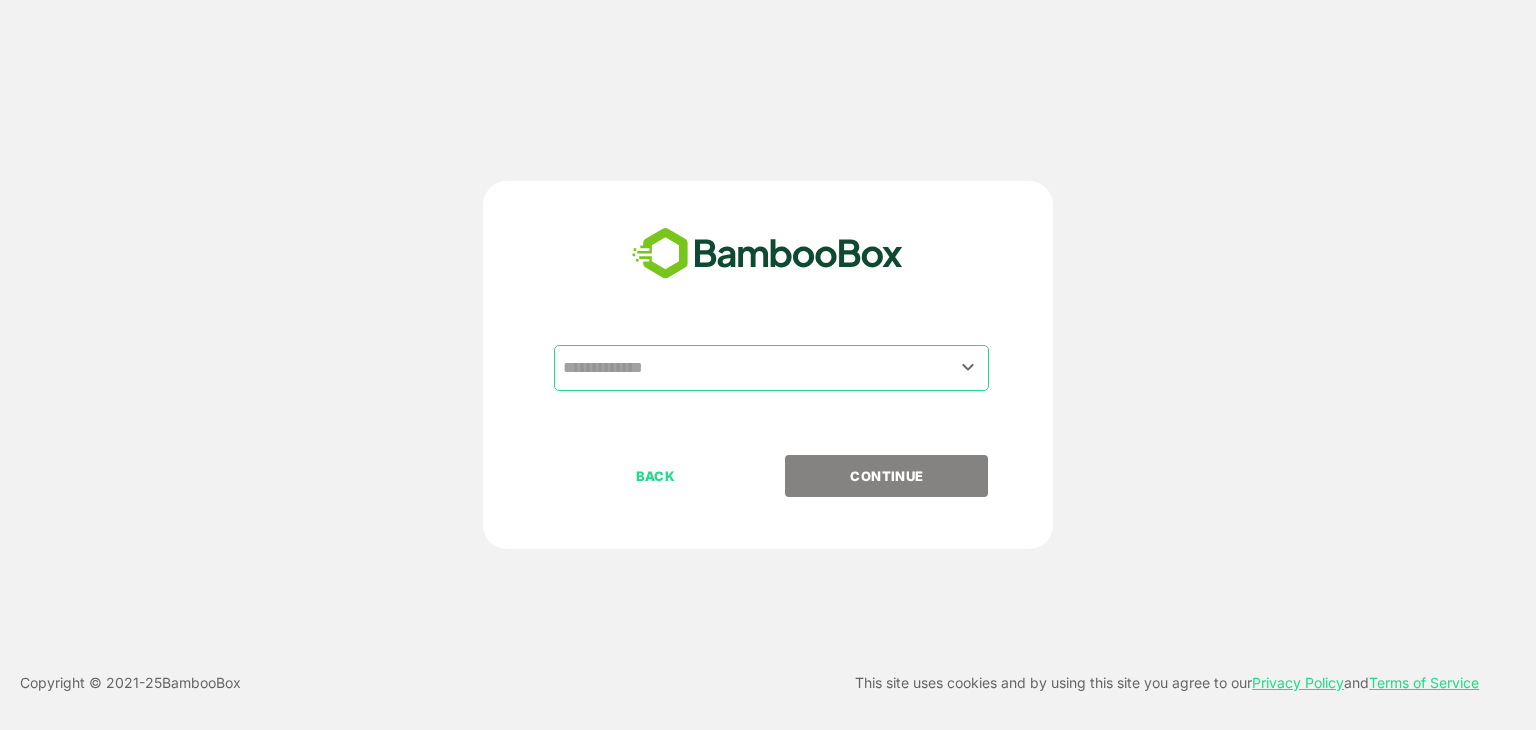 click at bounding box center (771, 368) 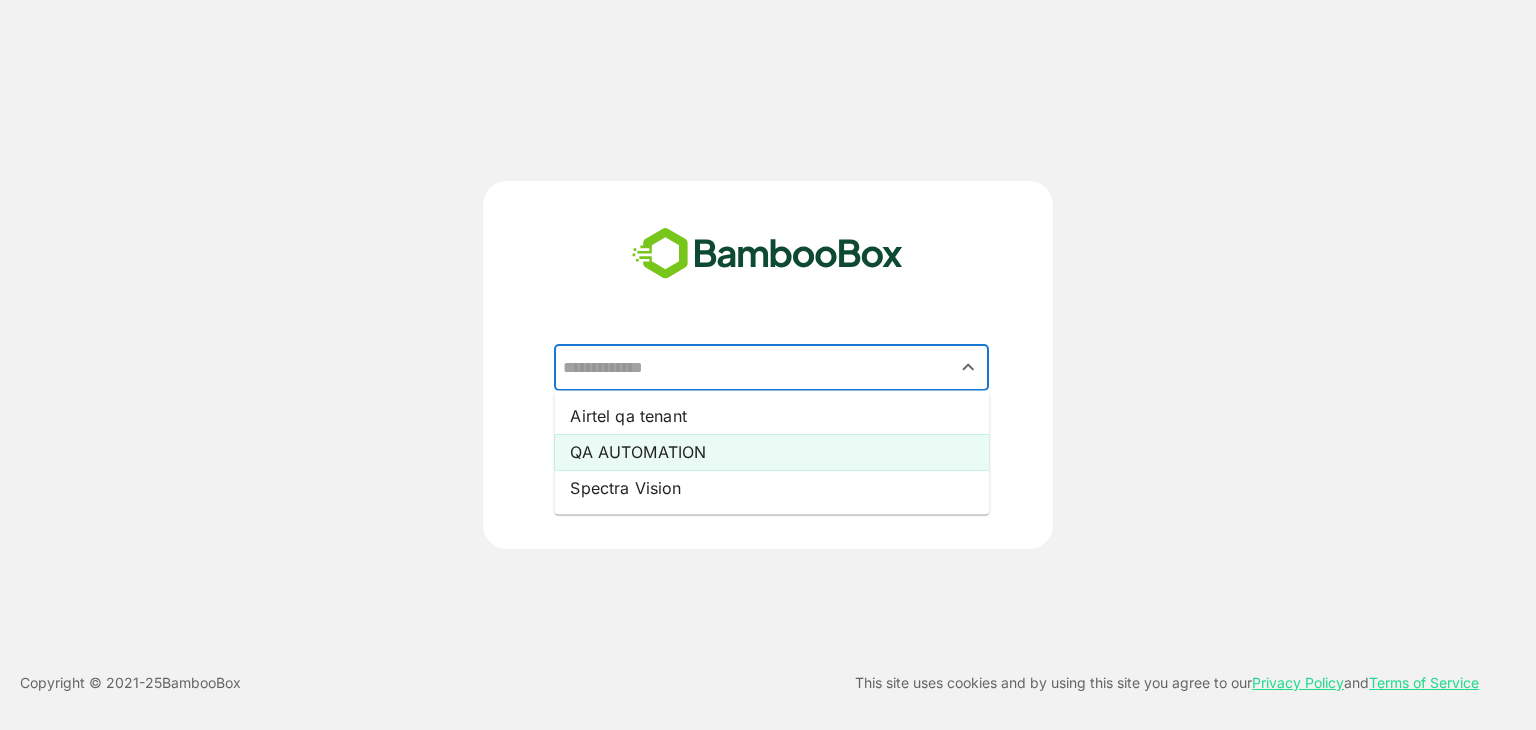 click on "QA AUTOMATION" at bounding box center [771, 452] 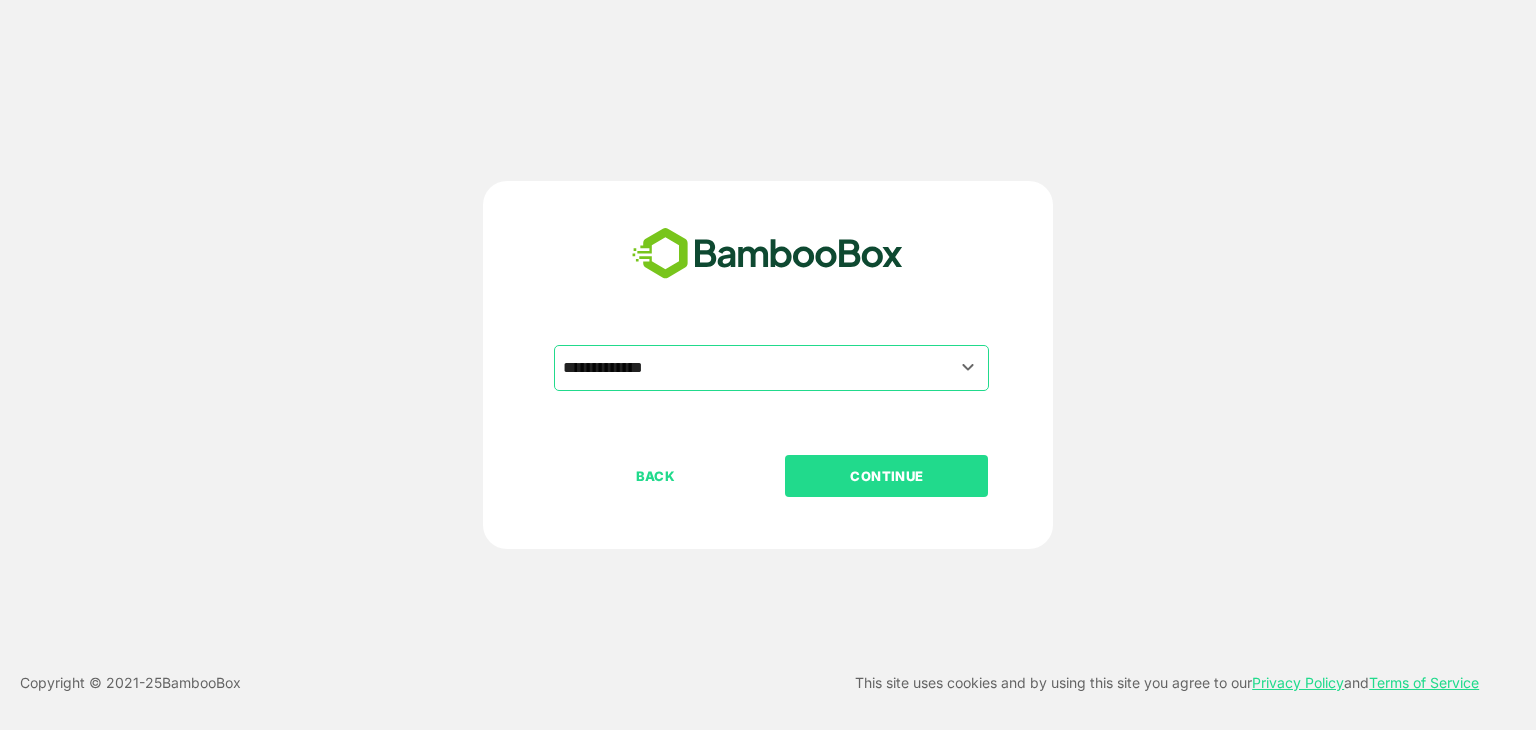 click on "CONTINUE" at bounding box center [887, 476] 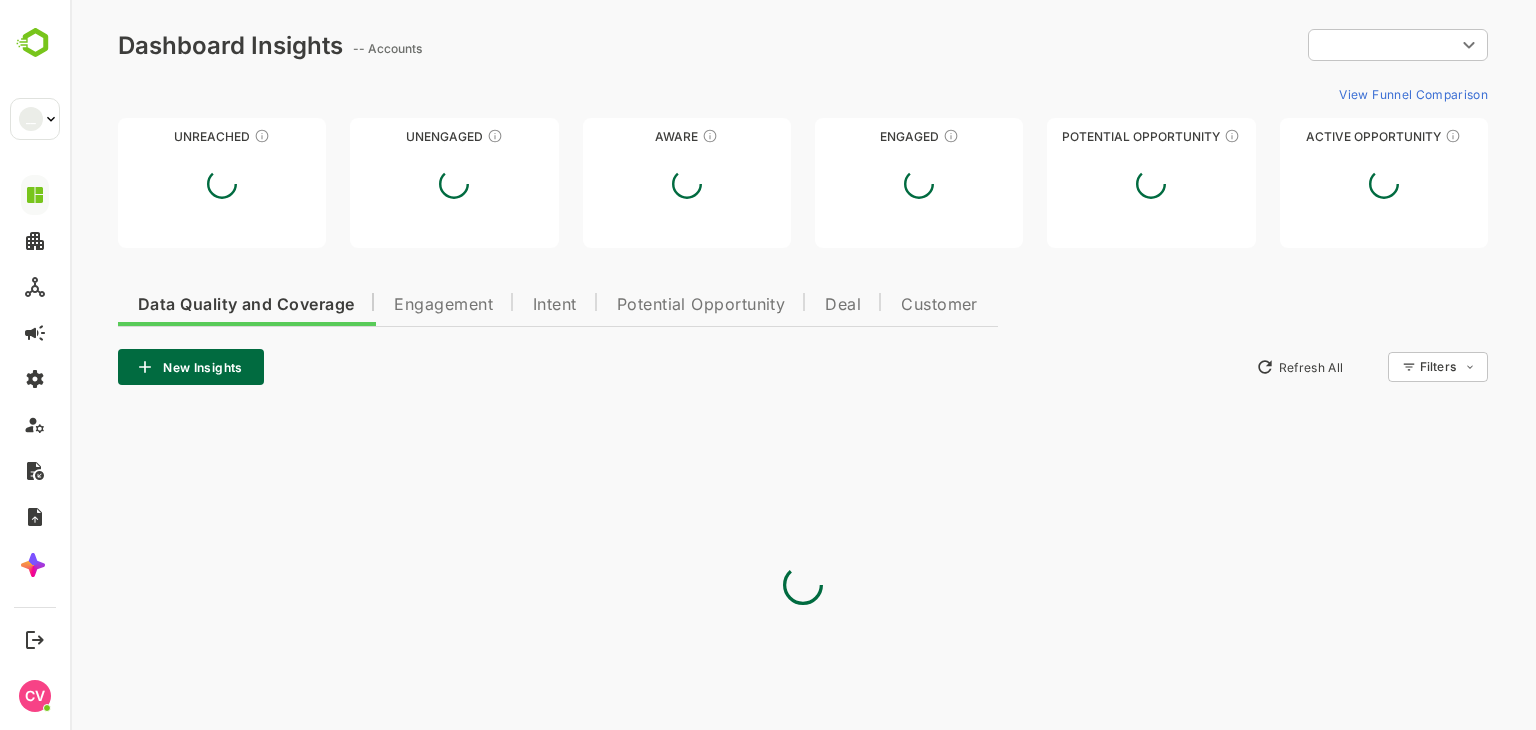 scroll, scrollTop: 0, scrollLeft: 0, axis: both 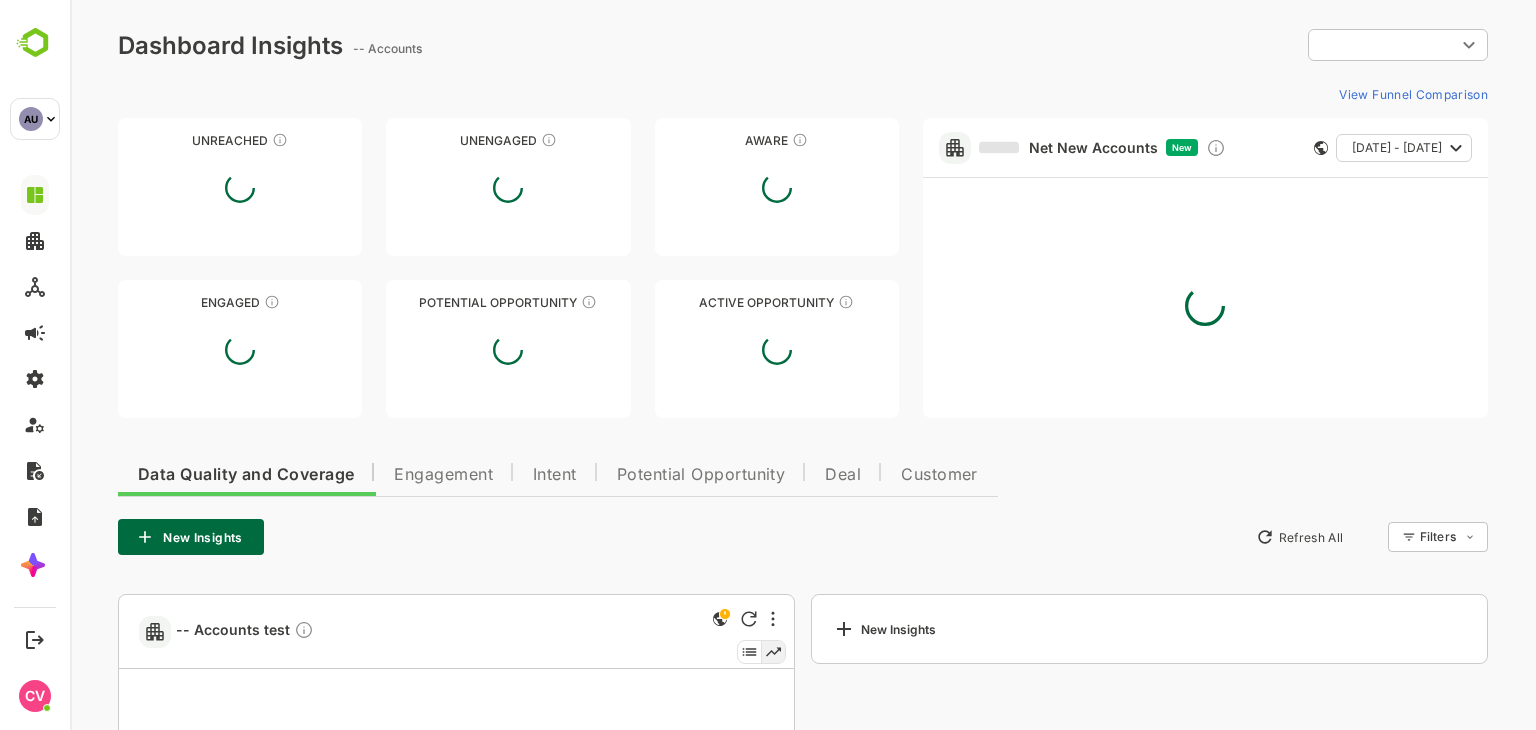 type on "**********" 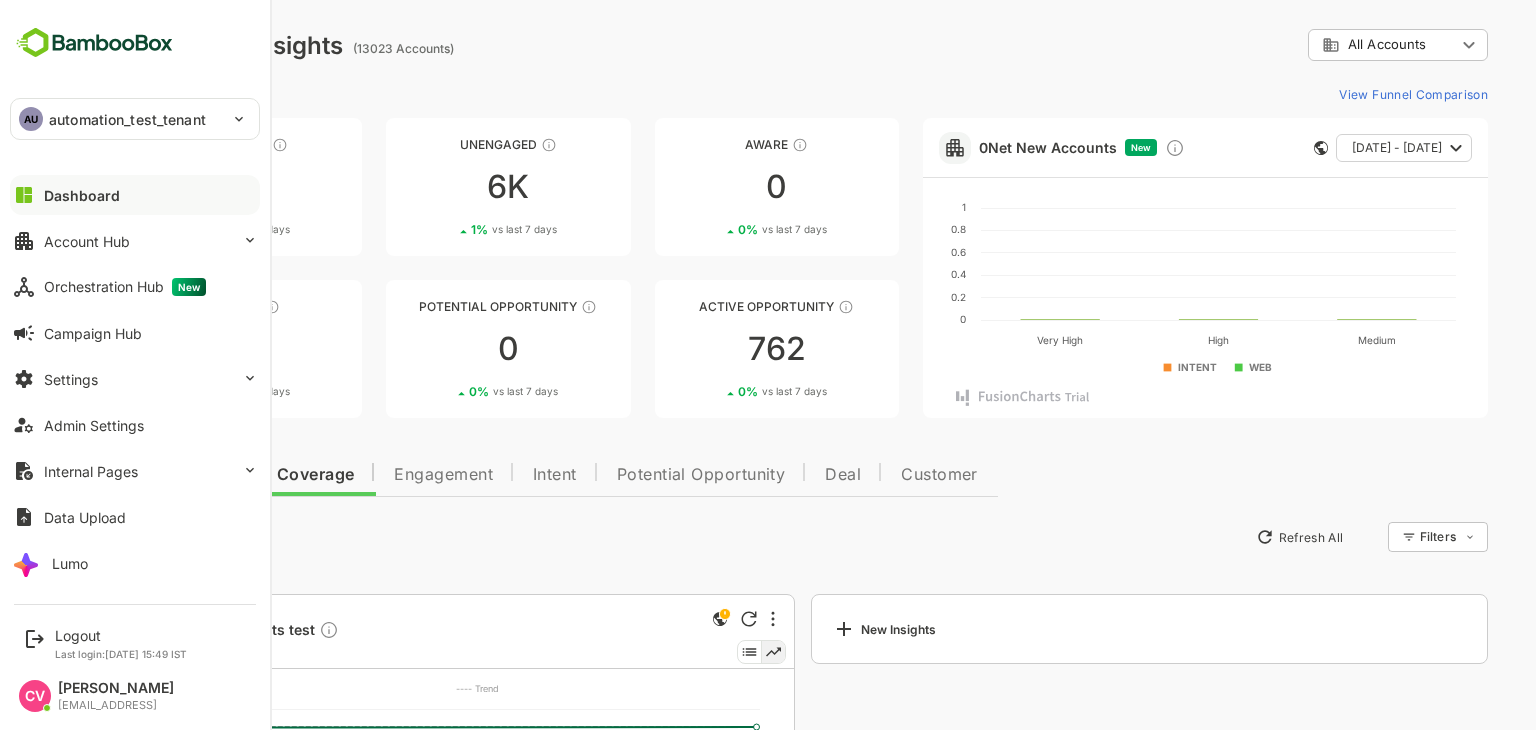 click on "automation_test_tenant" at bounding box center [127, 119] 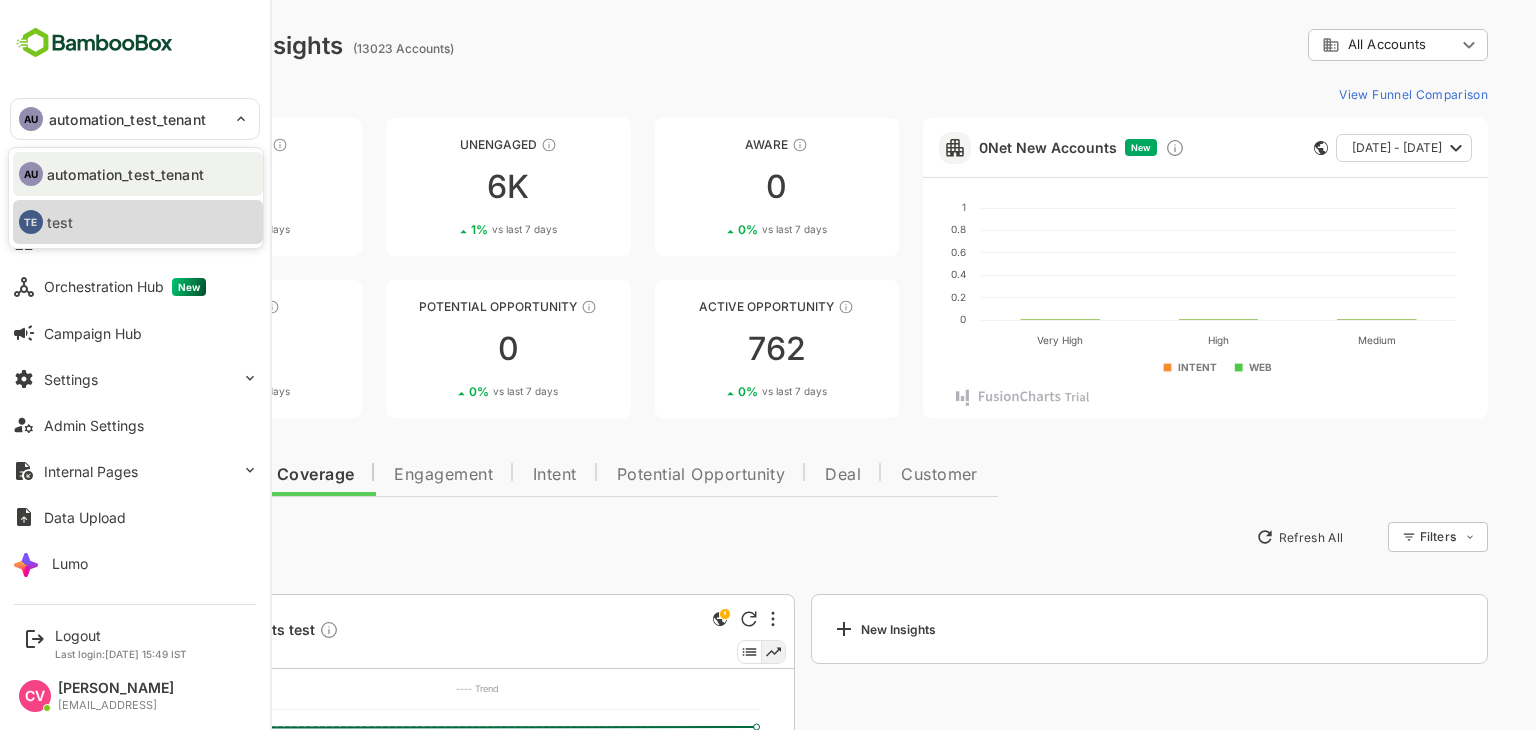 click on "TE test" at bounding box center [138, 222] 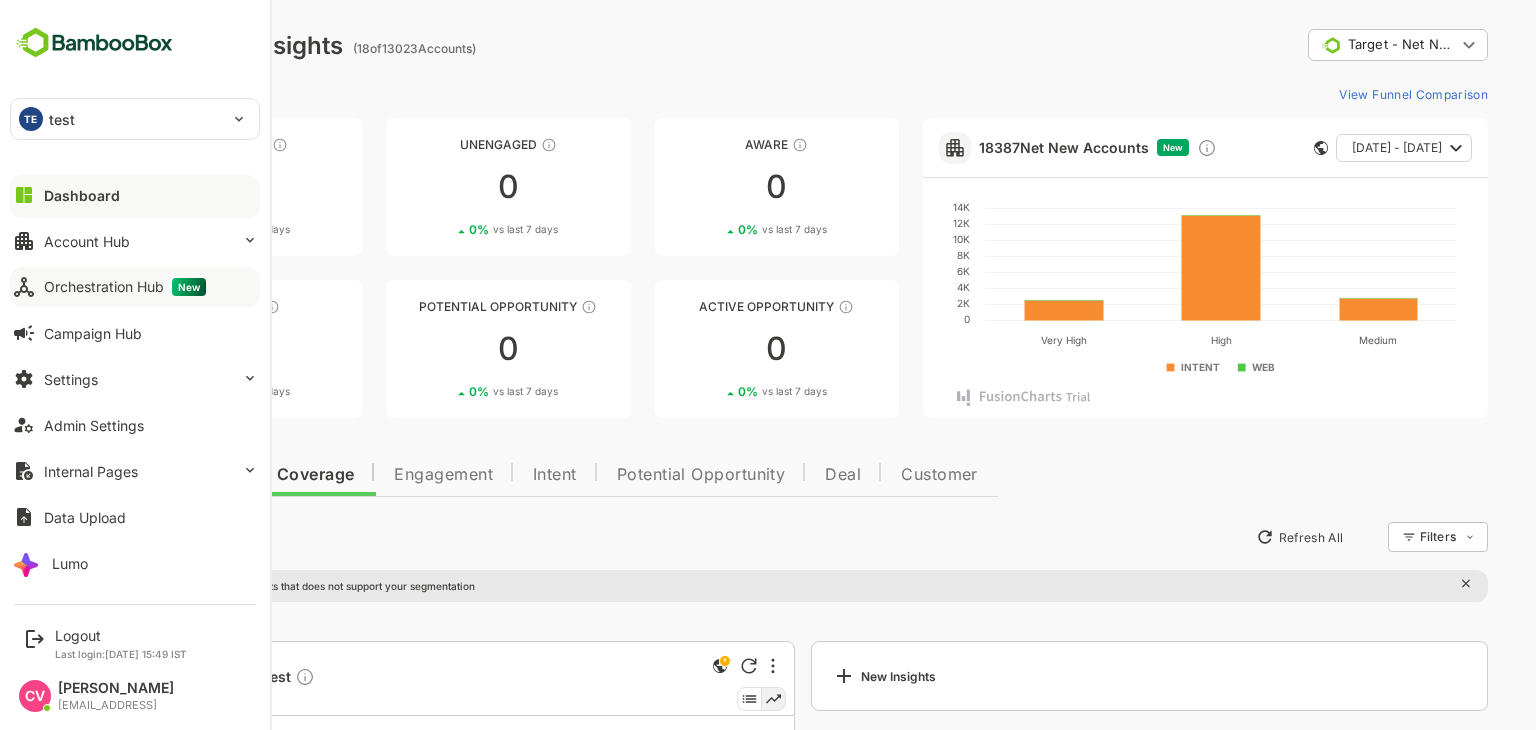 click on "Orchestration Hub New" at bounding box center (125, 287) 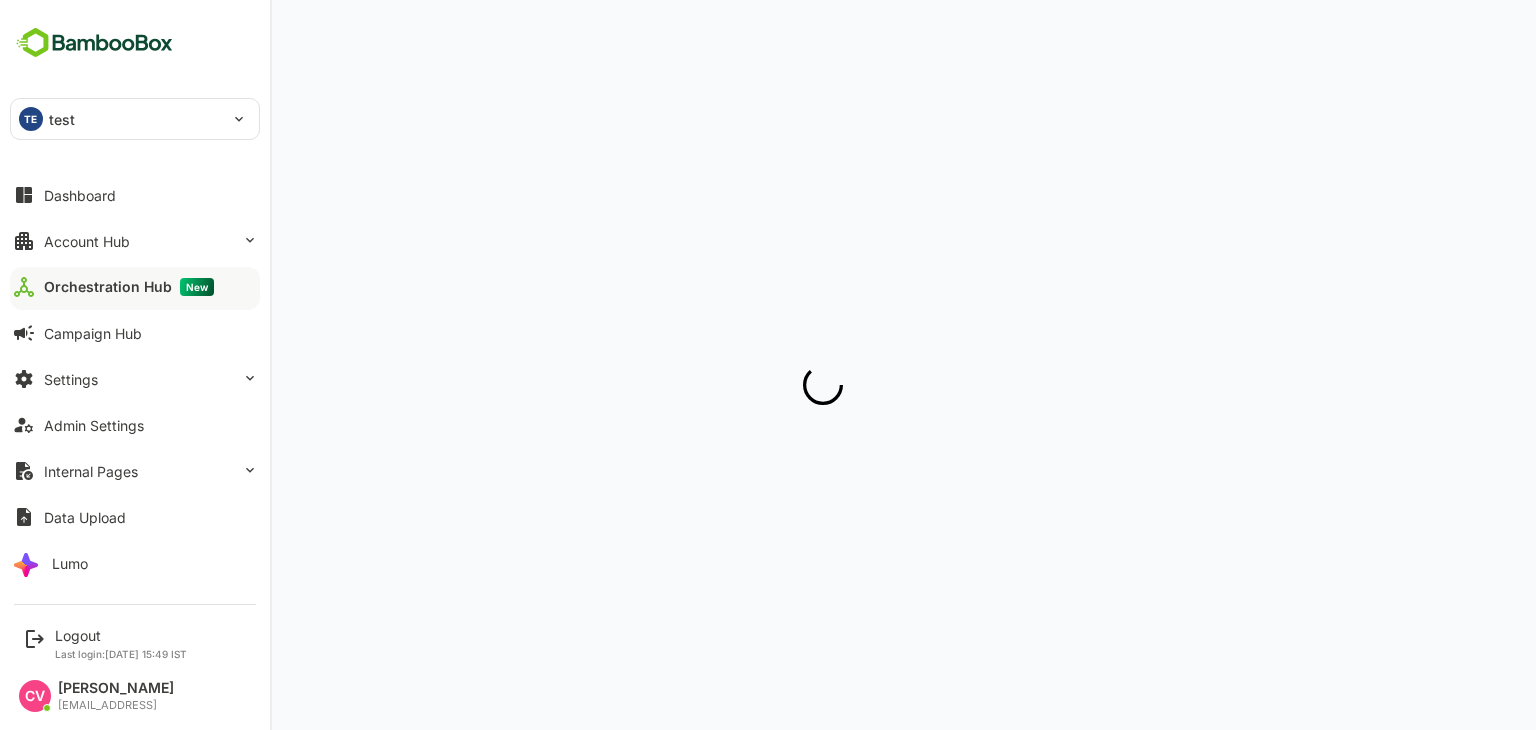 scroll, scrollTop: 0, scrollLeft: 0, axis: both 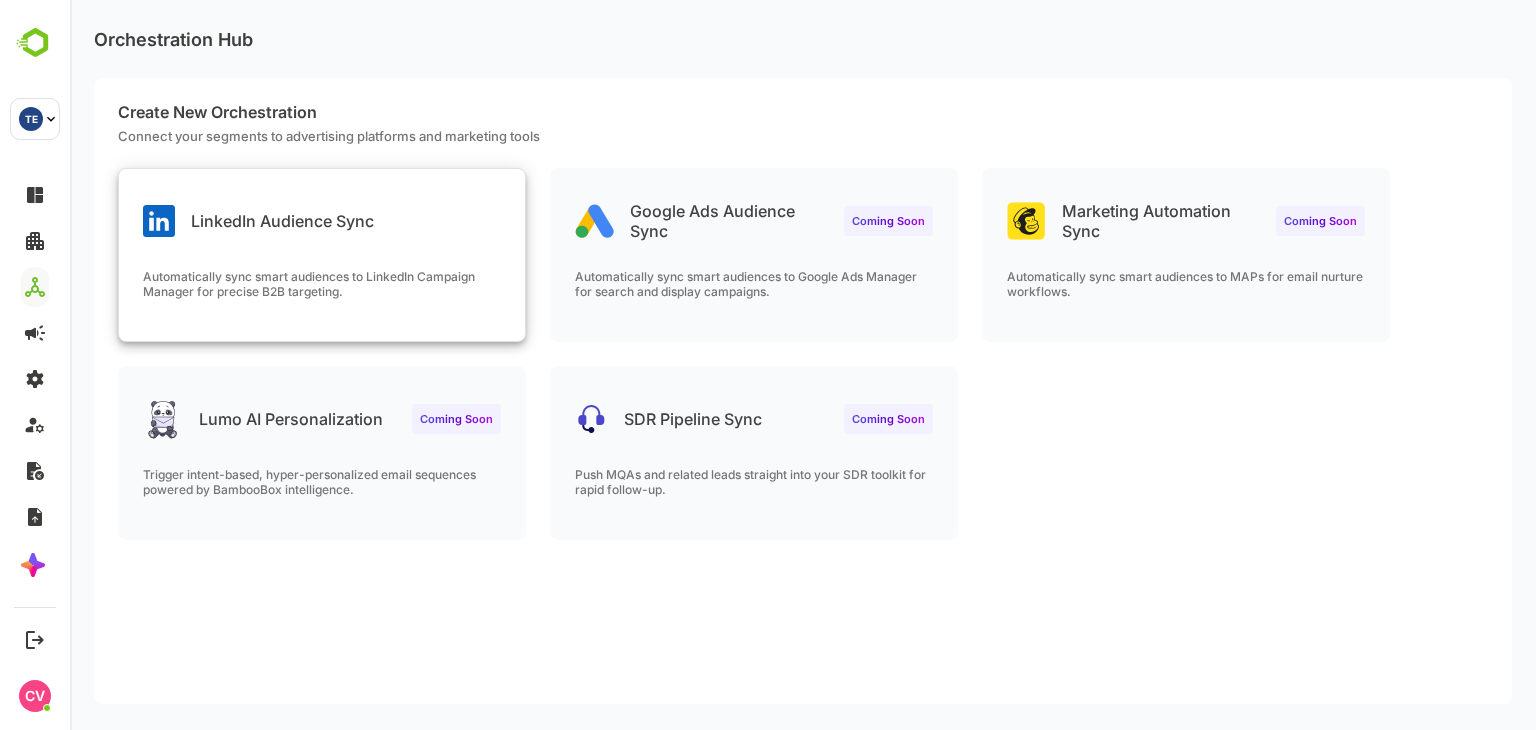 click on "Automatically sync smart audiences to LinkedIn Campaign Manager for precise B2B targeting." at bounding box center (322, 284) 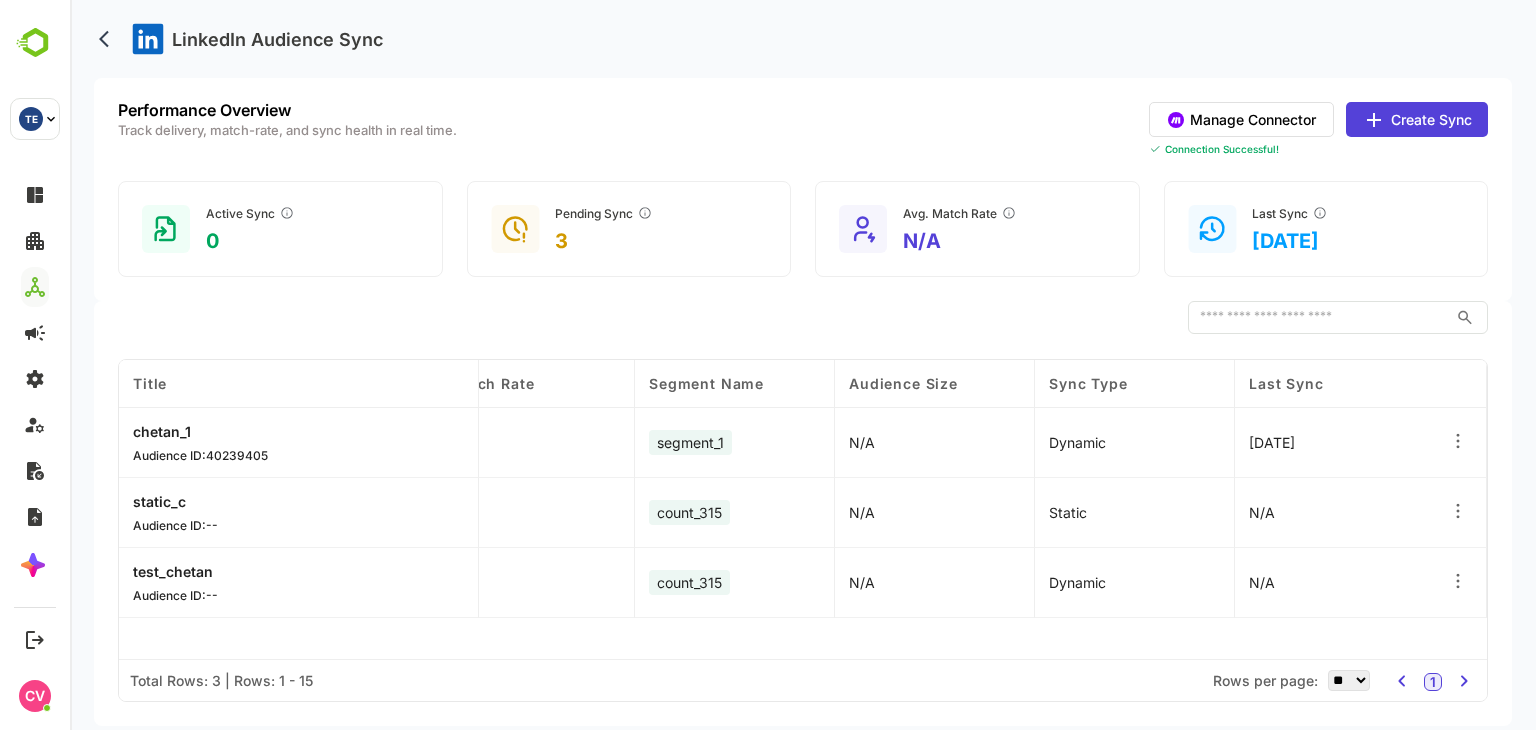 scroll, scrollTop: 0, scrollLeft: 0, axis: both 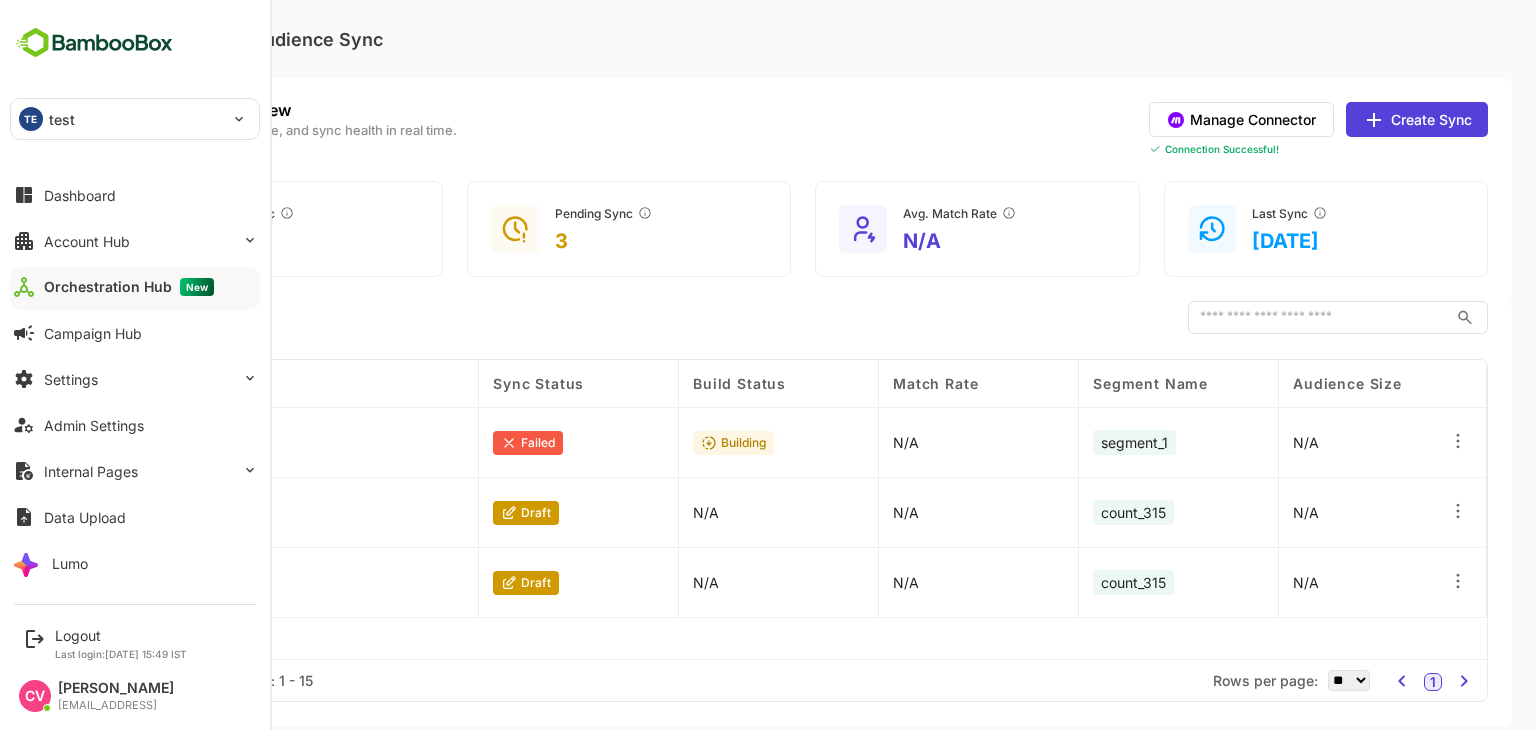 click on "TE test" at bounding box center [123, 119] 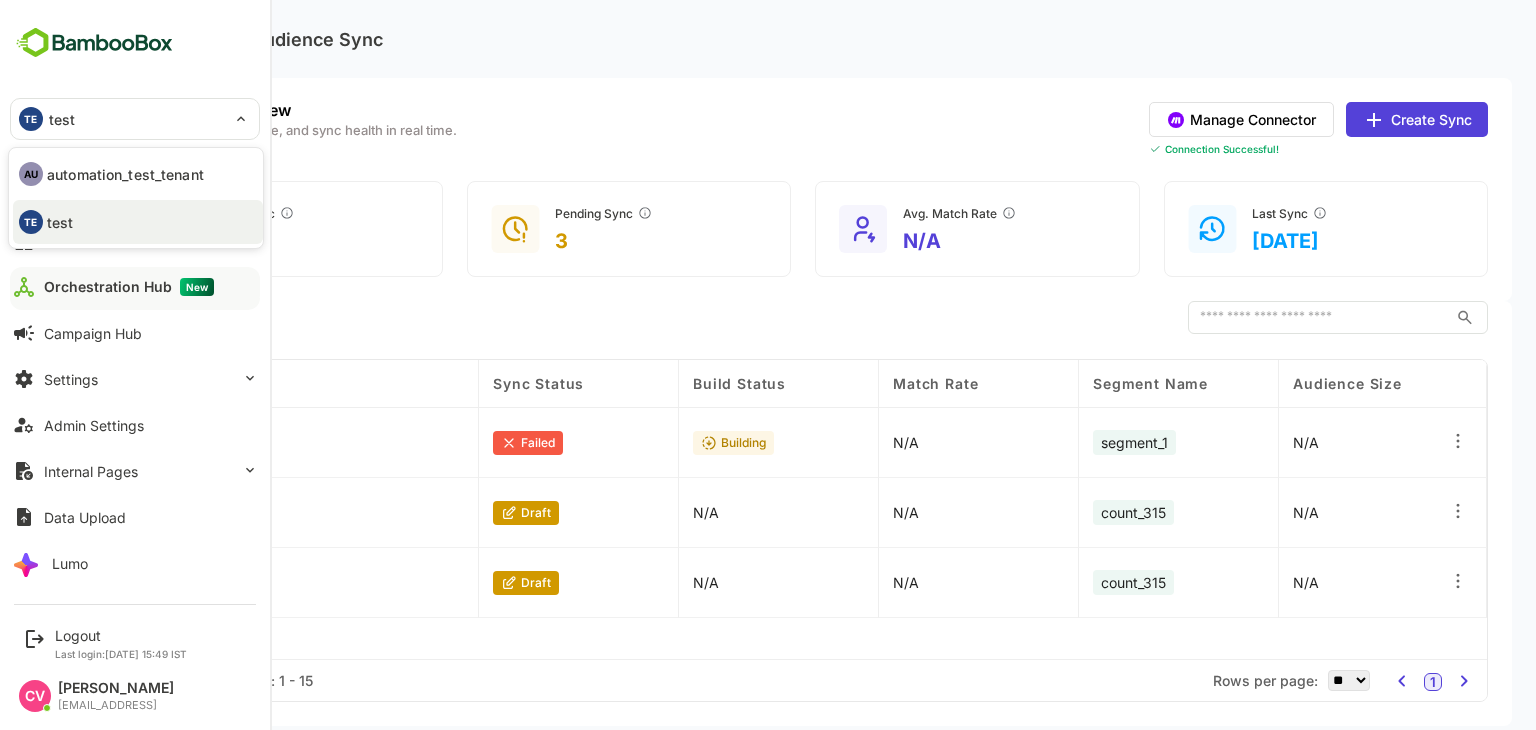 click on "automation_test_tenant" at bounding box center [125, 174] 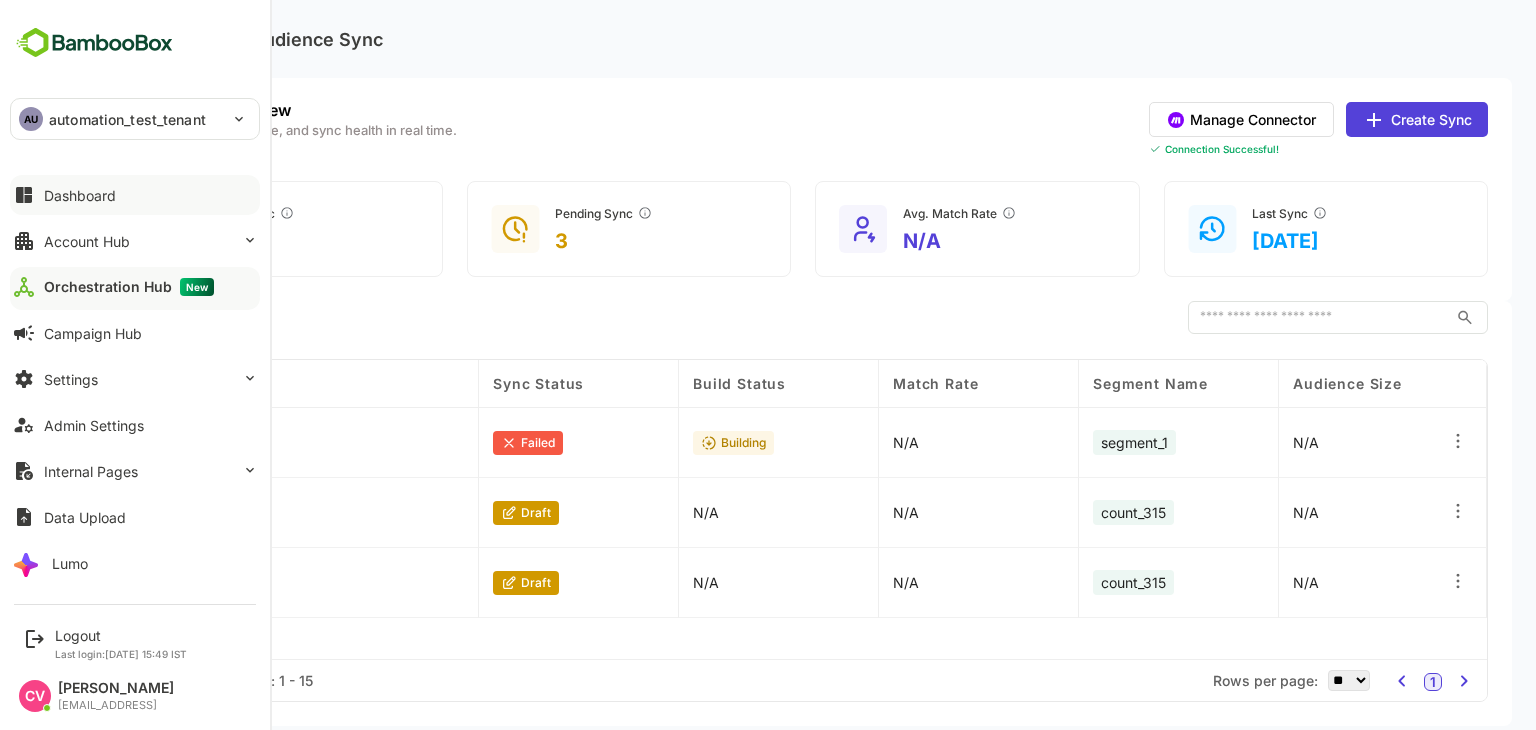 click on "Dashboard" at bounding box center [80, 195] 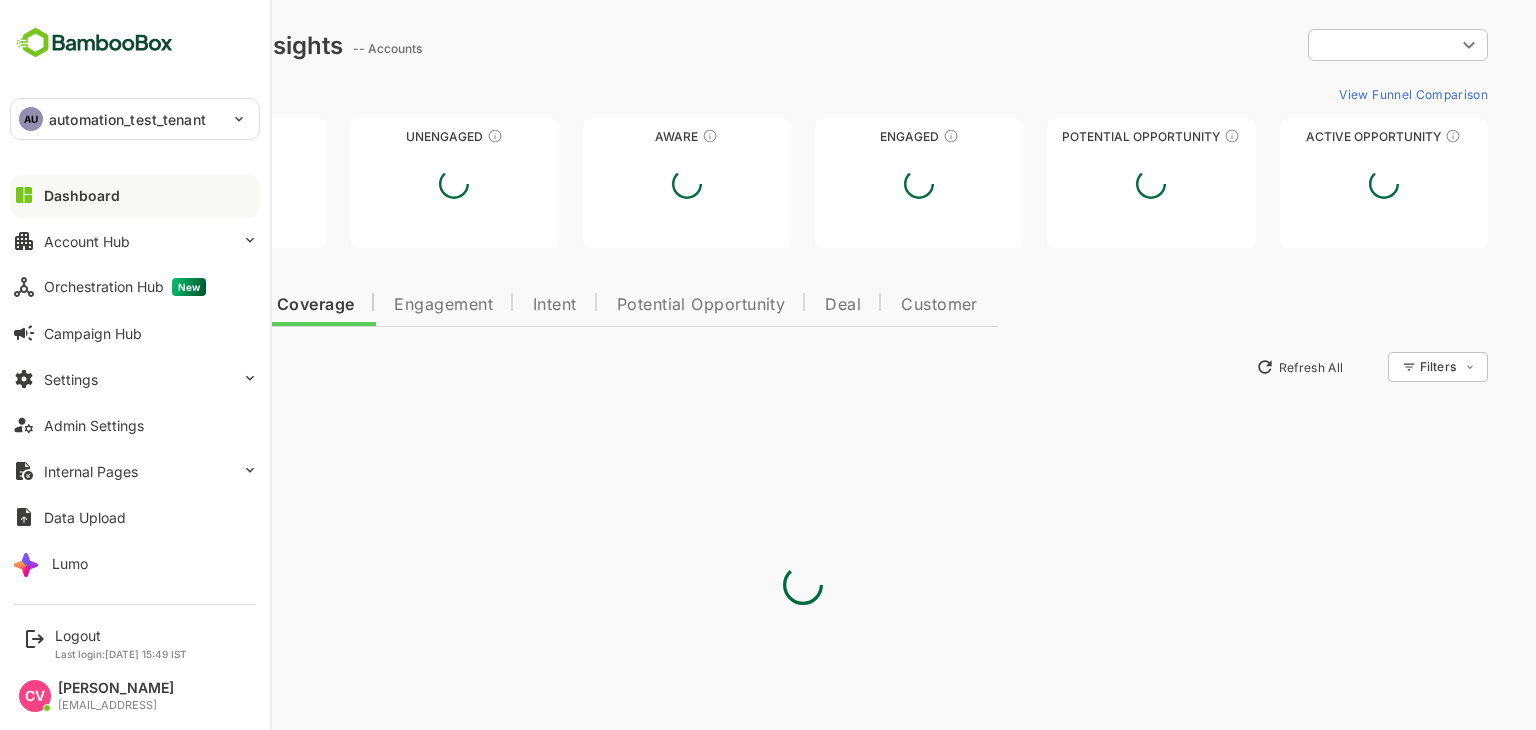 scroll, scrollTop: 0, scrollLeft: 0, axis: both 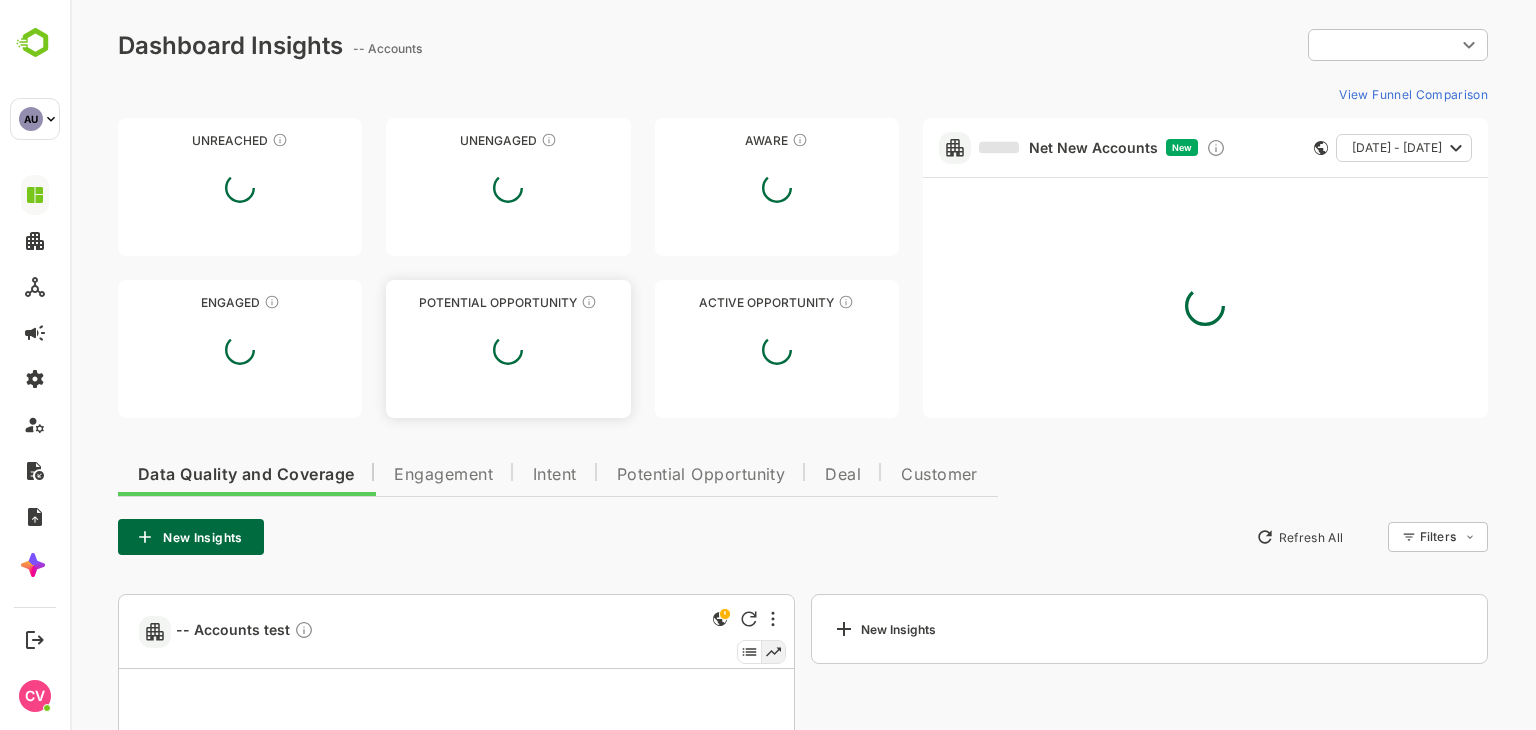 type on "**********" 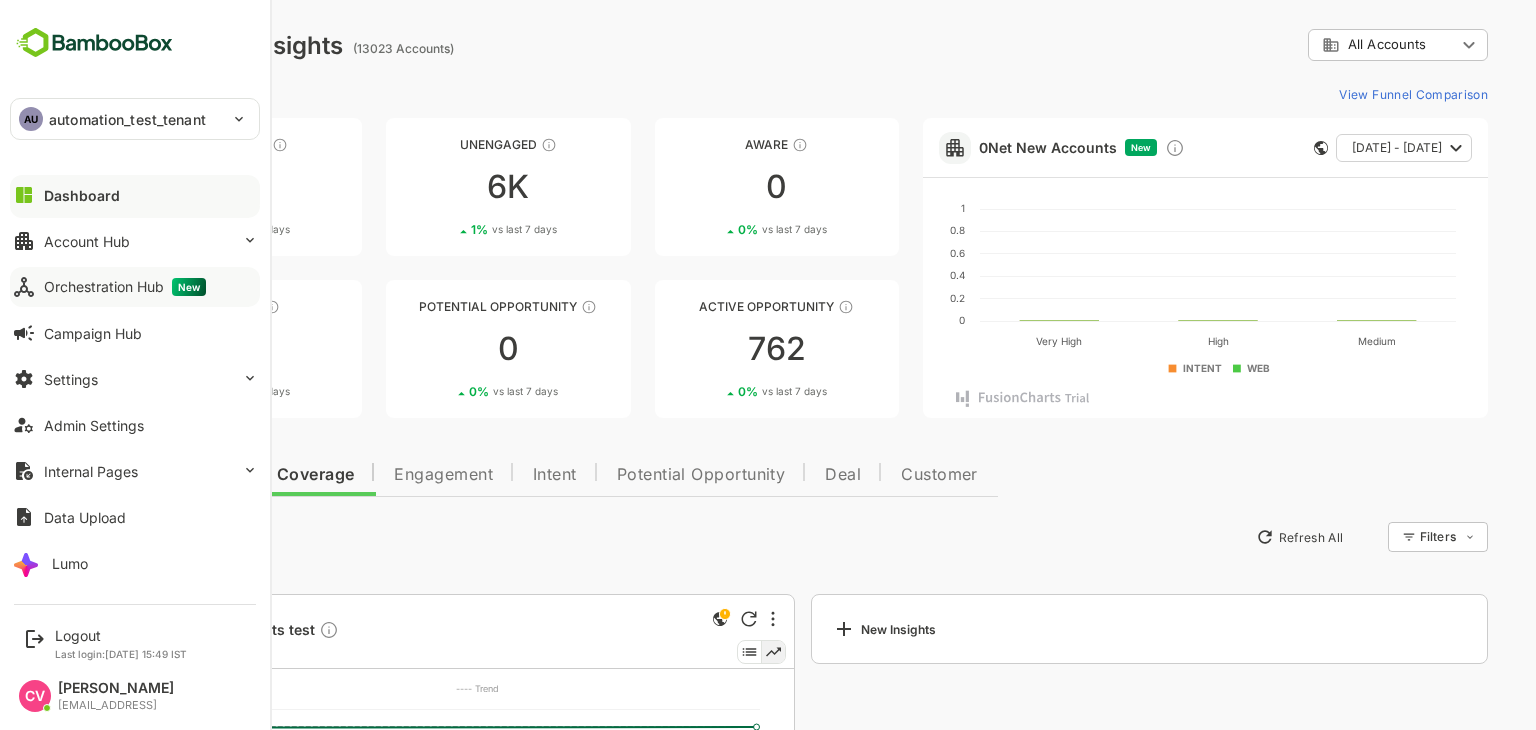 click on "Orchestration Hub New" at bounding box center (125, 287) 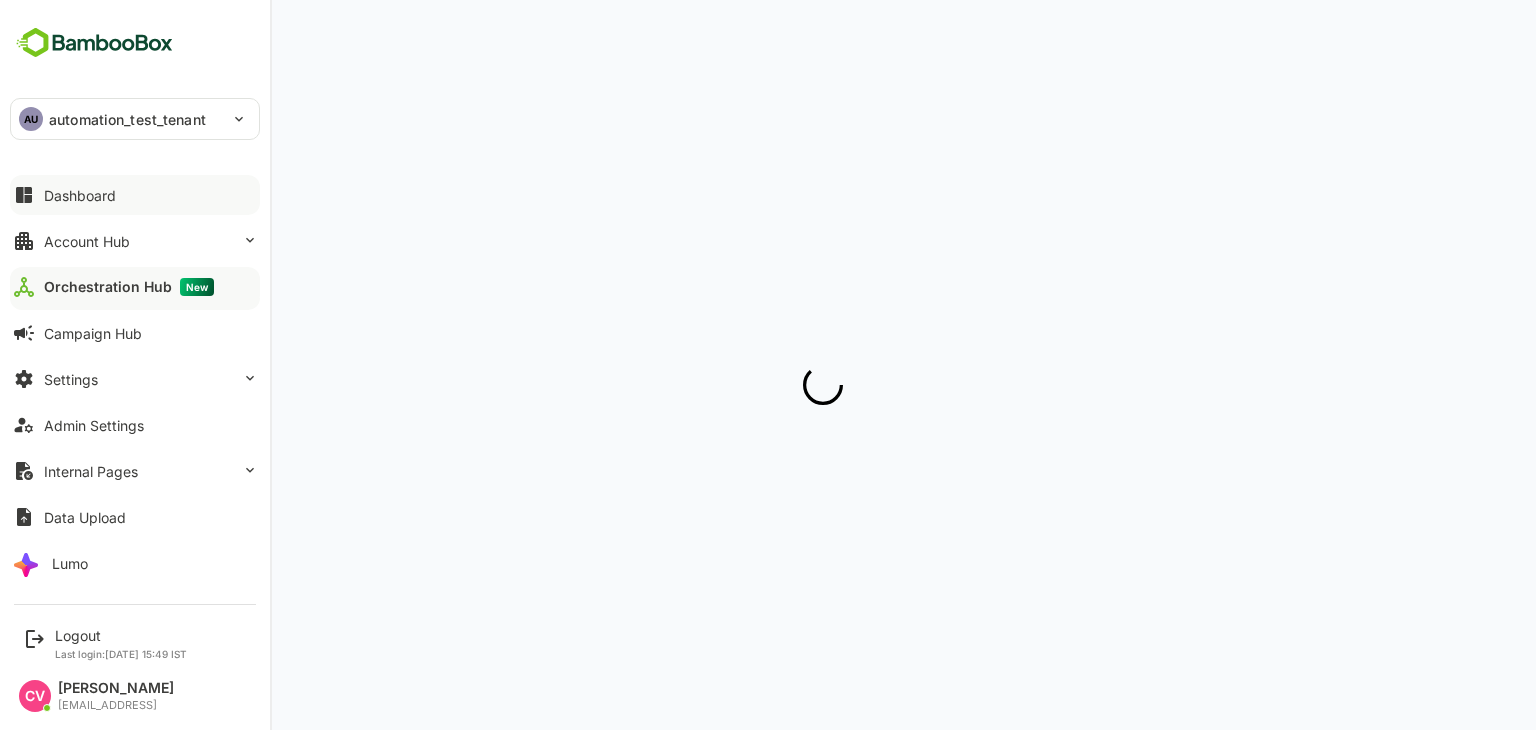 scroll, scrollTop: 0, scrollLeft: 0, axis: both 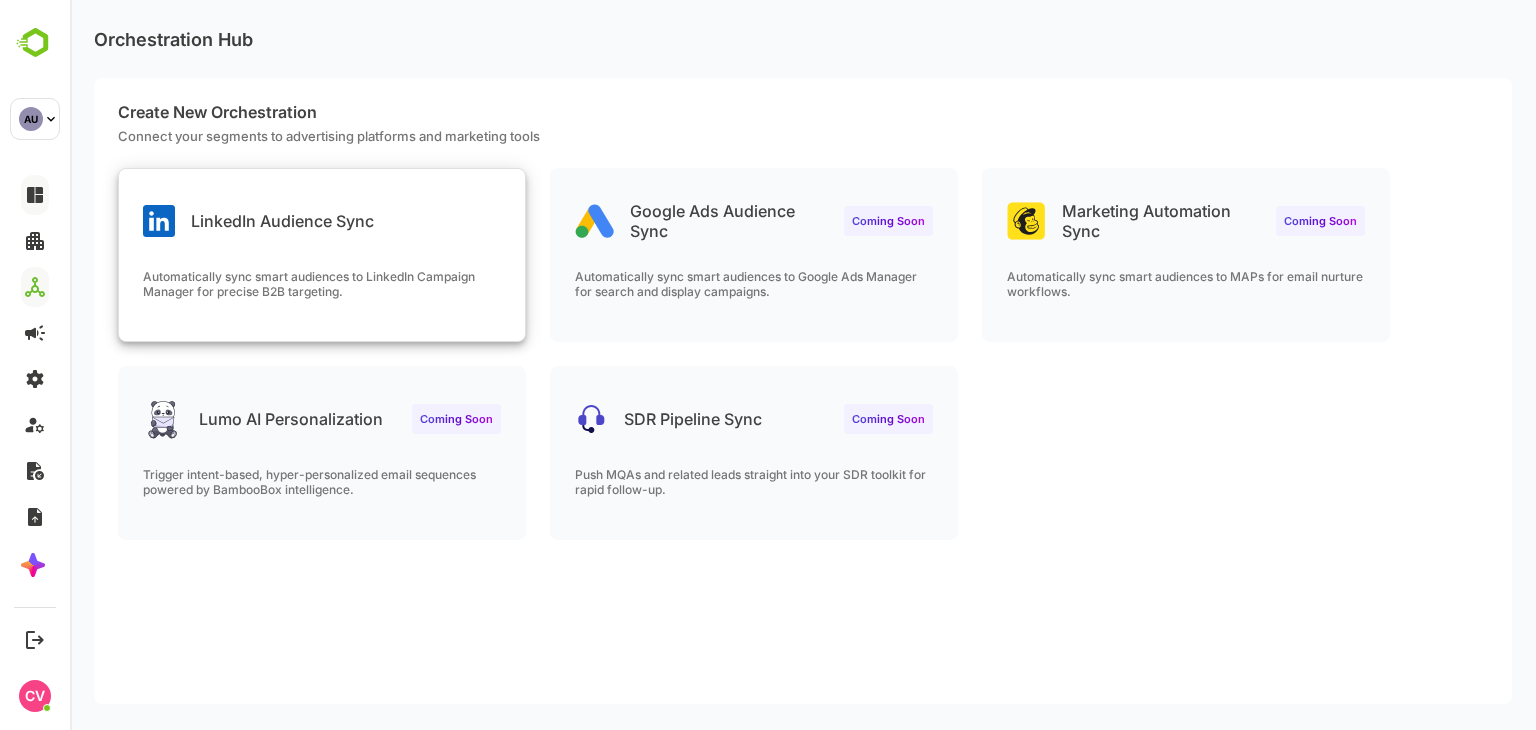 click on "Automatically sync smart audiences to LinkedIn Campaign Manager for precise B2B targeting." at bounding box center (322, 284) 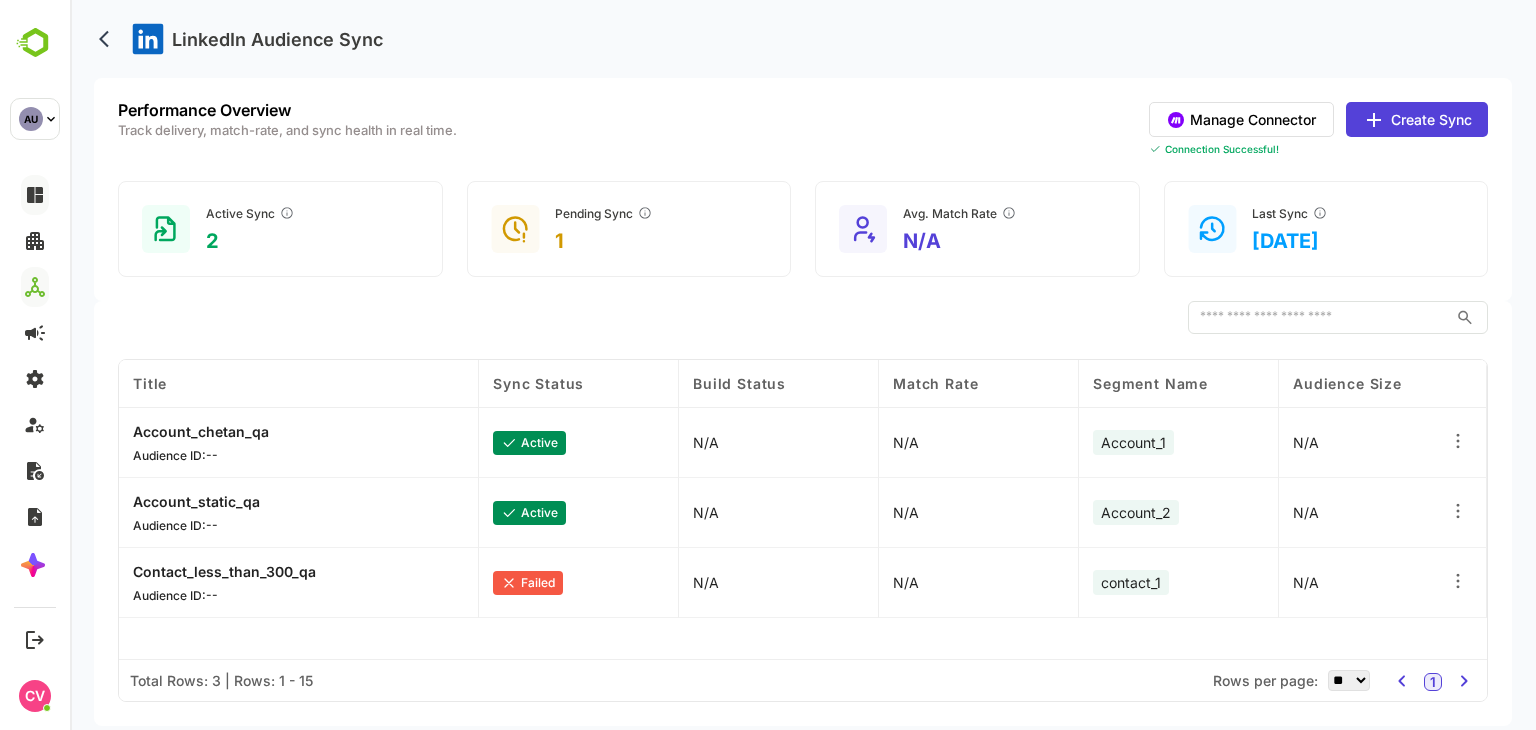 scroll, scrollTop: 0, scrollLeft: 444, axis: horizontal 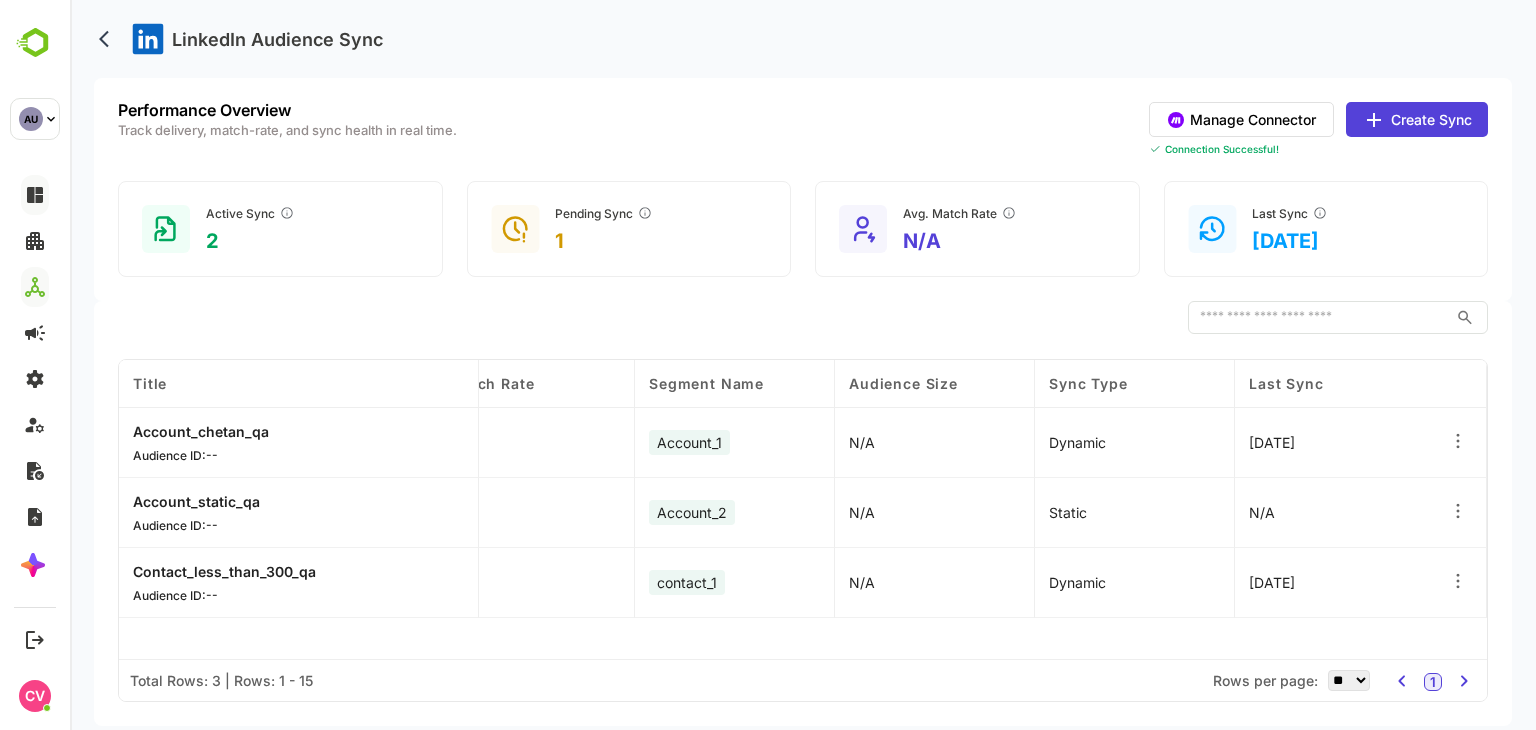 click on "Contact_less_than_300_qa" at bounding box center [224, 571] 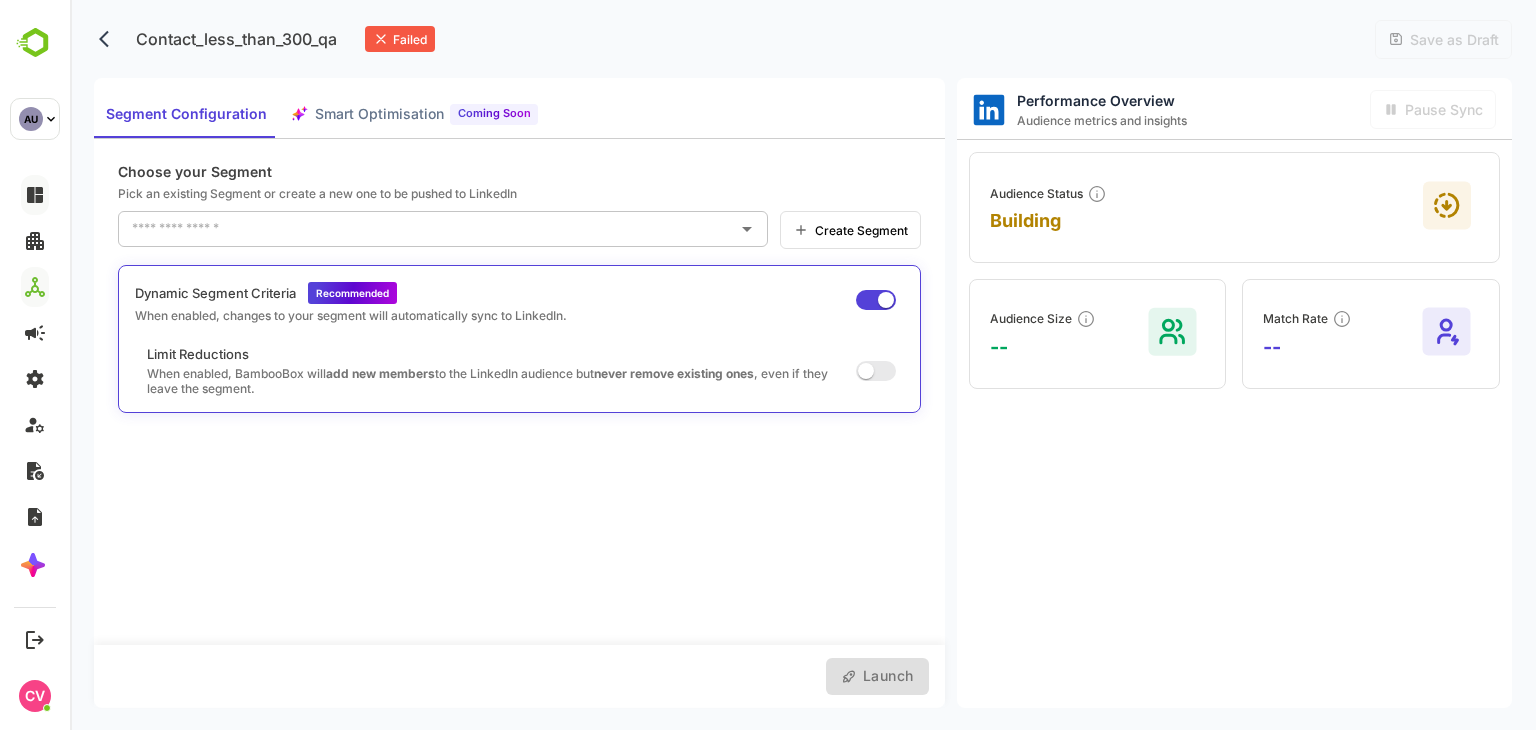 type on "*********" 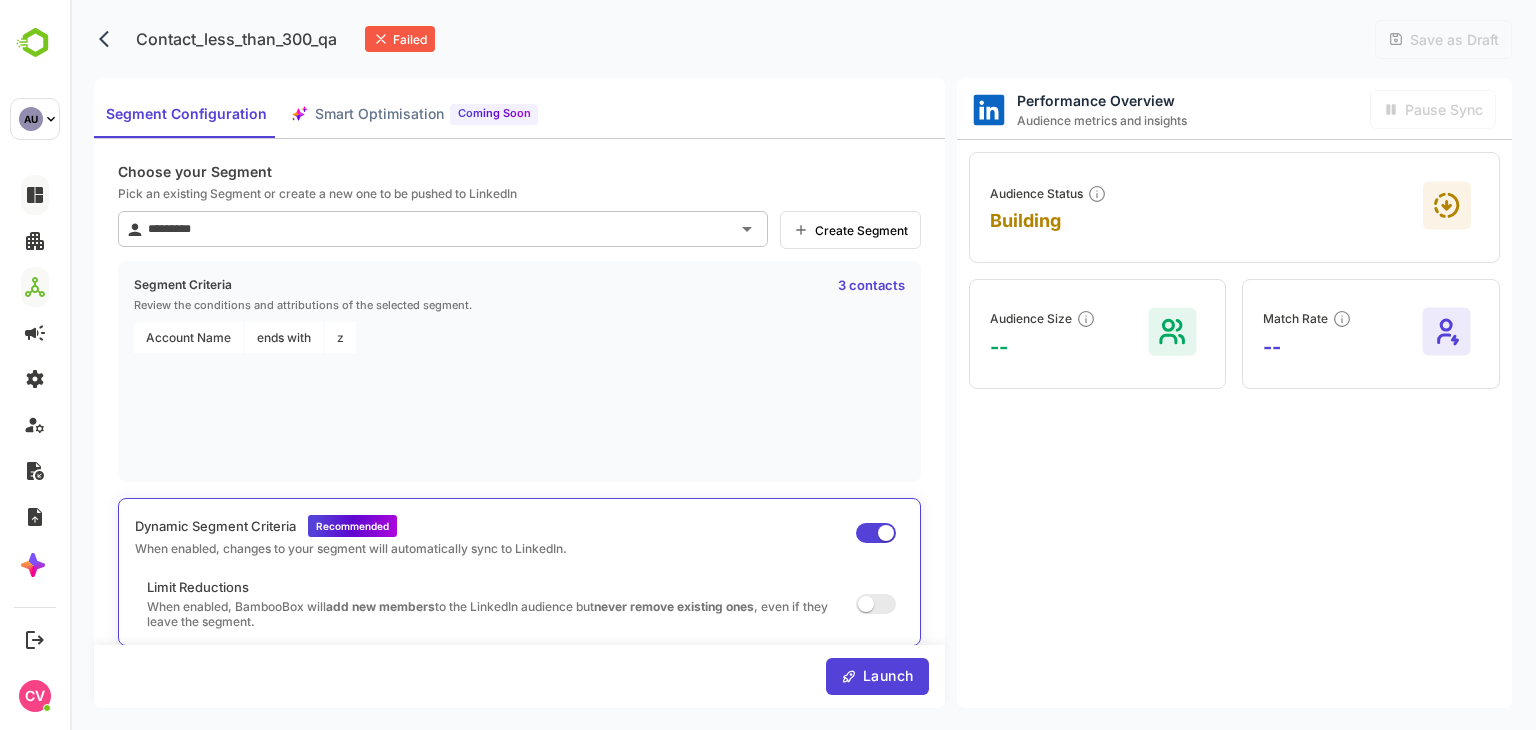 click 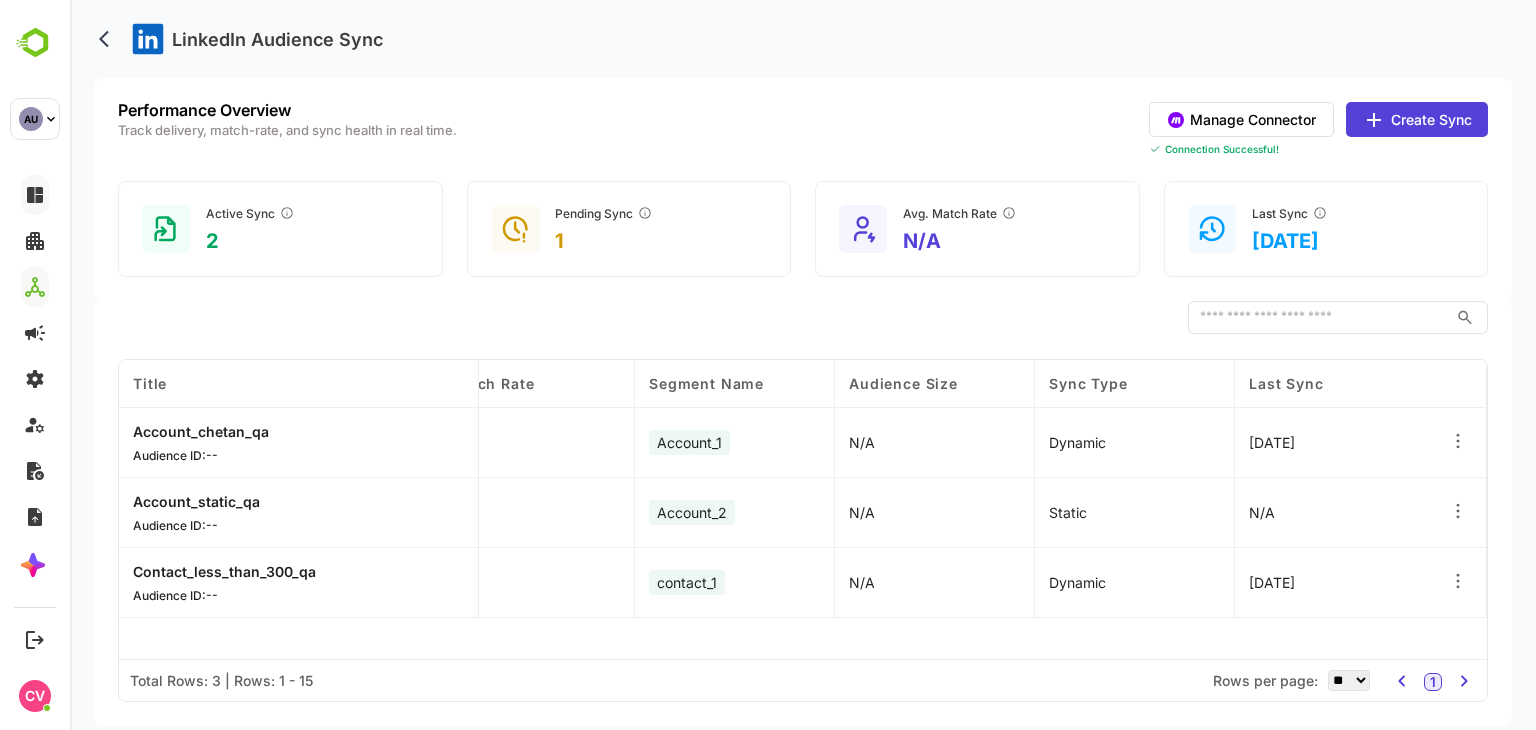 scroll, scrollTop: 0, scrollLeft: 0, axis: both 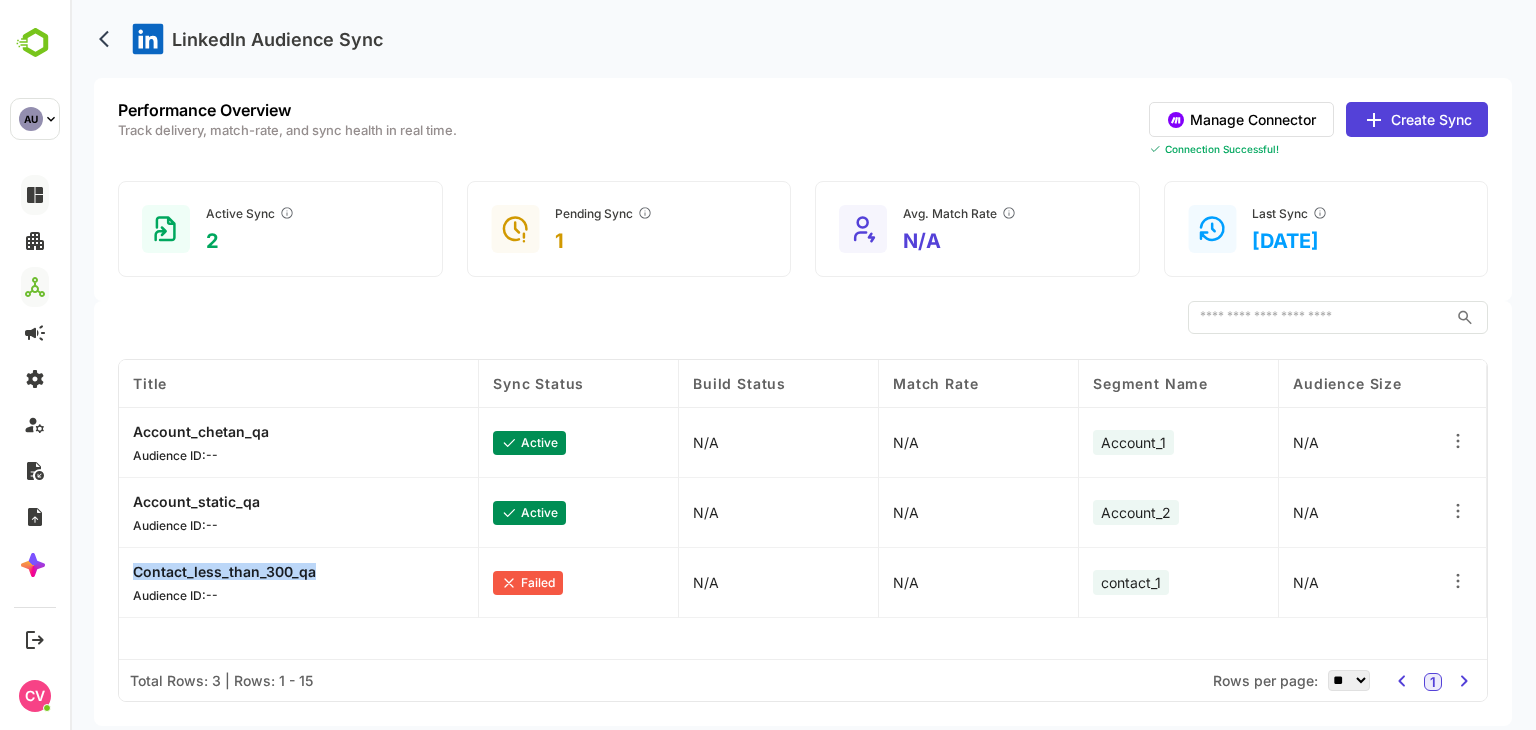drag, startPoint x: 320, startPoint y: 564, endPoint x: 135, endPoint y: 567, distance: 185.02432 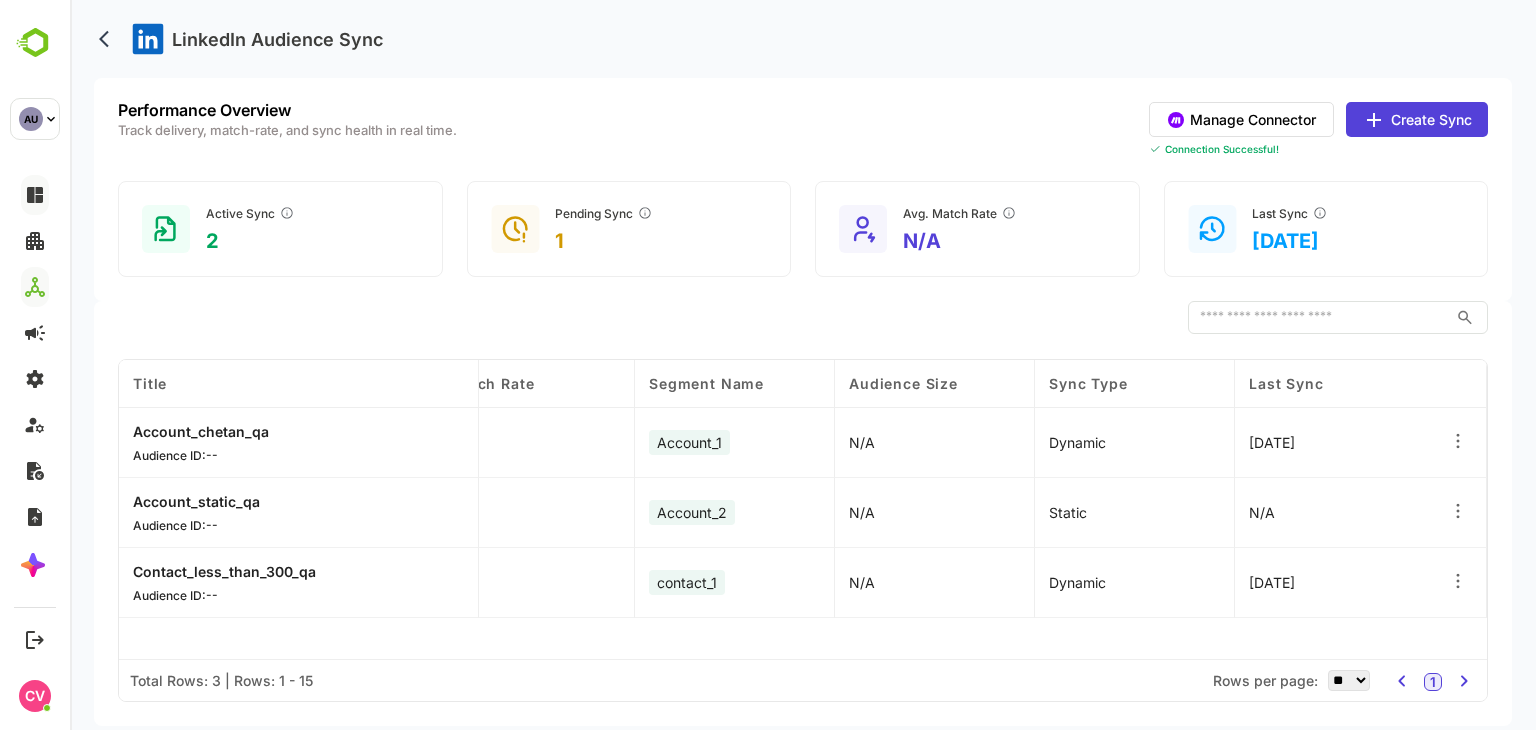 click on "​" at bounding box center [803, 318] 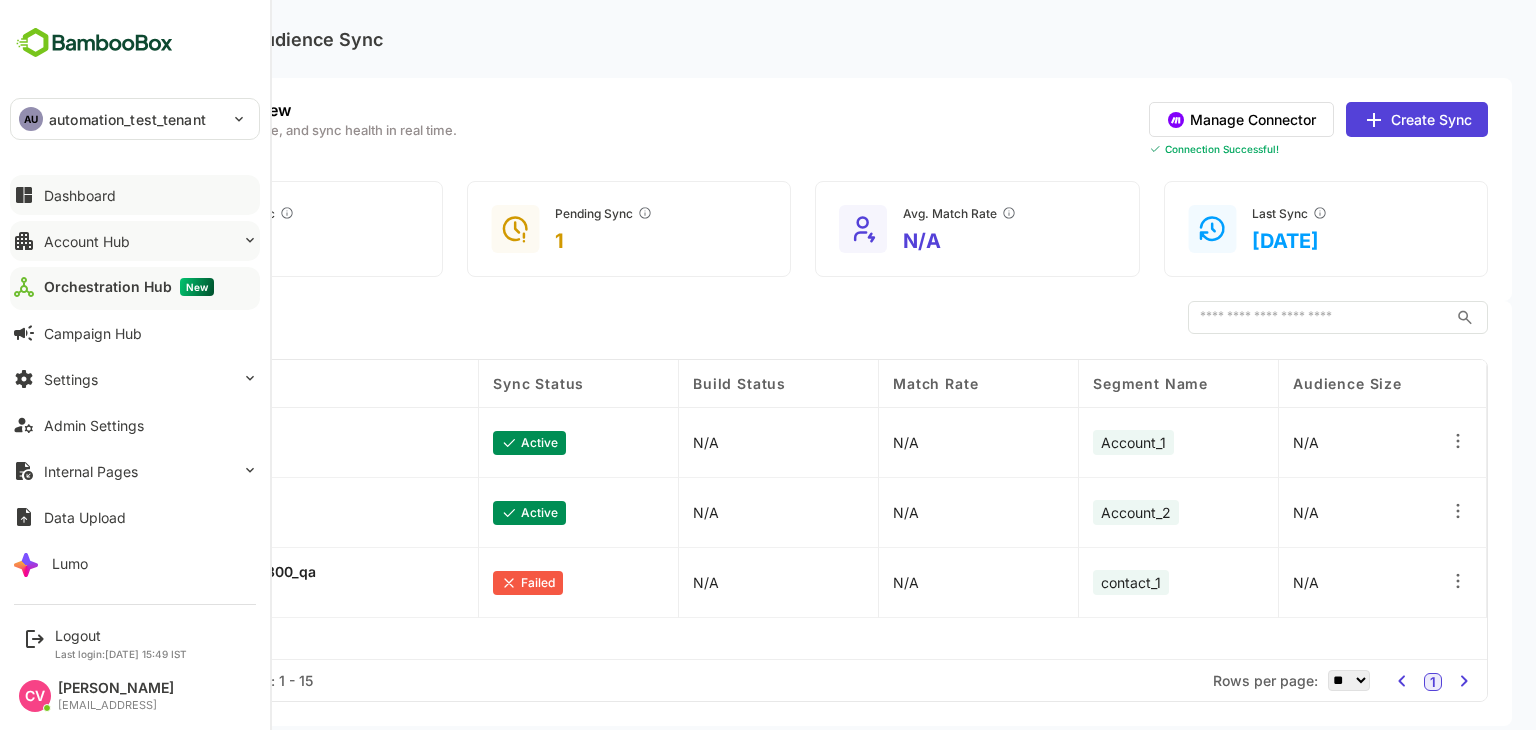click on "Account Hub" at bounding box center (135, 241) 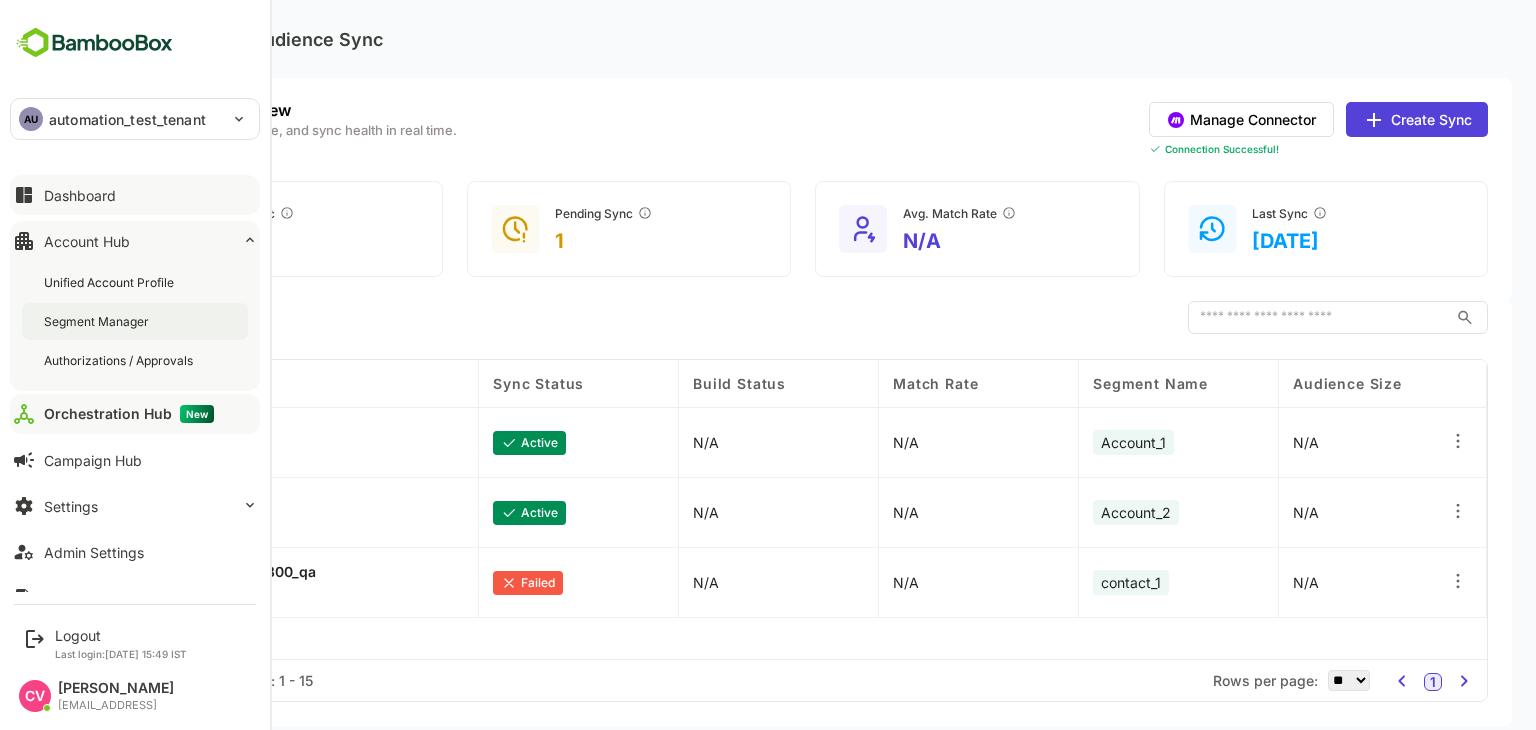 click on "Segment Manager" at bounding box center (135, 321) 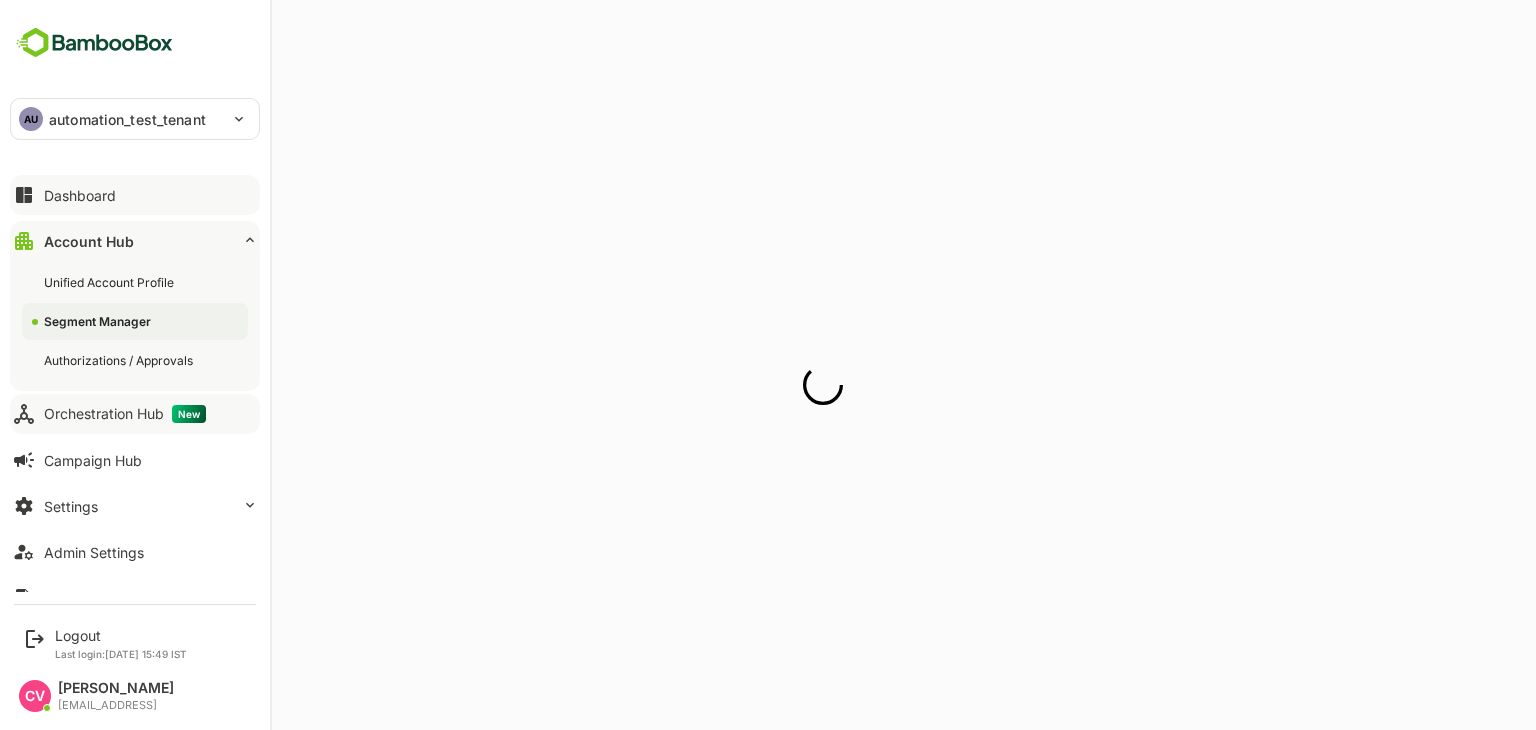 scroll, scrollTop: 0, scrollLeft: 0, axis: both 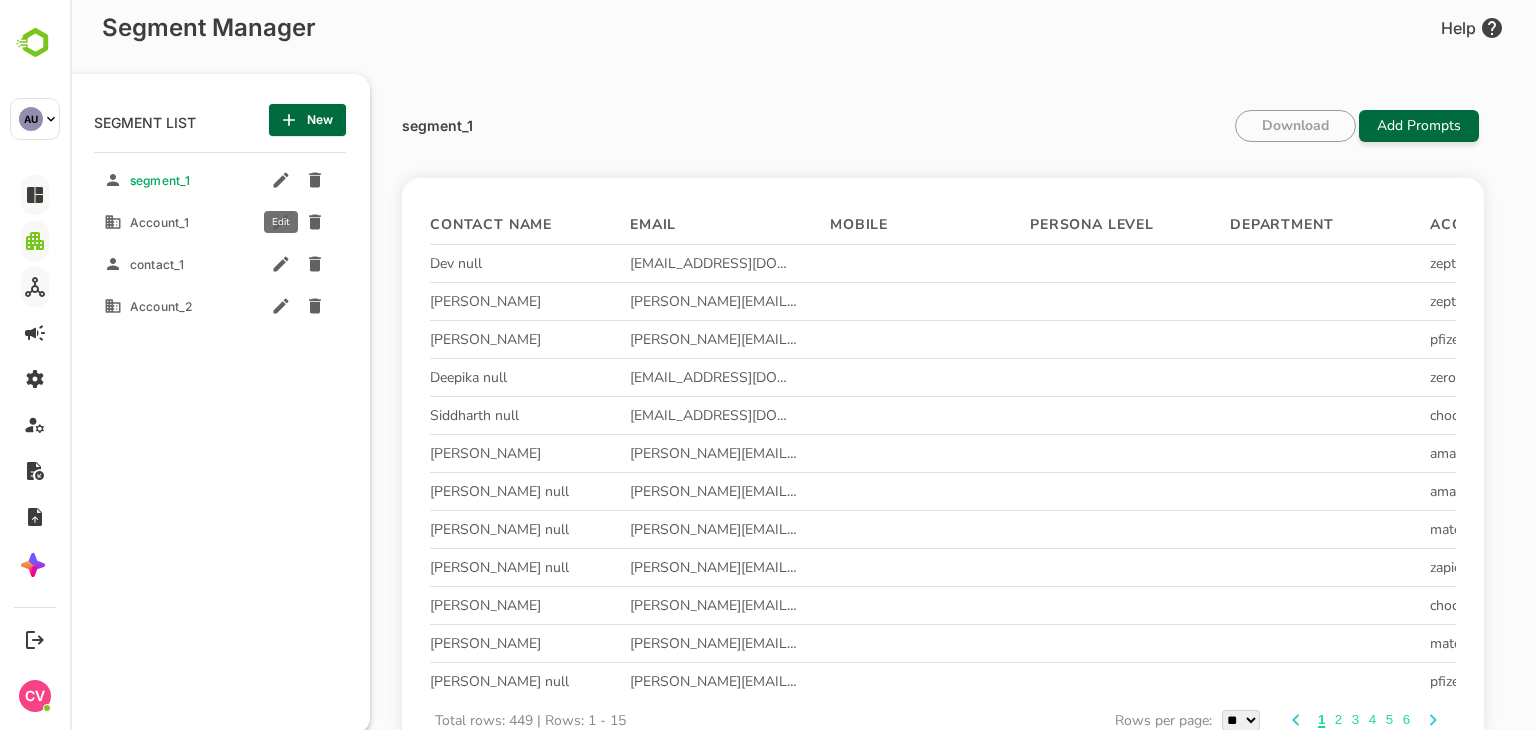 click 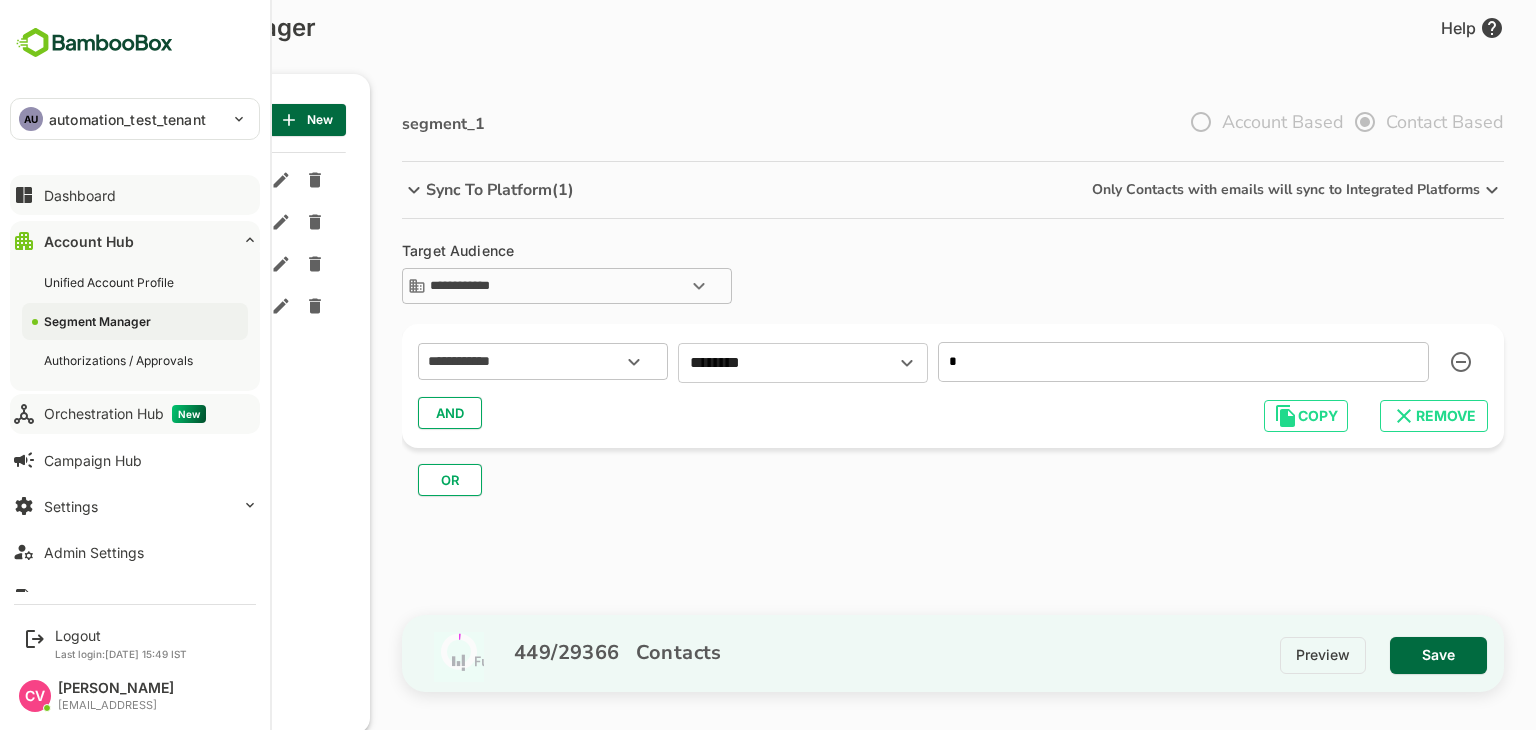 click on "Orchestration Hub New" at bounding box center [125, 414] 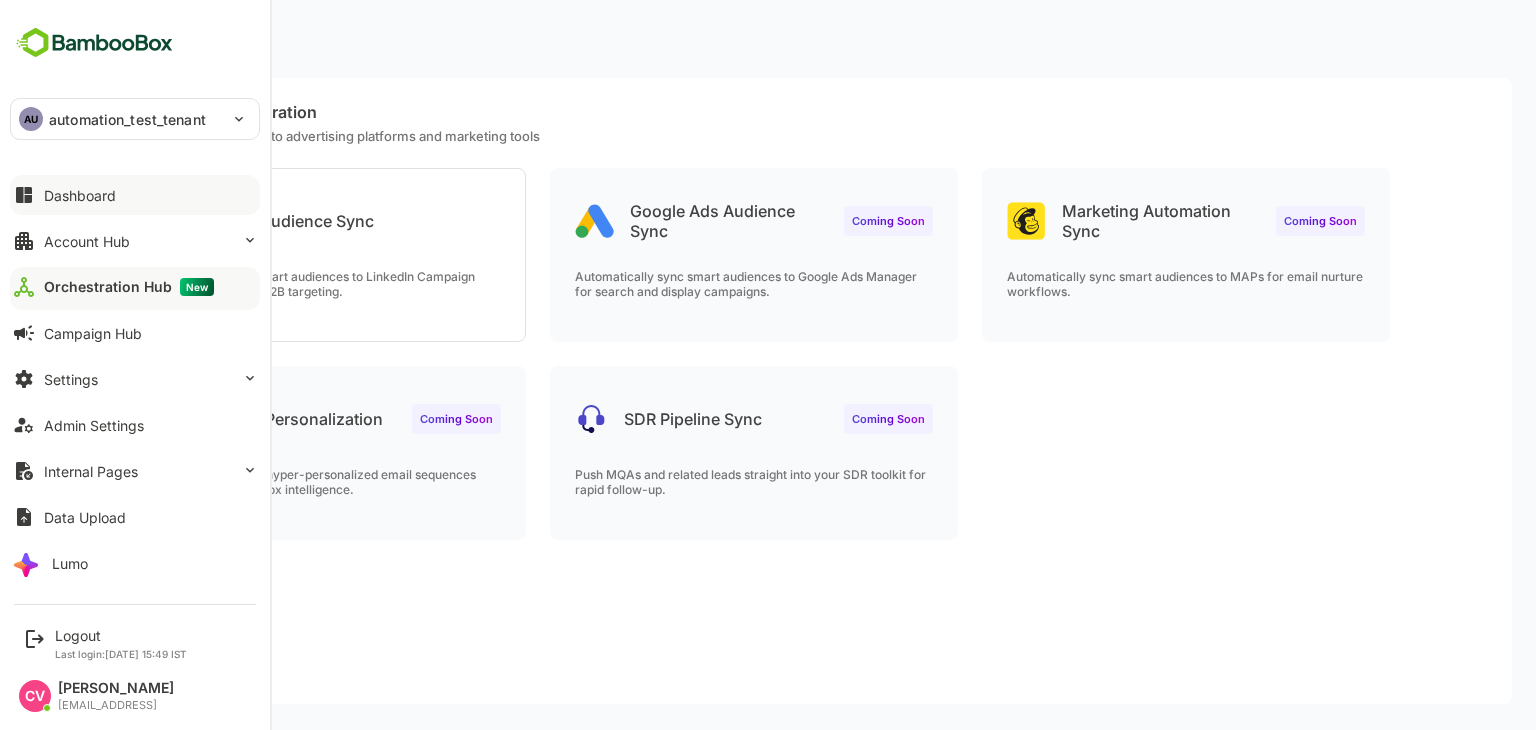 scroll, scrollTop: 0, scrollLeft: 0, axis: both 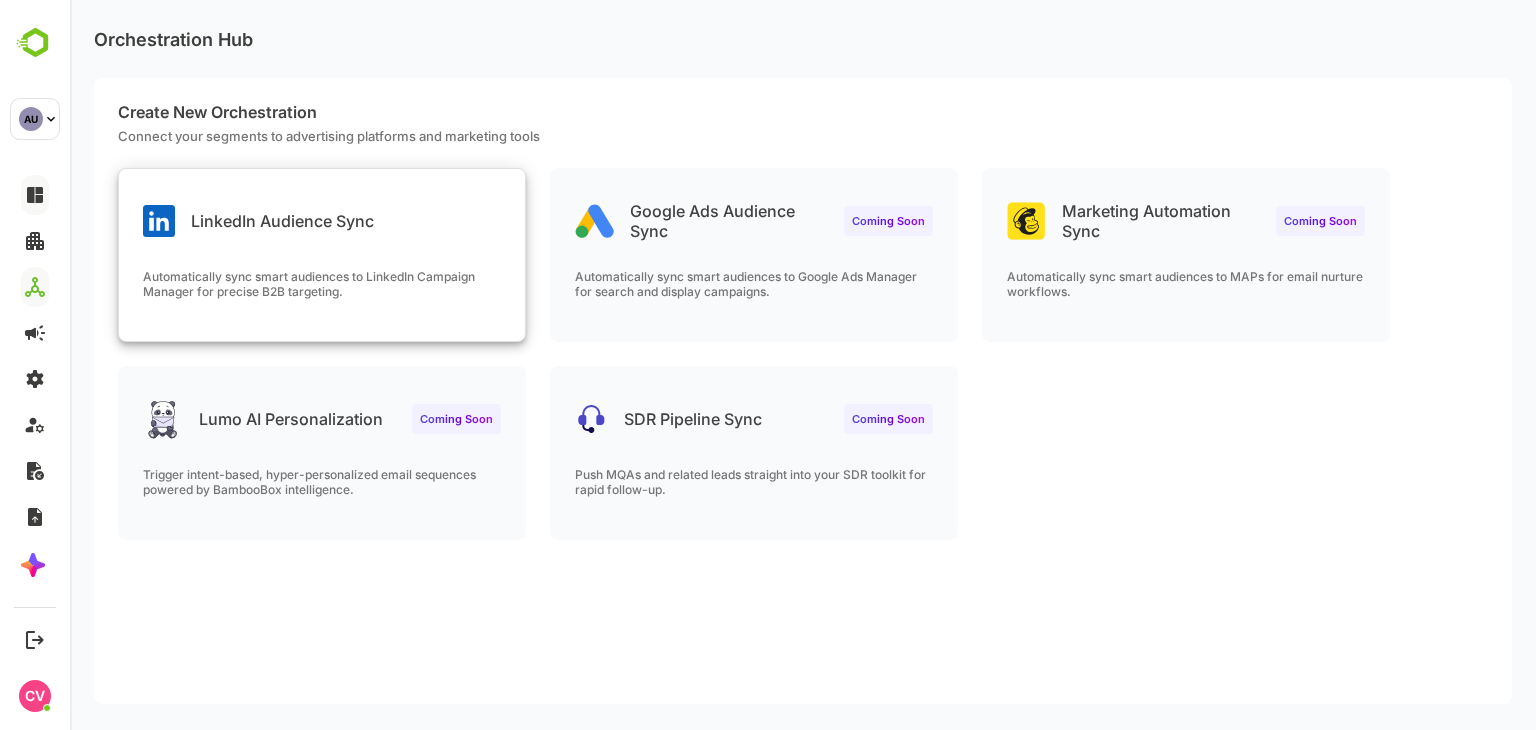 click on "LinkedIn Audience Sync Automatically sync smart audiences to LinkedIn Campaign Manager for precise B2B targeting." at bounding box center (322, 255) 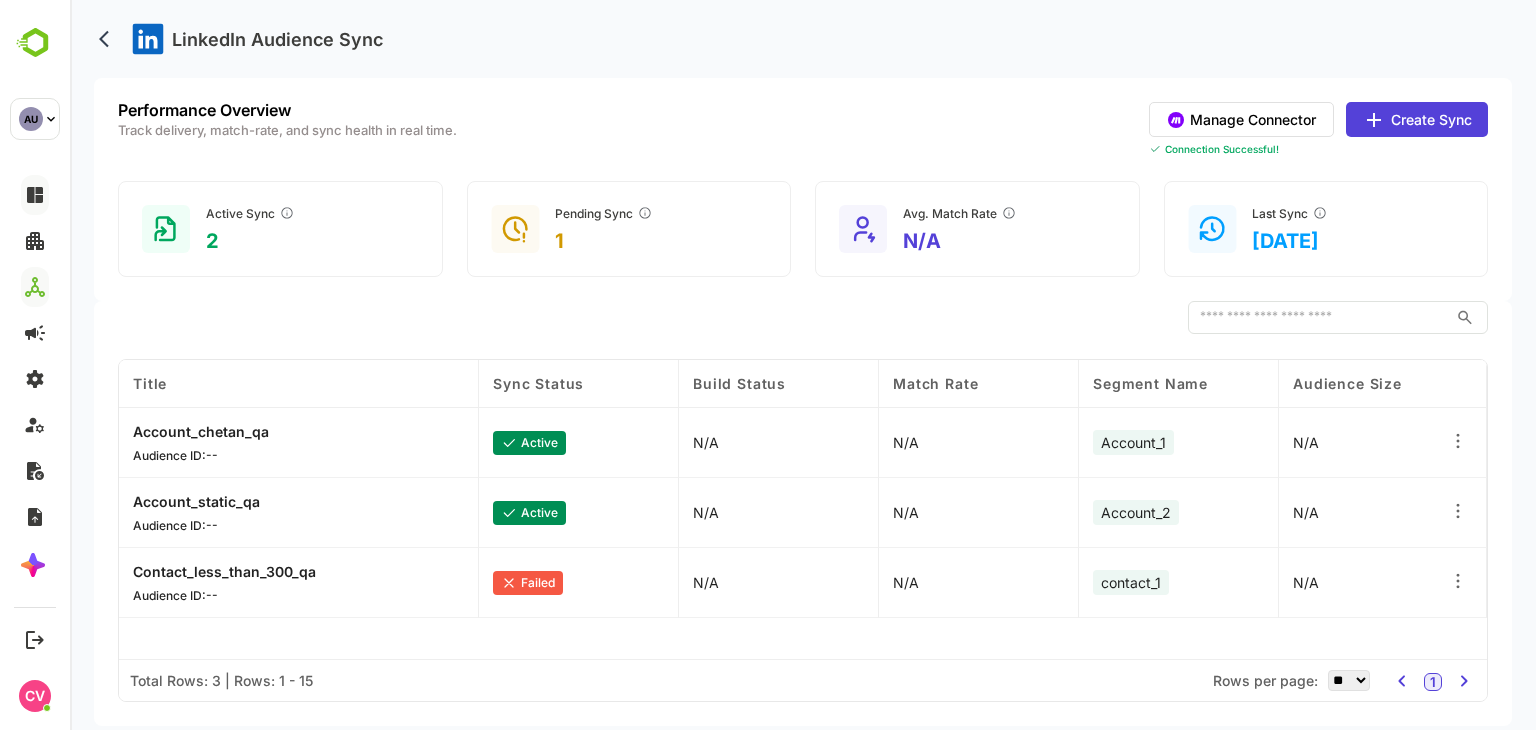 click on "Create Sync" at bounding box center (1417, 119) 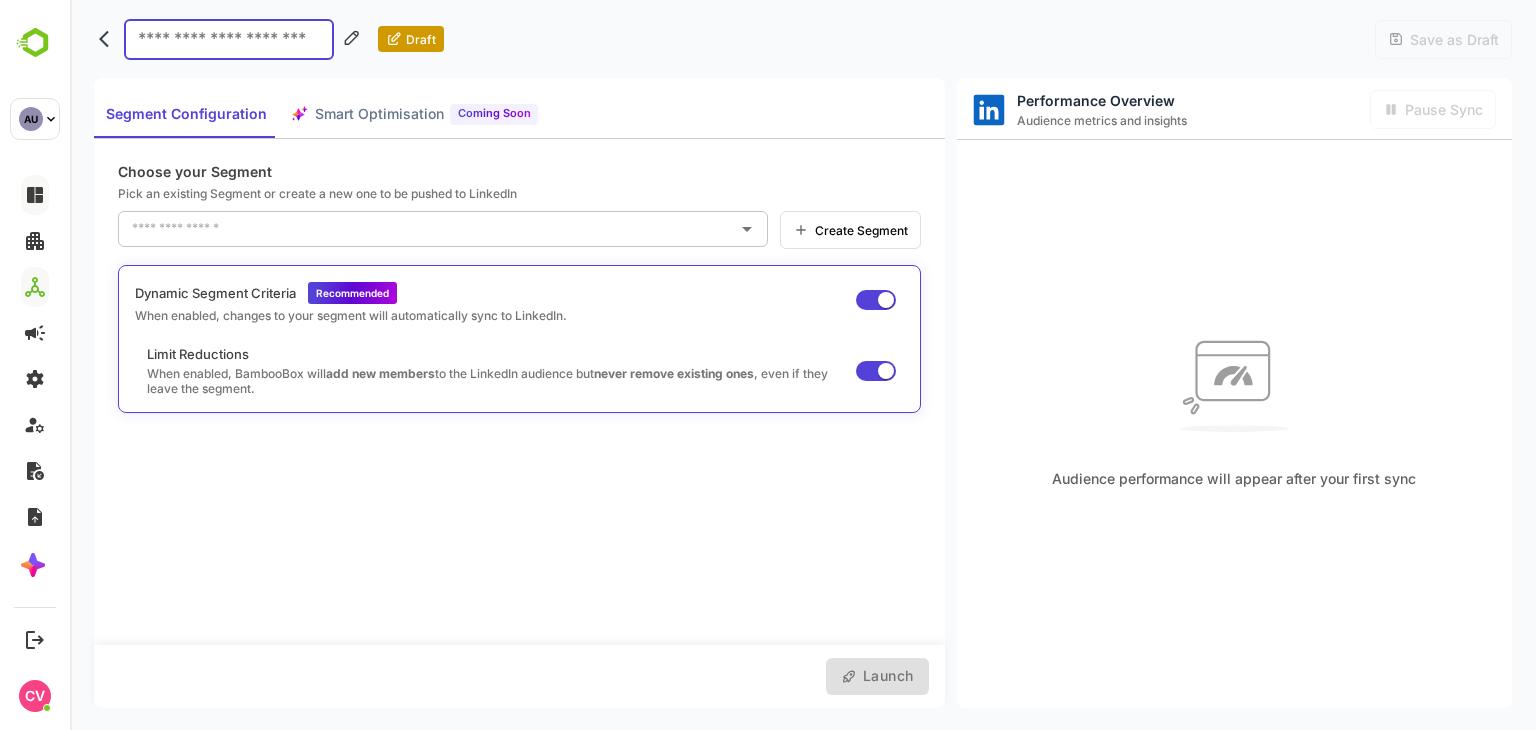 click at bounding box center (229, 39) 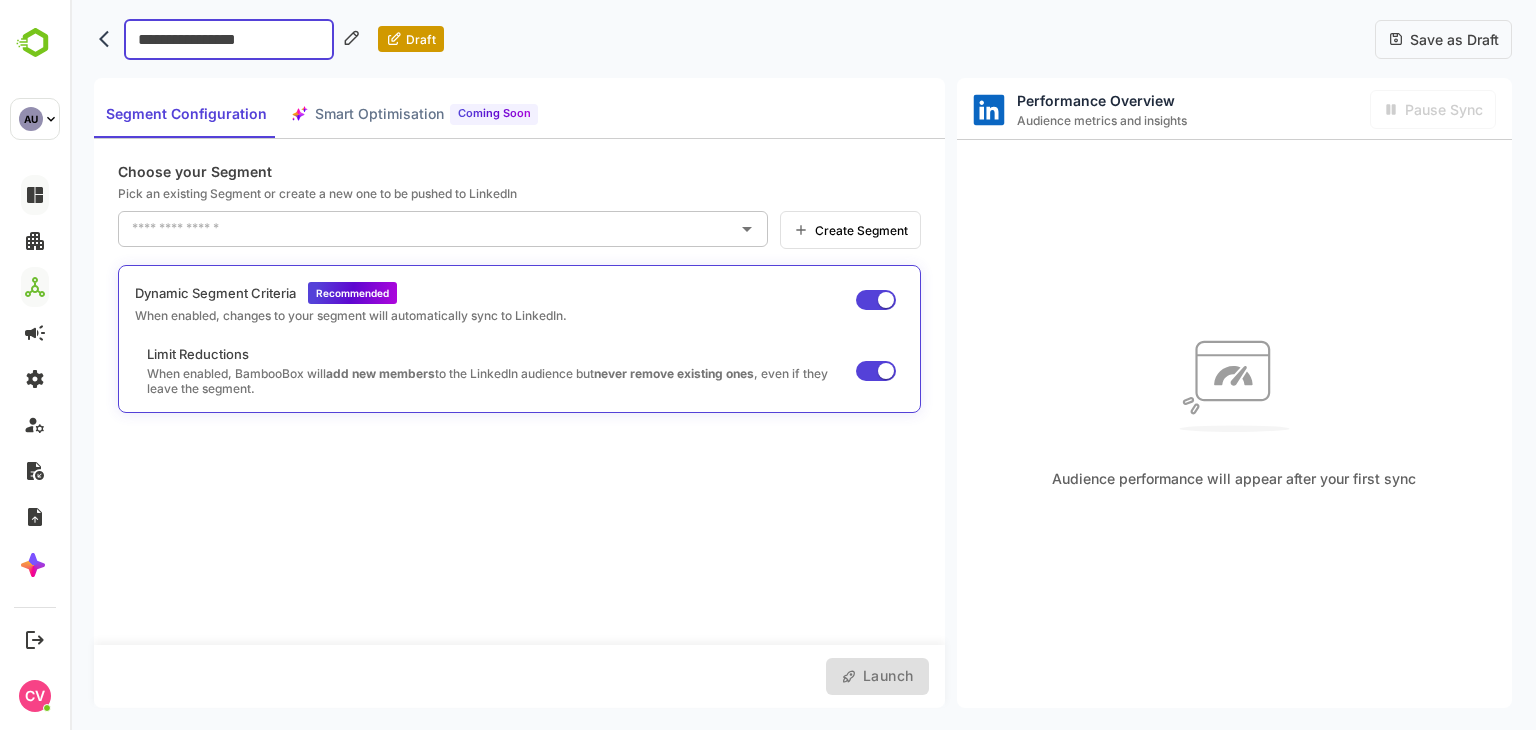 type on "**********" 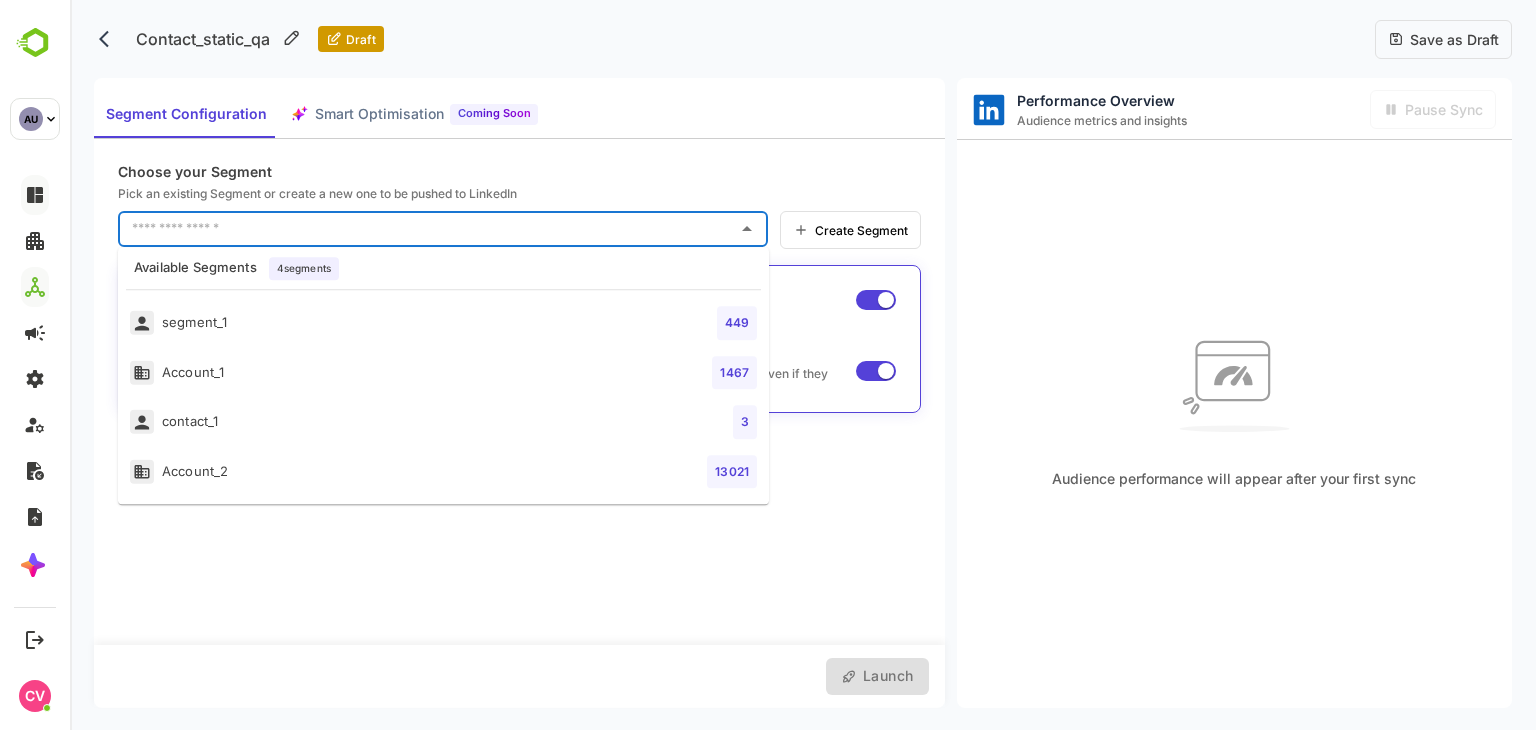 click at bounding box center [428, 229] 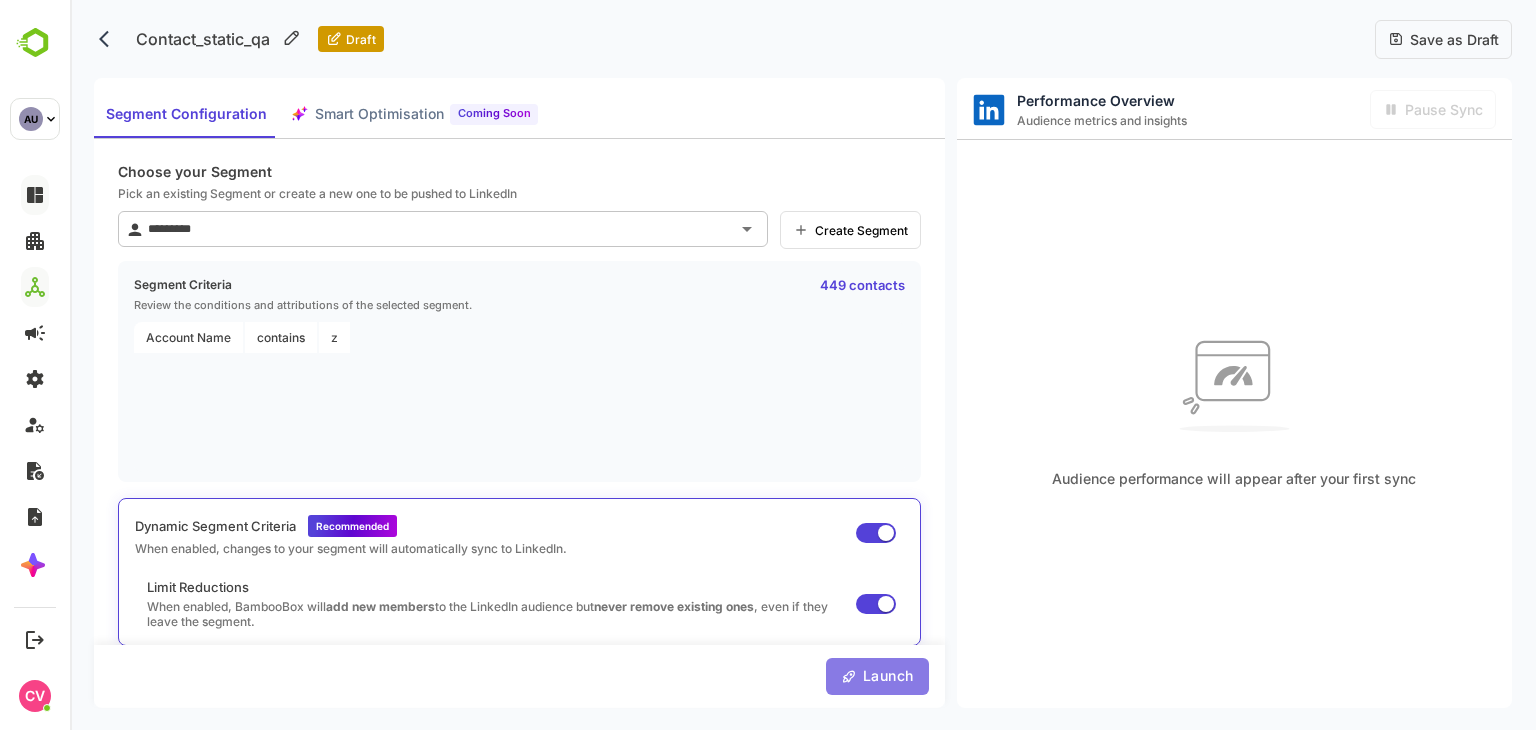 click on "Launch" at bounding box center [885, 676] 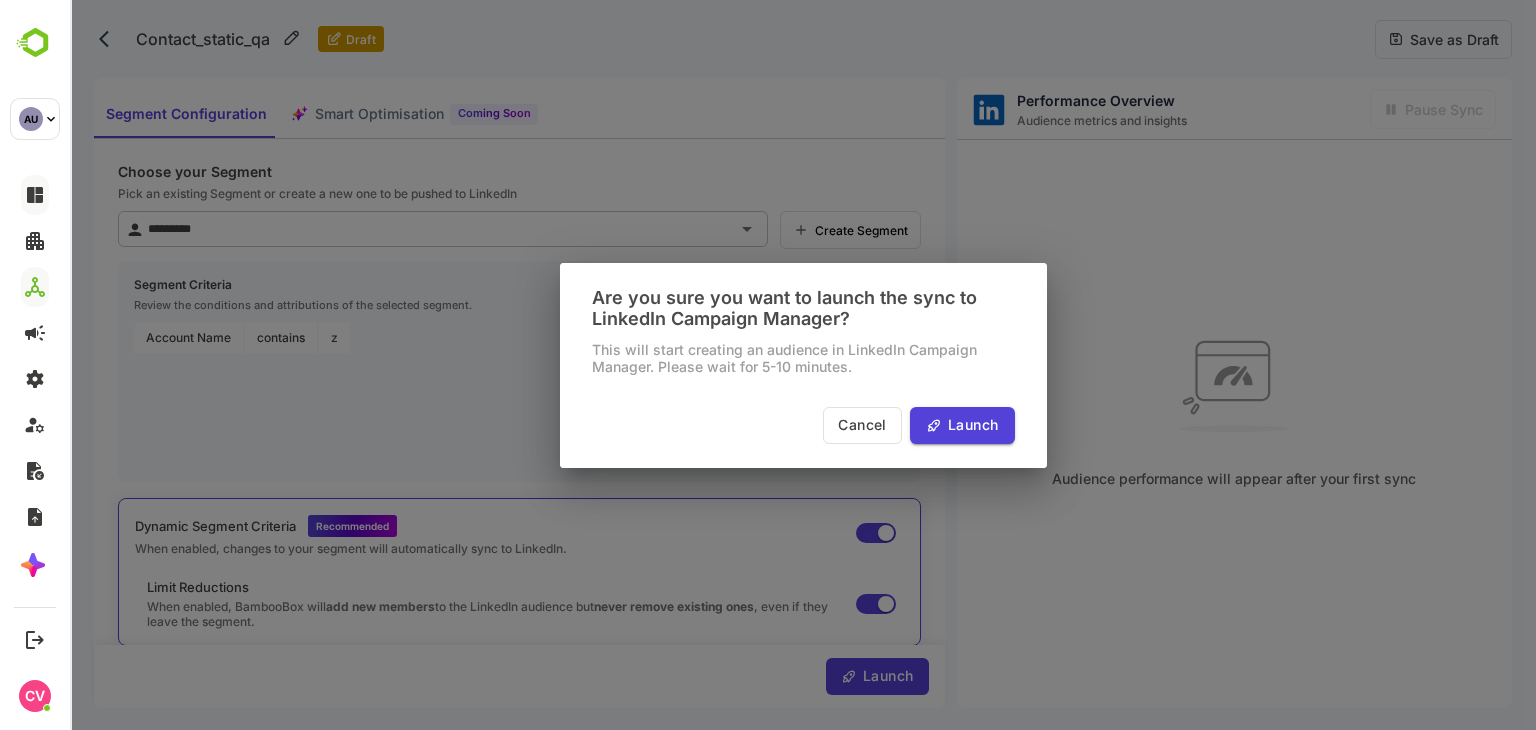 click on "Launch" at bounding box center (962, 425) 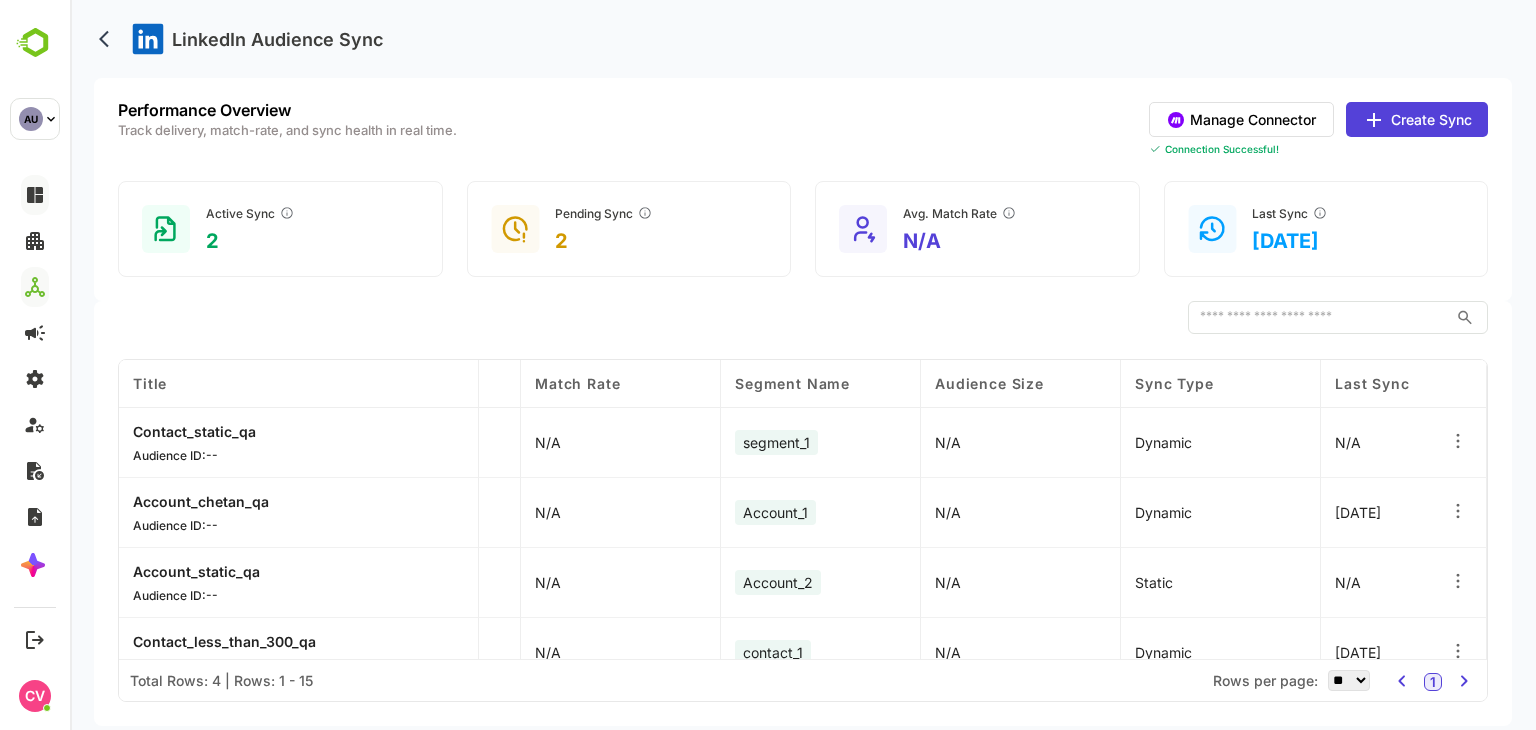 scroll, scrollTop: 0, scrollLeft: 0, axis: both 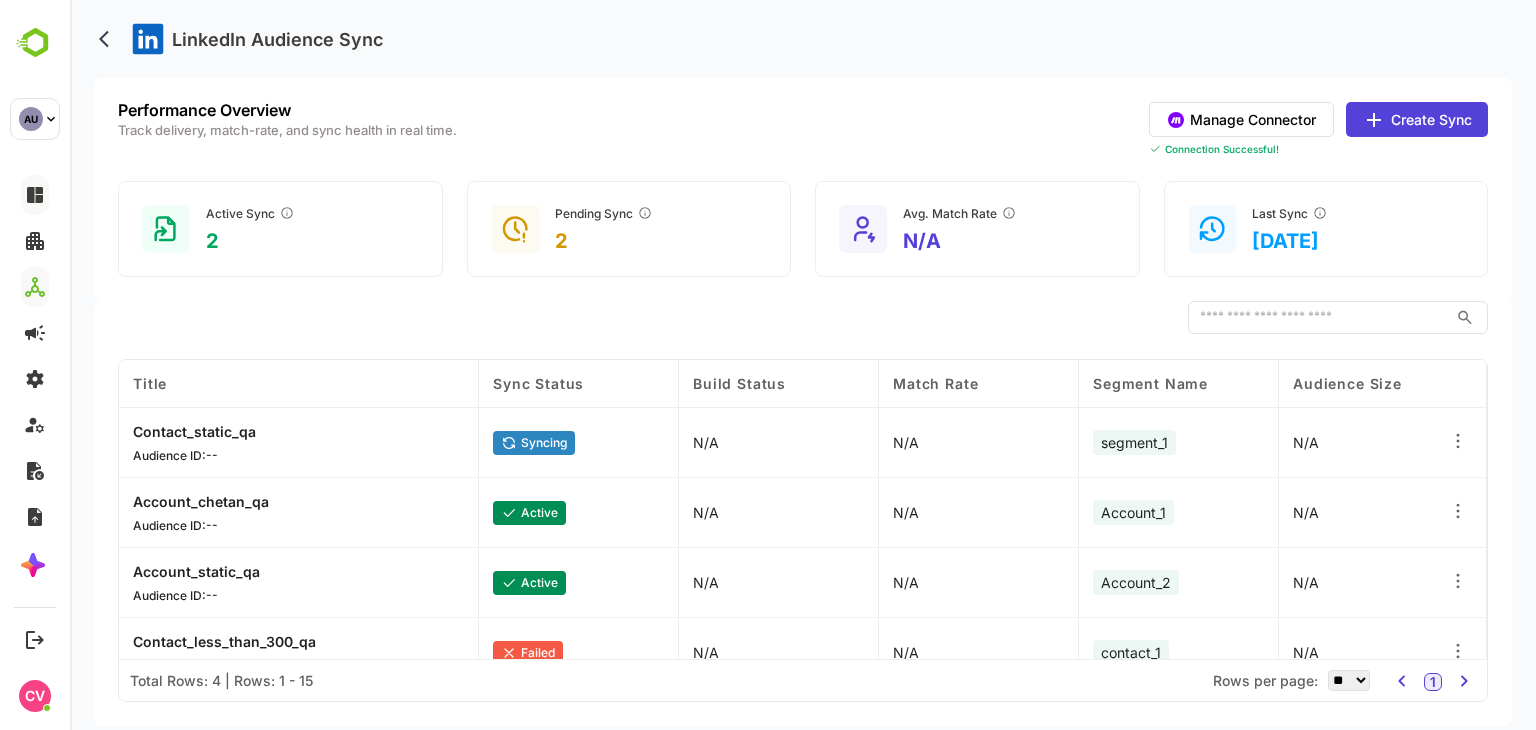 click on "Contact_static_qa" at bounding box center (194, 431) 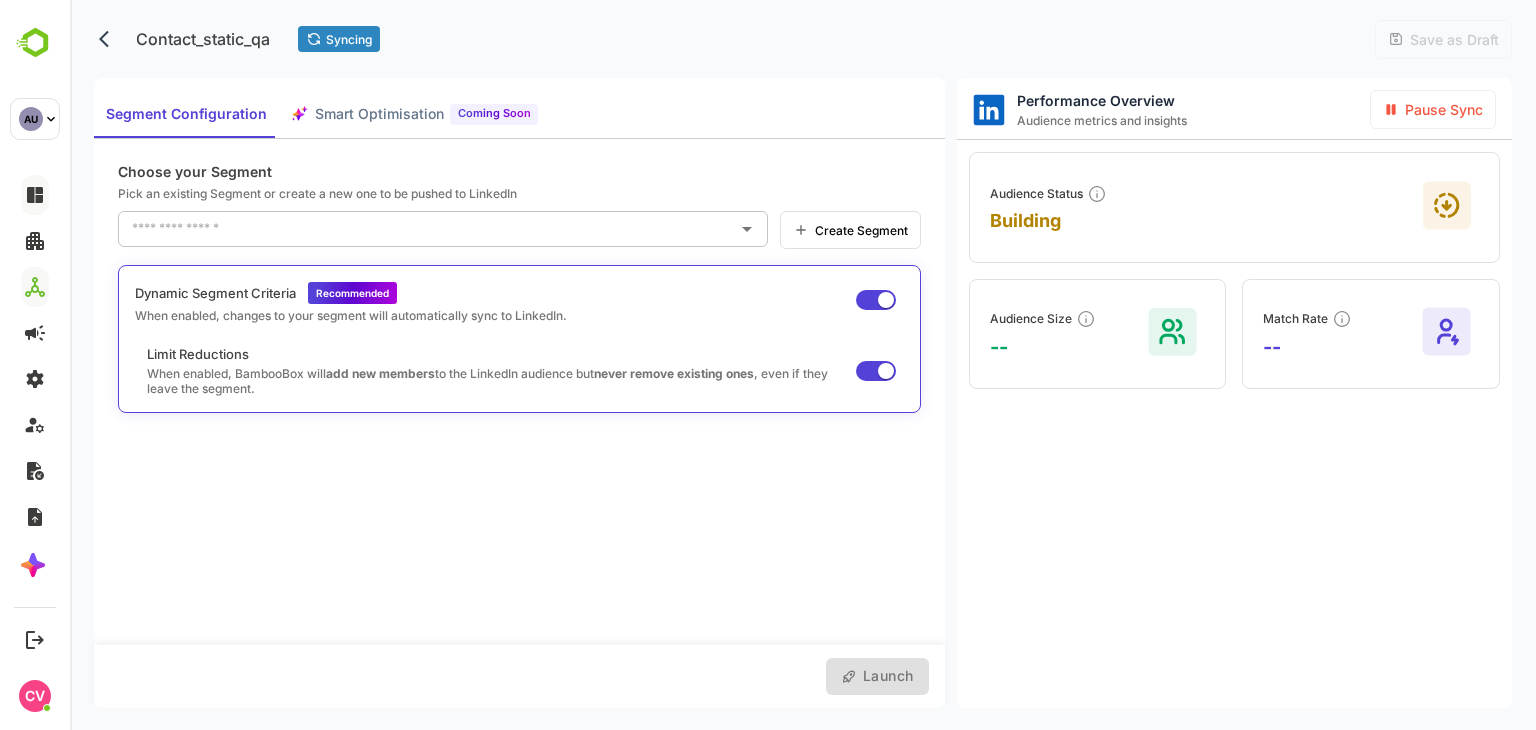 type on "*********" 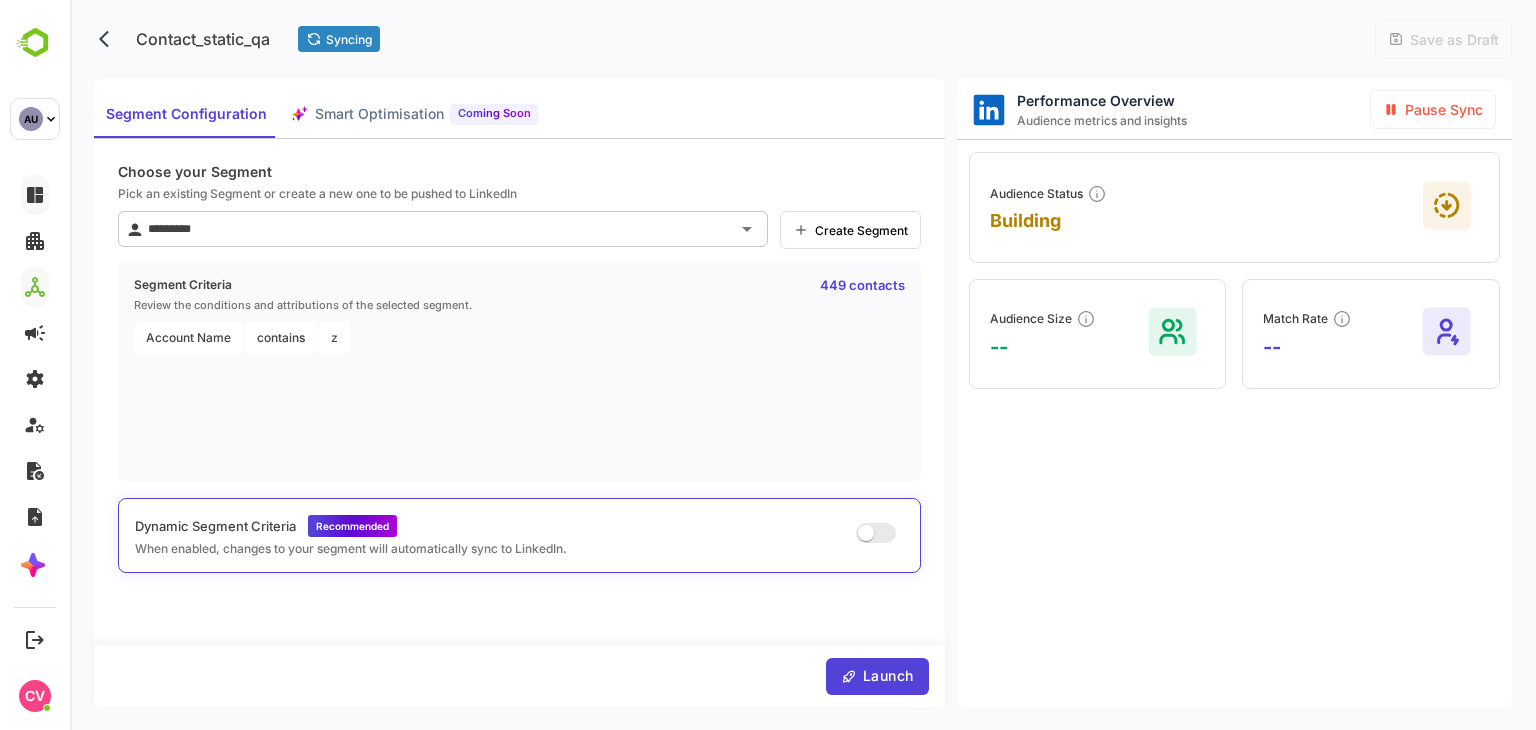 click on "Launch" at bounding box center (885, 676) 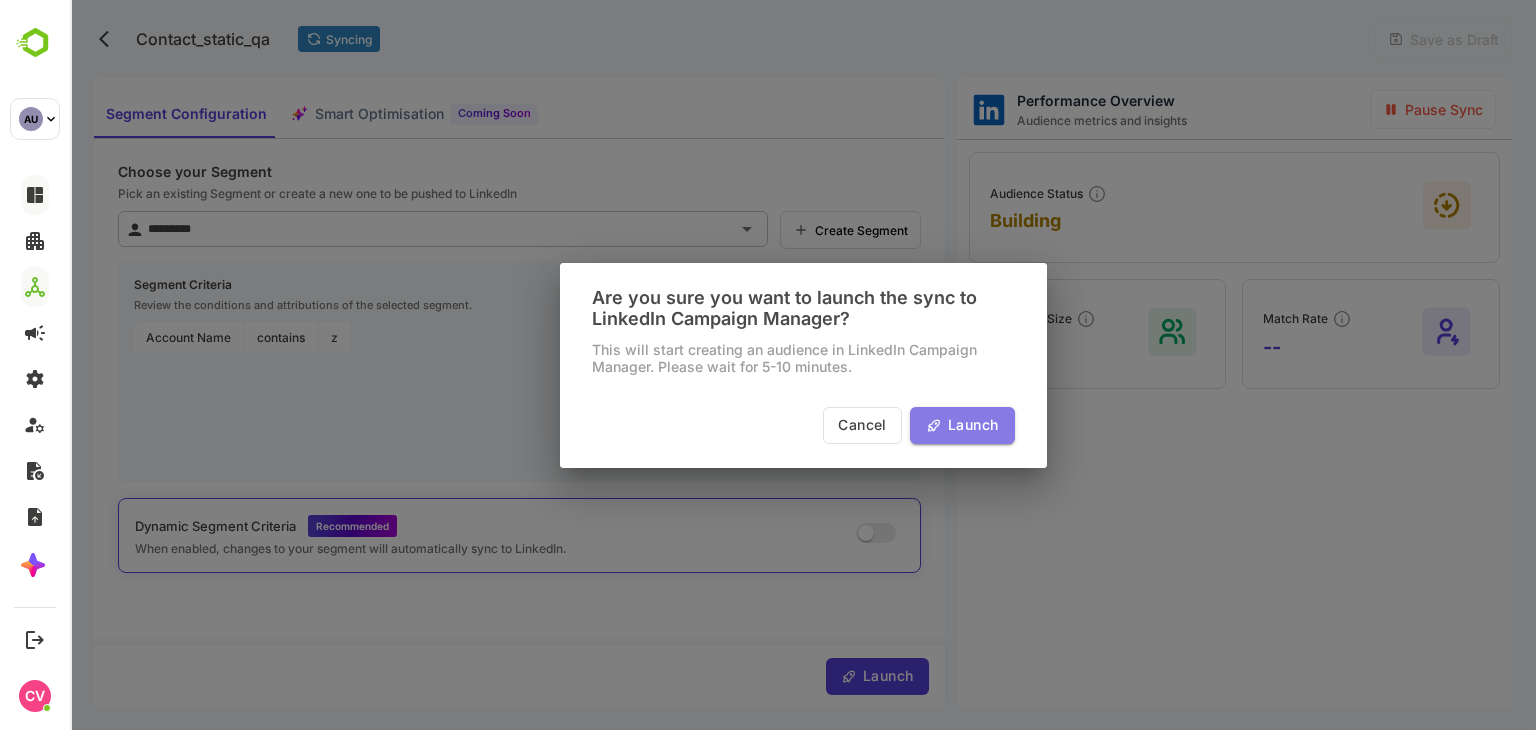 click on "Launch" at bounding box center (962, 425) 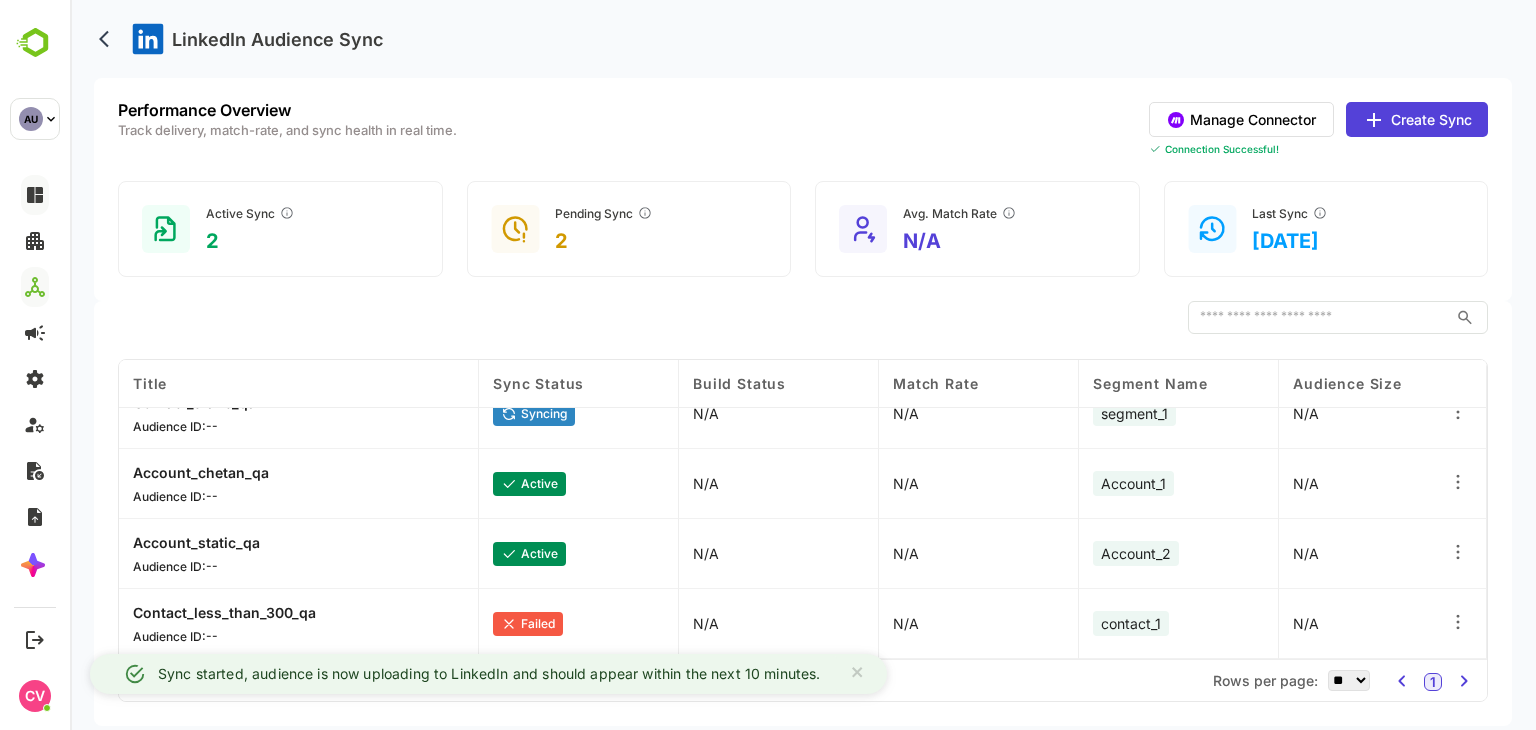 scroll, scrollTop: 0, scrollLeft: 0, axis: both 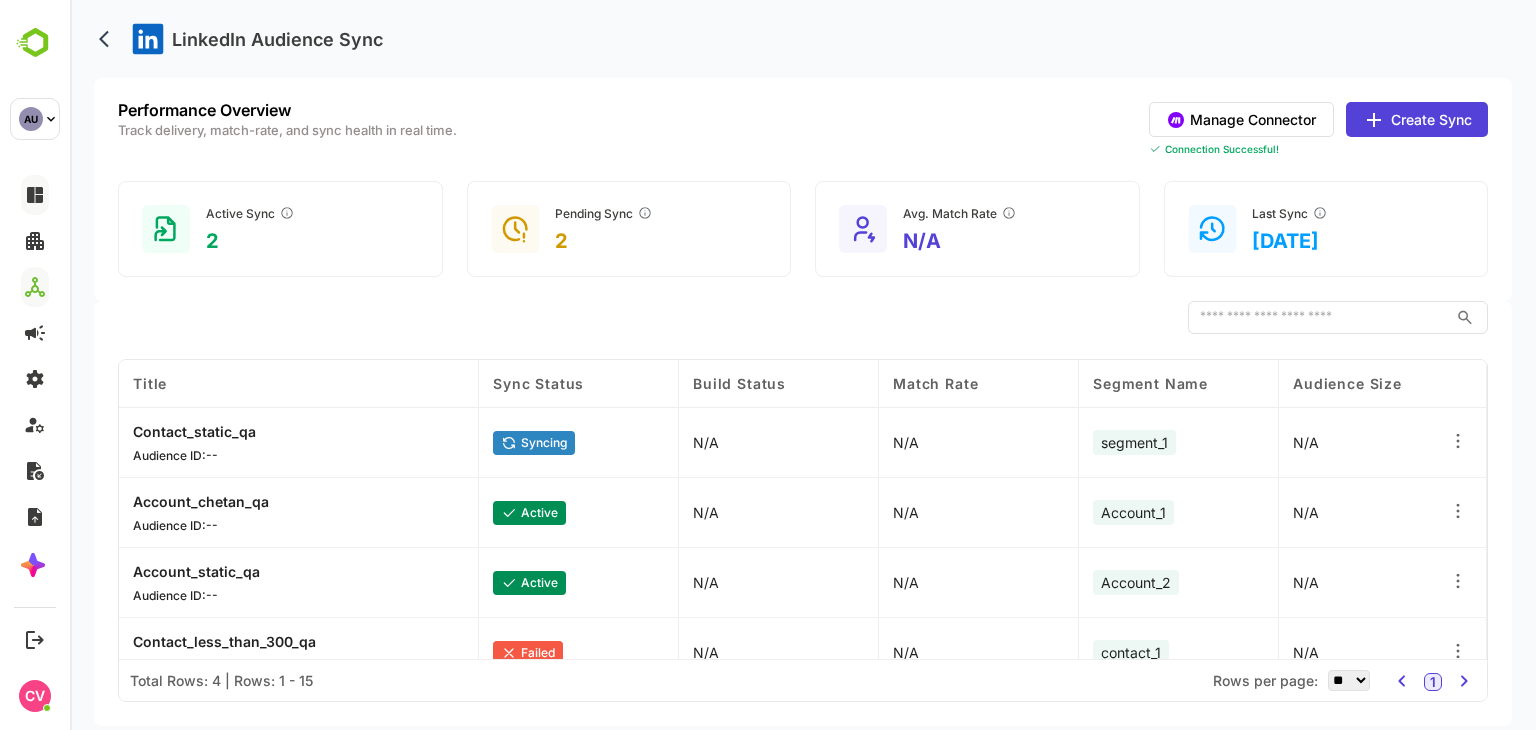 click on "LinkedIn Audience Sync" at bounding box center [803, 39] 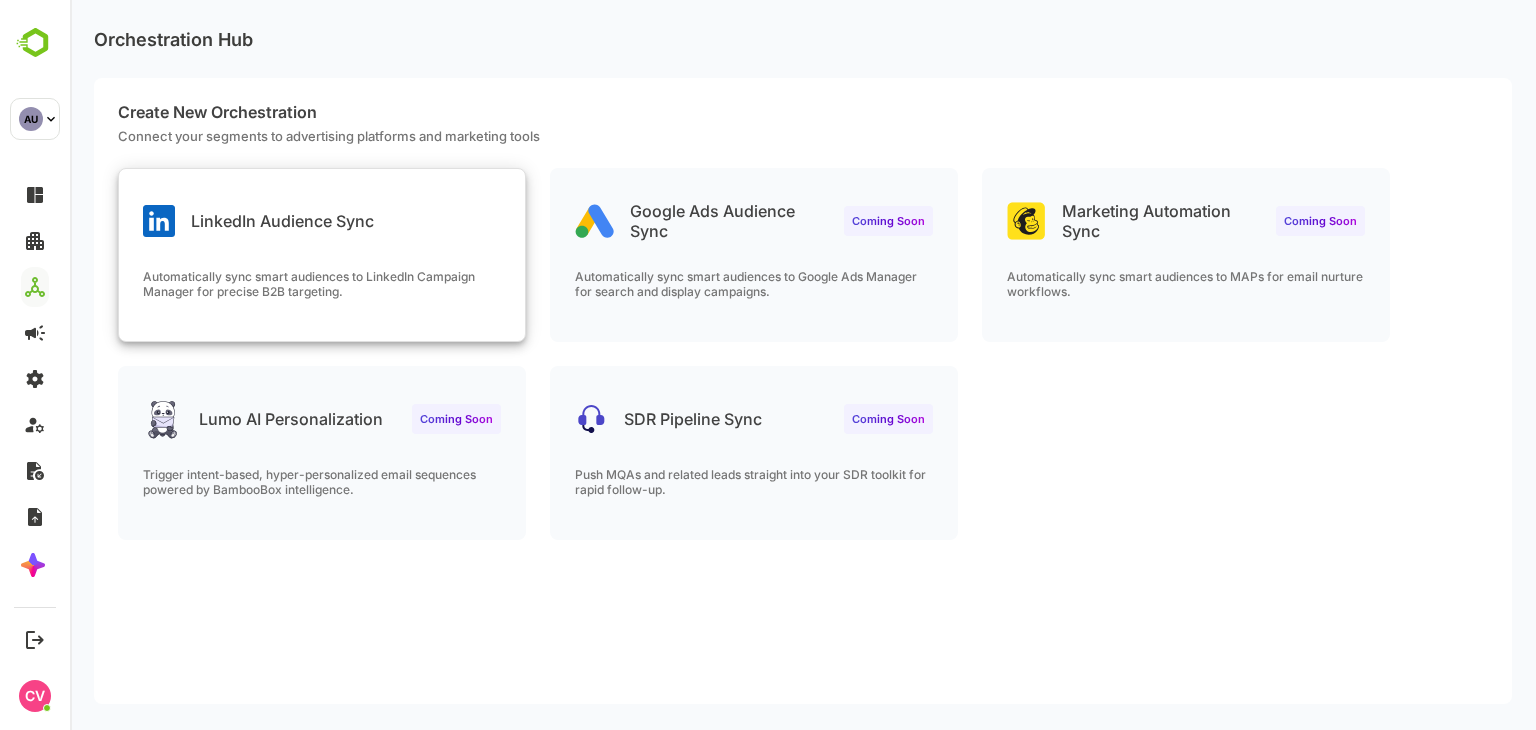 click on "LinkedIn Audience Sync Automatically sync smart audiences to LinkedIn Campaign Manager for precise B2B targeting." at bounding box center [322, 255] 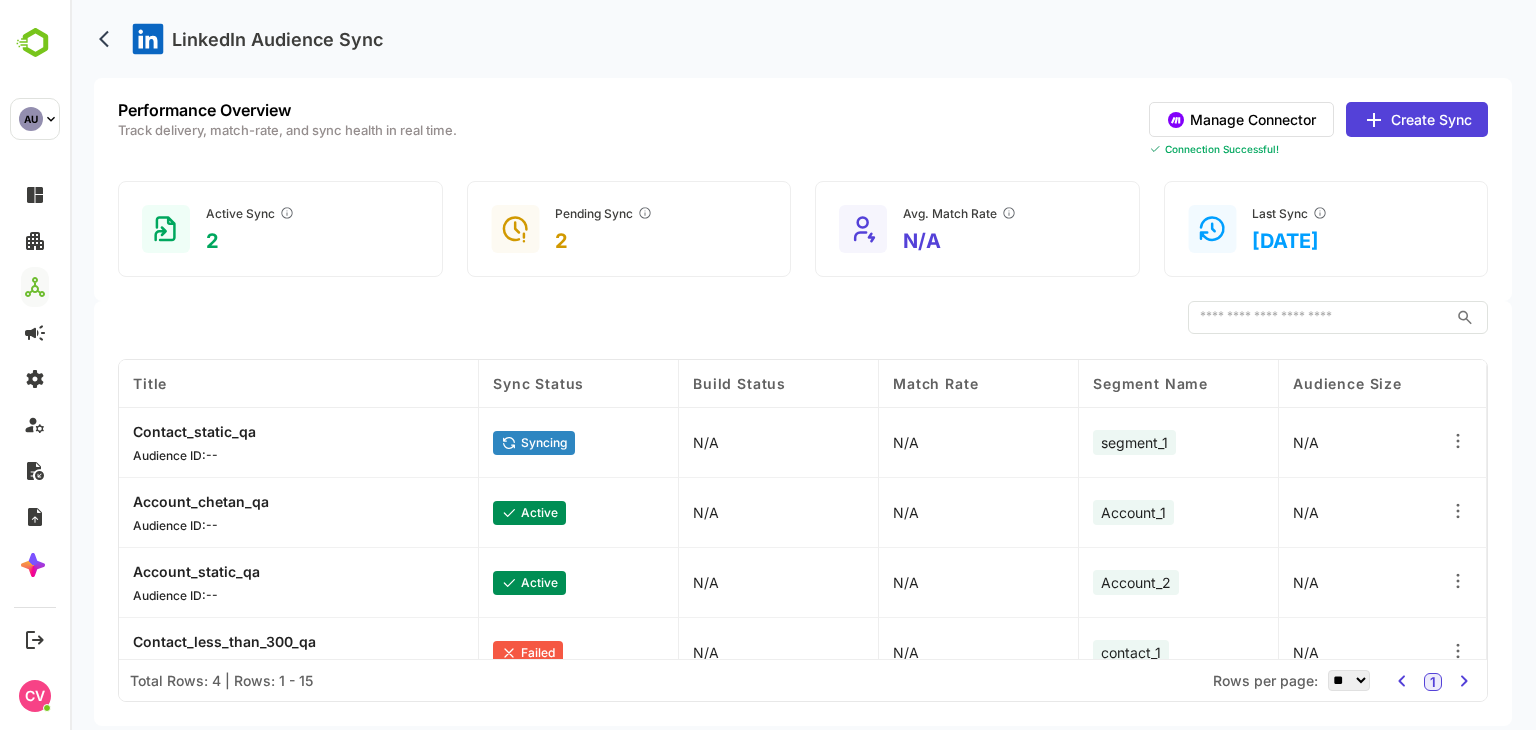 scroll, scrollTop: 29, scrollLeft: 0, axis: vertical 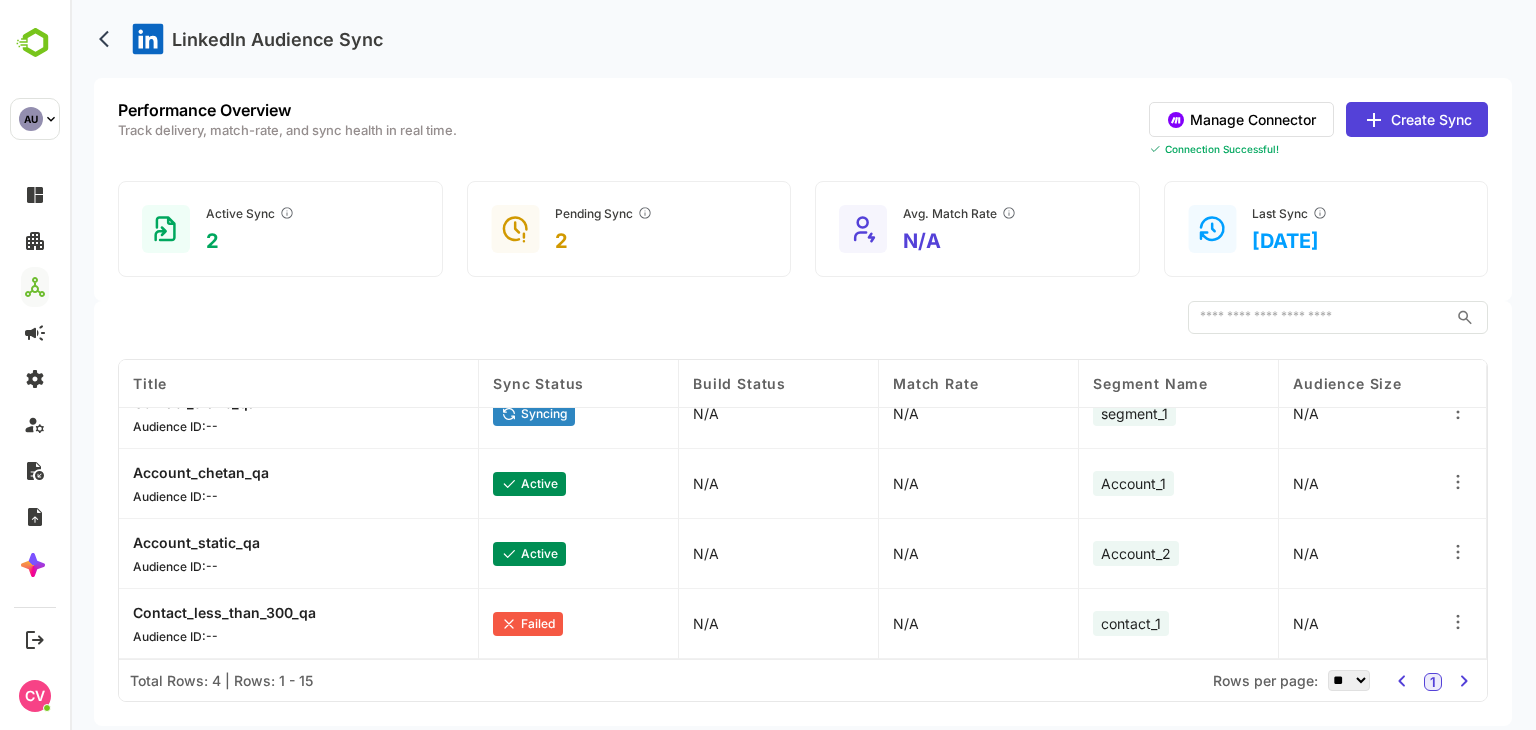 click on "Contact_less_than_300_qa" at bounding box center (224, 612) 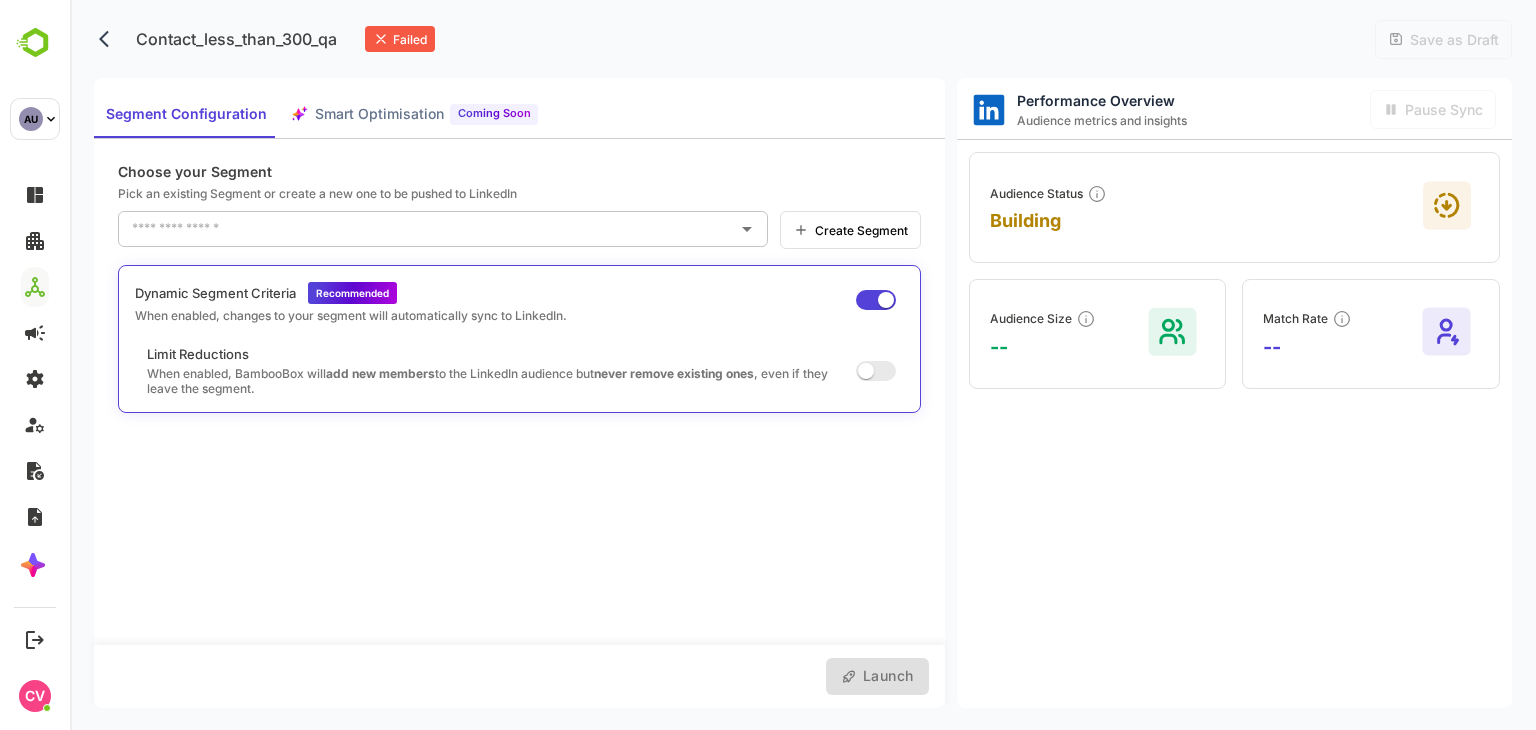 type on "*********" 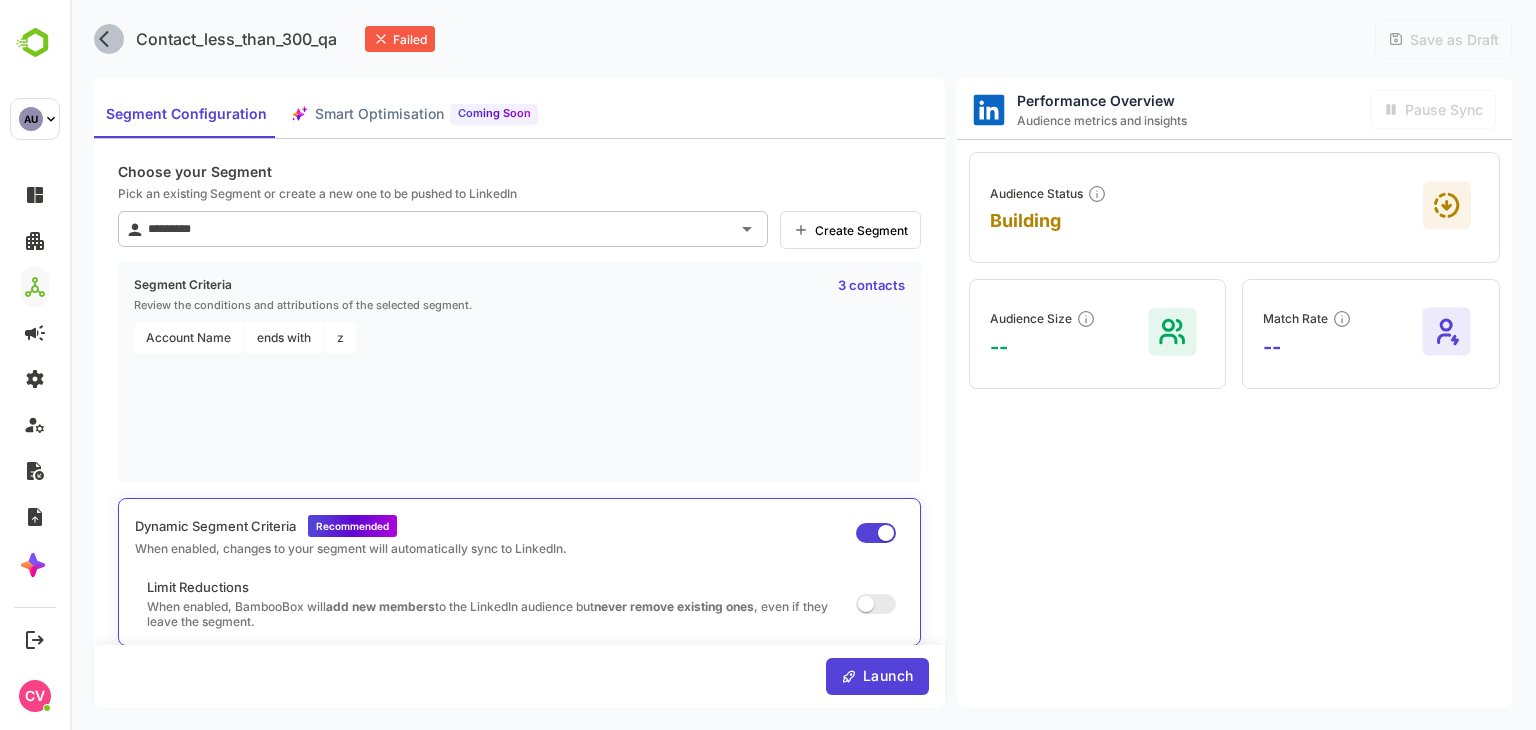 click 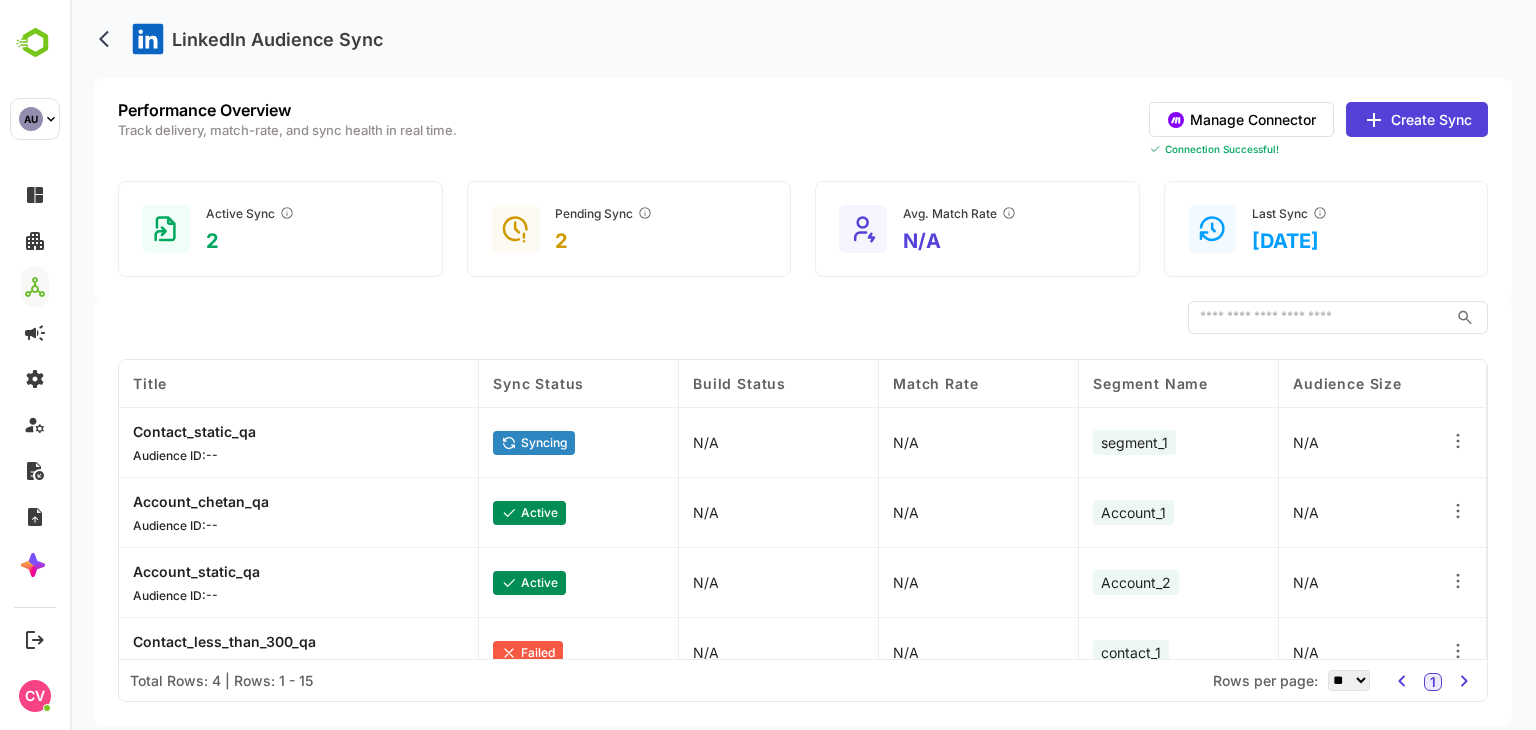 scroll, scrollTop: 29, scrollLeft: 0, axis: vertical 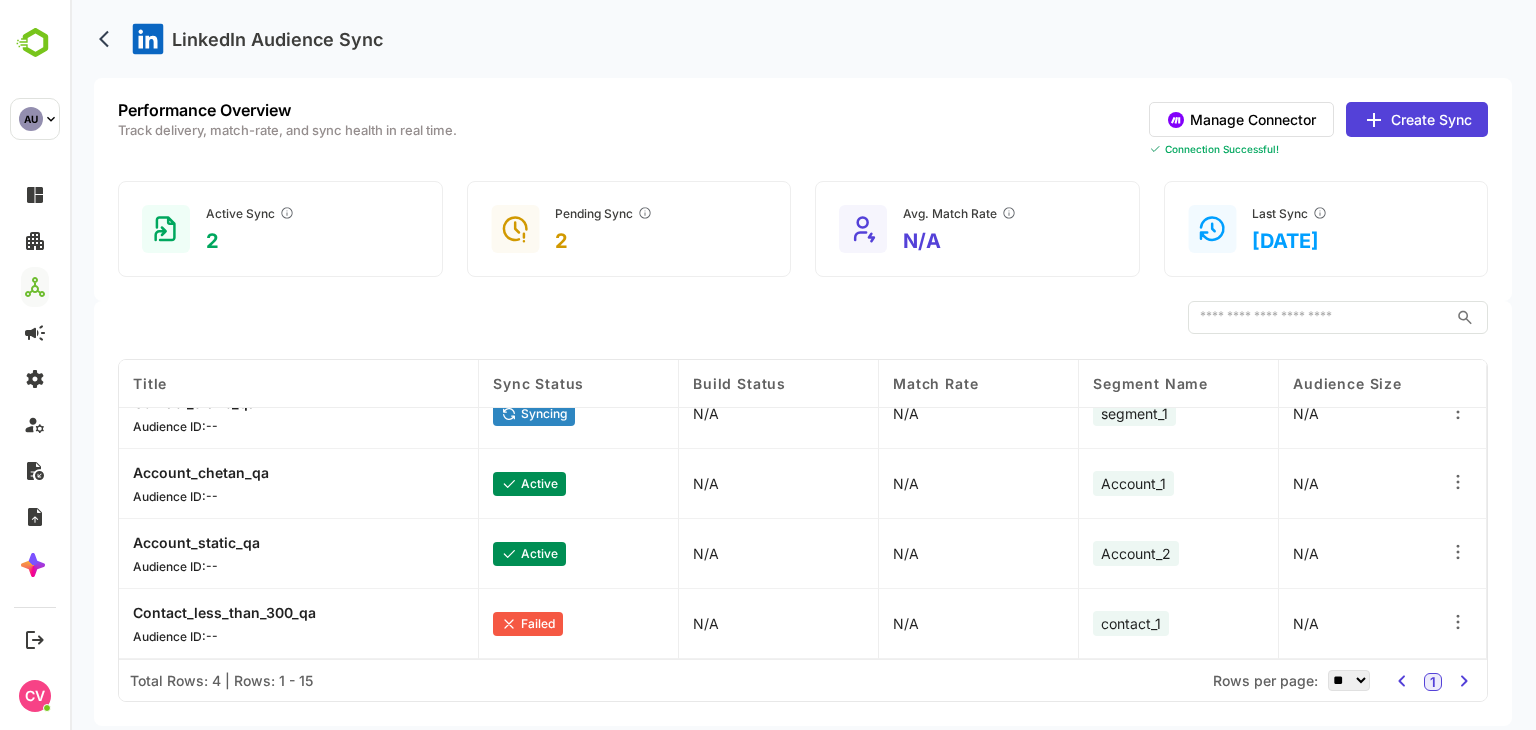 click on "LinkedIn Audience Sync" at bounding box center (803, 39) 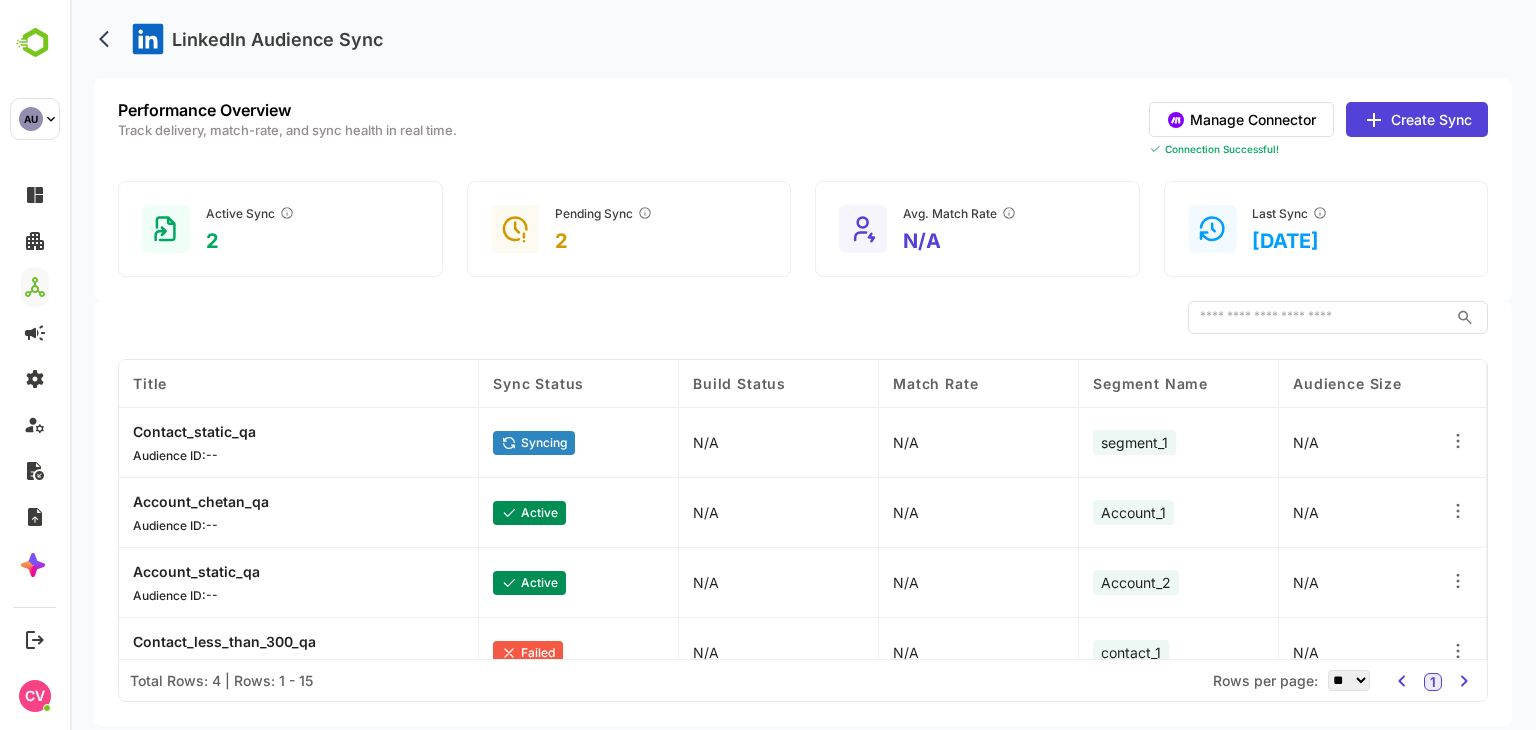 scroll, scrollTop: 29, scrollLeft: 0, axis: vertical 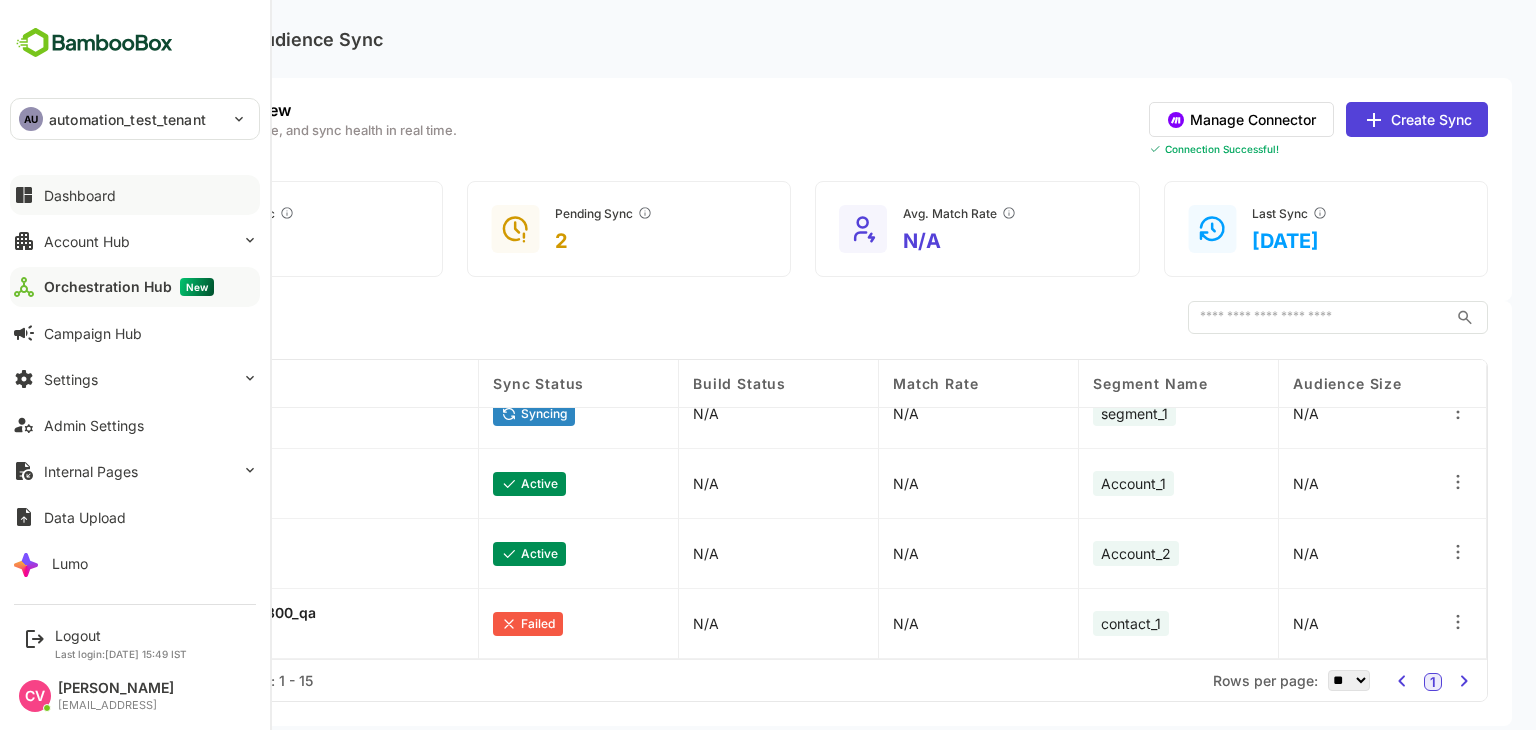 click on "Dashboard" at bounding box center (80, 195) 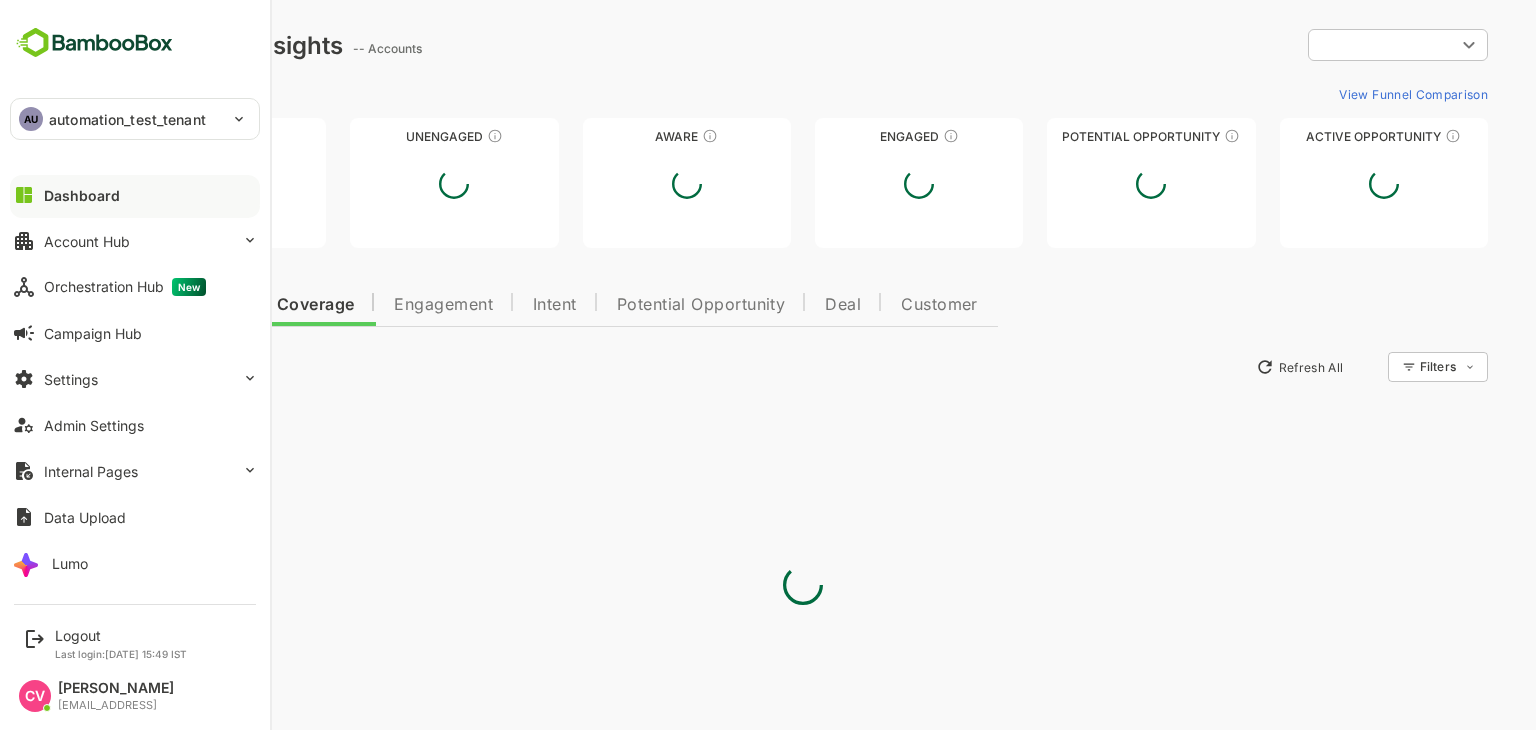 scroll, scrollTop: 0, scrollLeft: 0, axis: both 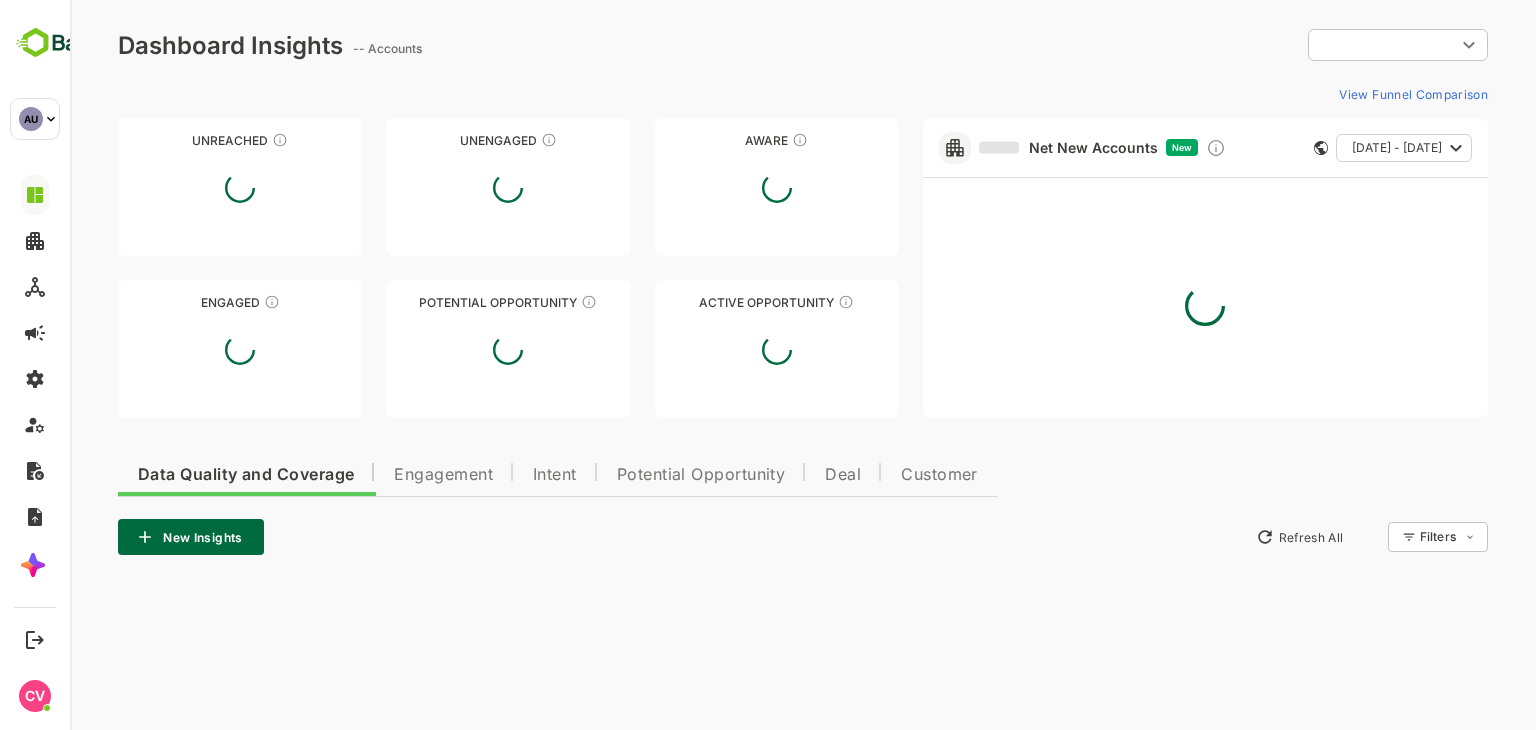 type on "**********" 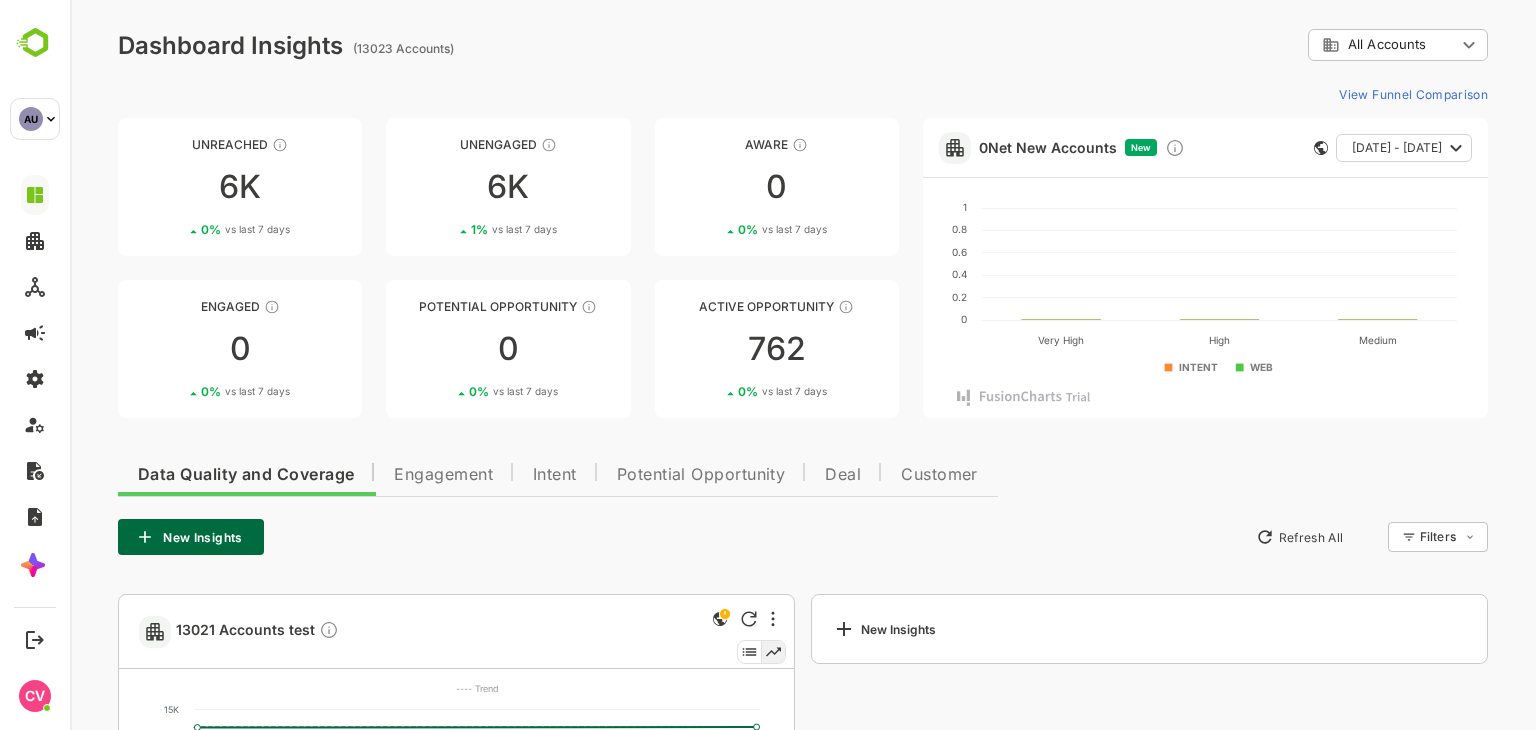 click on "**********" at bounding box center [803, 45] 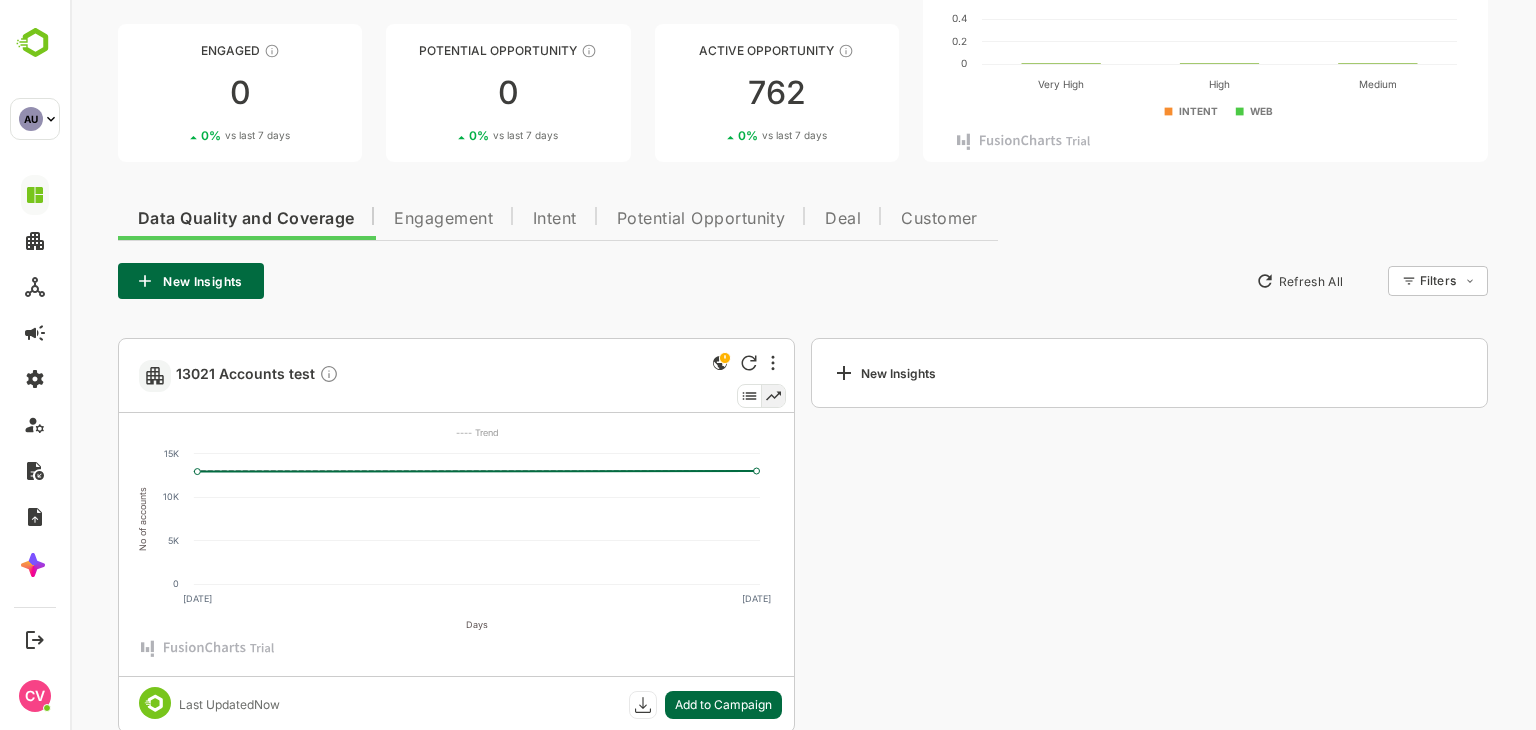 scroll, scrollTop: 291, scrollLeft: 0, axis: vertical 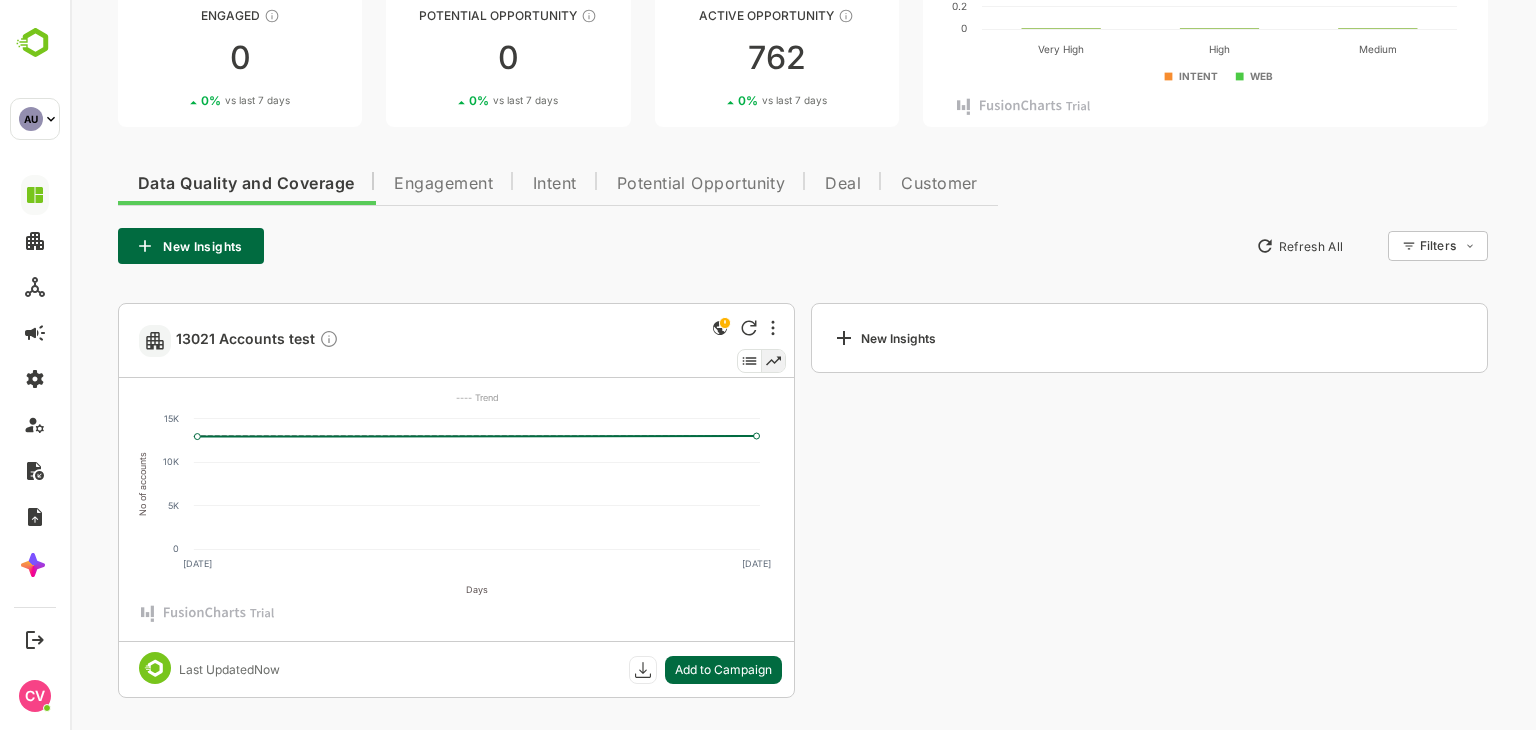 click on "**********" at bounding box center (803, 219) 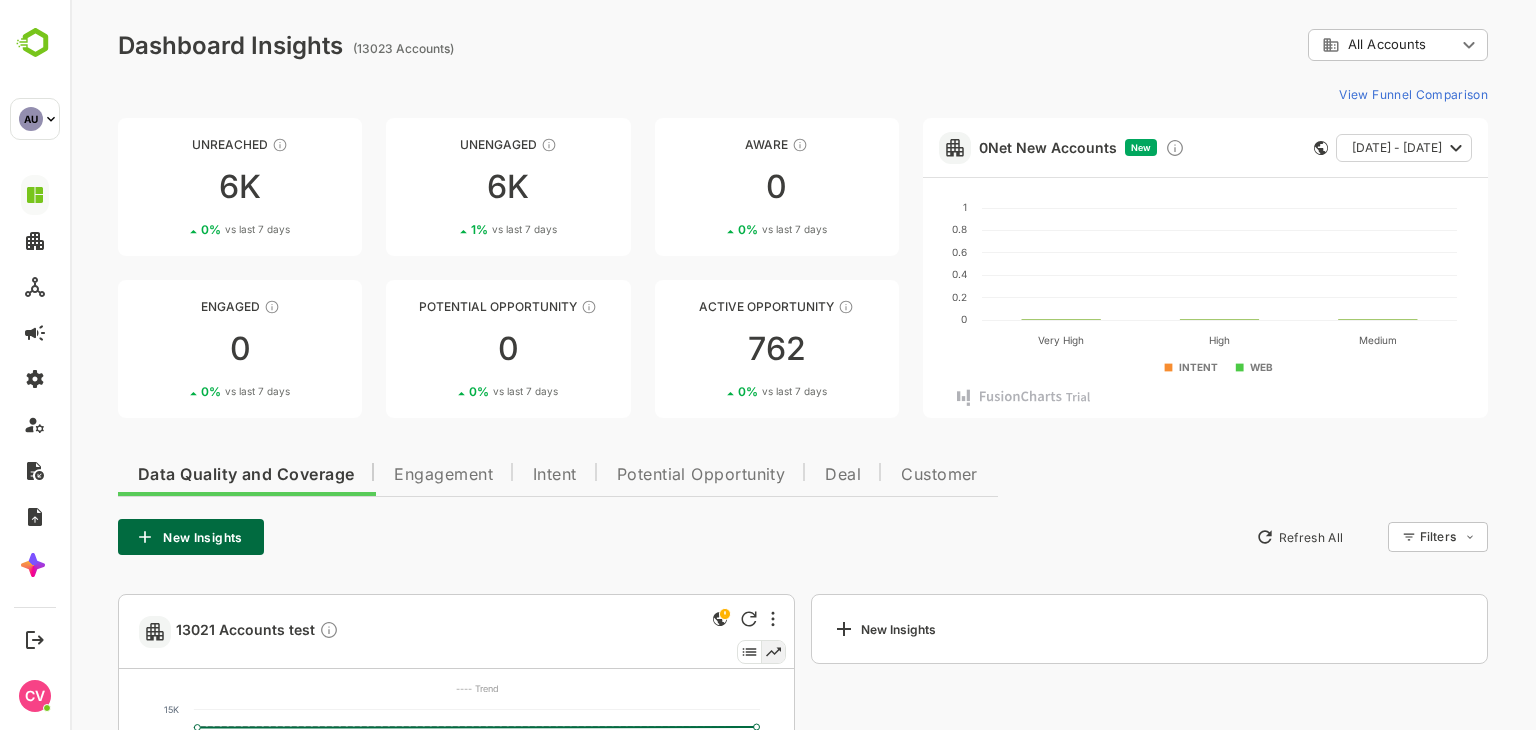 click on "**********" at bounding box center (803, 510) 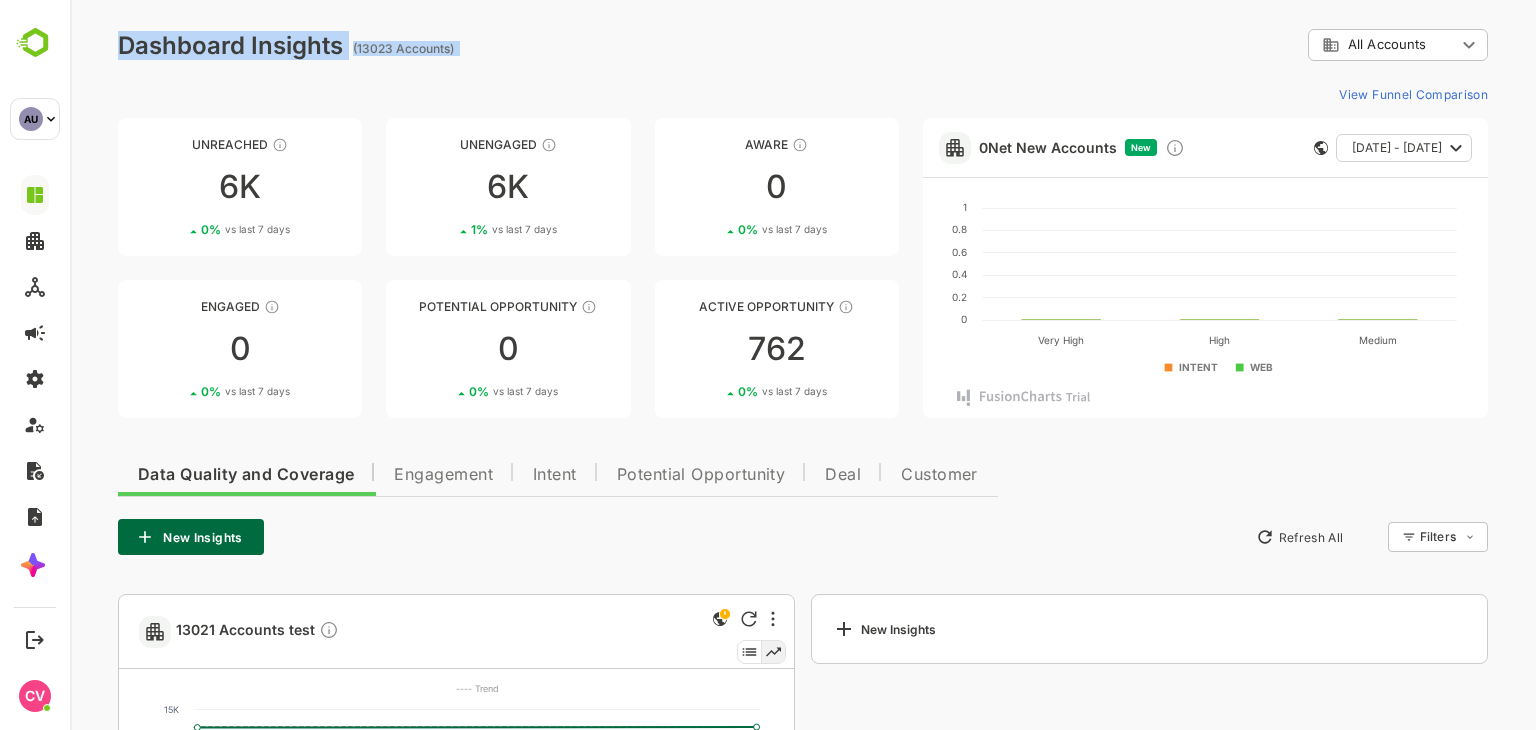 drag, startPoint x: 496, startPoint y: 53, endPoint x: 93, endPoint y: 22, distance: 404.19055 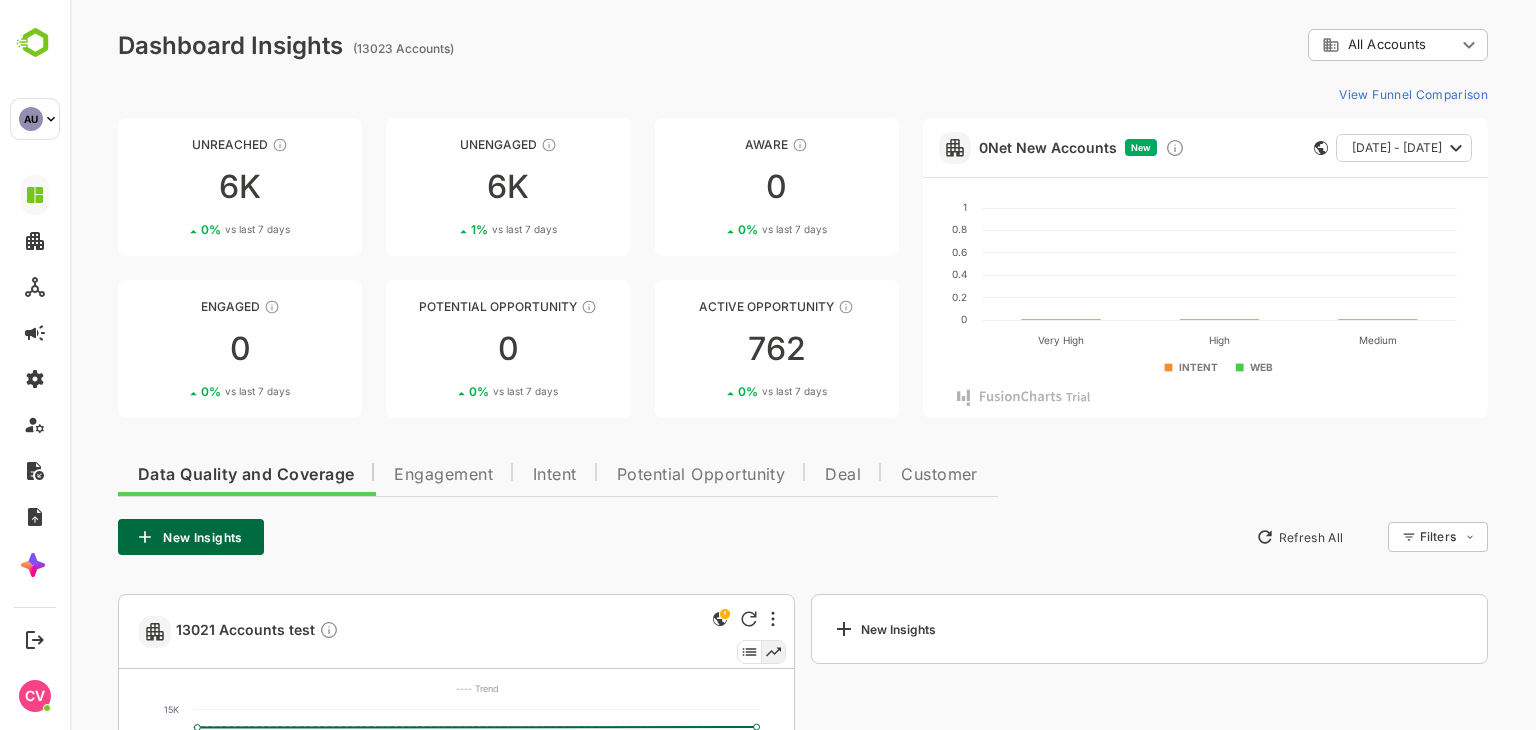 click on "**********" at bounding box center (803, 45) 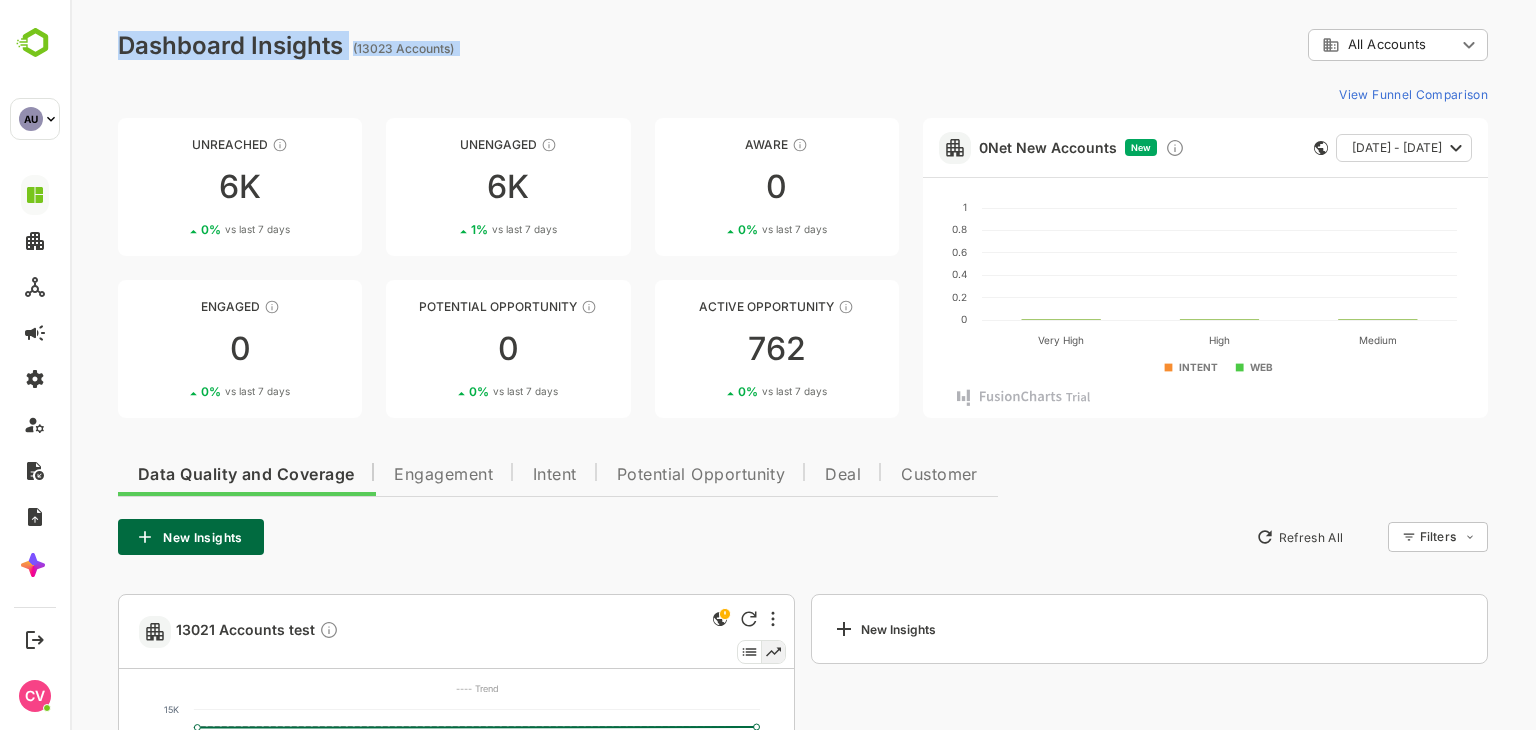 drag, startPoint x: 467, startPoint y: 46, endPoint x: 100, endPoint y: 39, distance: 367.06674 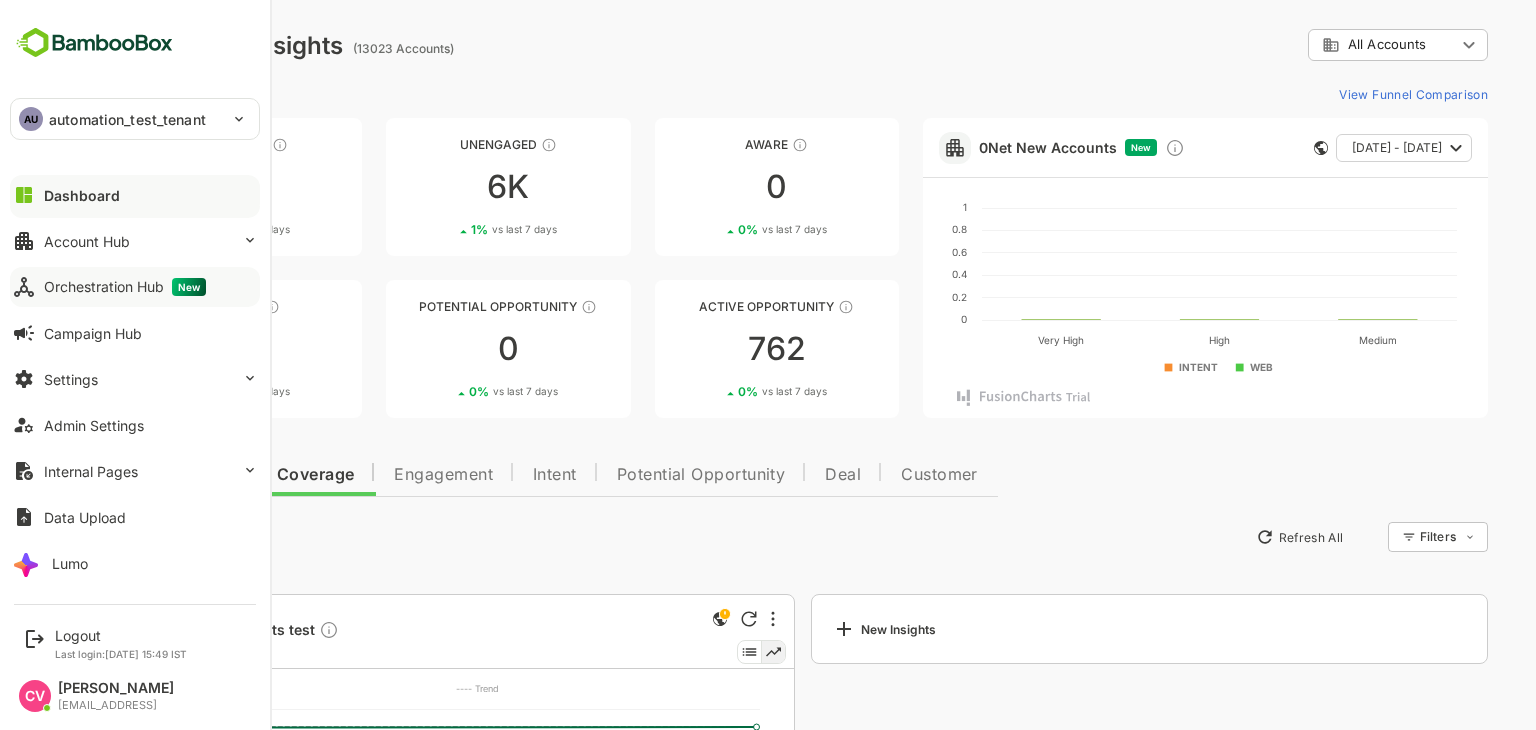click on "Orchestration Hub New" at bounding box center (125, 287) 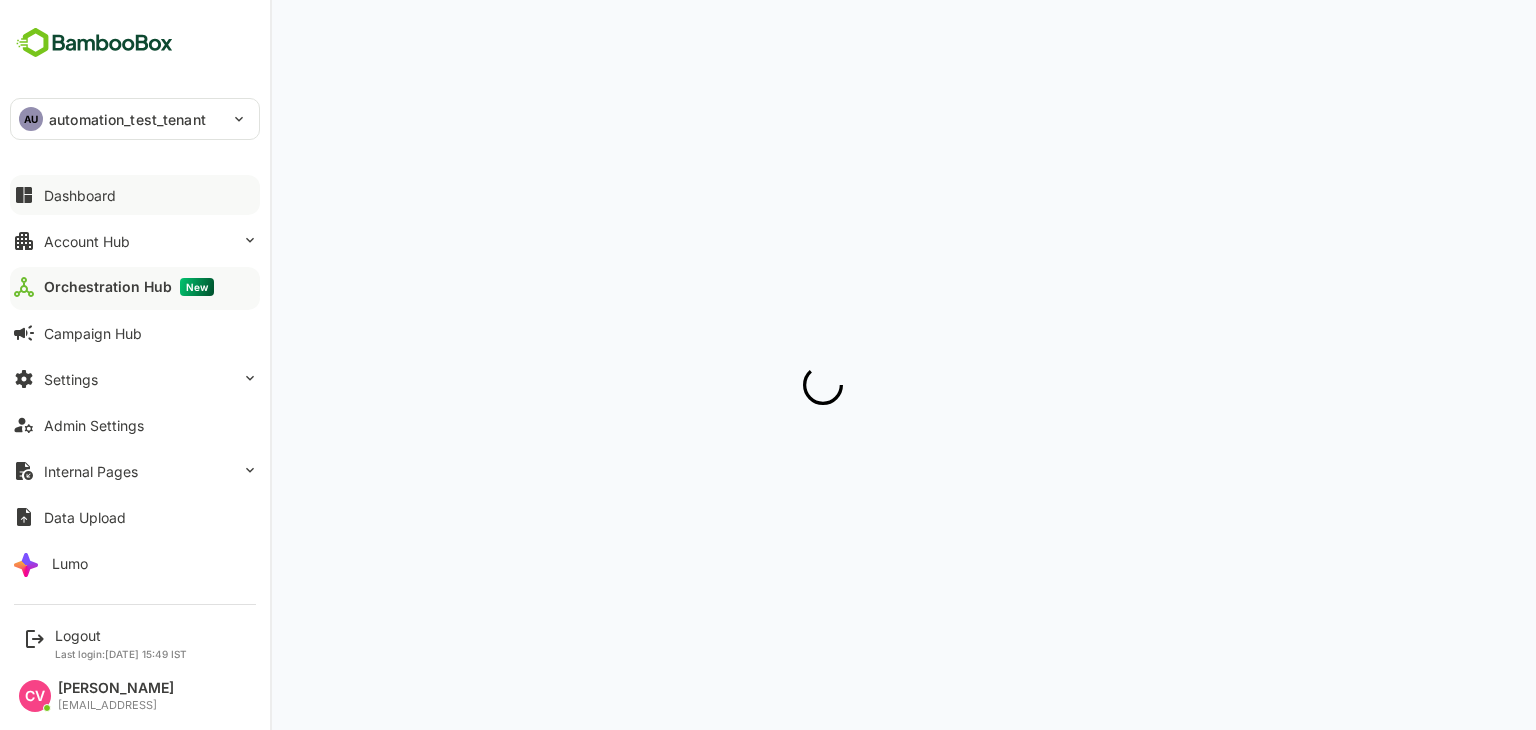 scroll, scrollTop: 0, scrollLeft: 0, axis: both 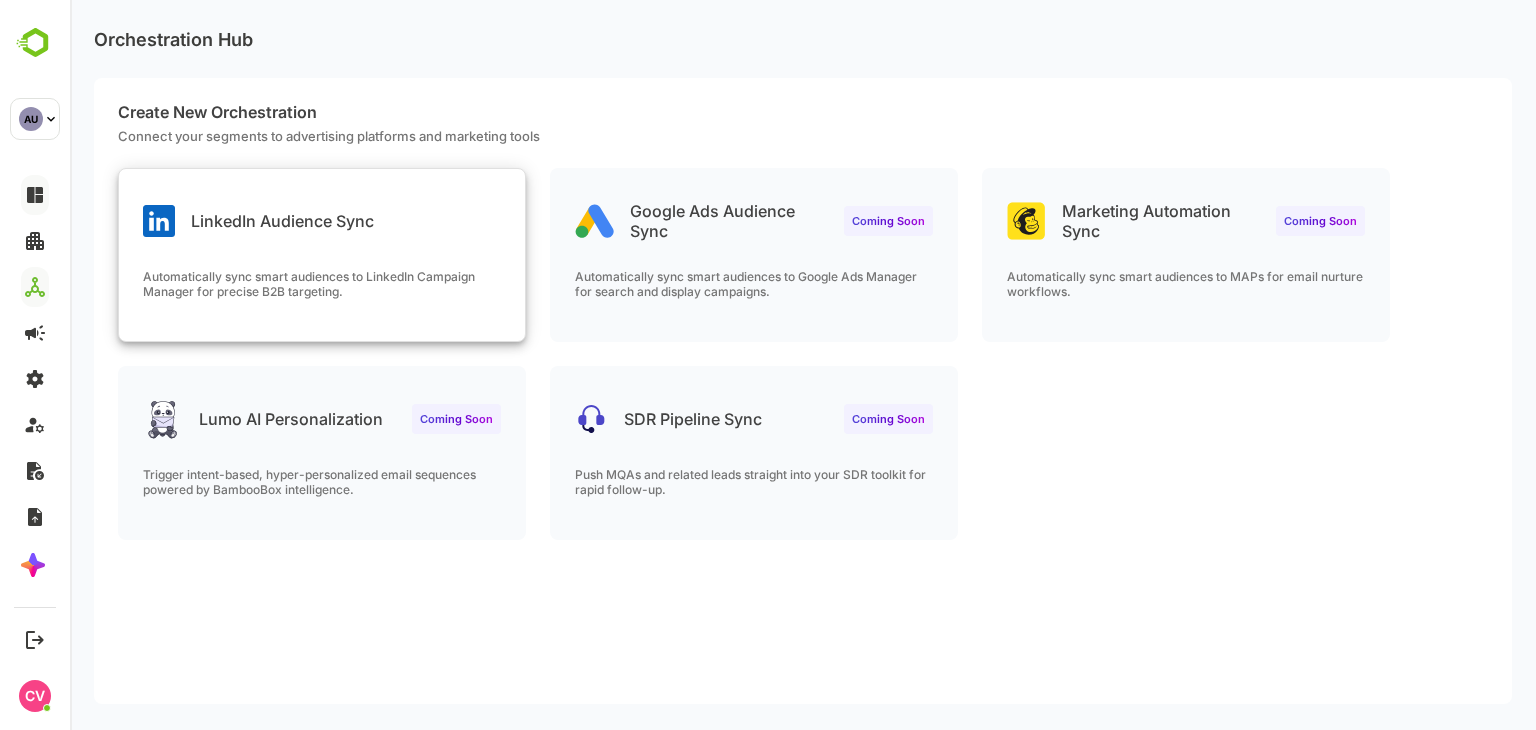 click on "LinkedIn Audience Sync" at bounding box center (322, 205) 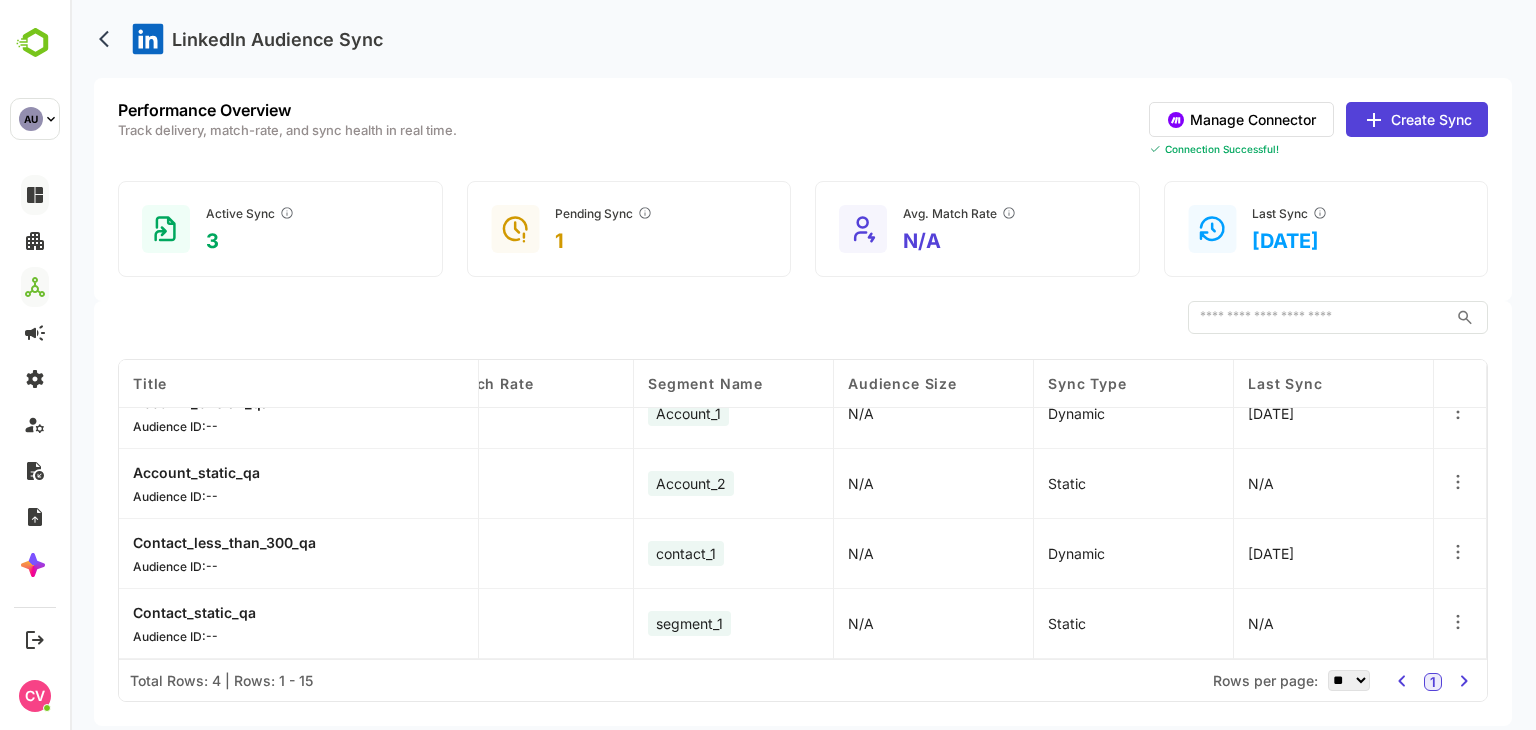 scroll, scrollTop: 0, scrollLeft: 445, axis: horizontal 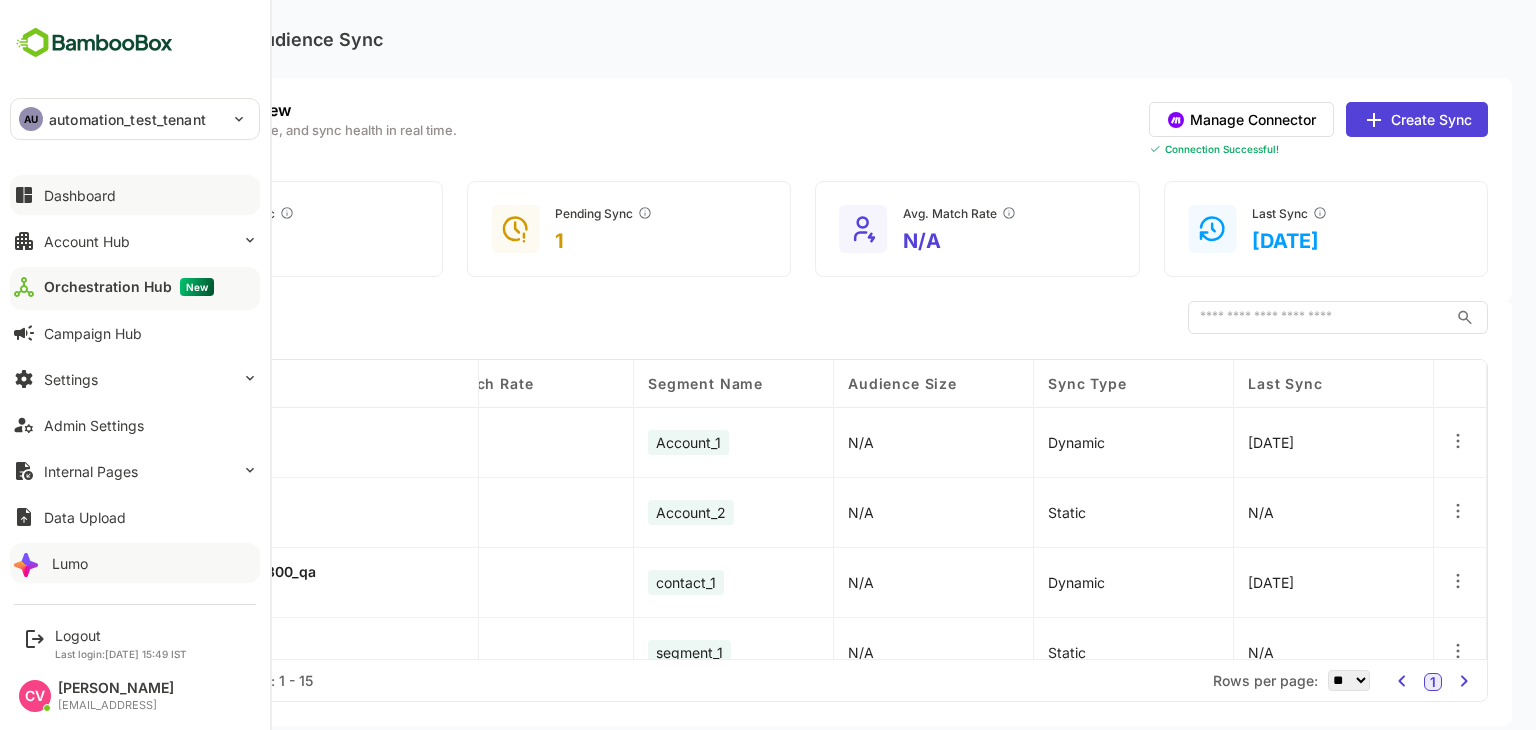 click on "Lumo" at bounding box center (135, 563) 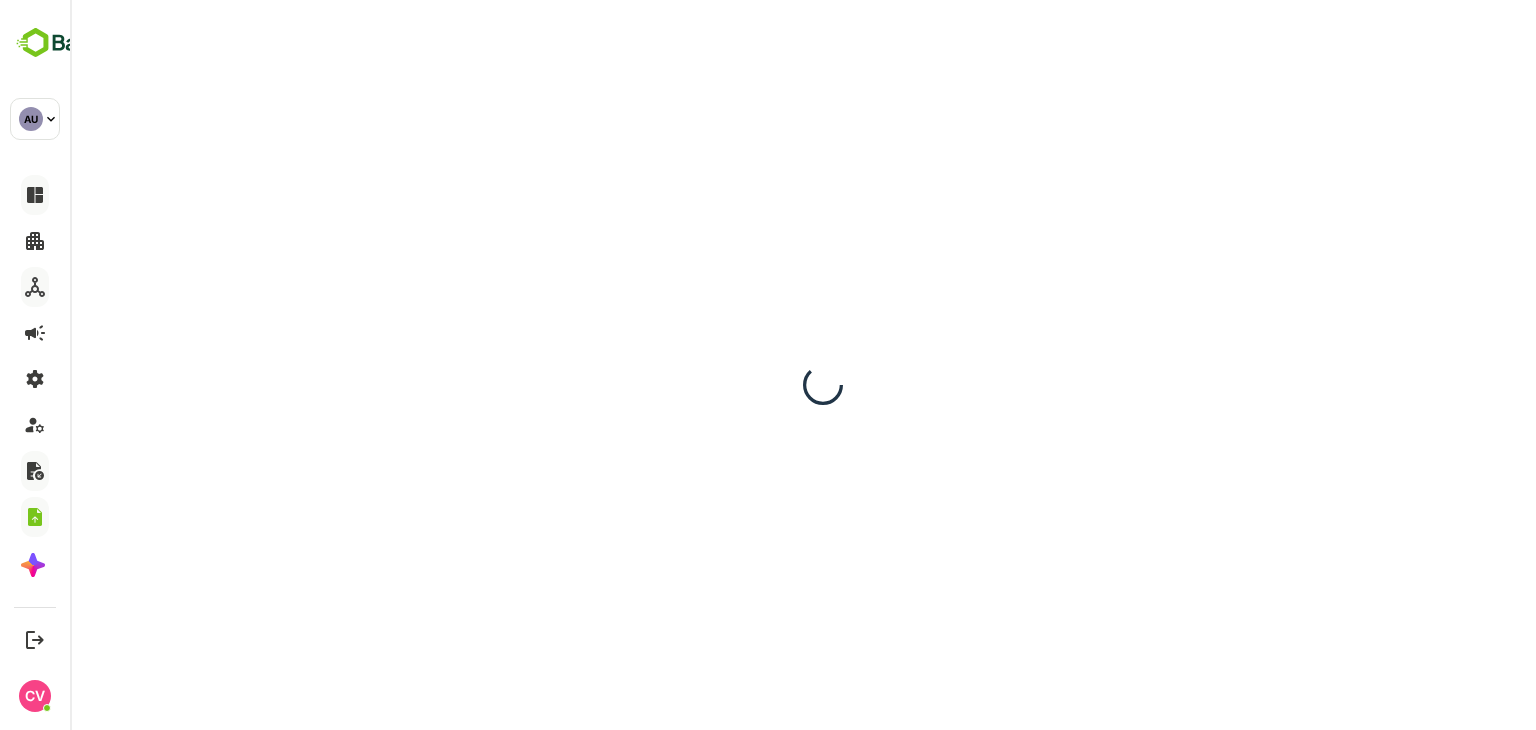 scroll, scrollTop: 0, scrollLeft: 0, axis: both 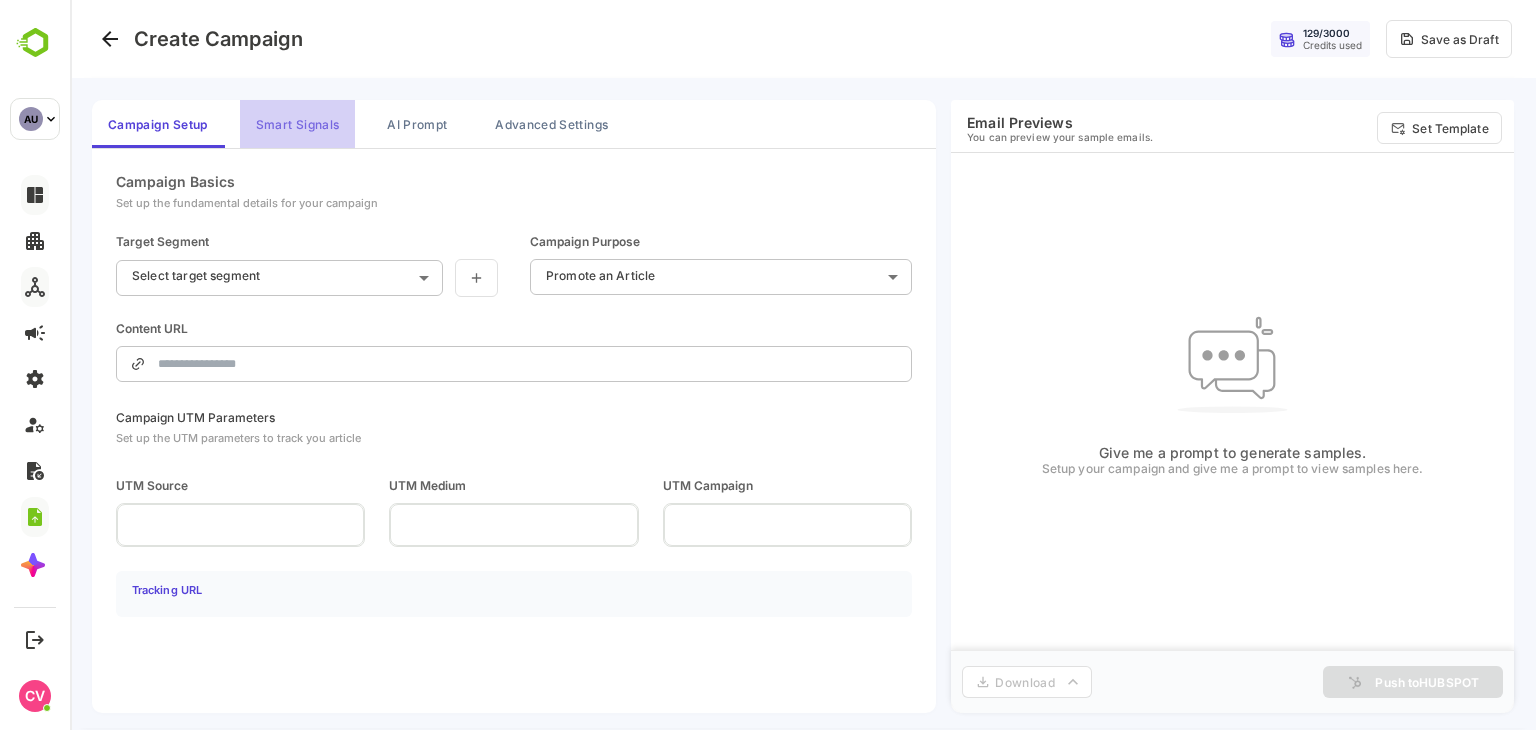 click on "Smart Signals" at bounding box center (297, 124) 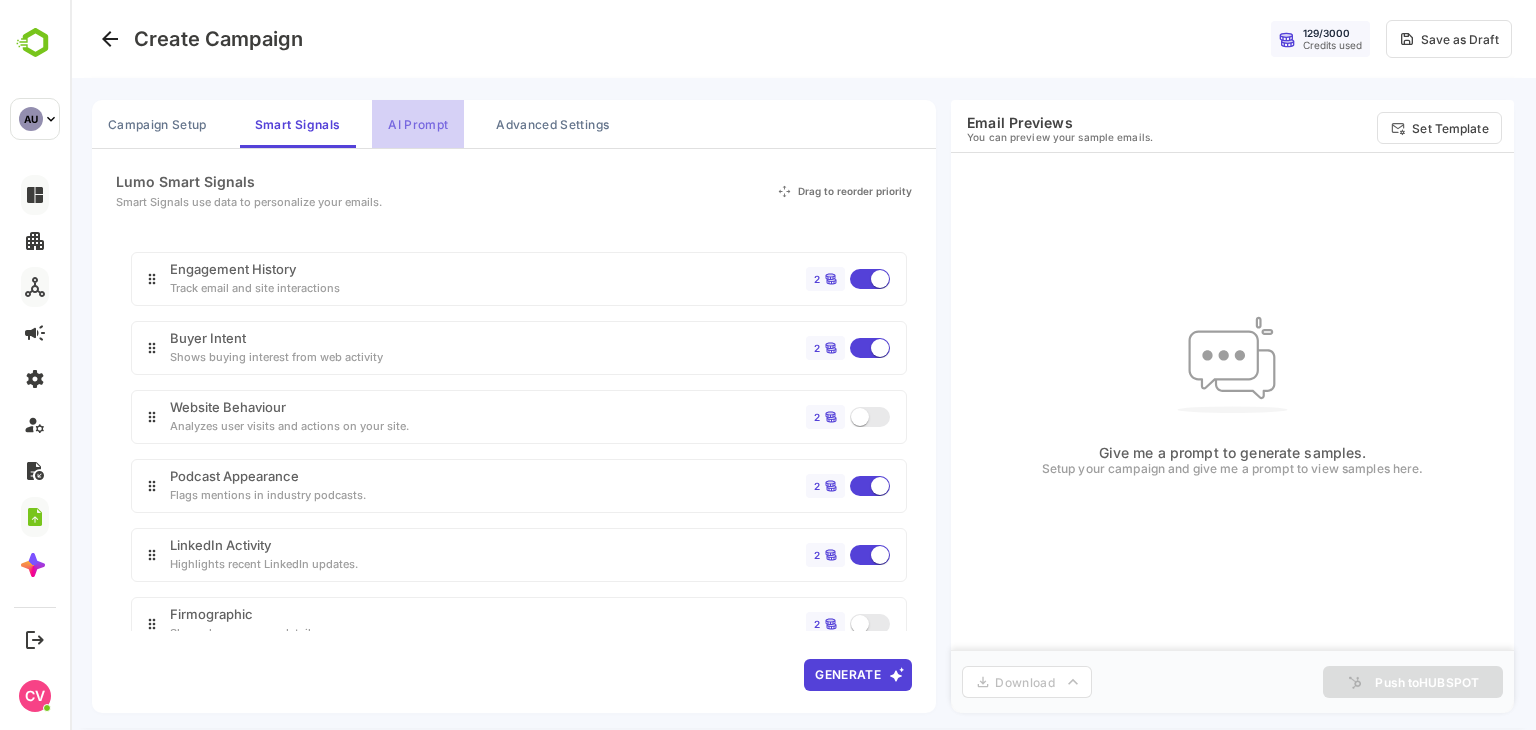 click on "AI Prompt" at bounding box center (418, 124) 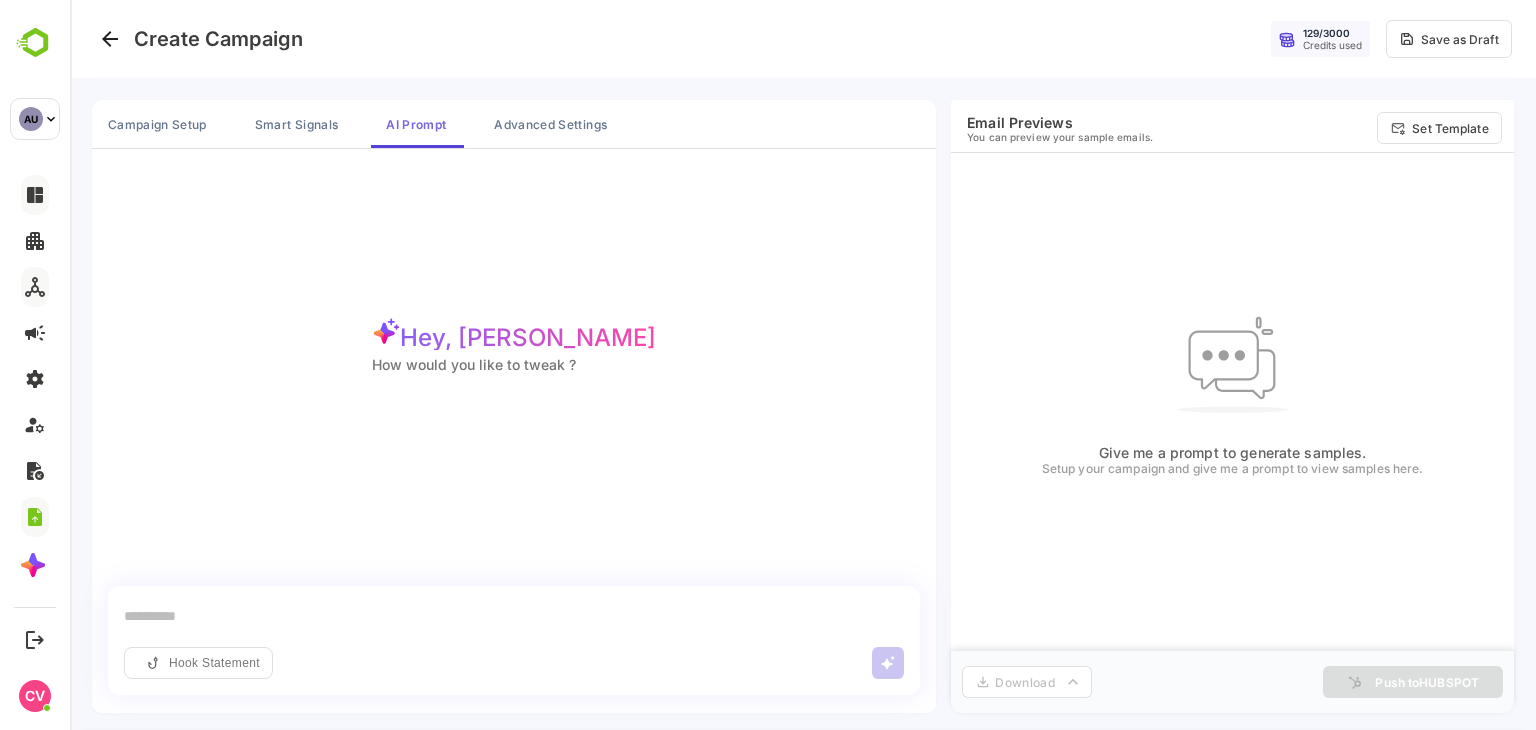scroll, scrollTop: 4, scrollLeft: 0, axis: vertical 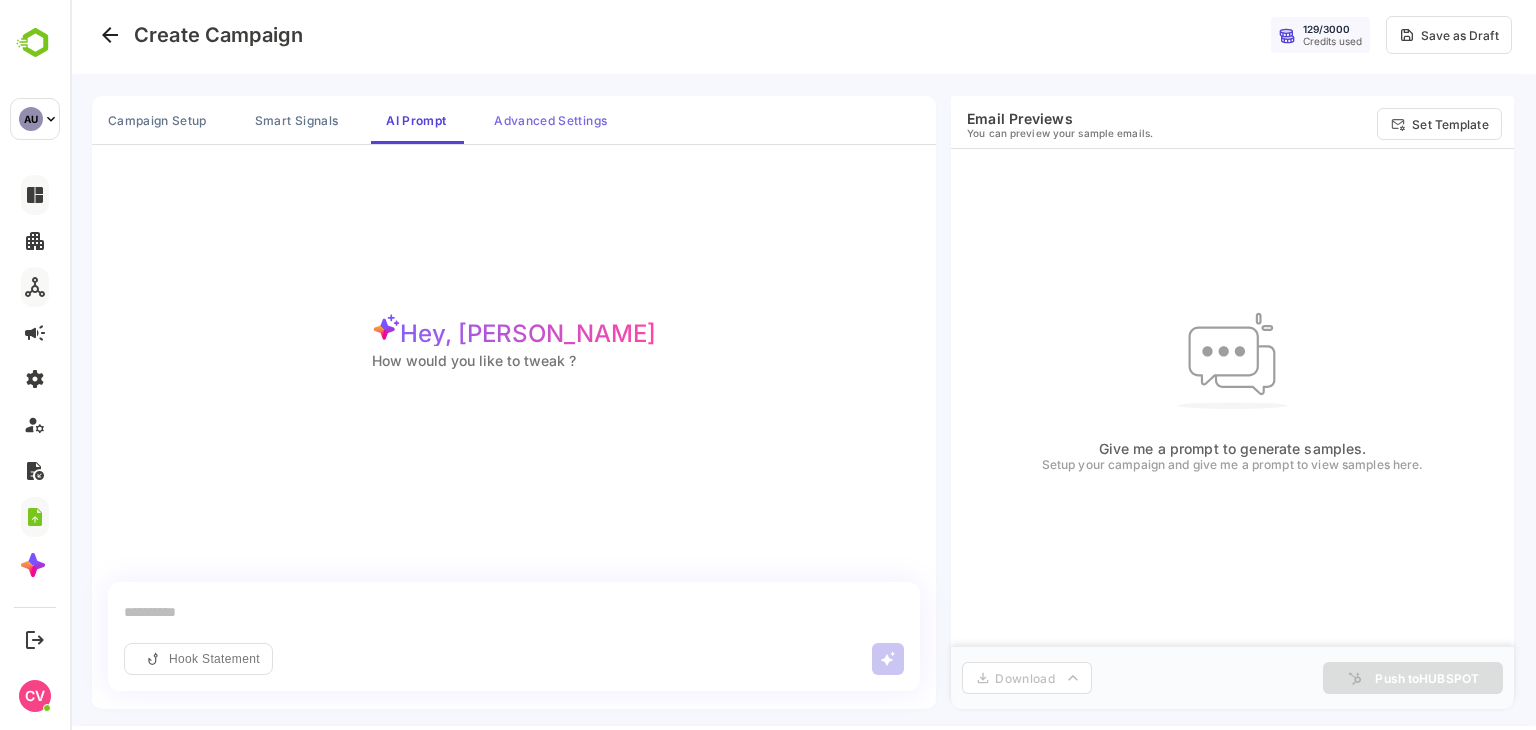 click on "Advanced Settings" at bounding box center (550, 120) 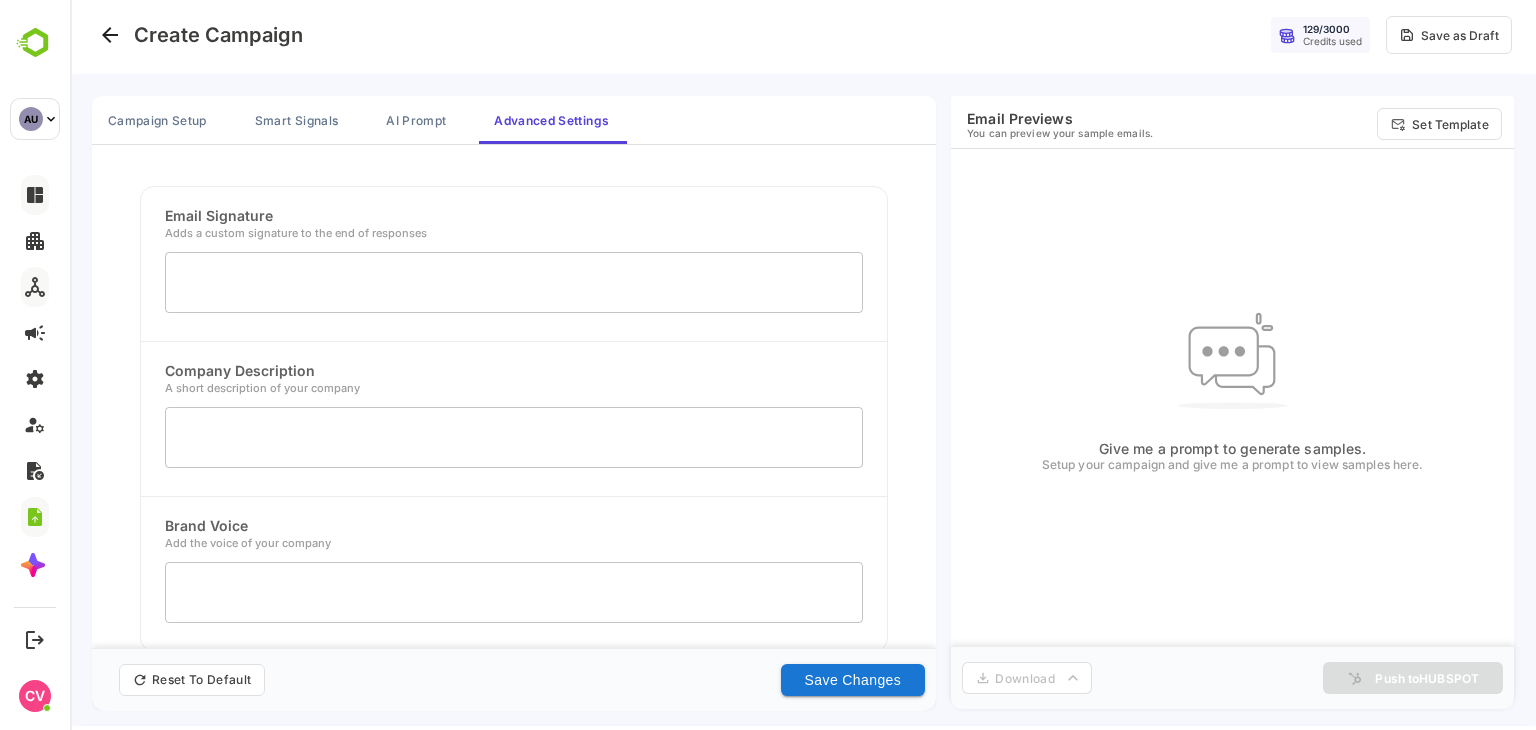 scroll, scrollTop: 0, scrollLeft: 0, axis: both 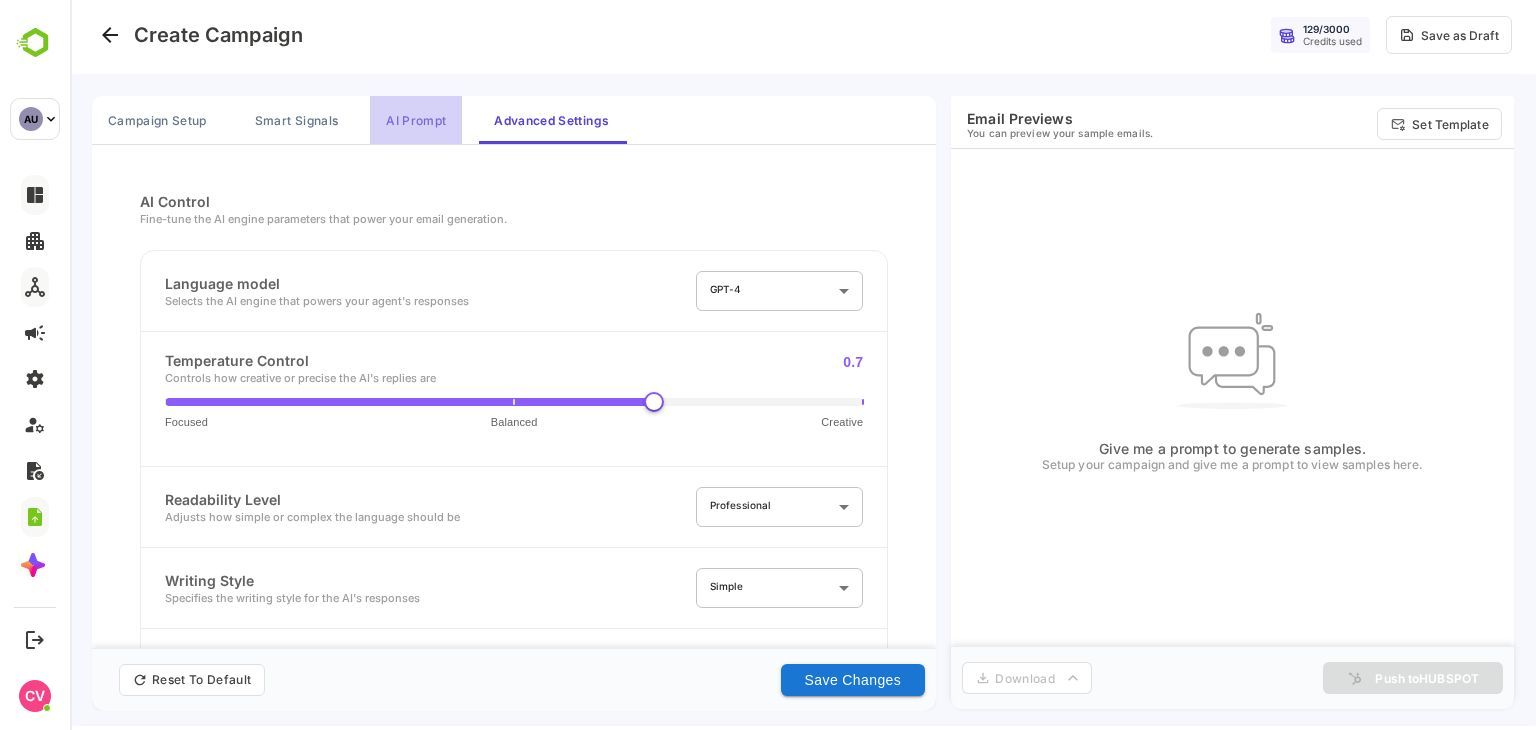 click on "AI Prompt" at bounding box center (416, 120) 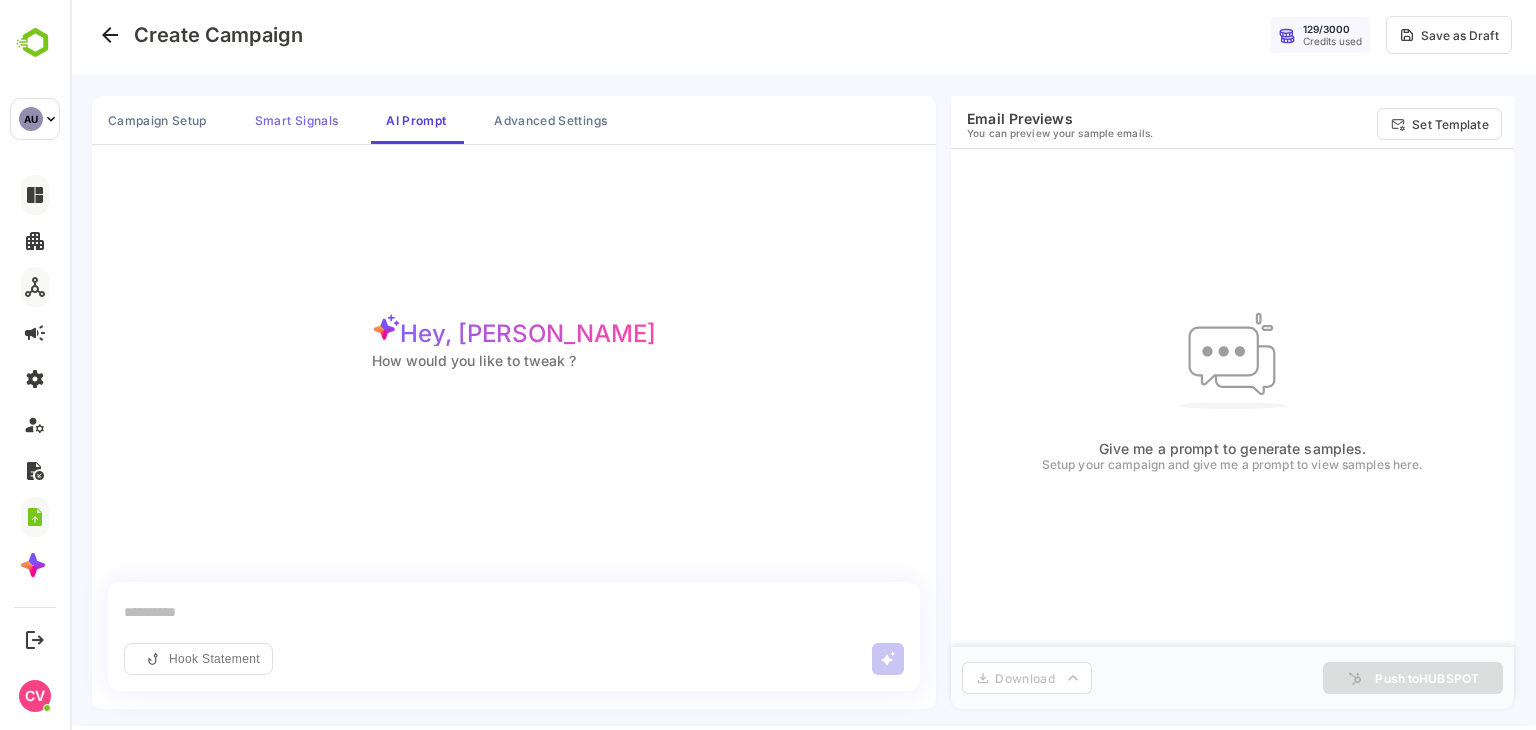 click on "Smart Signals" at bounding box center [296, 120] 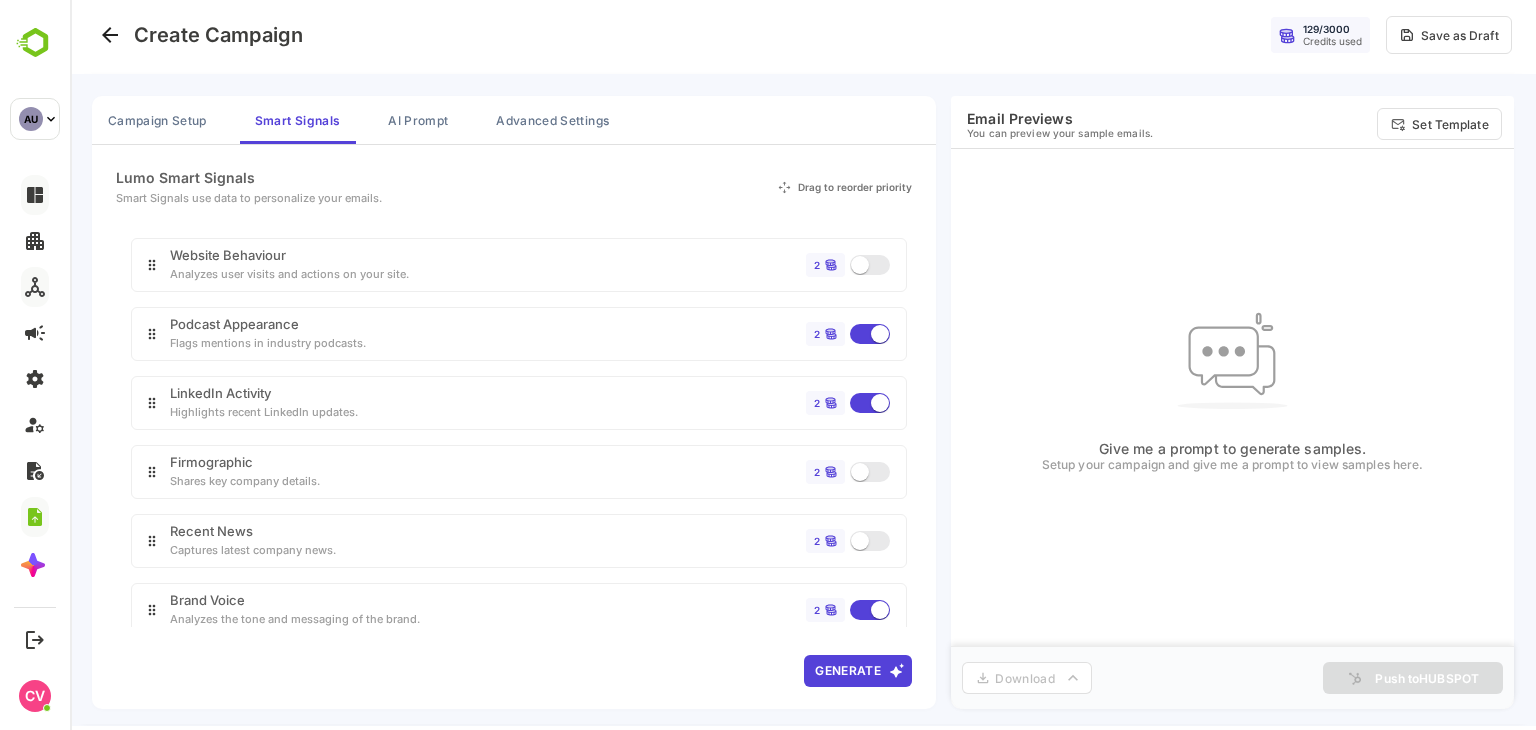 scroll, scrollTop: 0, scrollLeft: 0, axis: both 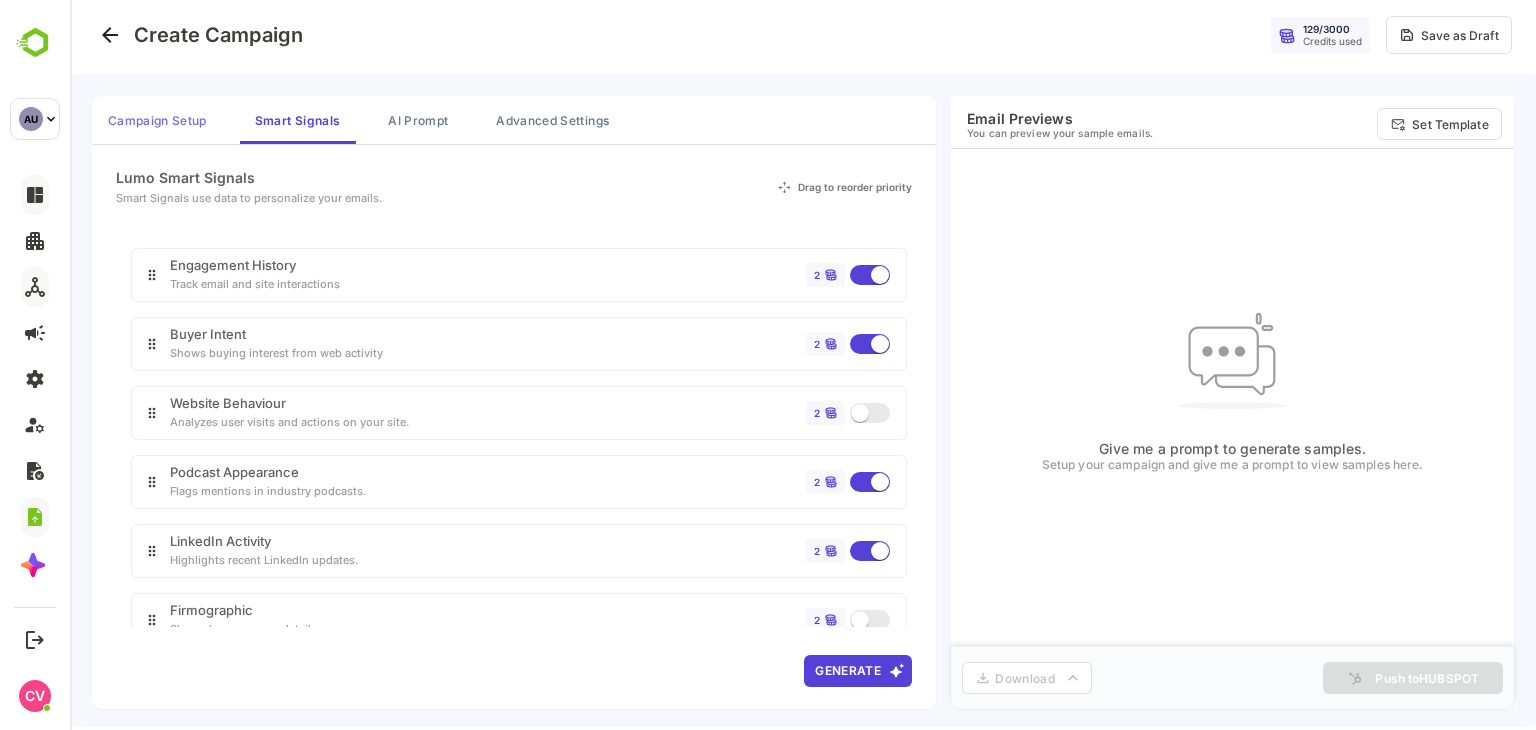 click on "Campaign Setup" at bounding box center [157, 120] 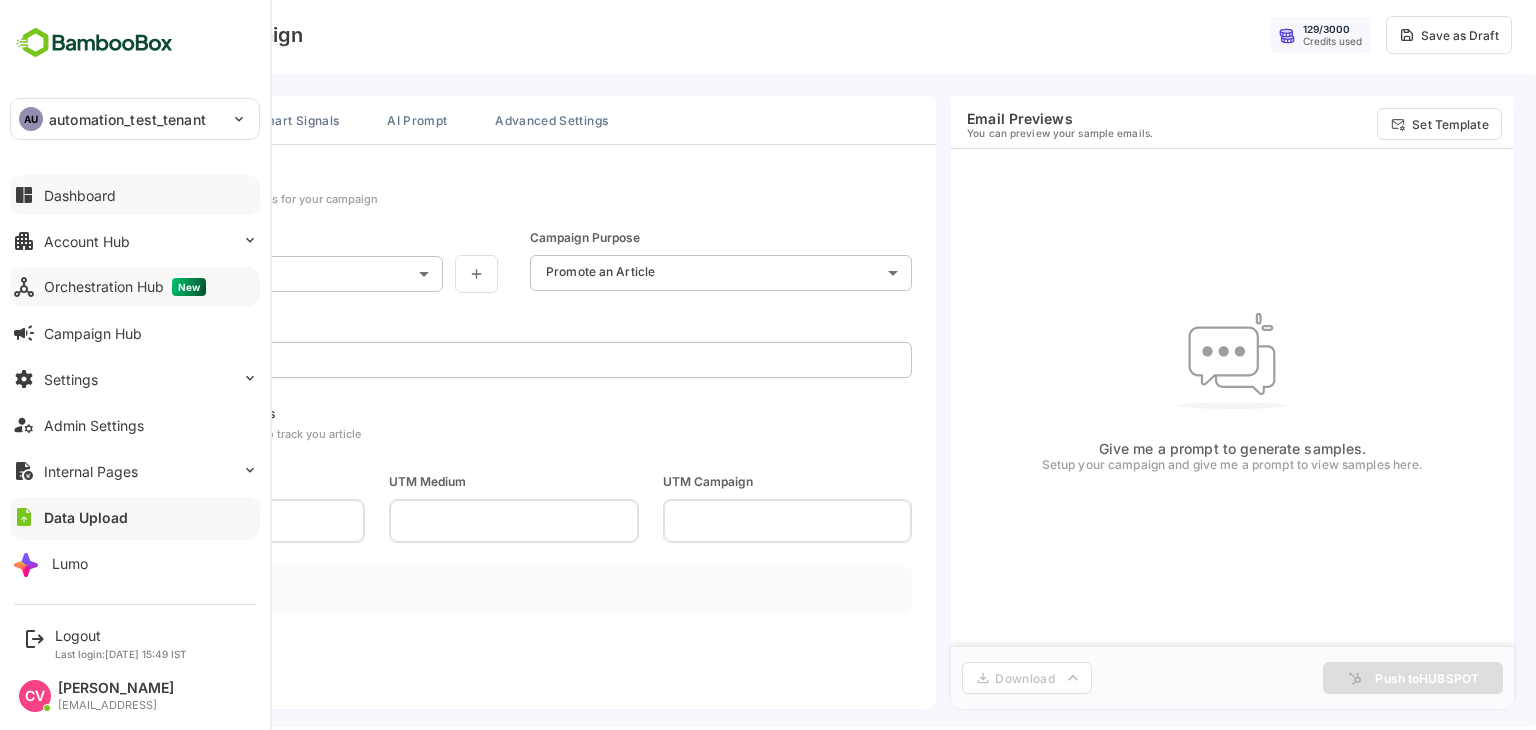 click on "Orchestration Hub New" at bounding box center (125, 287) 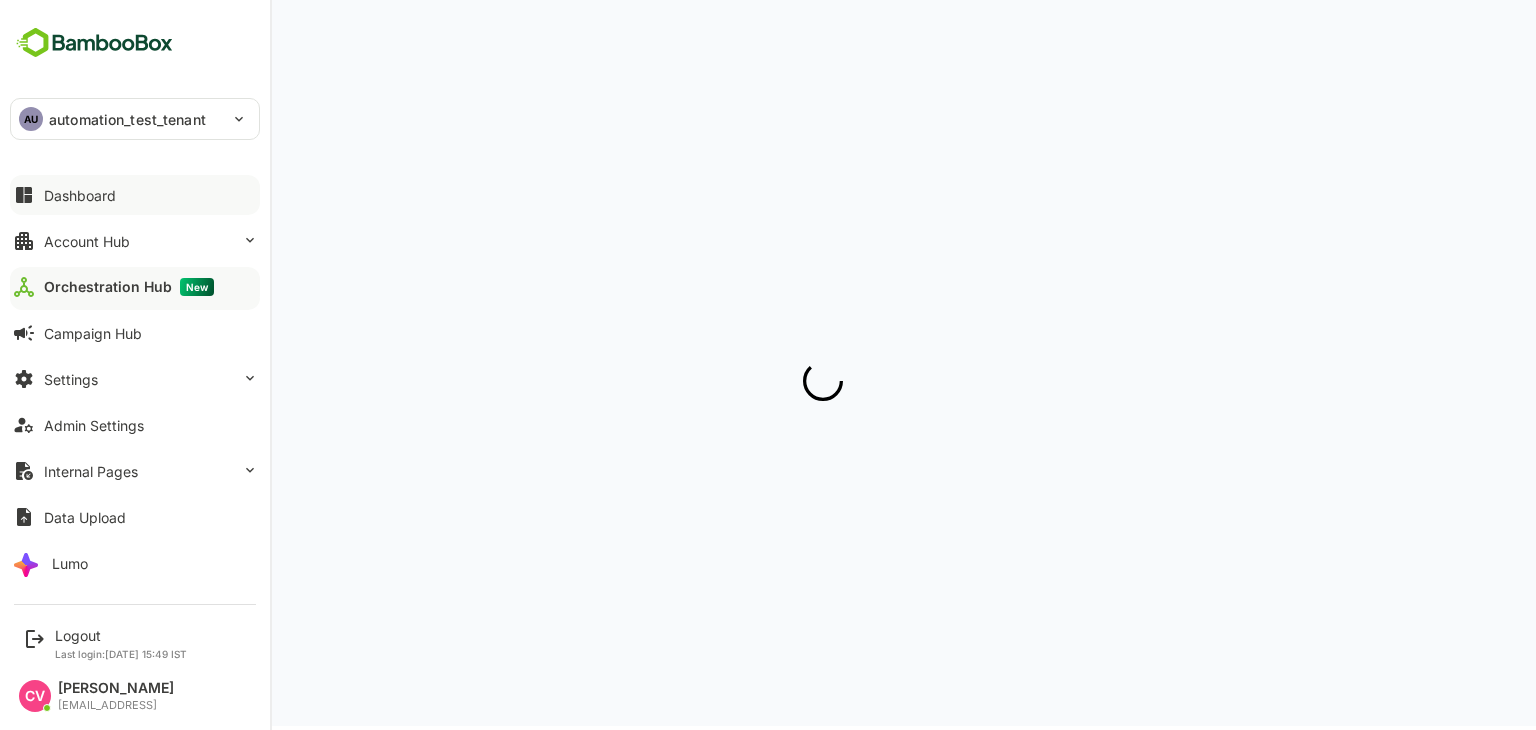 scroll, scrollTop: 0, scrollLeft: 0, axis: both 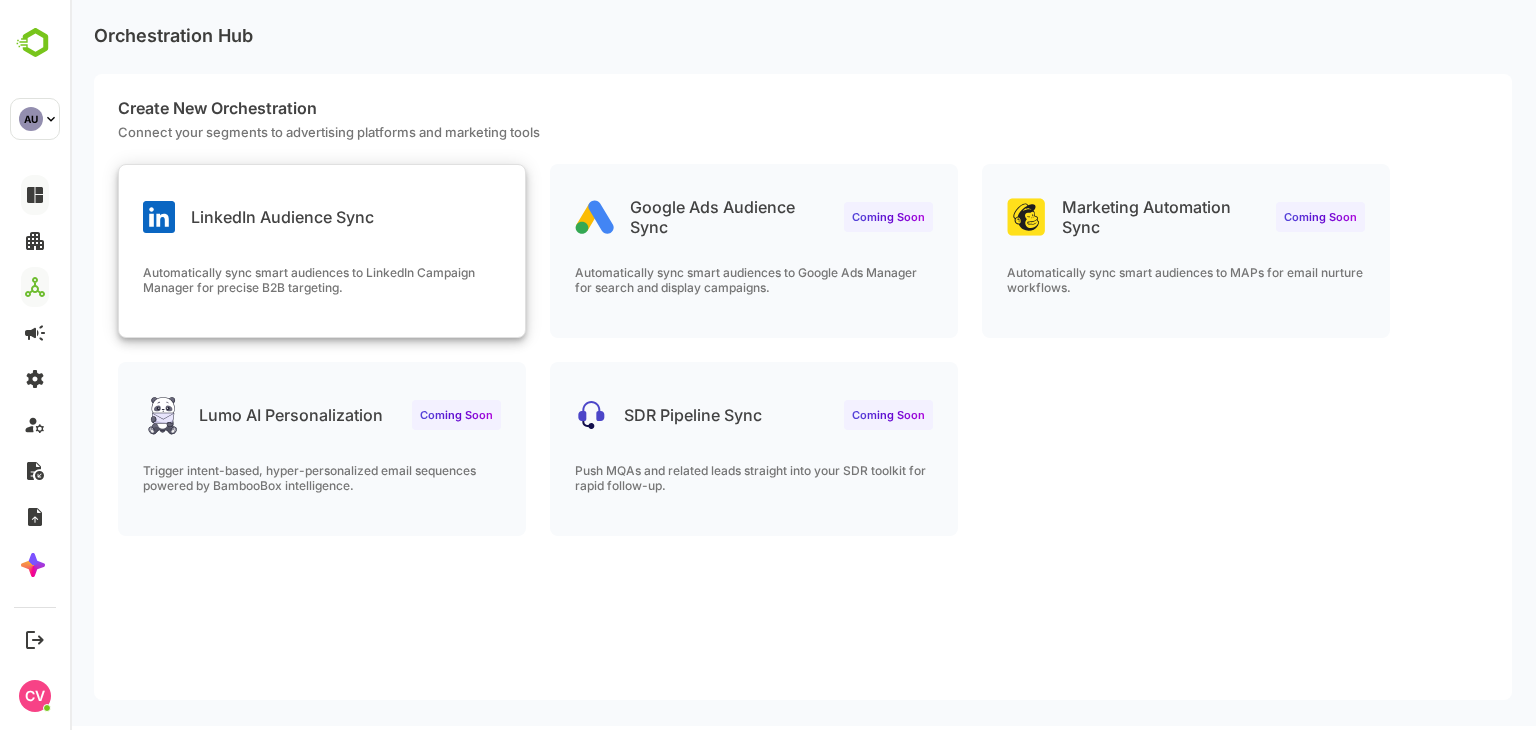 click on "LinkedIn Audience Sync Automatically sync smart audiences to LinkedIn Campaign Manager for precise B2B targeting." at bounding box center (322, 251) 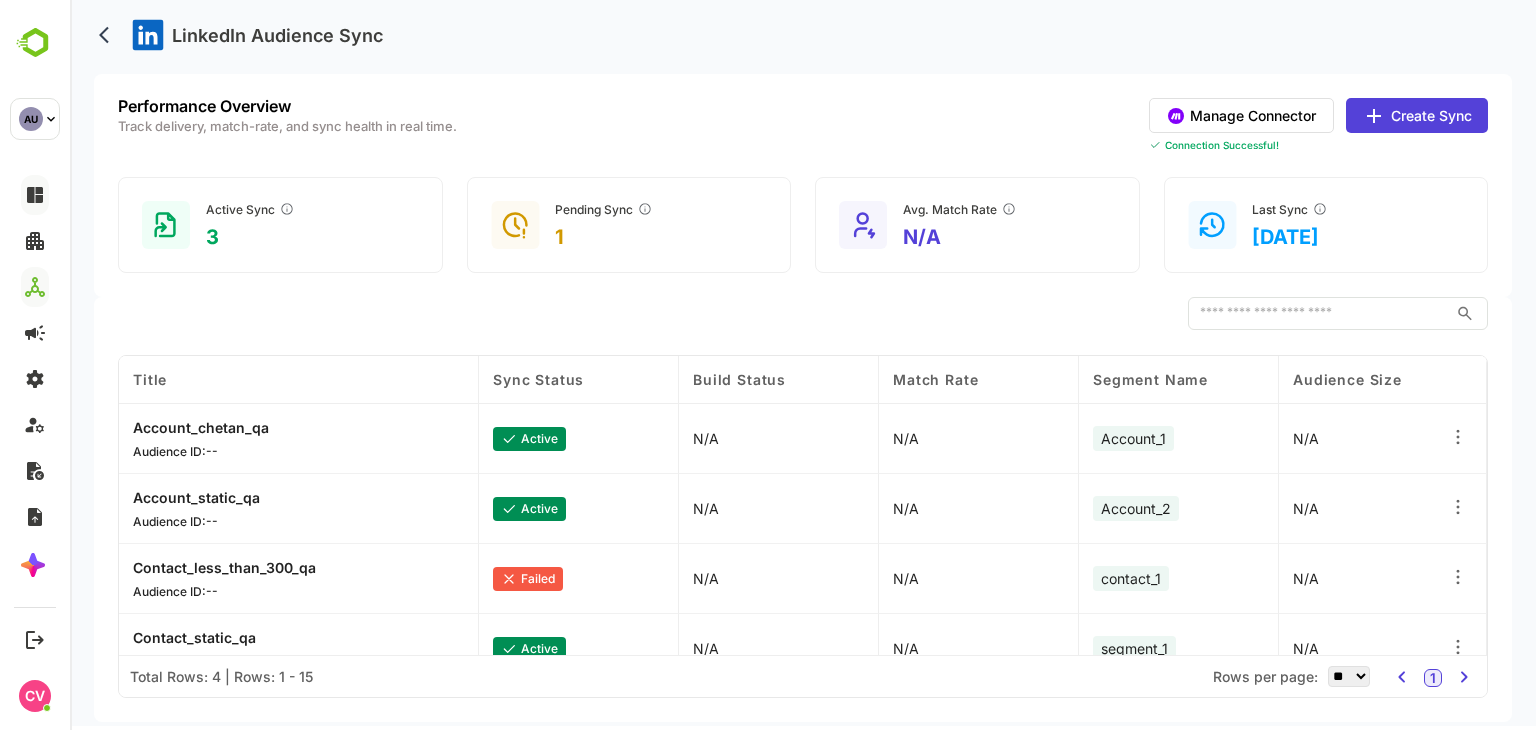 click on "LinkedIn Audience Sync" at bounding box center [803, 35] 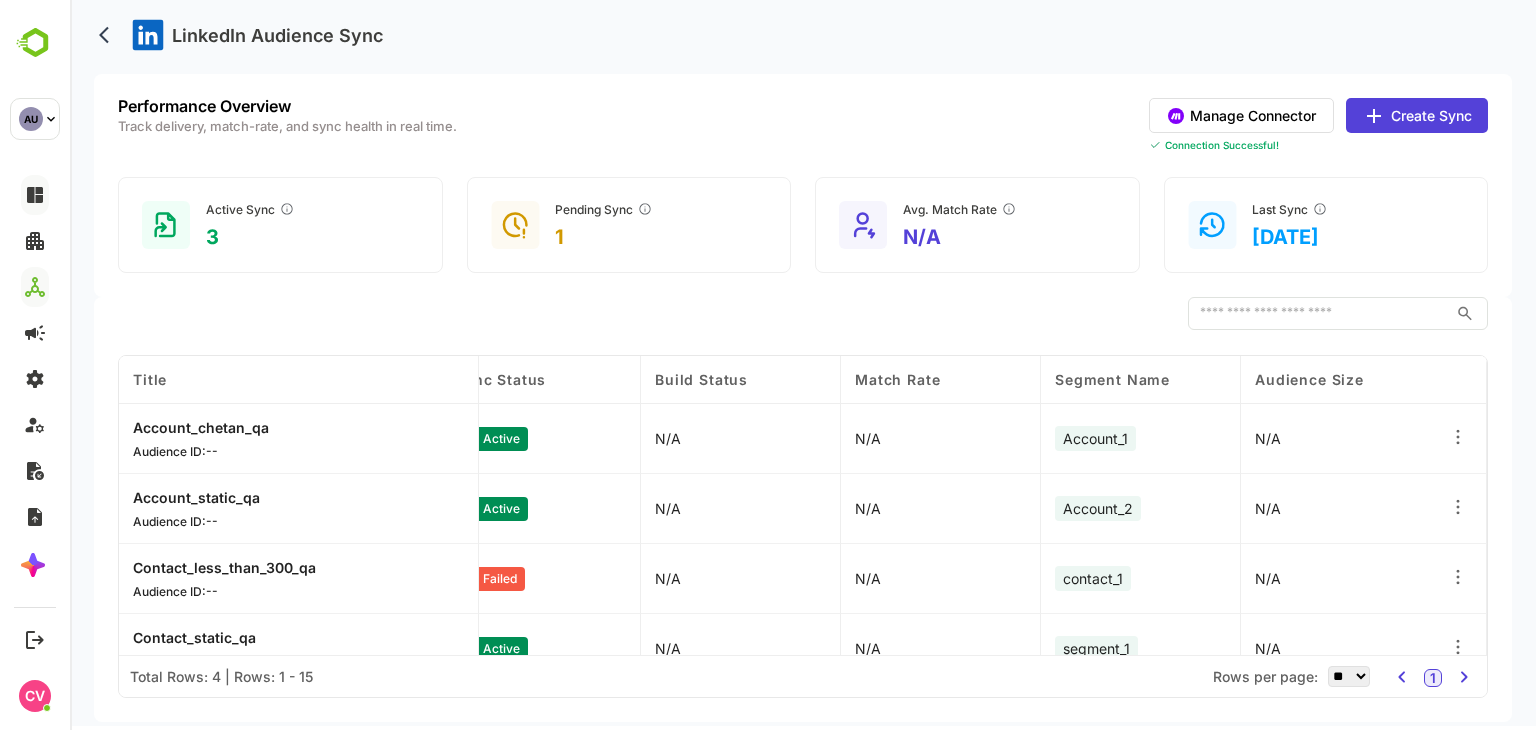 scroll, scrollTop: 0, scrollLeft: 0, axis: both 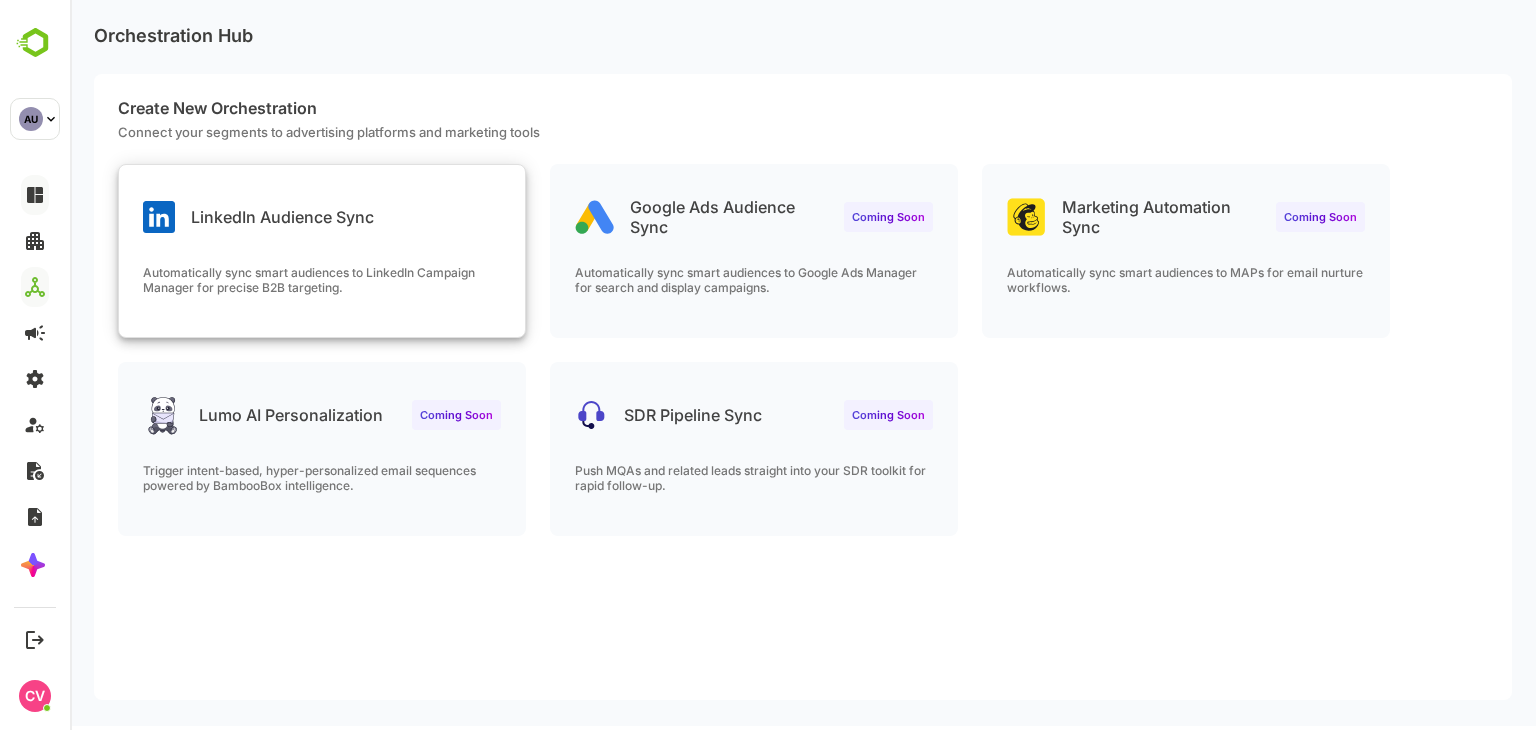 click on "LinkedIn Audience Sync Automatically sync smart audiences to LinkedIn Campaign Manager for precise B2B targeting." at bounding box center [322, 251] 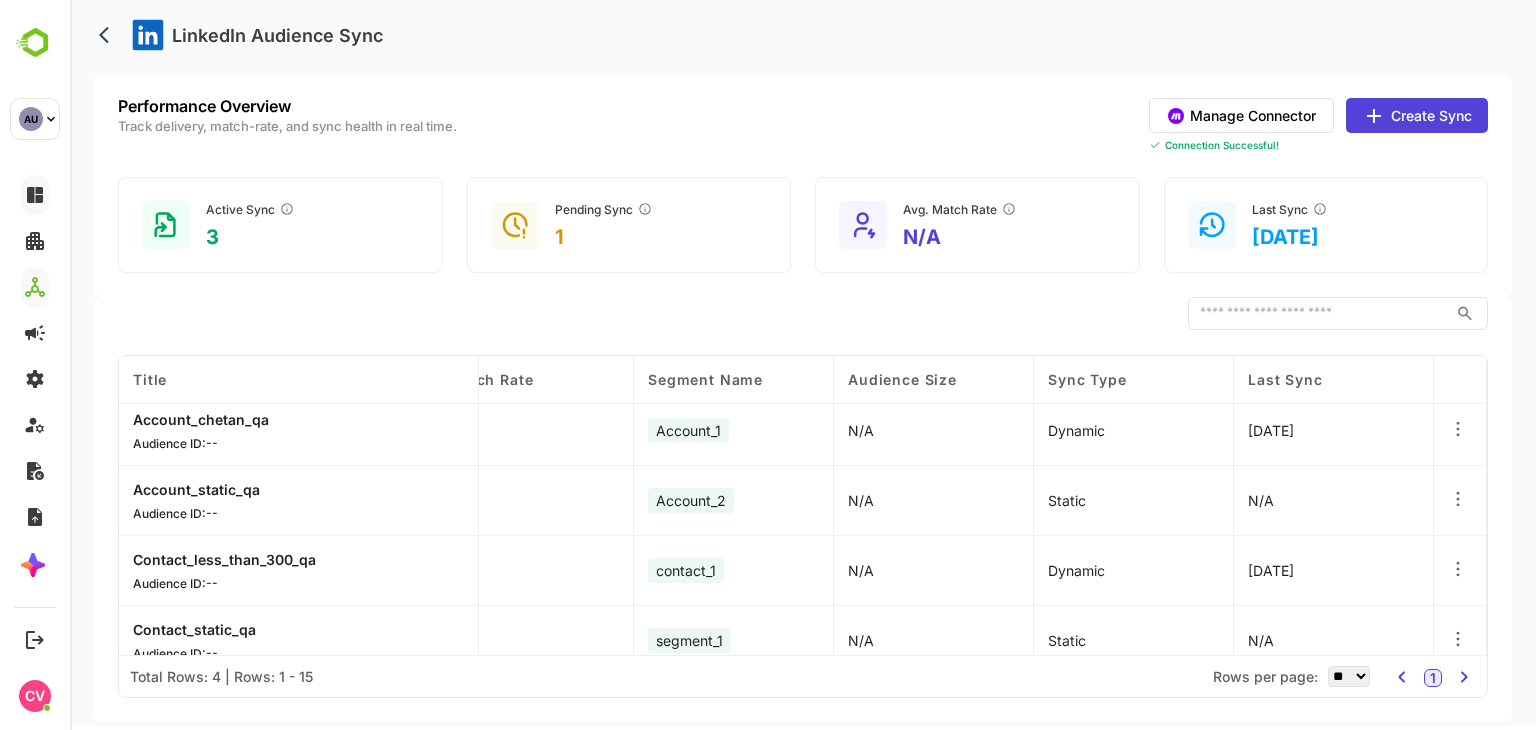 scroll, scrollTop: 0, scrollLeft: 445, axis: horizontal 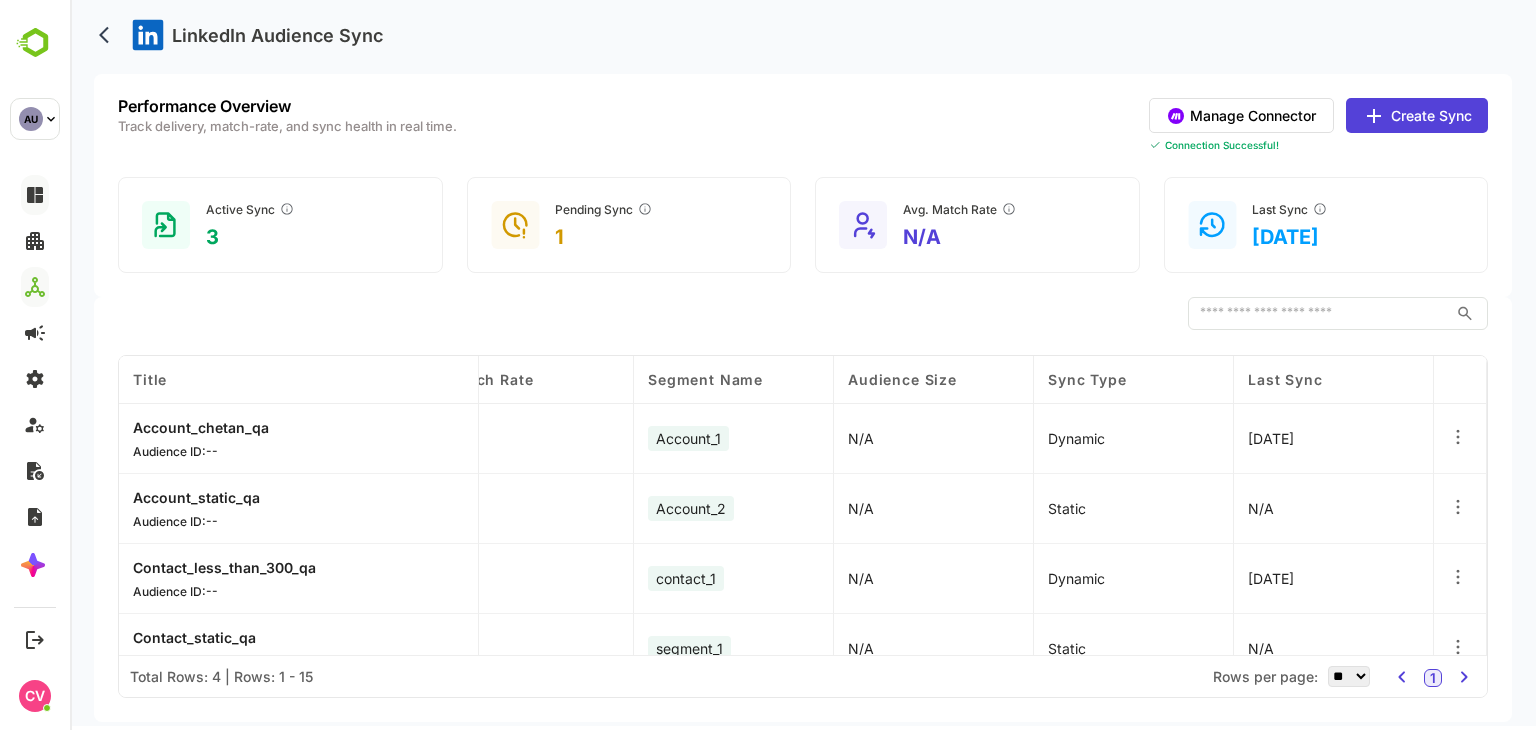 click 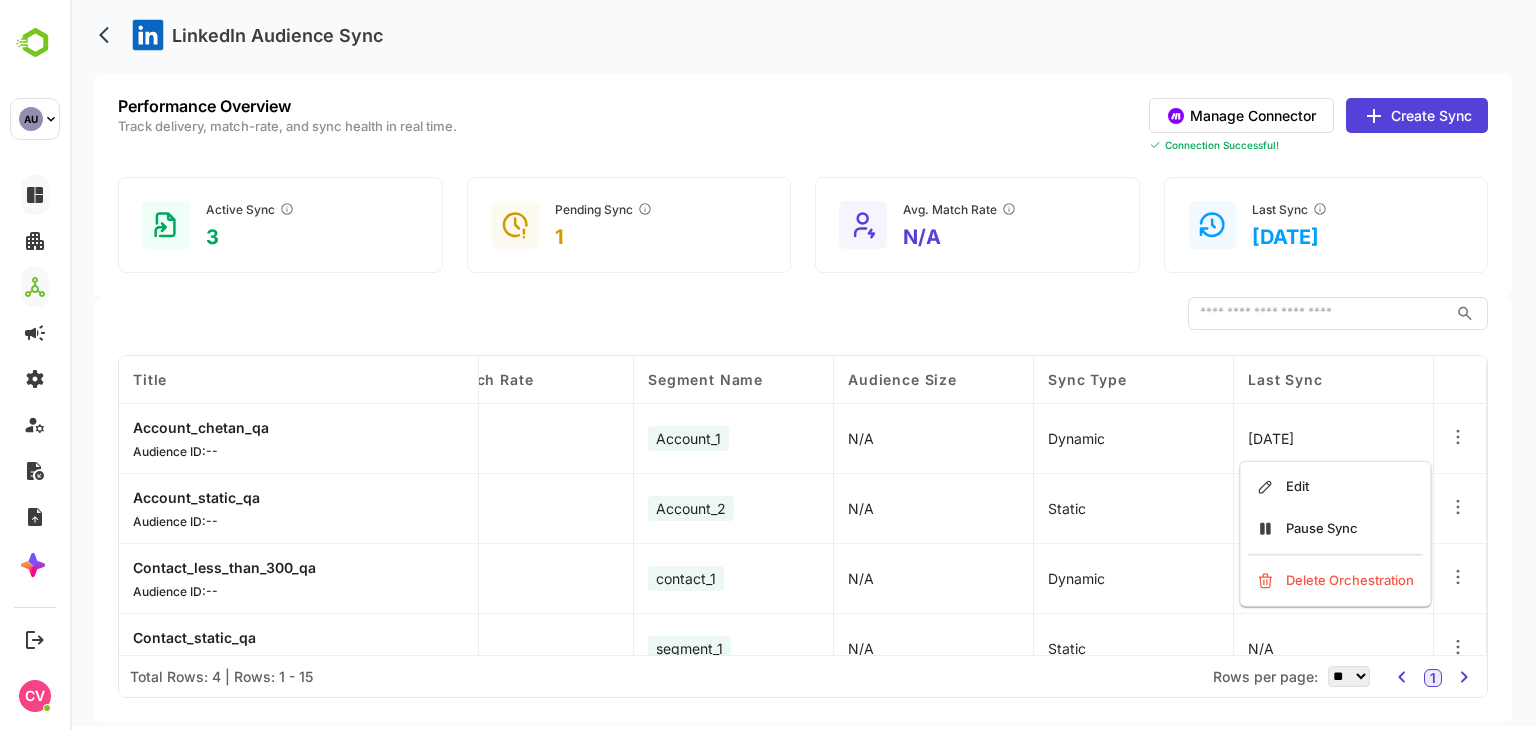 click on "​ COLUMN VISIBILITY Title Title Sync Status Build Status Match Rate Segment Name Audience Size Sync Type Last Sync Title Sync Status Build Status Match Rate Segment Name Audience Size Sync Type Last Sync Account_chetan_qa Audience ID:  -- active N/A N/A Account_1 N/A dynamic [DATE] Account_static_qa Audience ID:  -- active N/A N/A Account_2 N/A static N/A Edit Pause Sync Delete Orchestration Contact_less_than_300_qa Audience ID:  -- failed N/A N/A contact_1 N/A dynamic [DATE] Contact_static_qa Audience ID:  -- active N/A N/A segment_1 N/A static N/A Total Rows:   4   | Rows: 1 - 15 Rows per page:   ** ** ** *** *** **** 1" at bounding box center (803, 509) 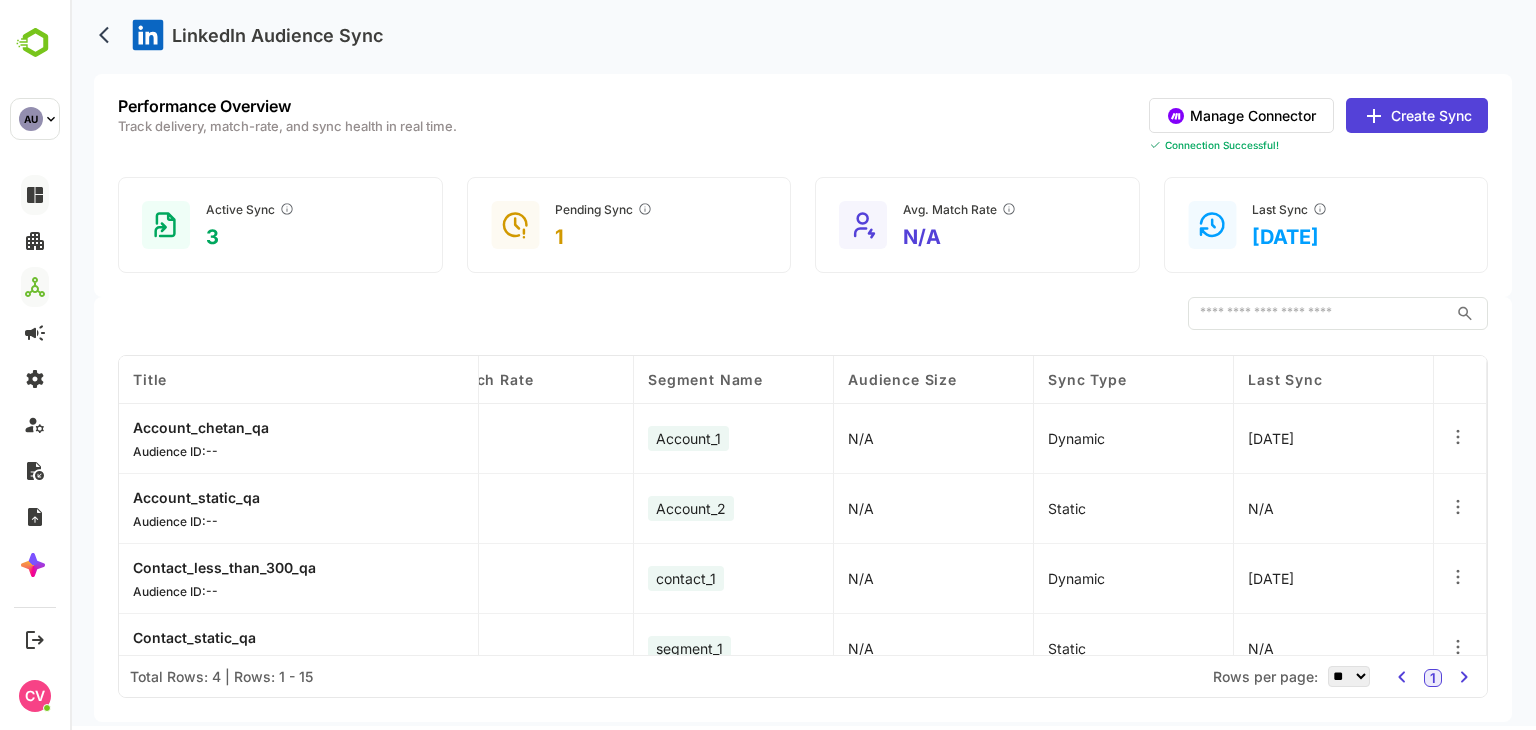 scroll, scrollTop: 29, scrollLeft: 445, axis: both 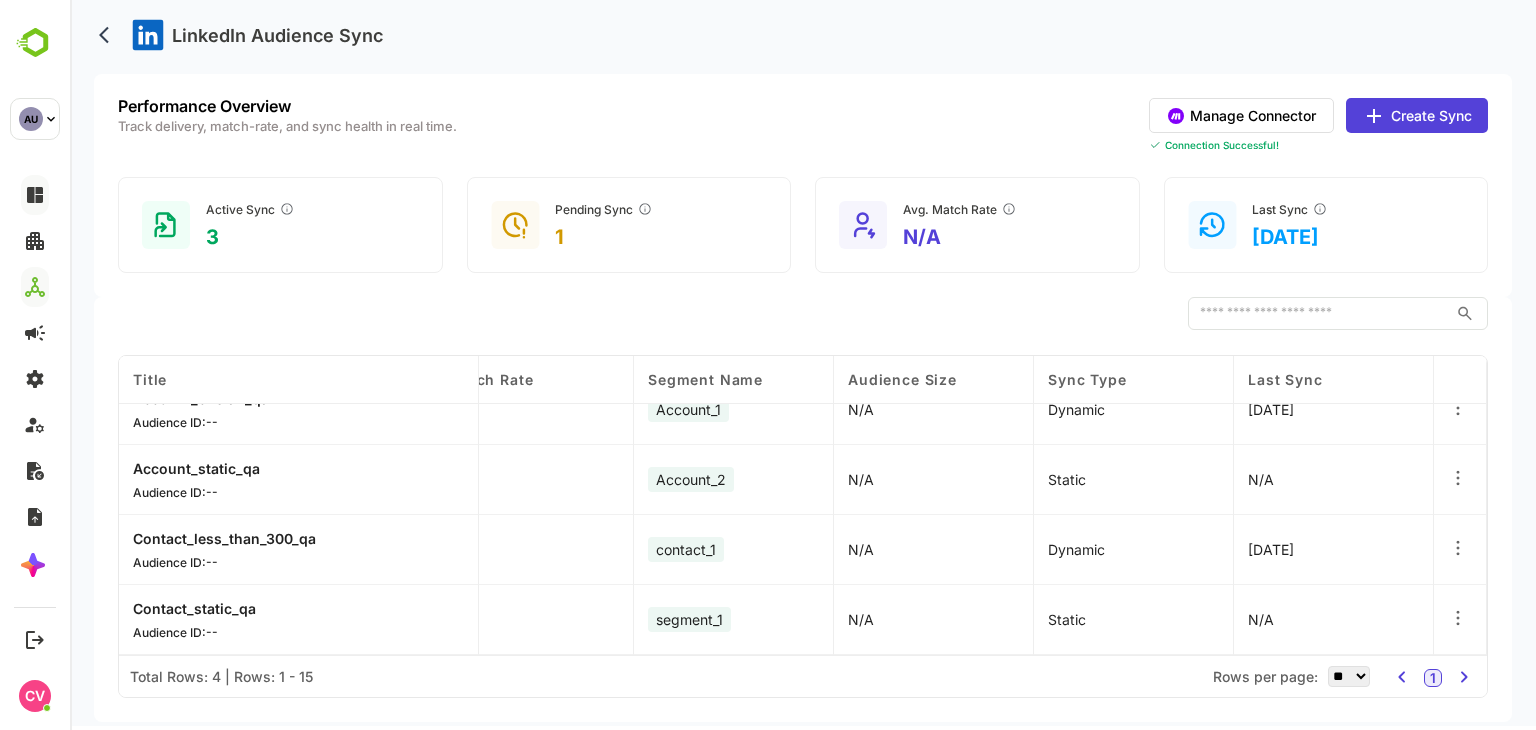 click on "Create Sync" at bounding box center [1417, 115] 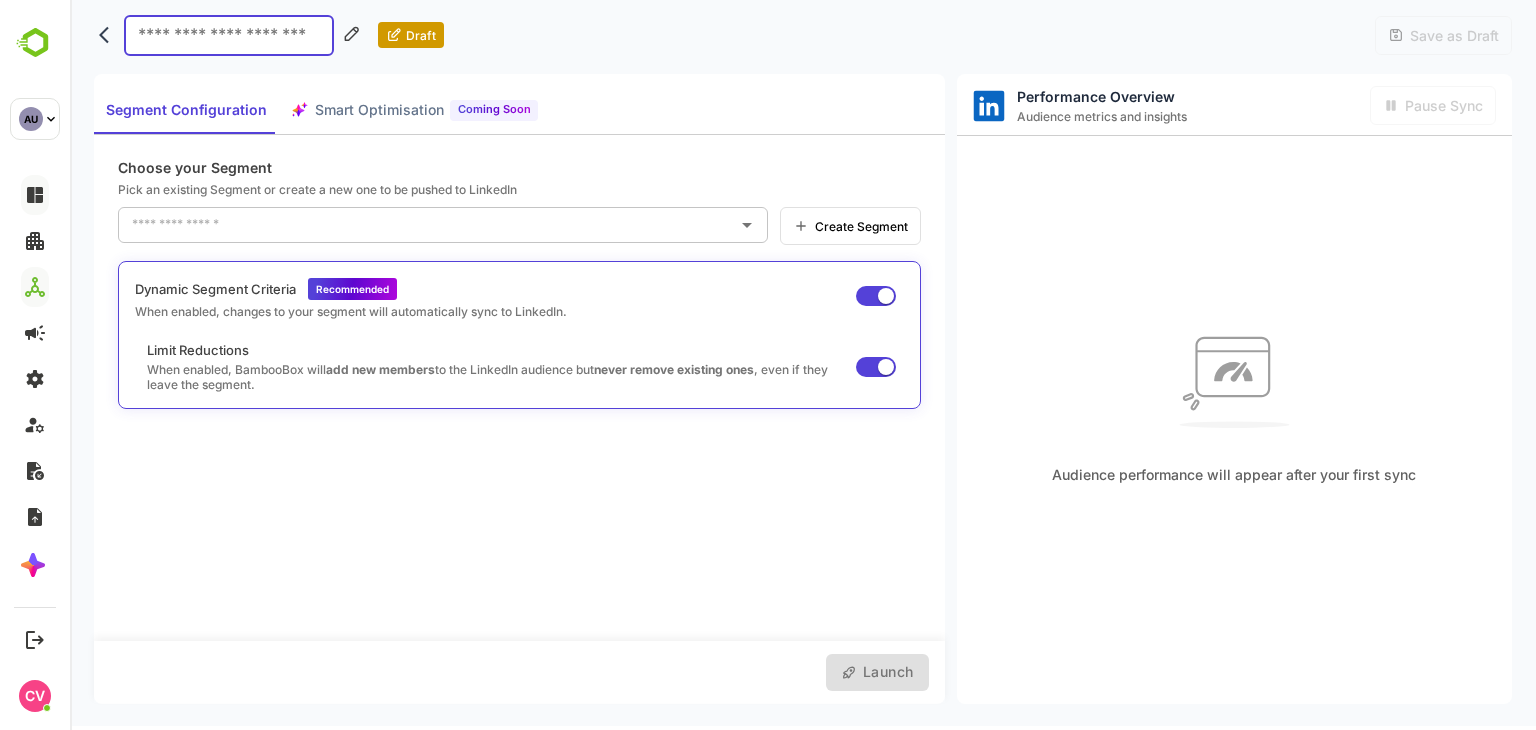 click at bounding box center [229, 35] 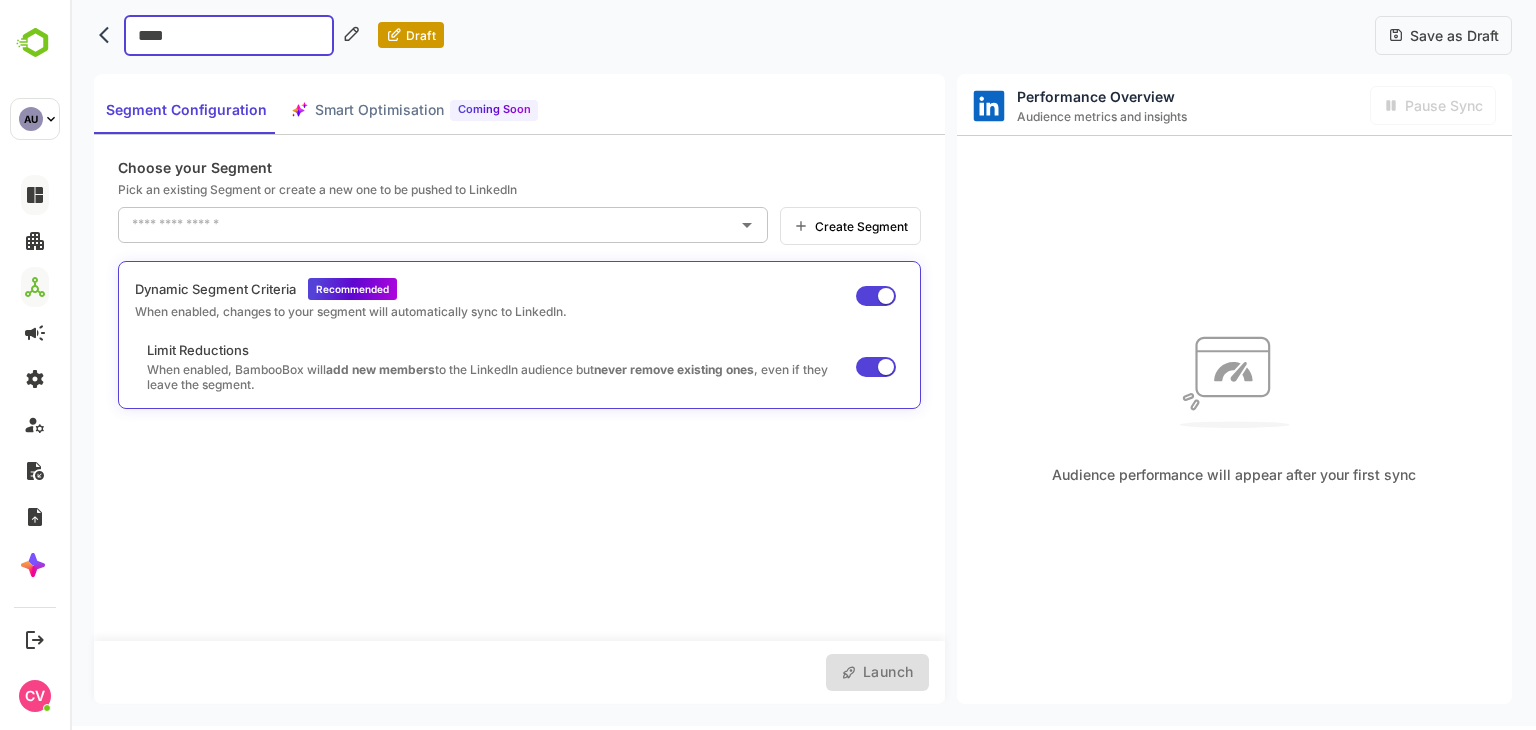 type on "*****" 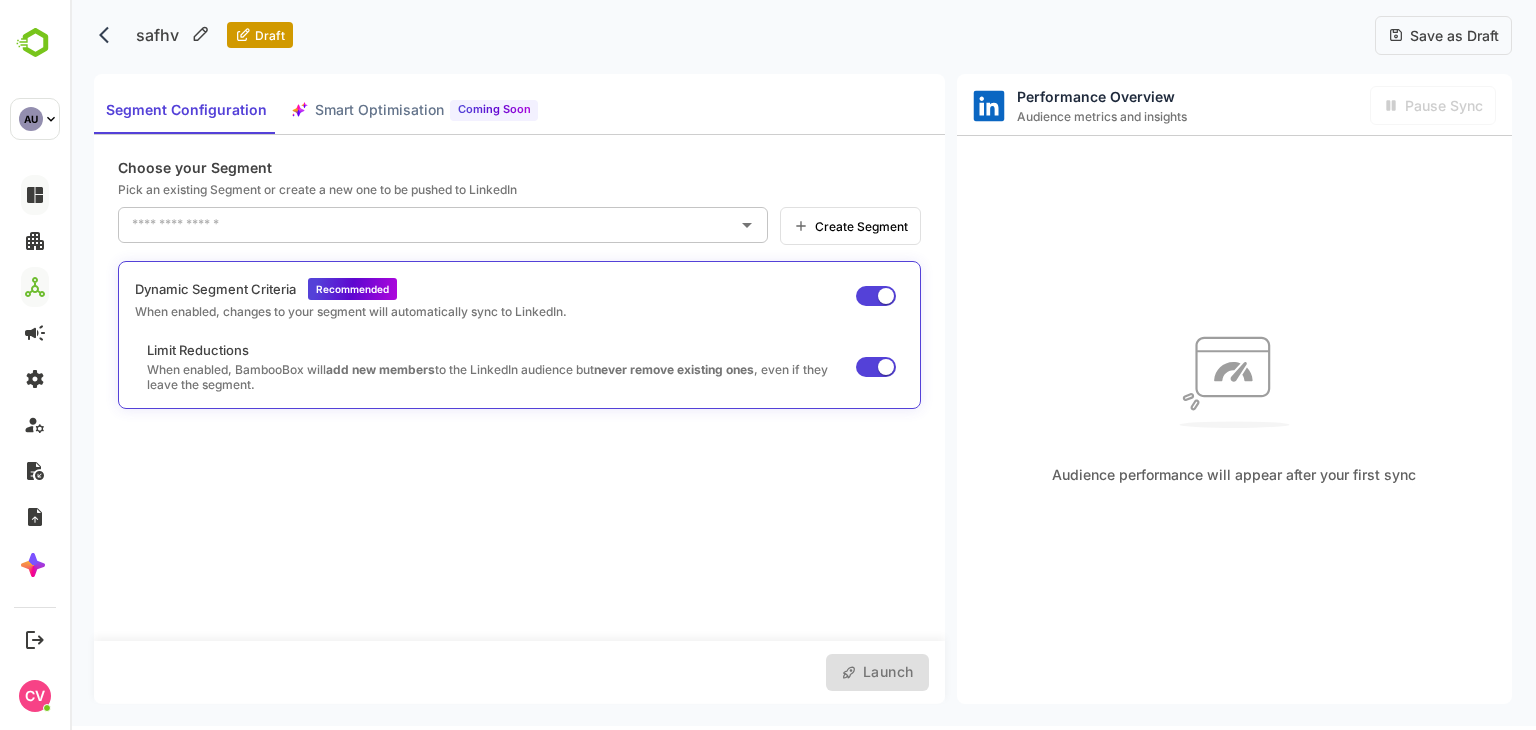 click on "Save as Draft" at bounding box center [1451, 35] 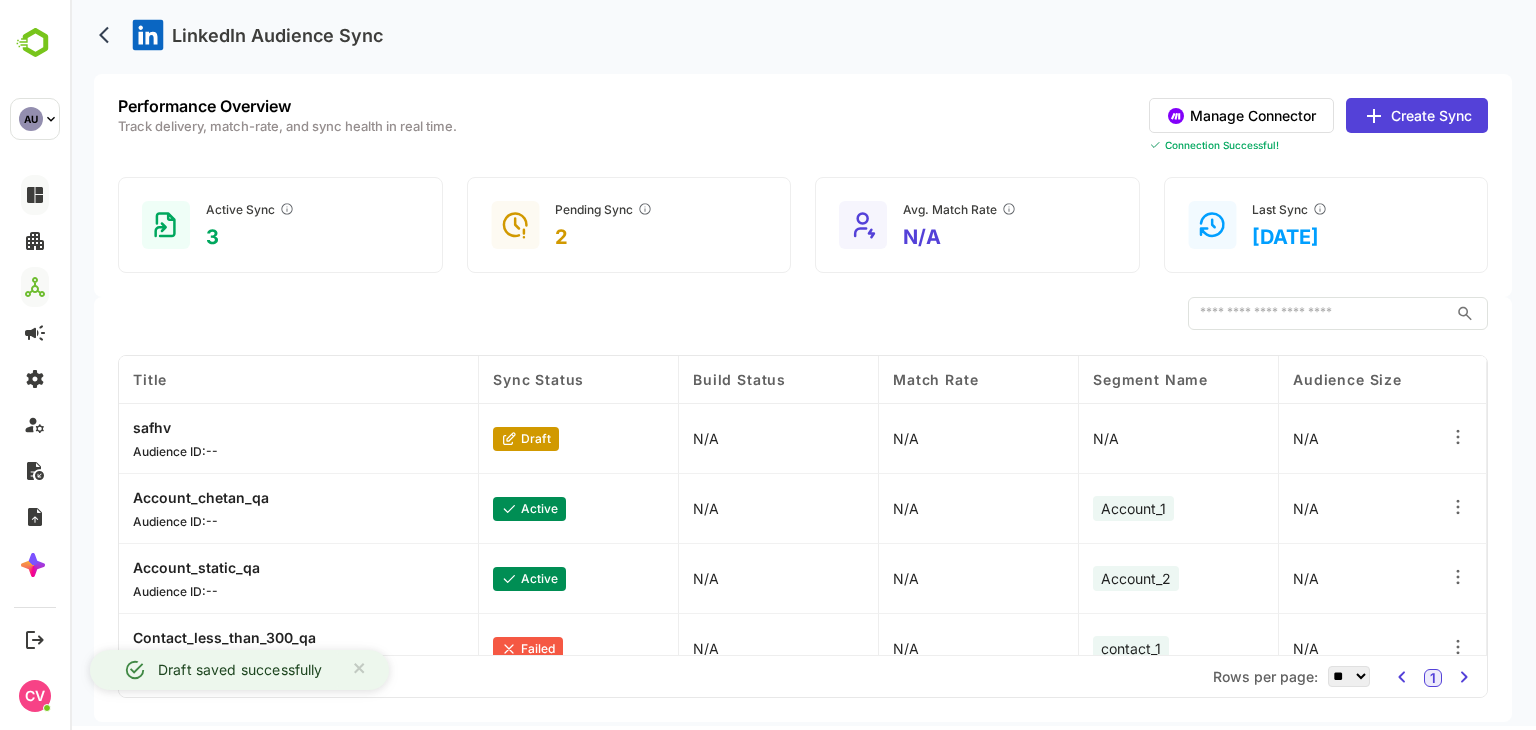 scroll, scrollTop: 0, scrollLeft: 445, axis: horizontal 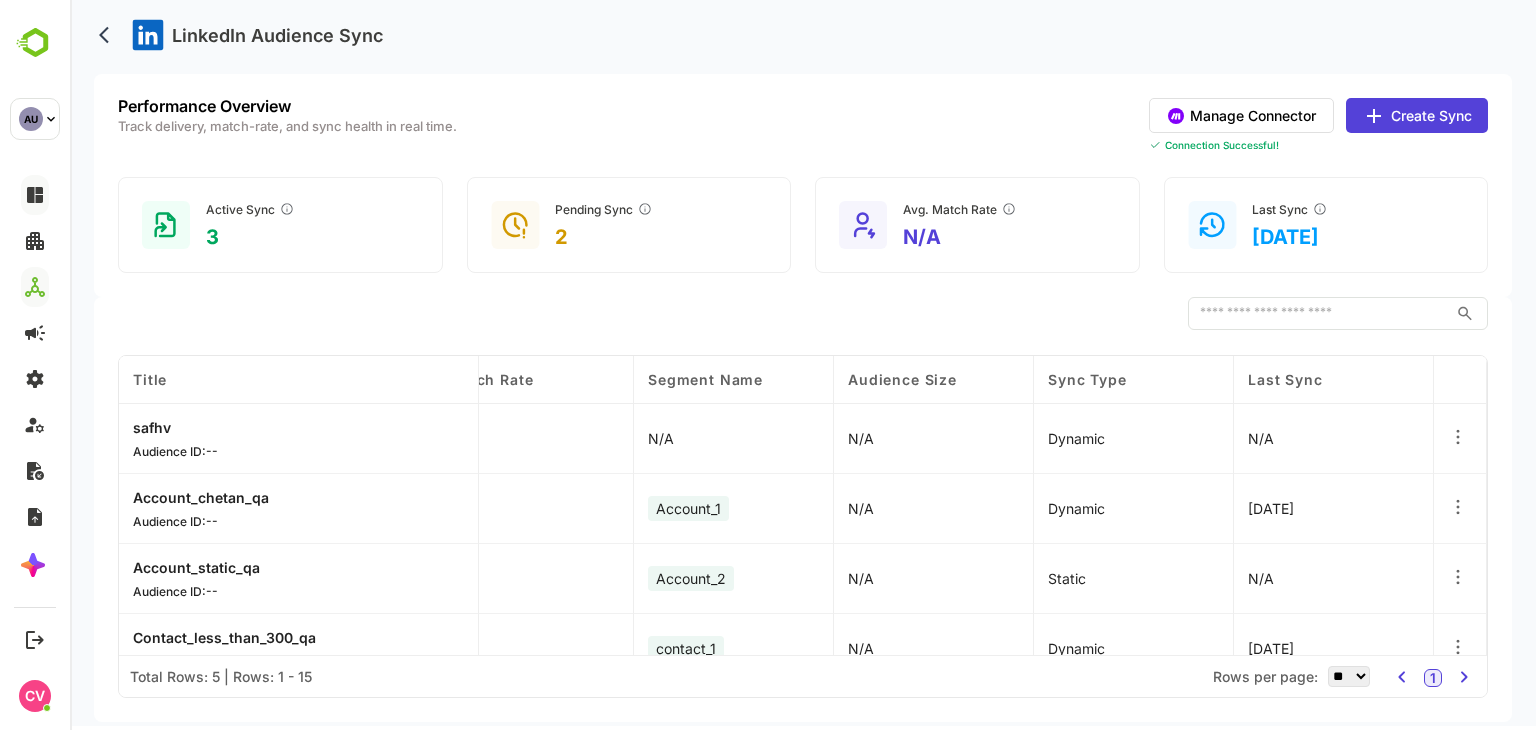 click 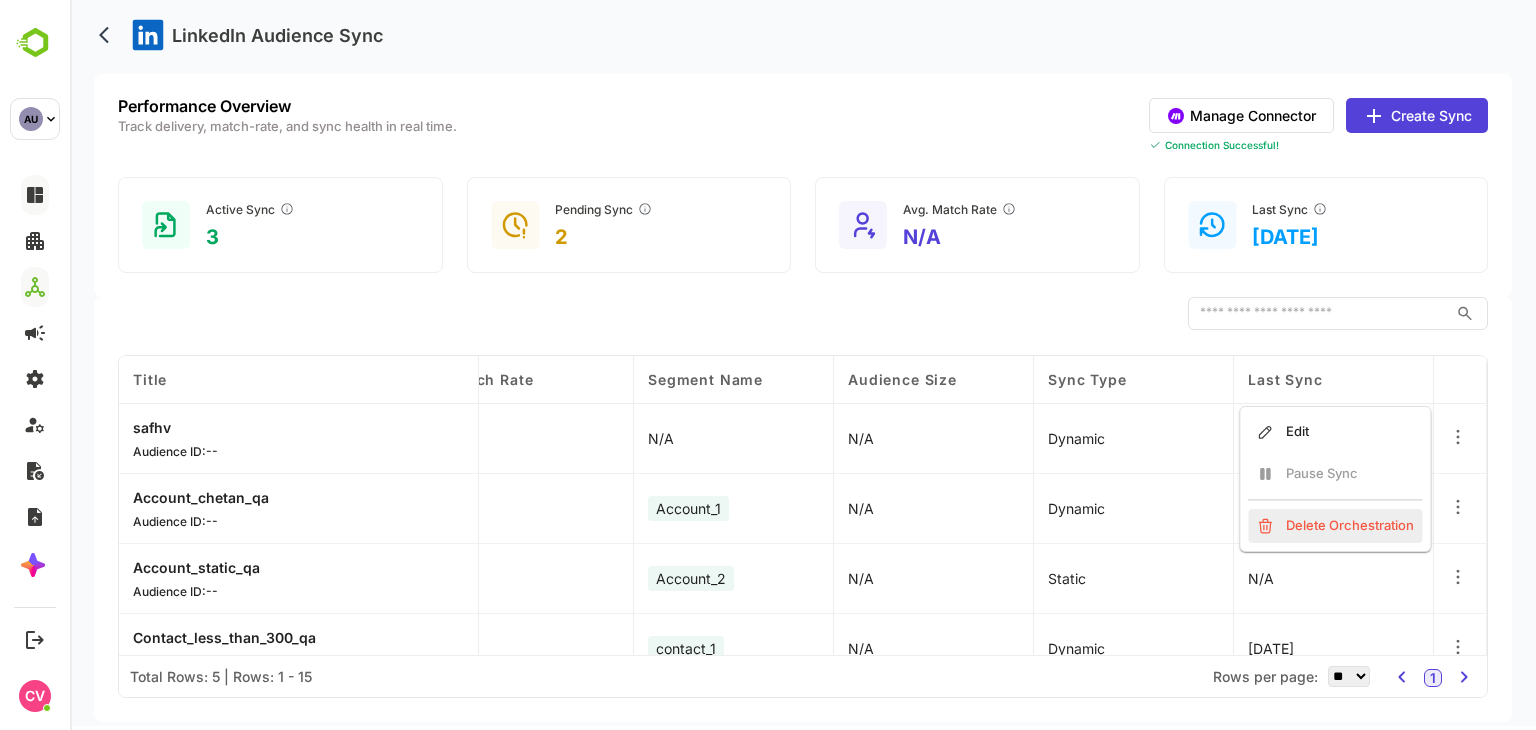 click on "Delete Orchestration" at bounding box center [1335, 526] 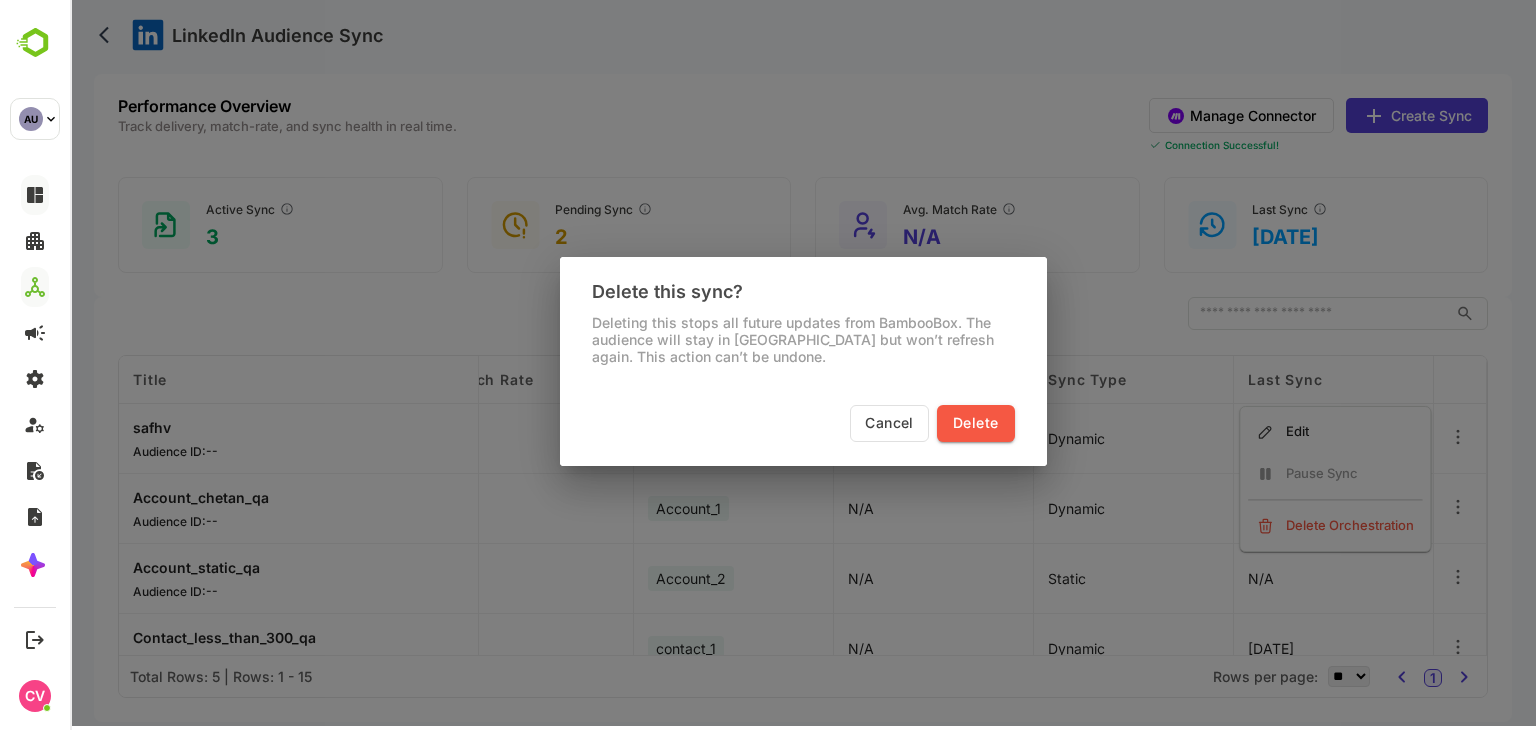 click on "Delete" at bounding box center (975, 423) 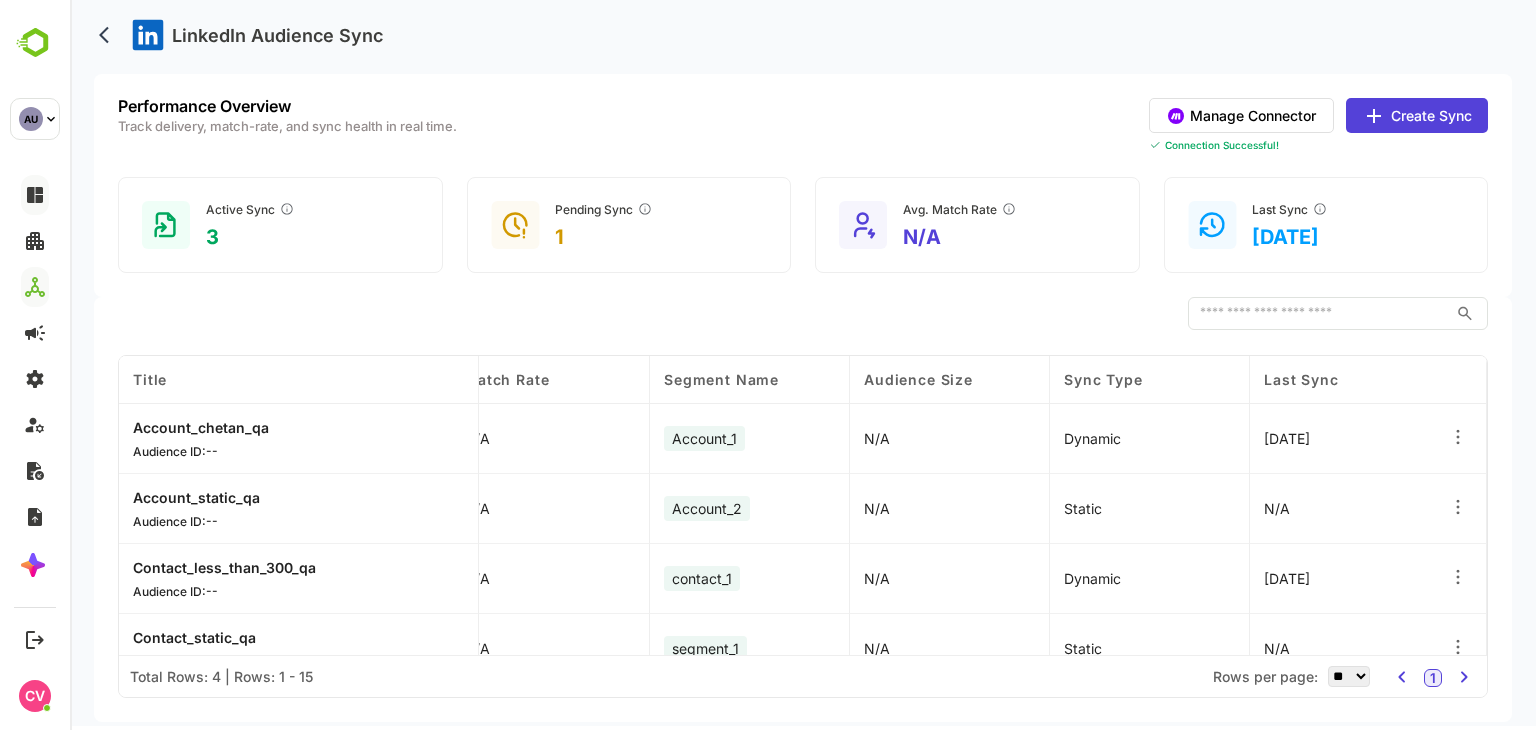 scroll, scrollTop: 0, scrollLeft: 426, axis: horizontal 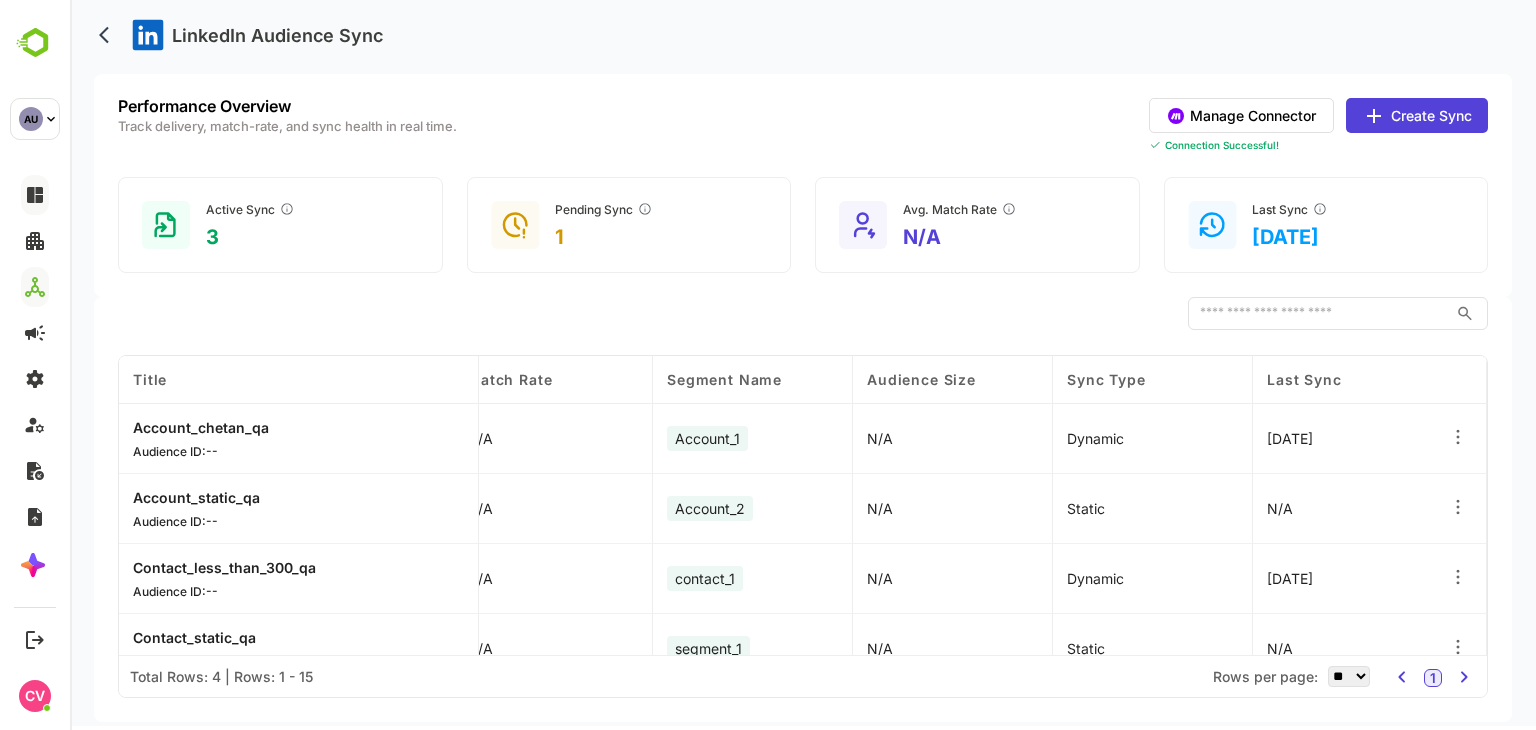 click on "Contact_less_than_300_qa" at bounding box center [224, 567] 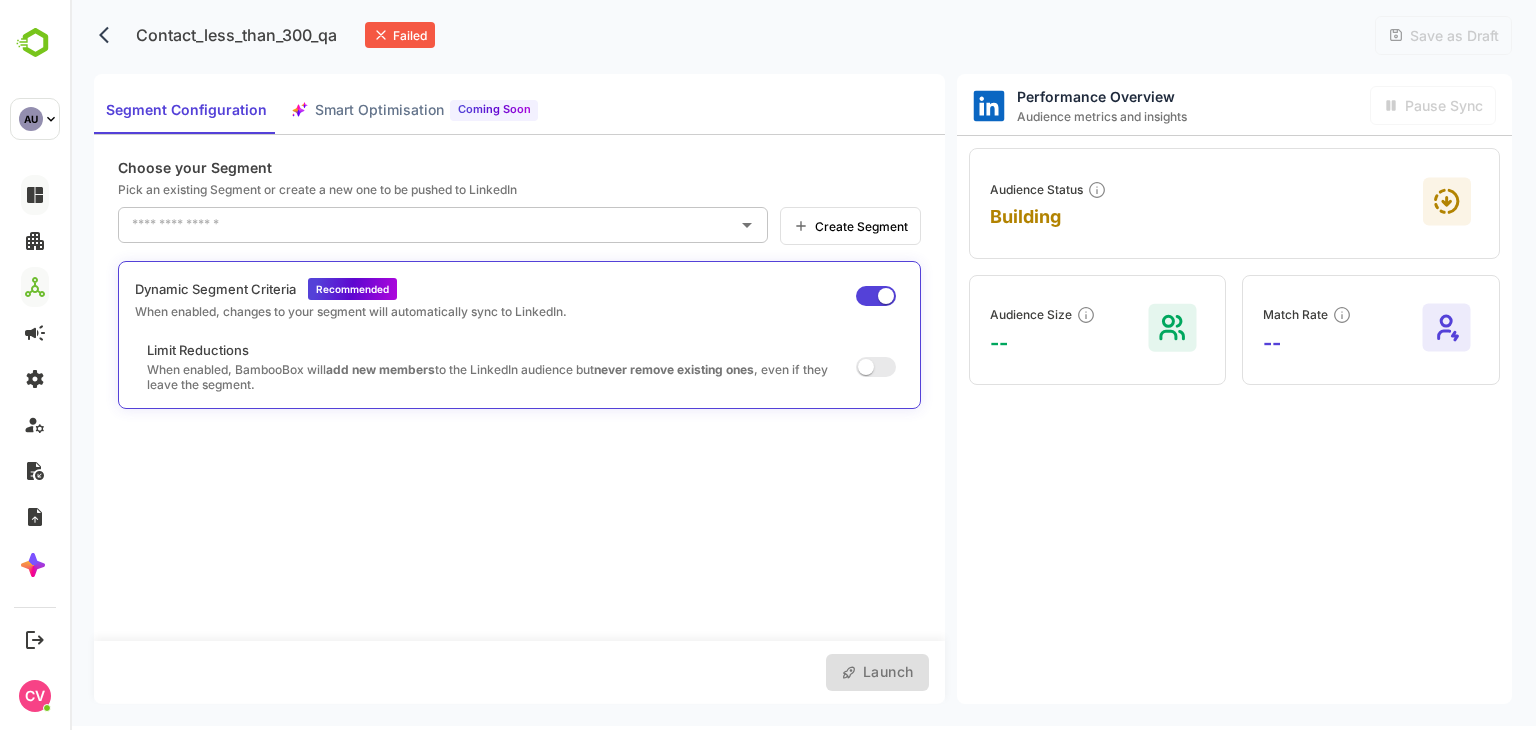 type on "*********" 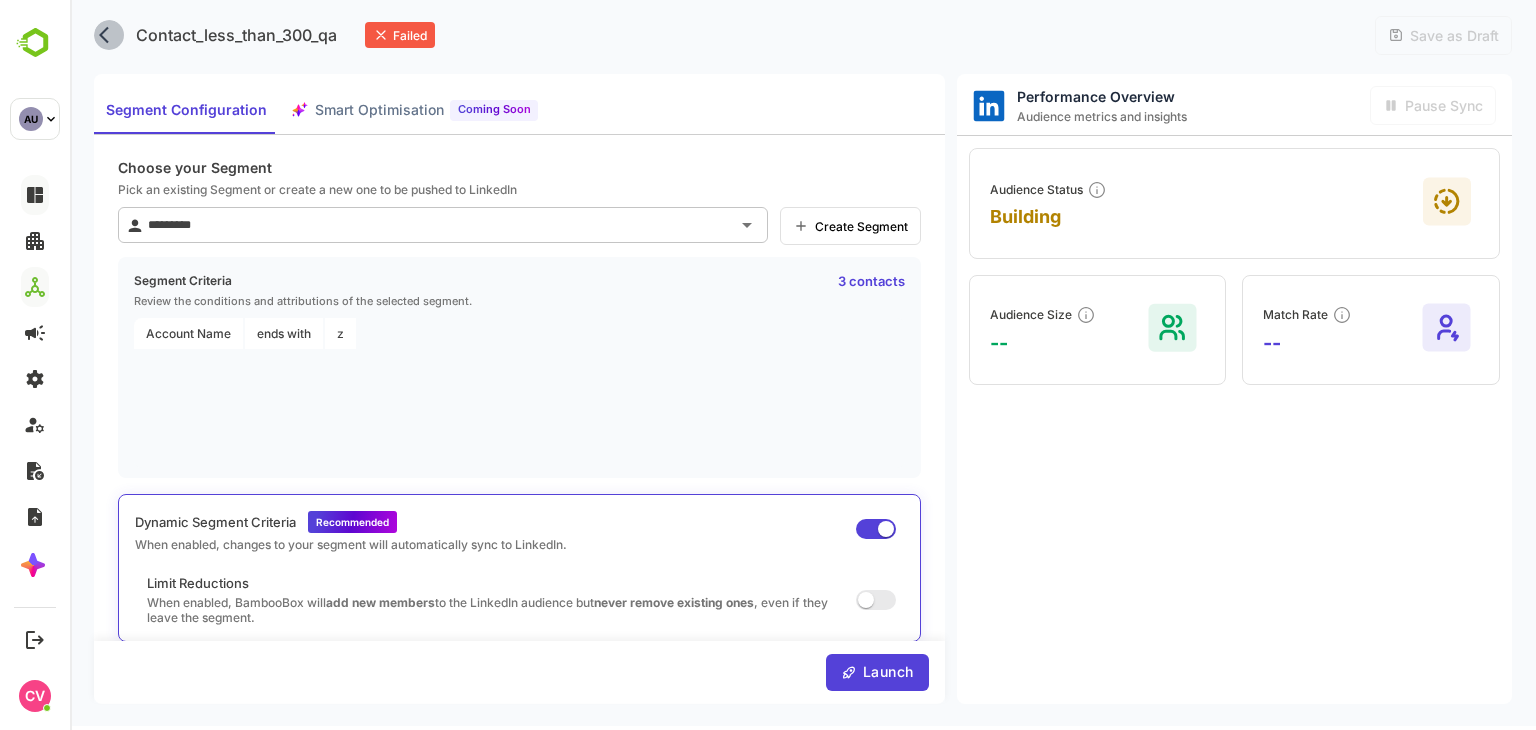 click 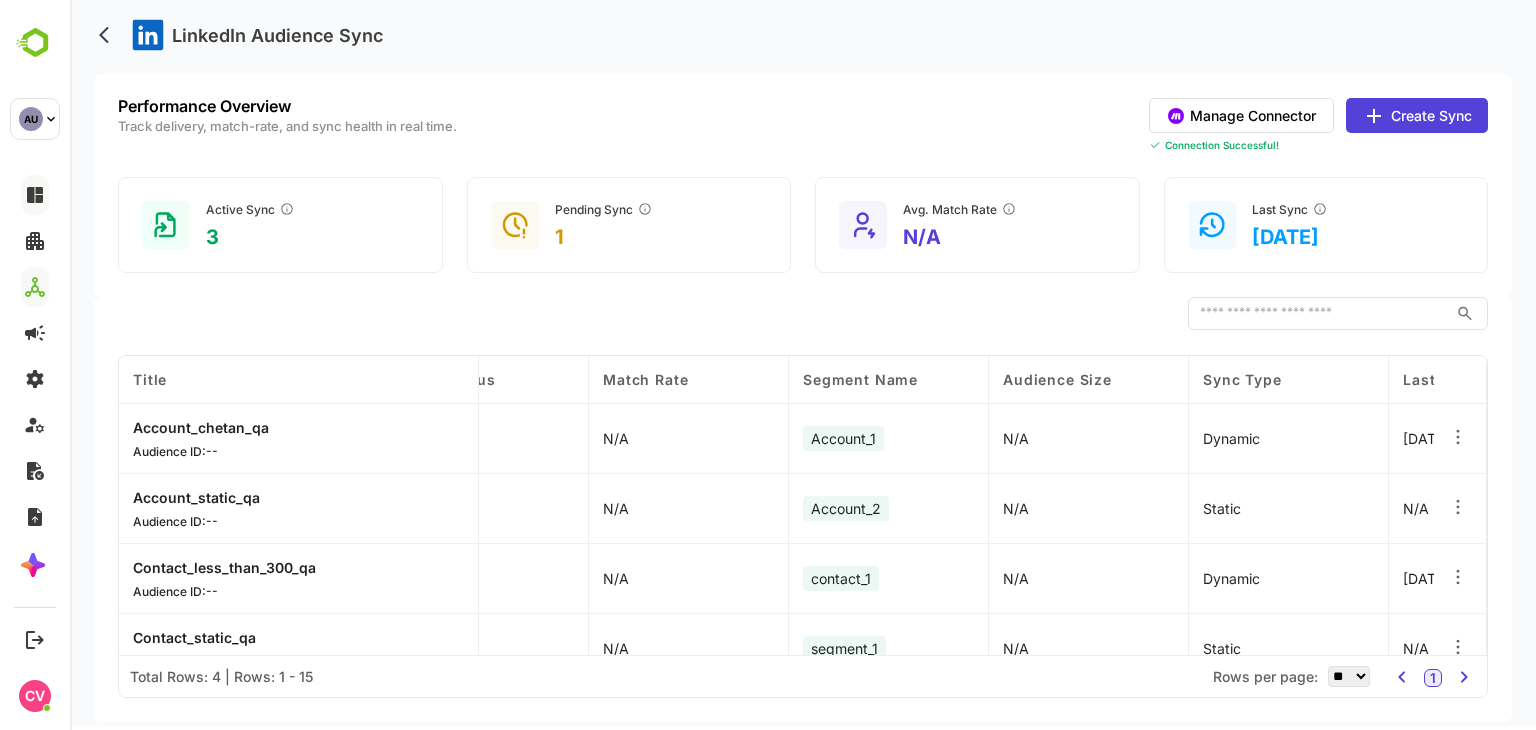 scroll, scrollTop: 0, scrollLeft: 445, axis: horizontal 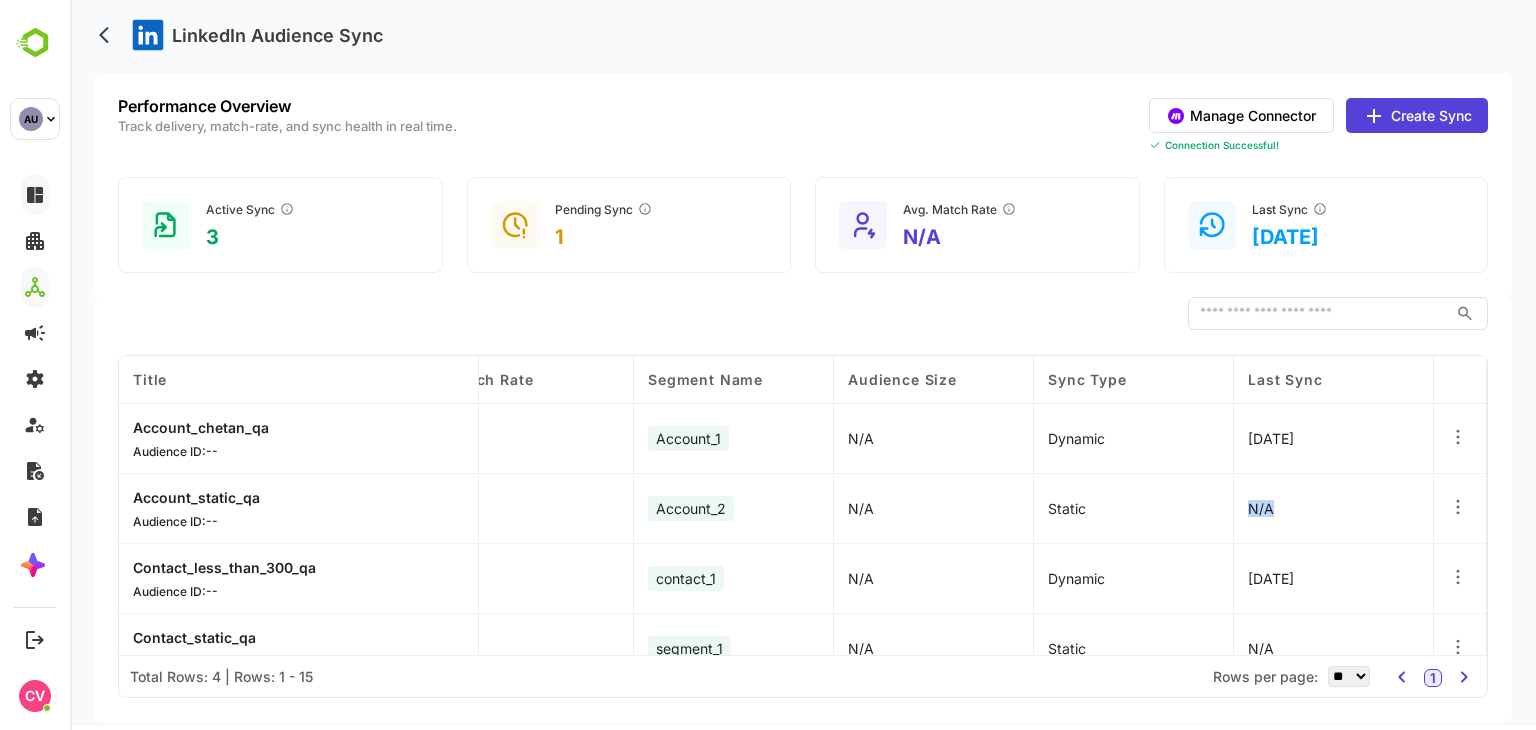 drag, startPoint x: 1277, startPoint y: 505, endPoint x: 1238, endPoint y: 509, distance: 39.20459 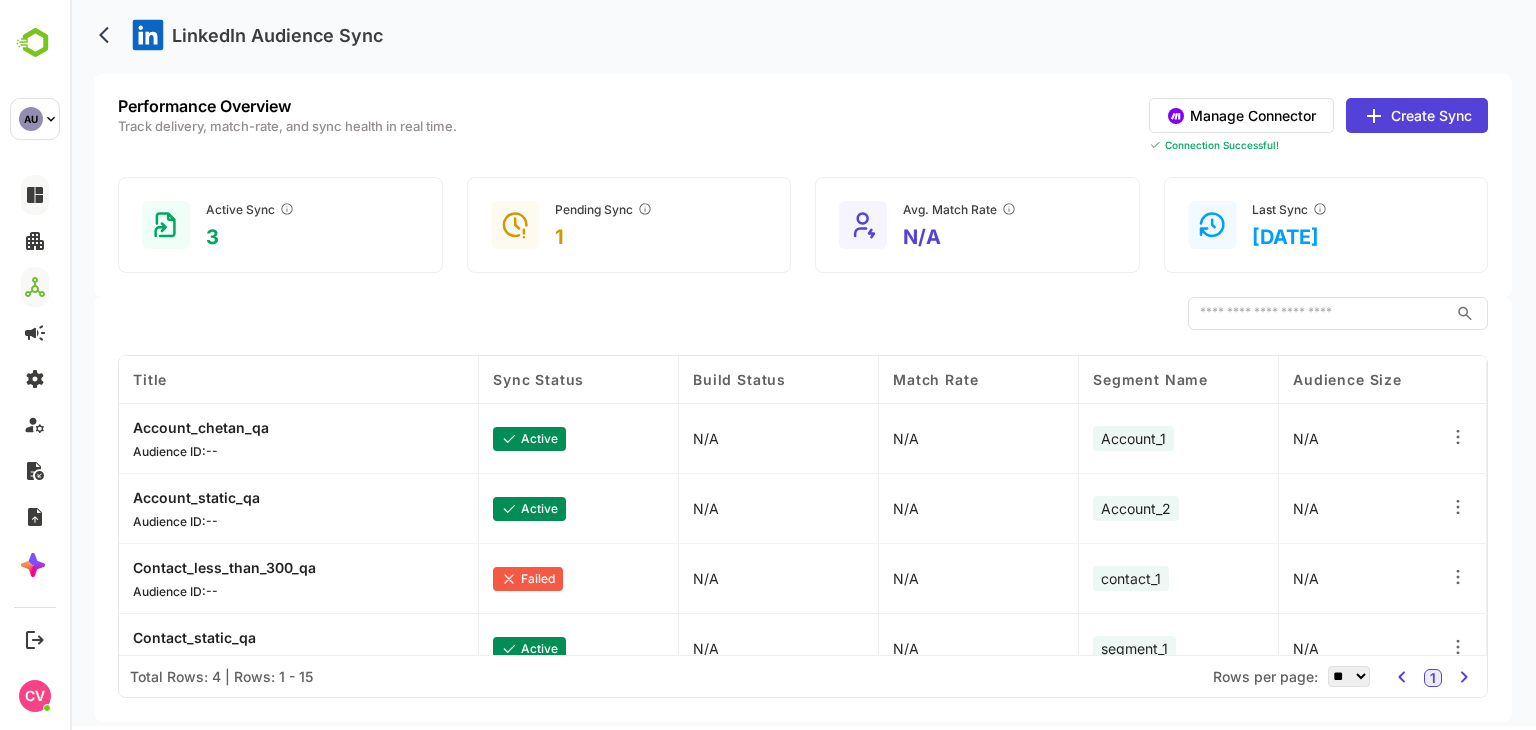 scroll, scrollTop: 0, scrollLeft: 0, axis: both 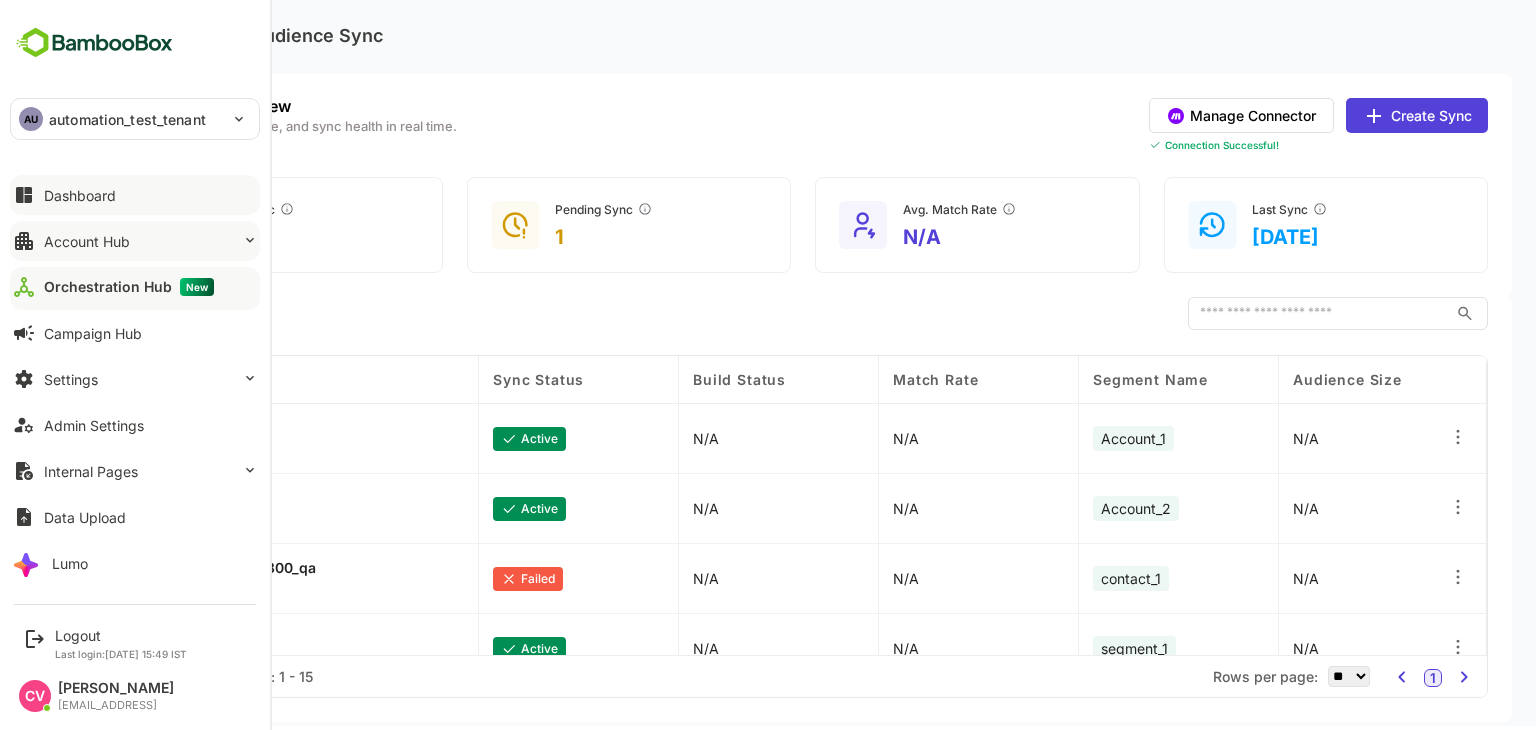 click on "Account Hub" at bounding box center [87, 241] 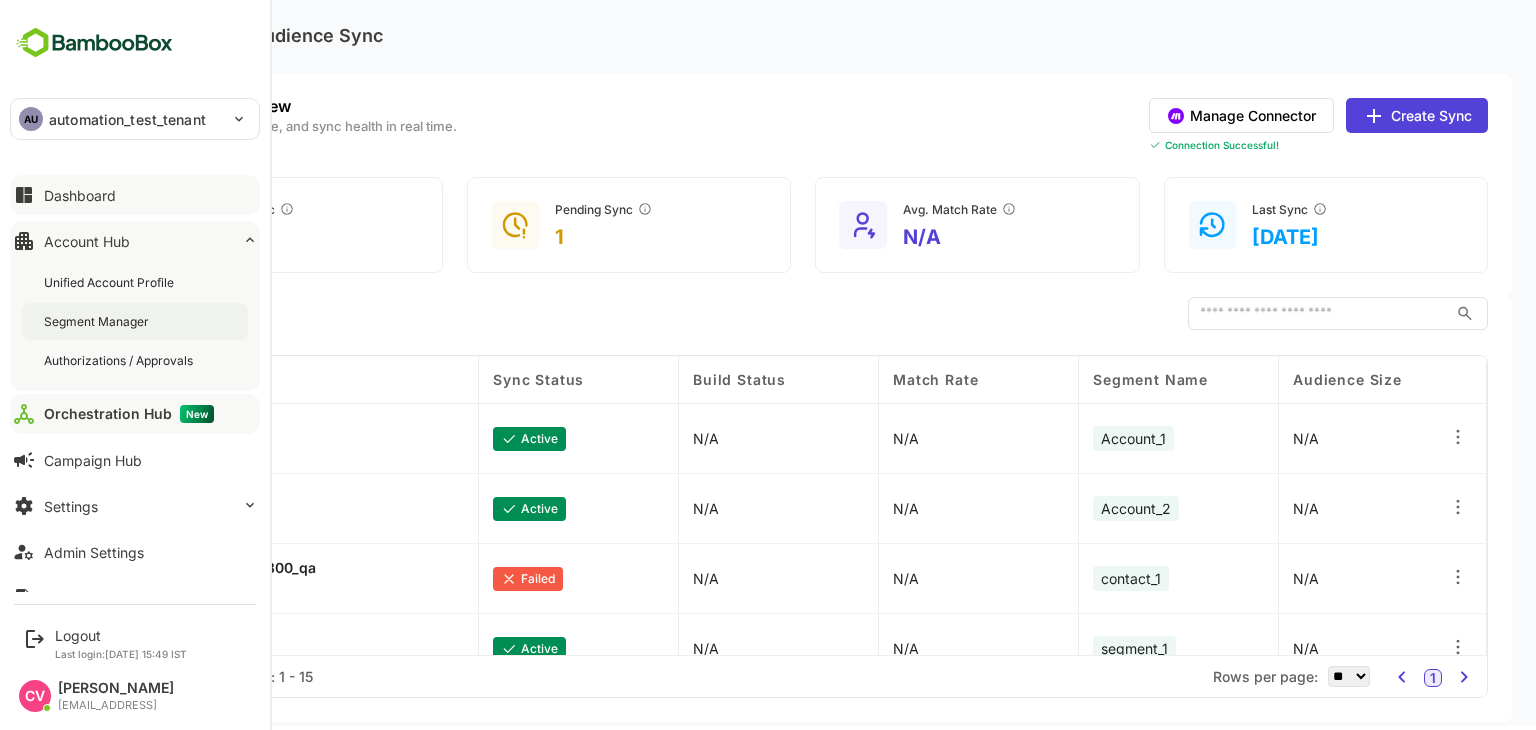 click on "Segment Manager" at bounding box center [98, 321] 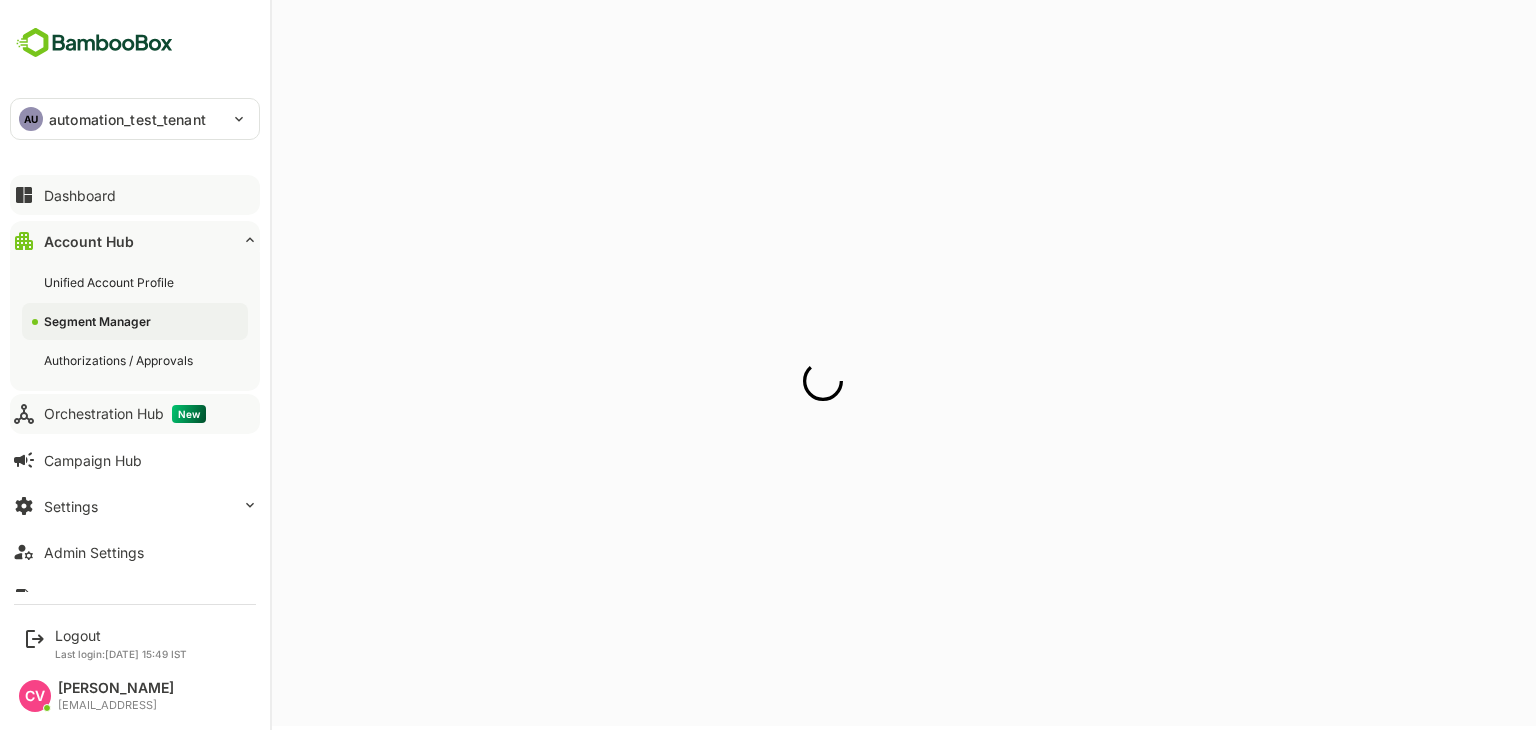 scroll, scrollTop: 0, scrollLeft: 0, axis: both 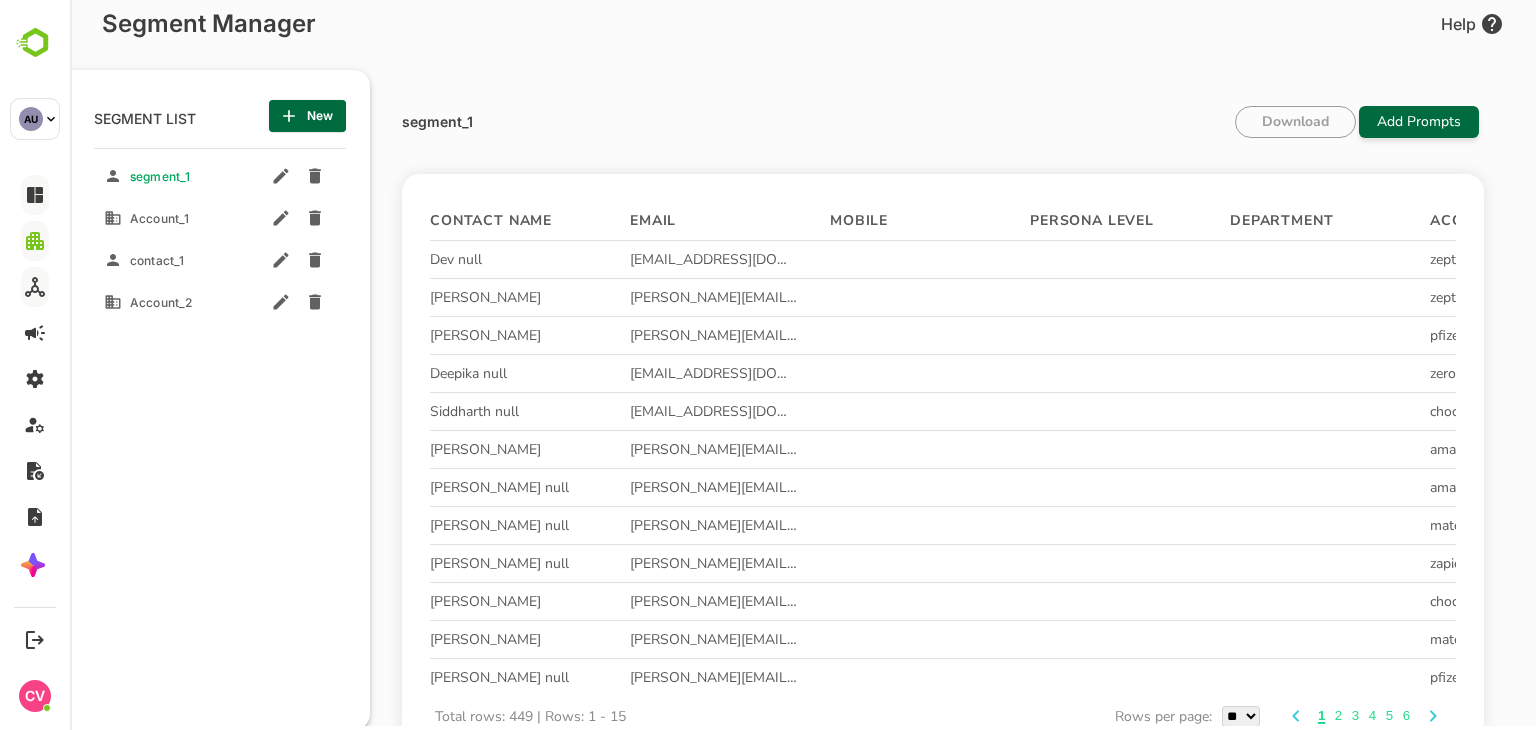 click on "Account_2" at bounding box center [157, 302] 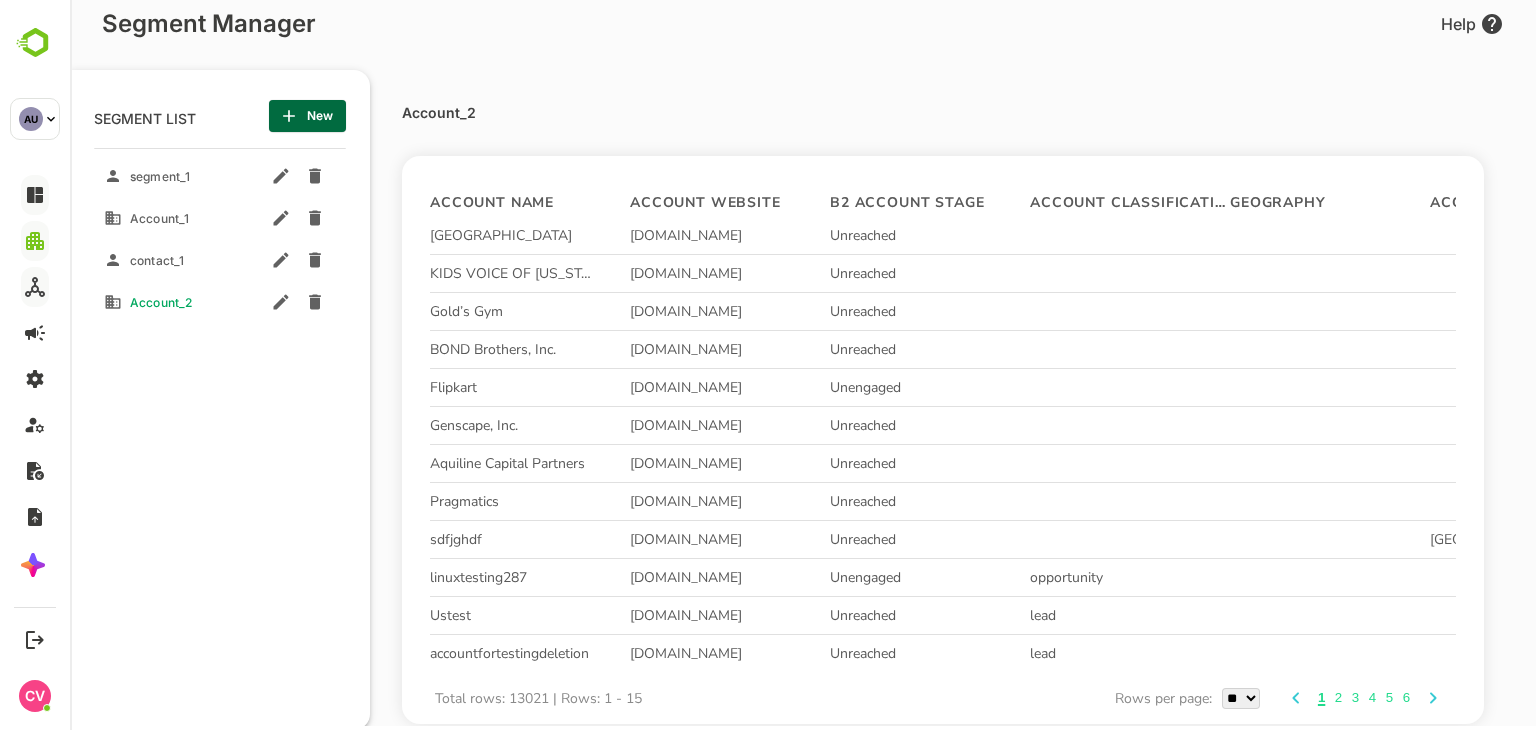 scroll, scrollTop: 0, scrollLeft: 0, axis: both 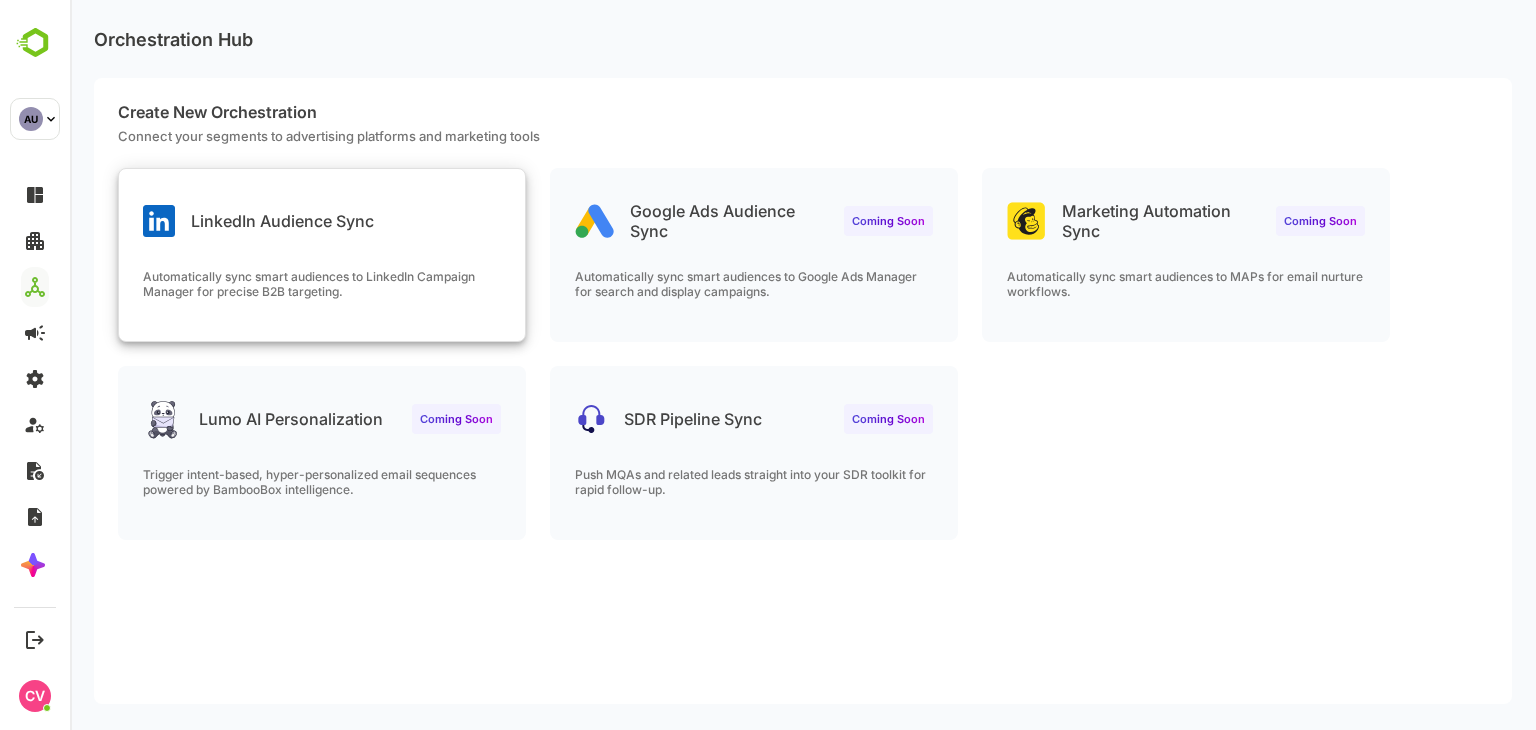 click on "LinkedIn Audience Sync" at bounding box center (258, 221) 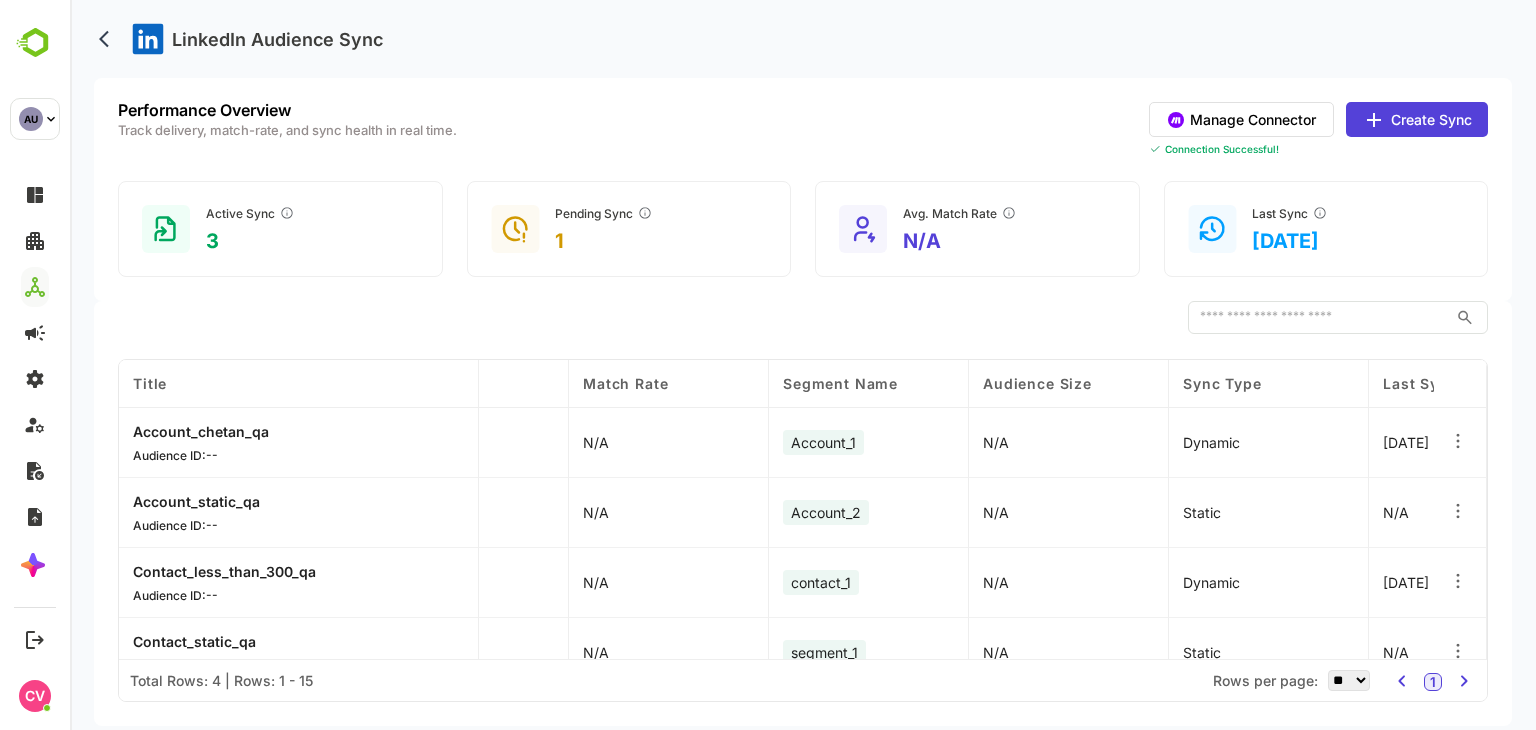 scroll, scrollTop: 0, scrollLeft: 445, axis: horizontal 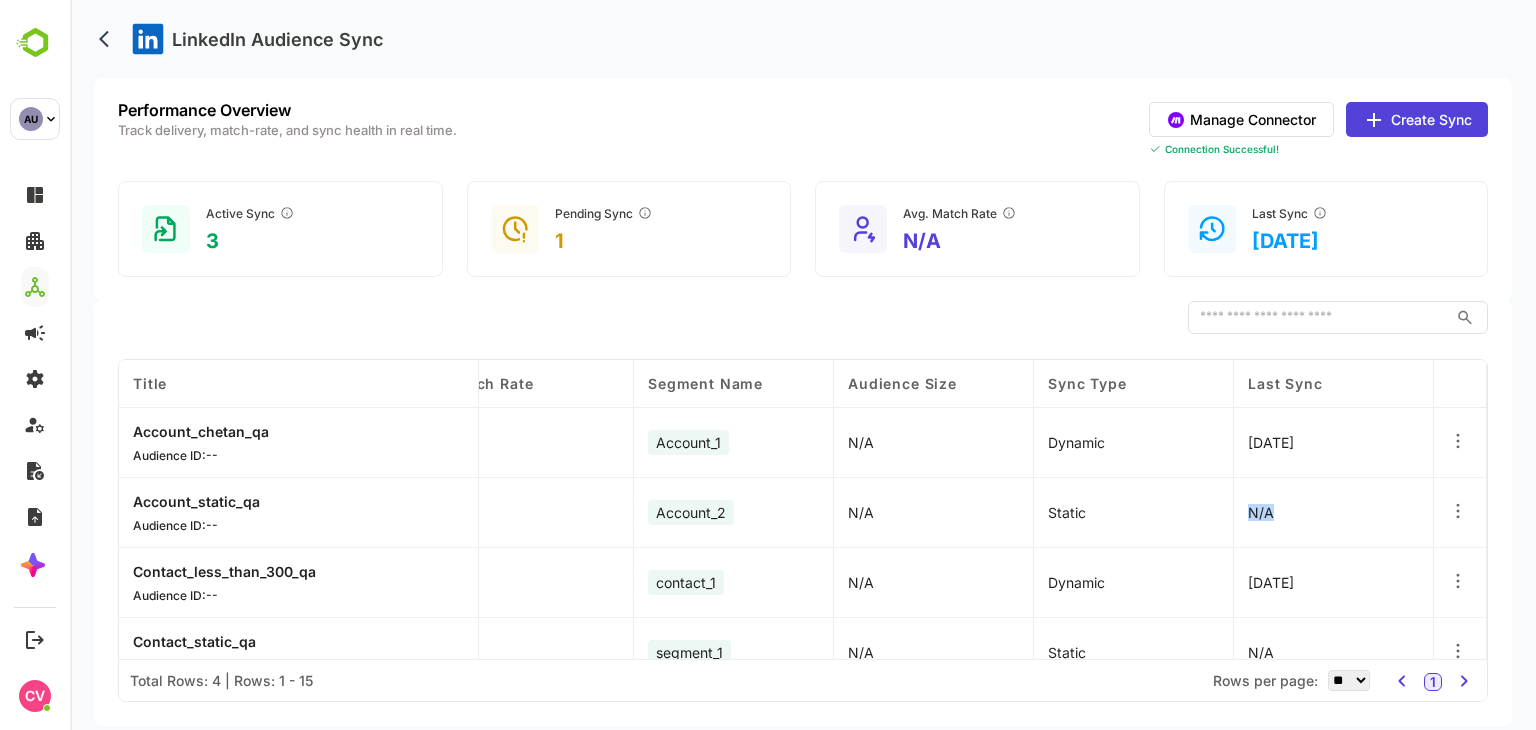 drag, startPoint x: 1283, startPoint y: 510, endPoint x: 1236, endPoint y: 513, distance: 47.095646 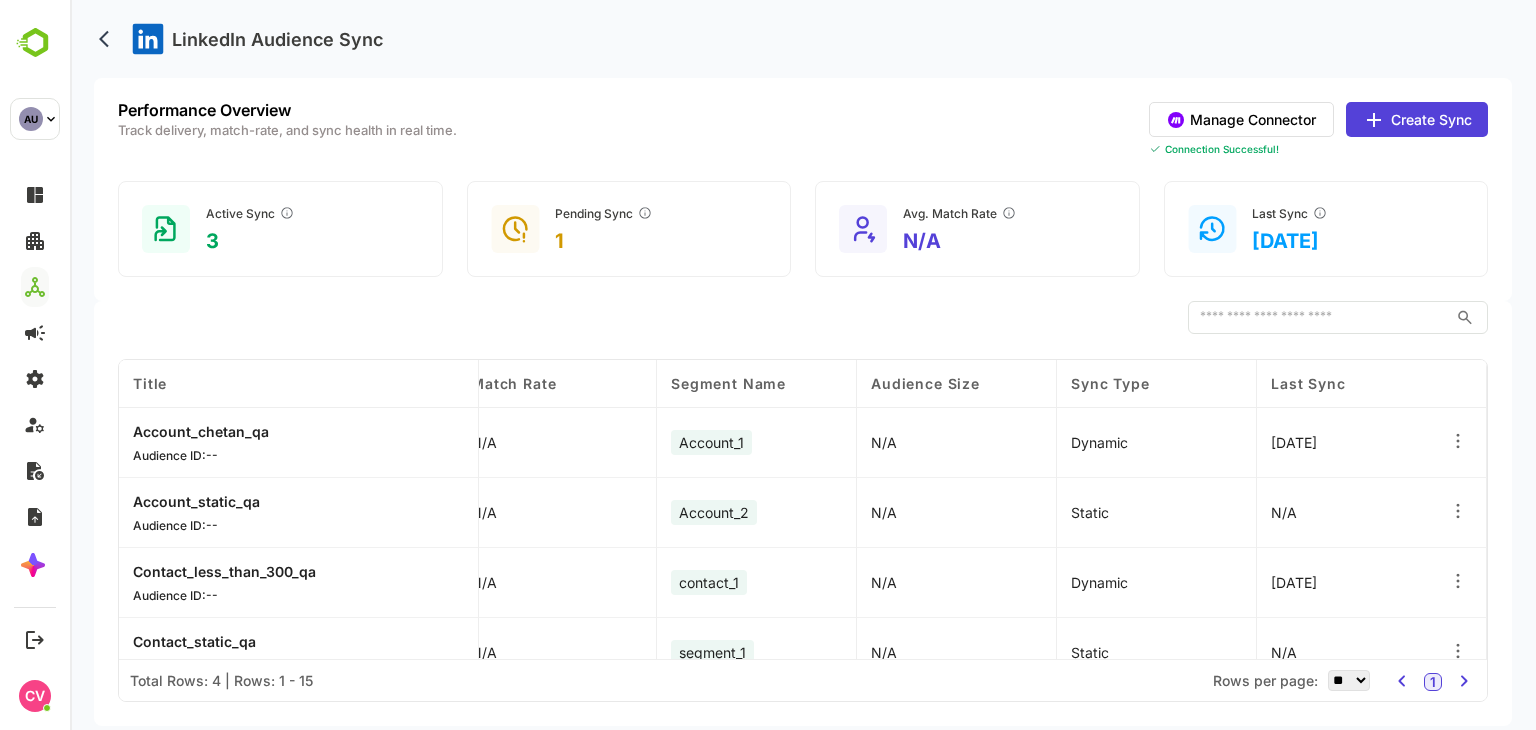 scroll, scrollTop: 0, scrollLeft: 0, axis: both 